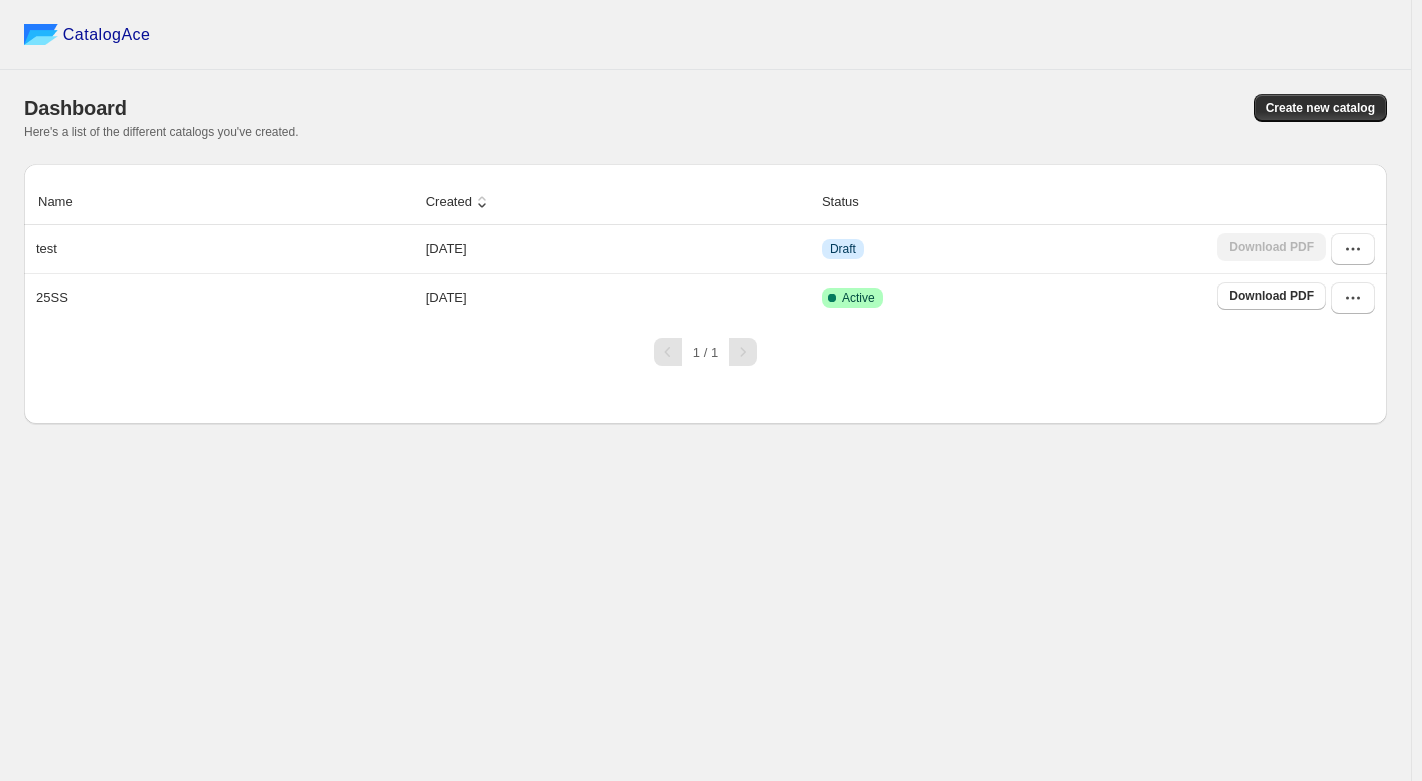 scroll, scrollTop: 0, scrollLeft: 0, axis: both 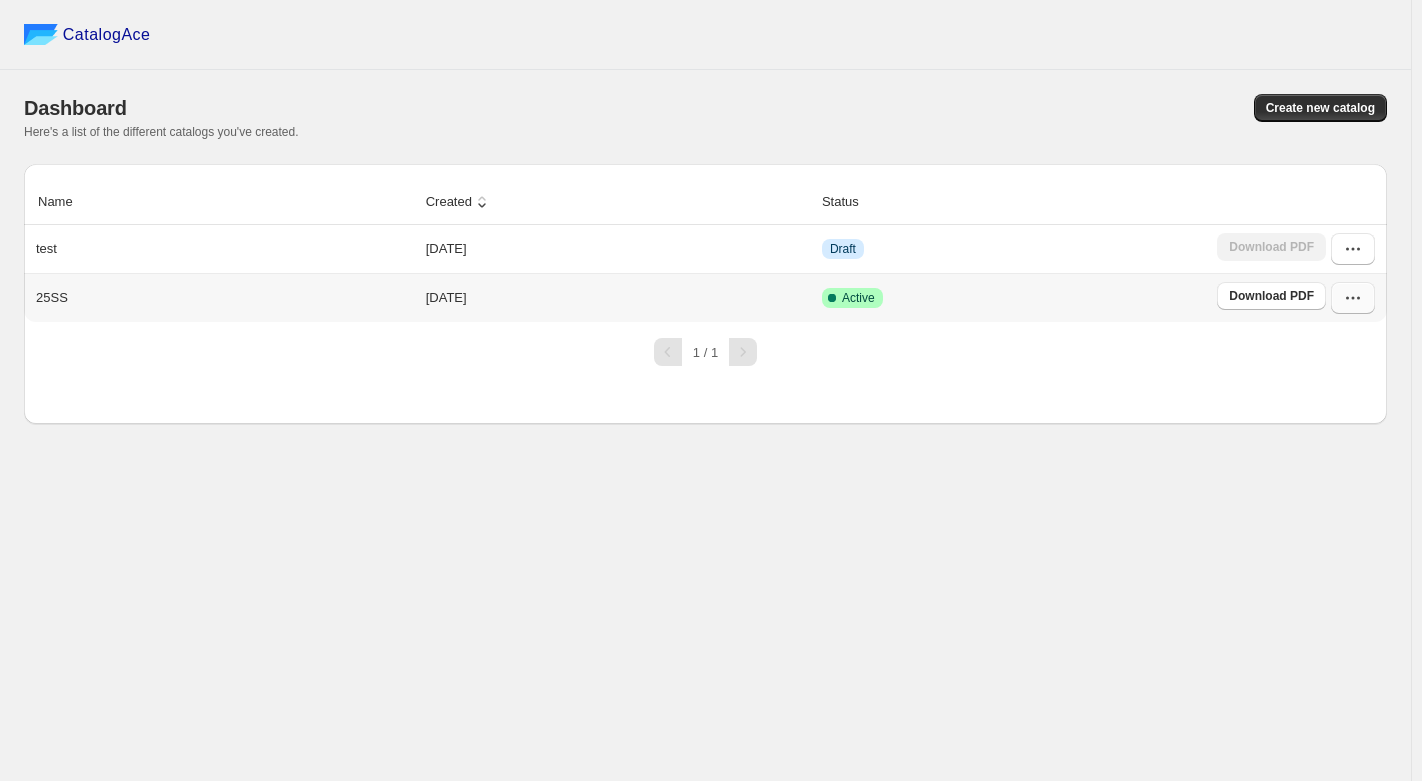 click at bounding box center (1353, 298) 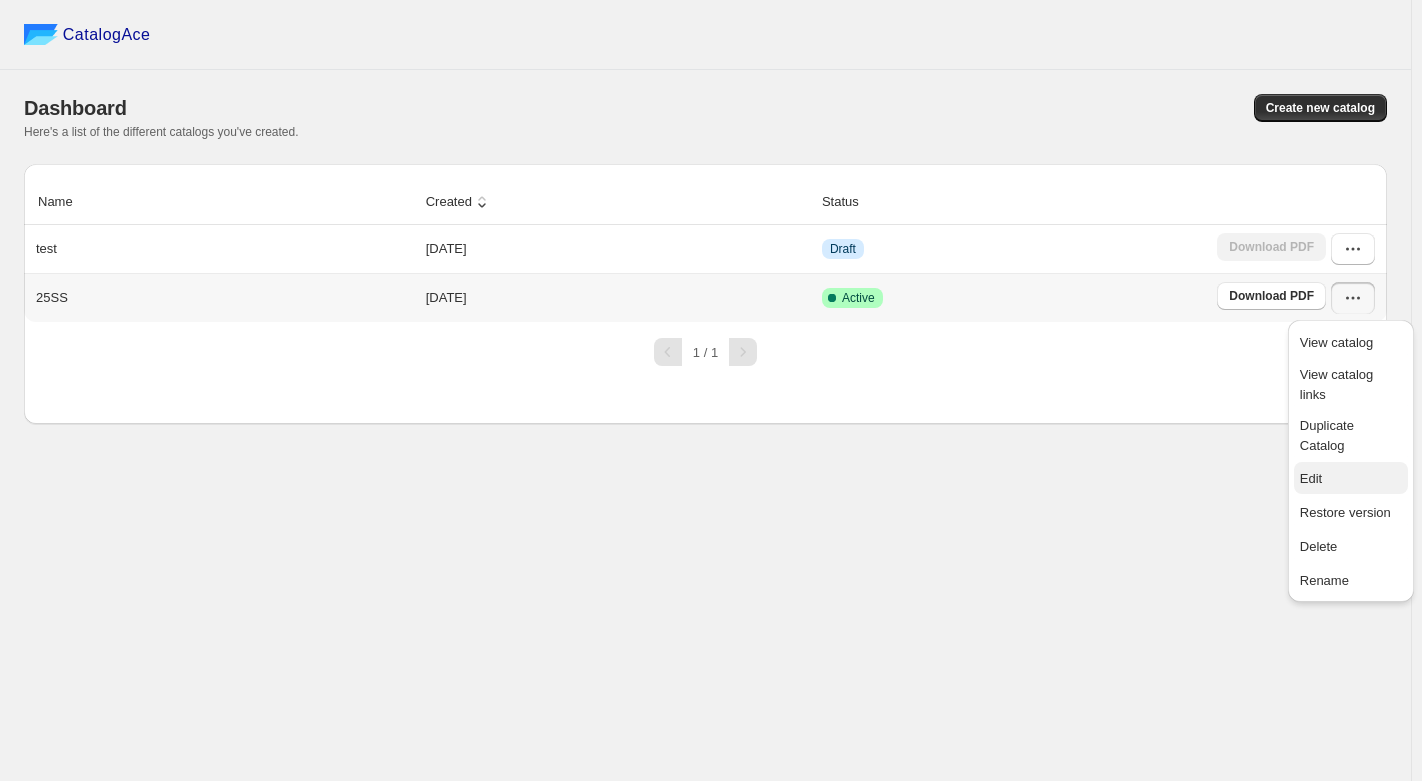 click on "Edit" at bounding box center [1351, 479] 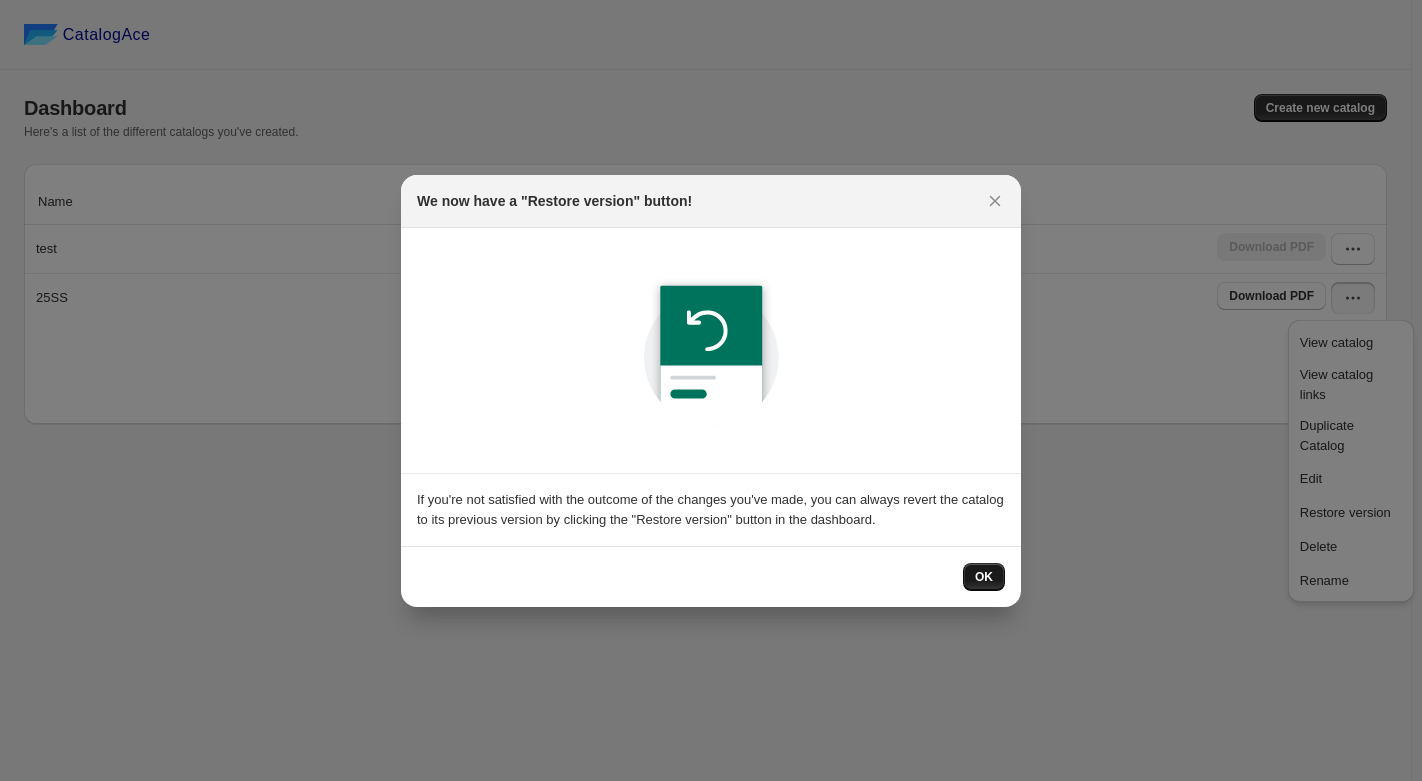 click on "OK" at bounding box center [984, 577] 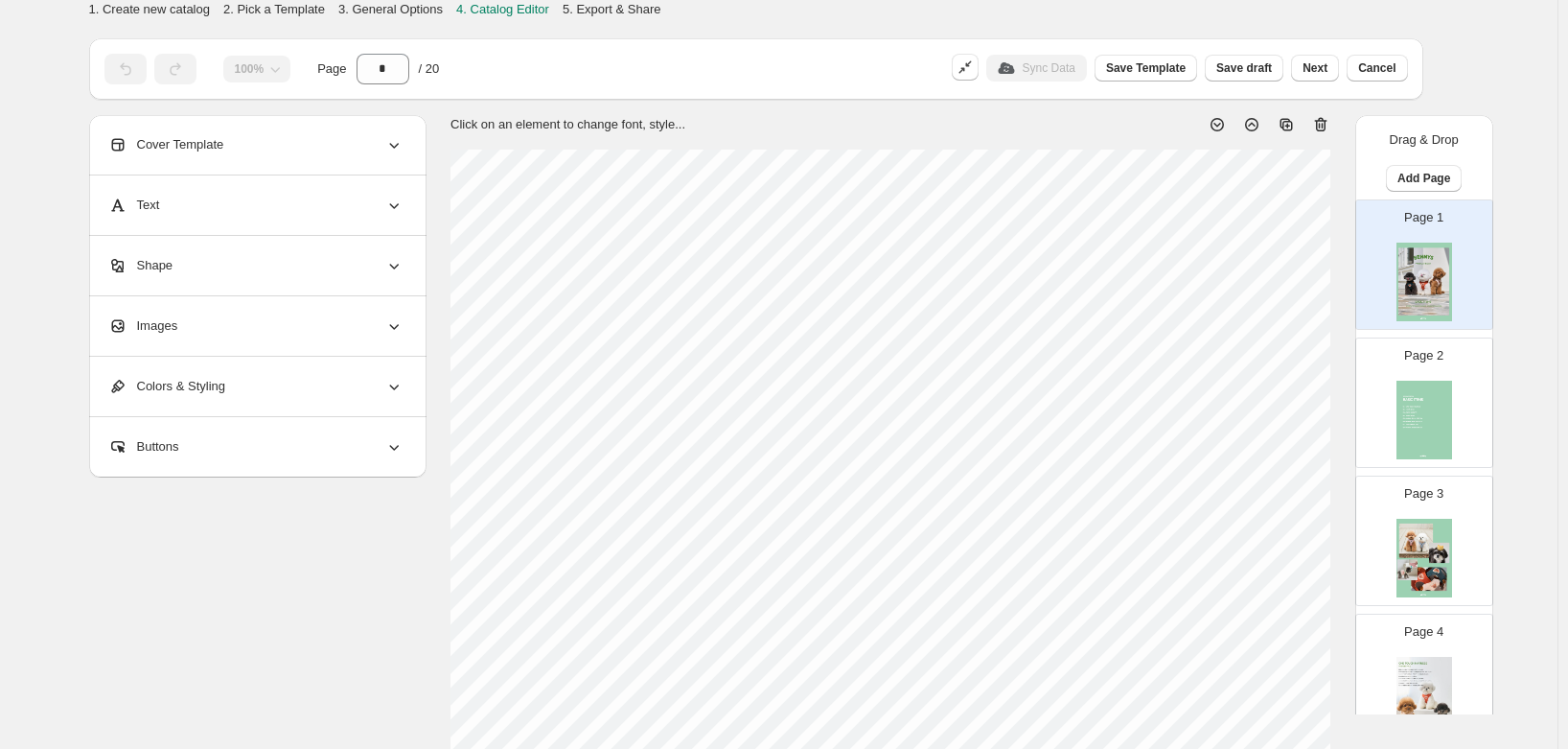 click at bounding box center (1424, 696) 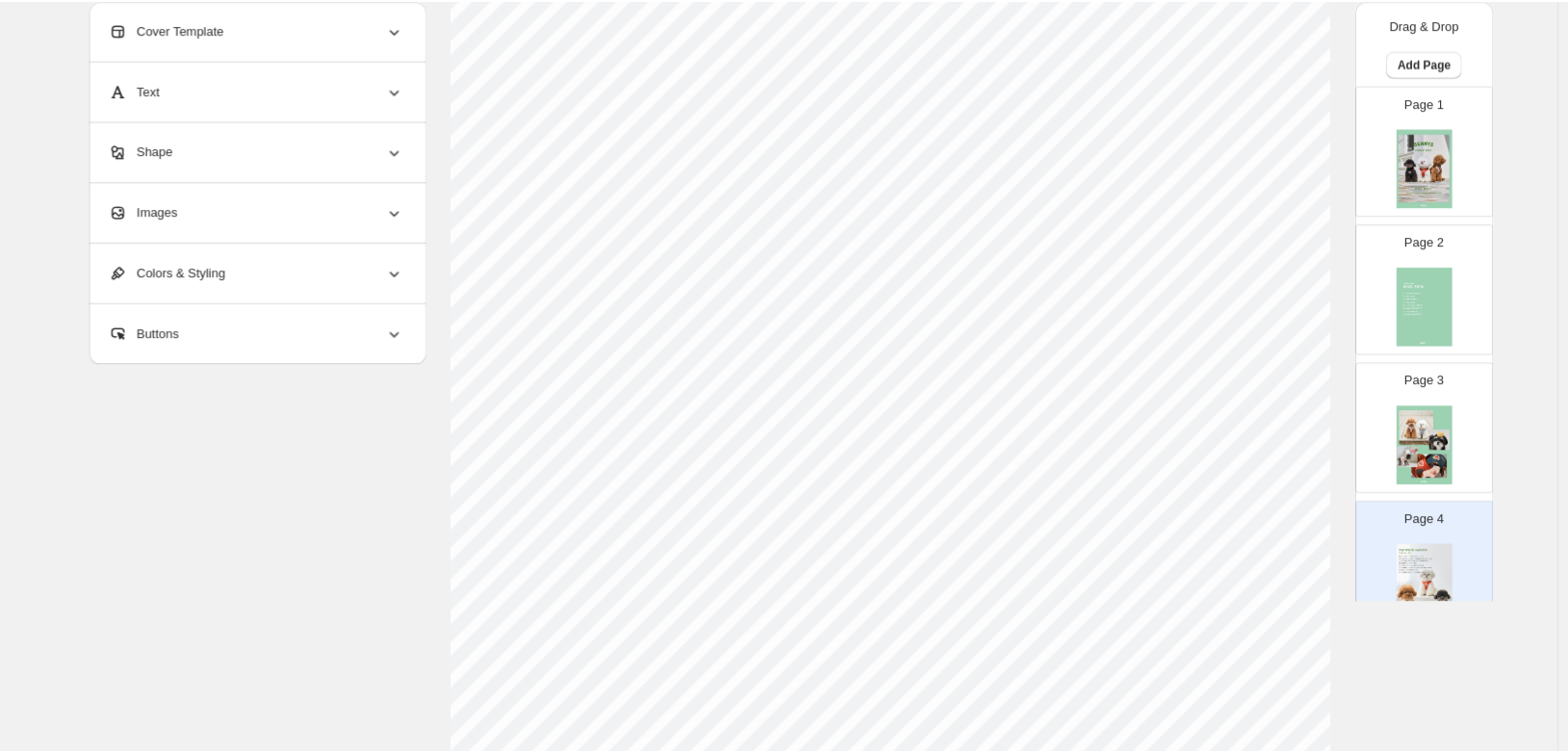 scroll, scrollTop: 43, scrollLeft: 0, axis: vertical 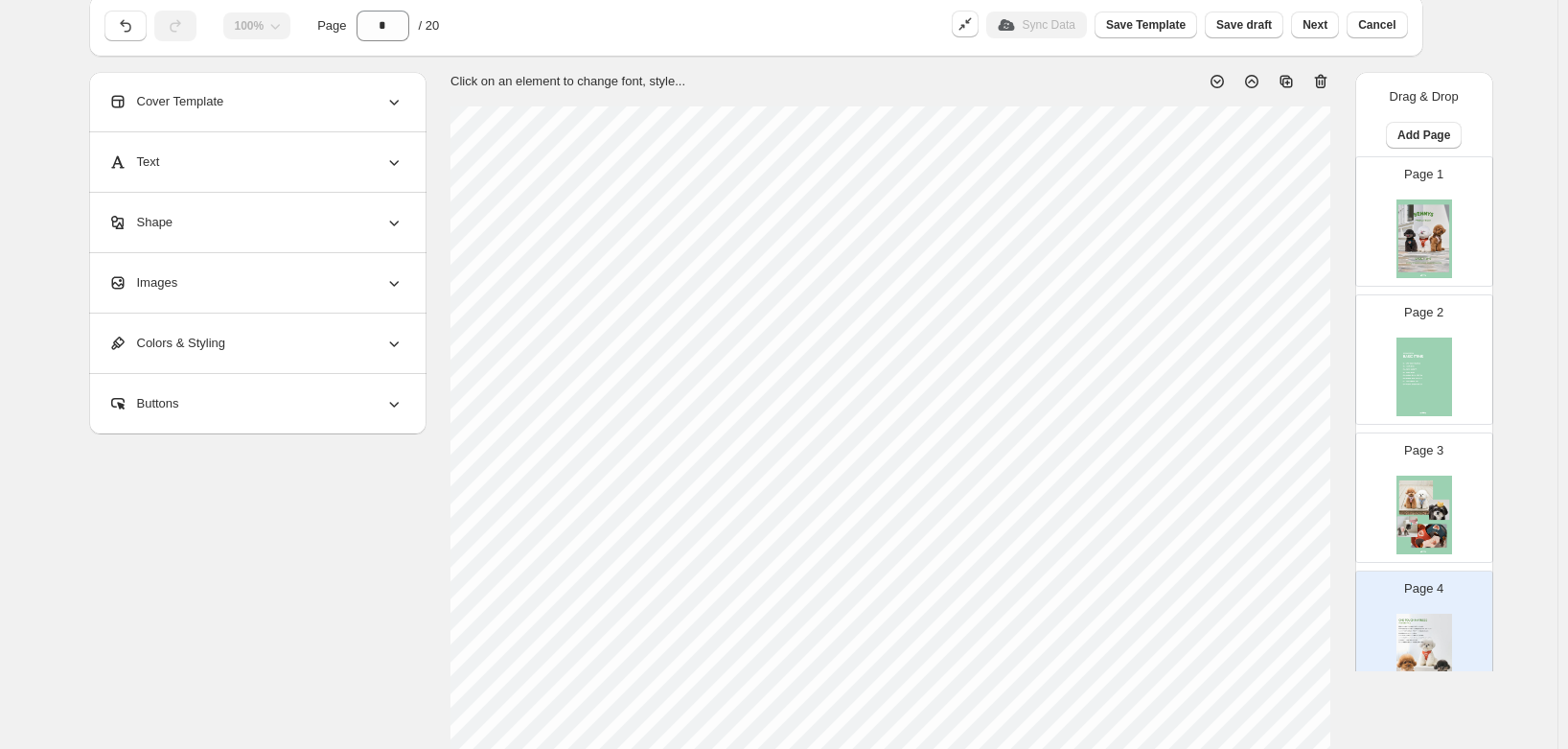 click on "Sync Data" at bounding box center [1036, 25] 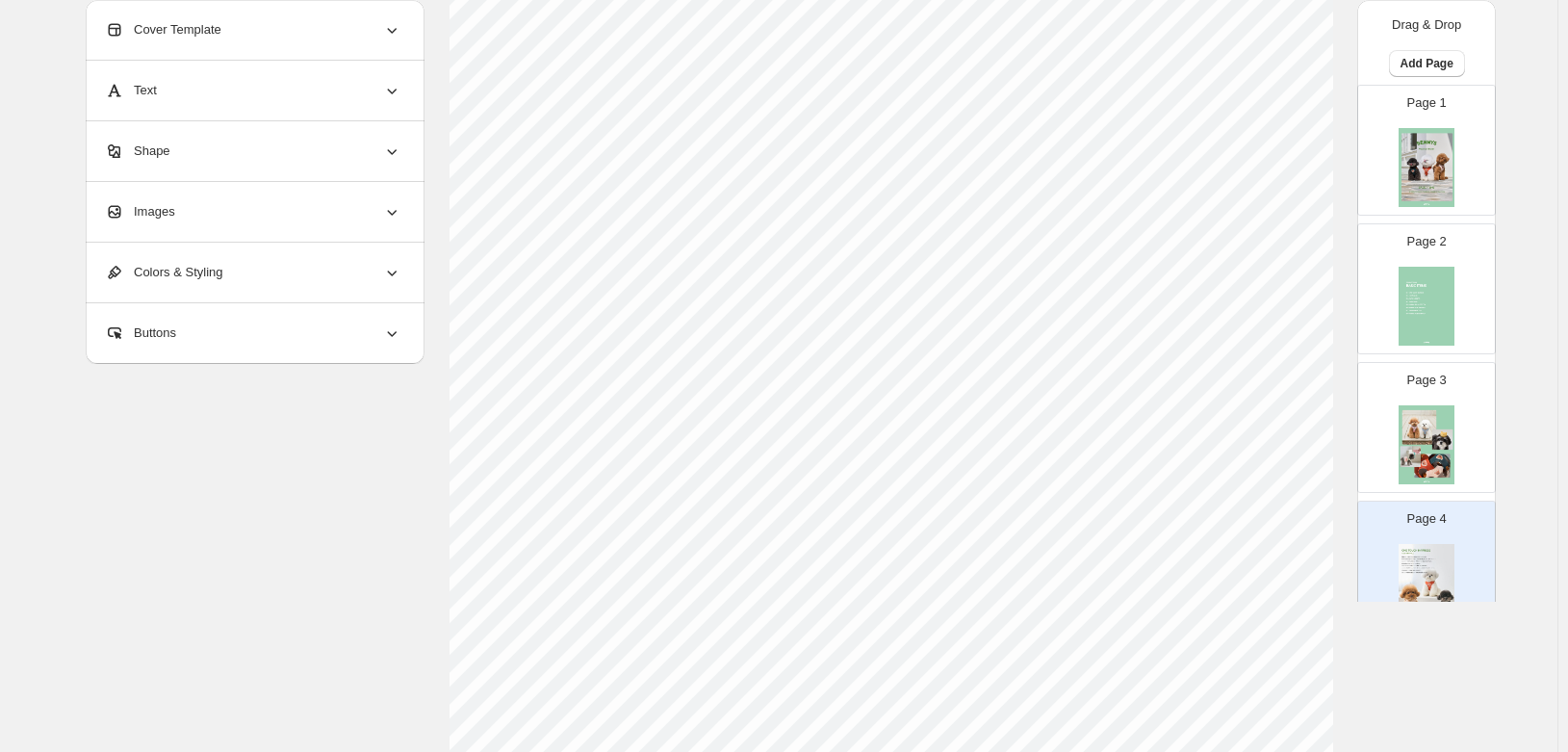 scroll, scrollTop: 332, scrollLeft: 0, axis: vertical 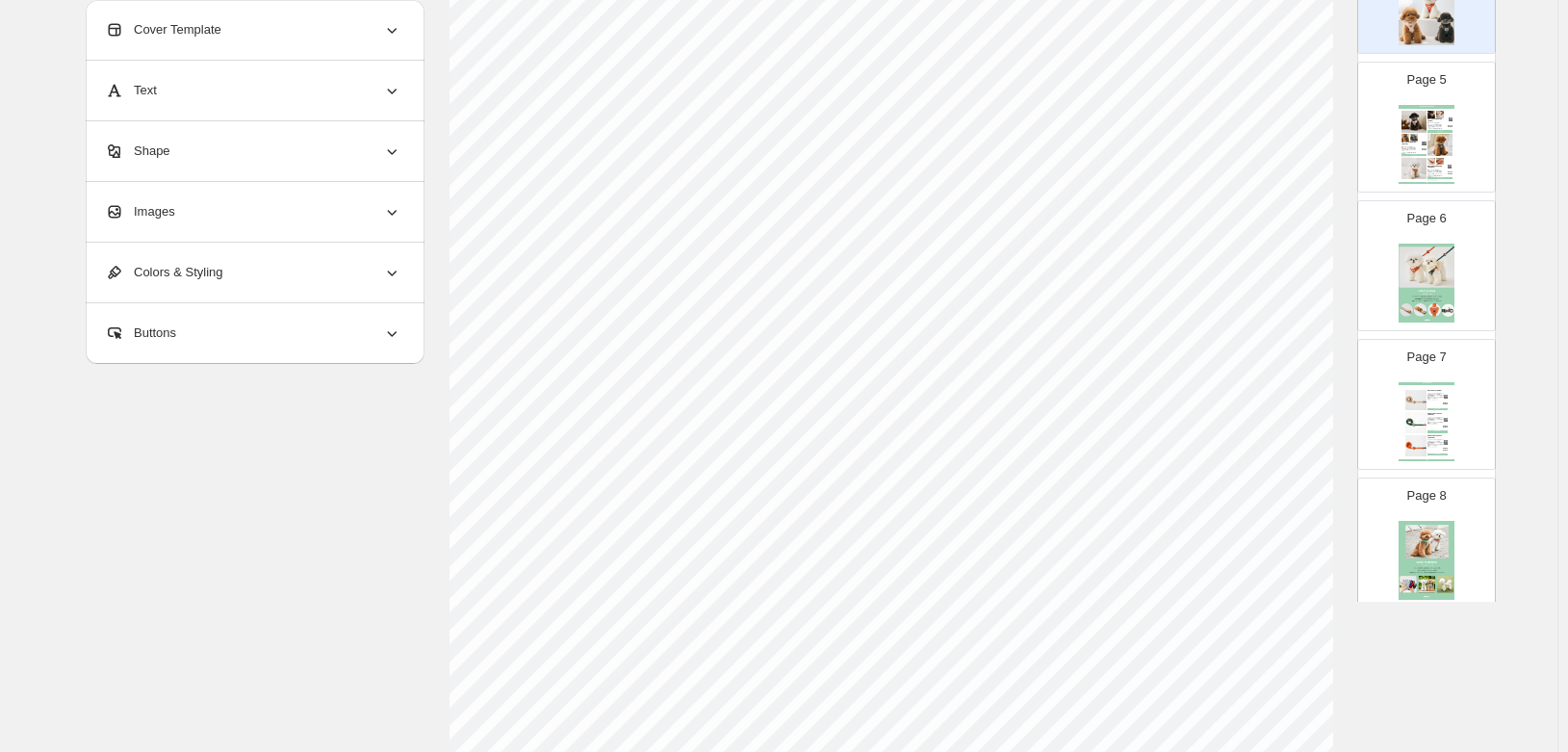click at bounding box center (1416, 401) 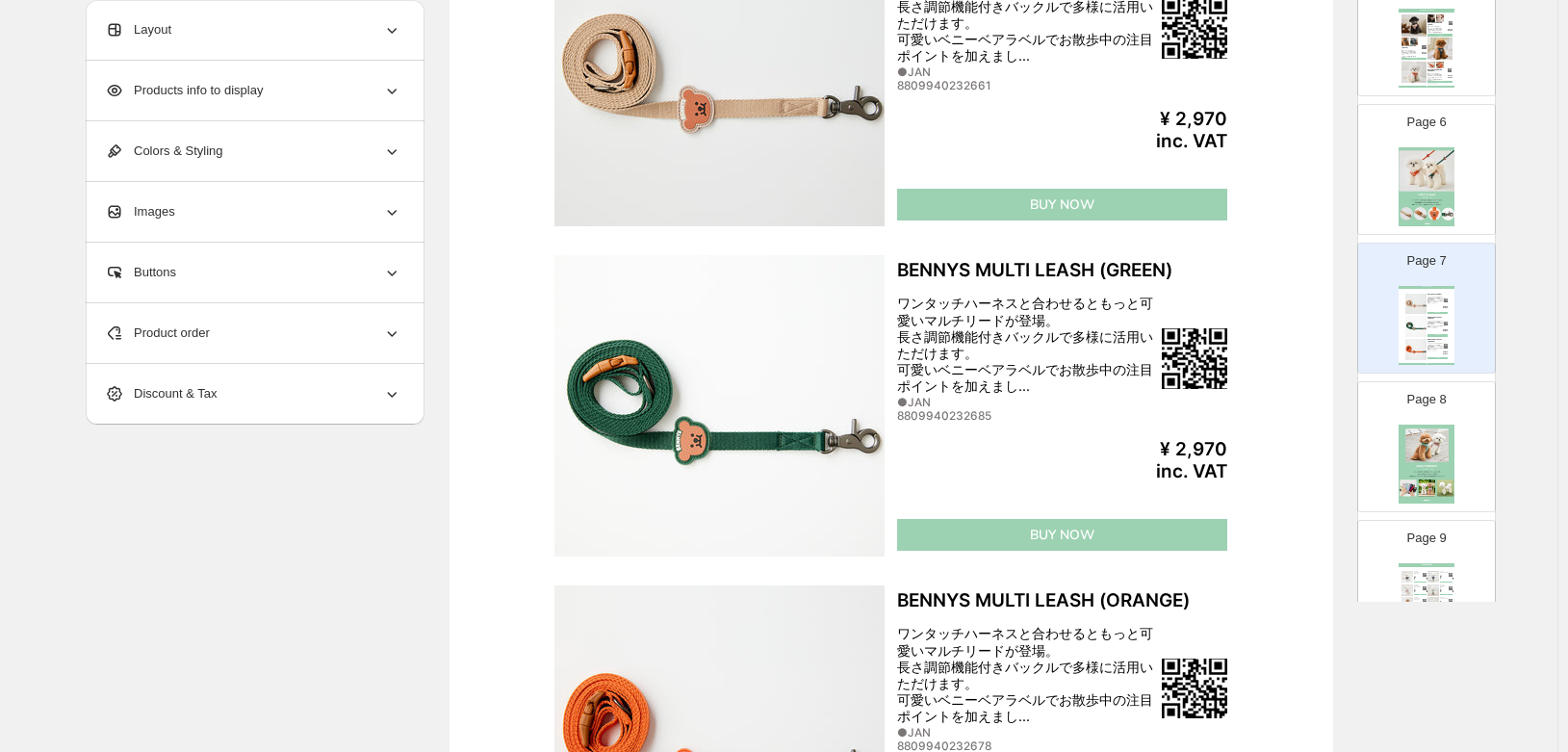 scroll, scrollTop: 289, scrollLeft: 0, axis: vertical 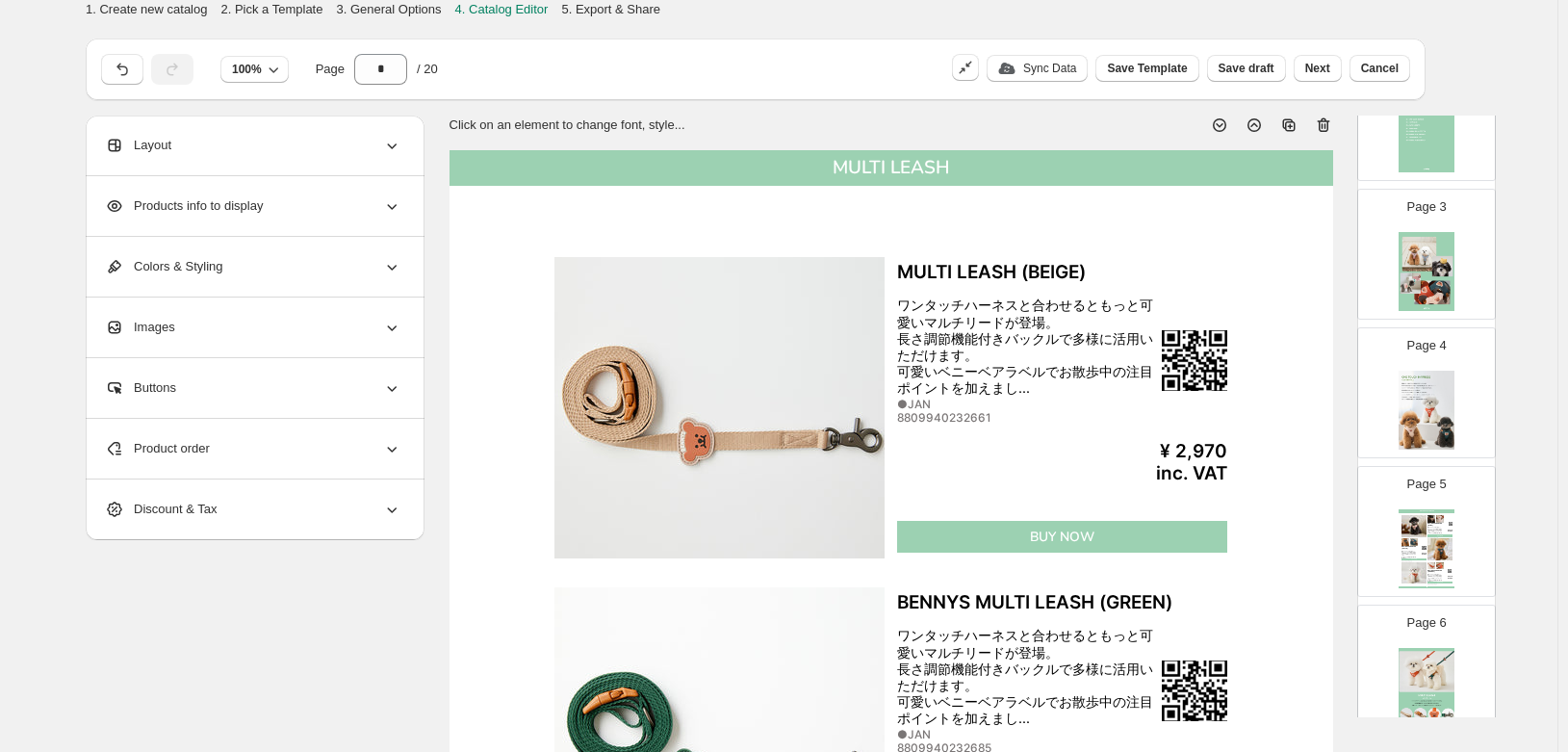 drag, startPoint x: 395, startPoint y: 29, endPoint x: 626, endPoint y: 9, distance: 231.86418 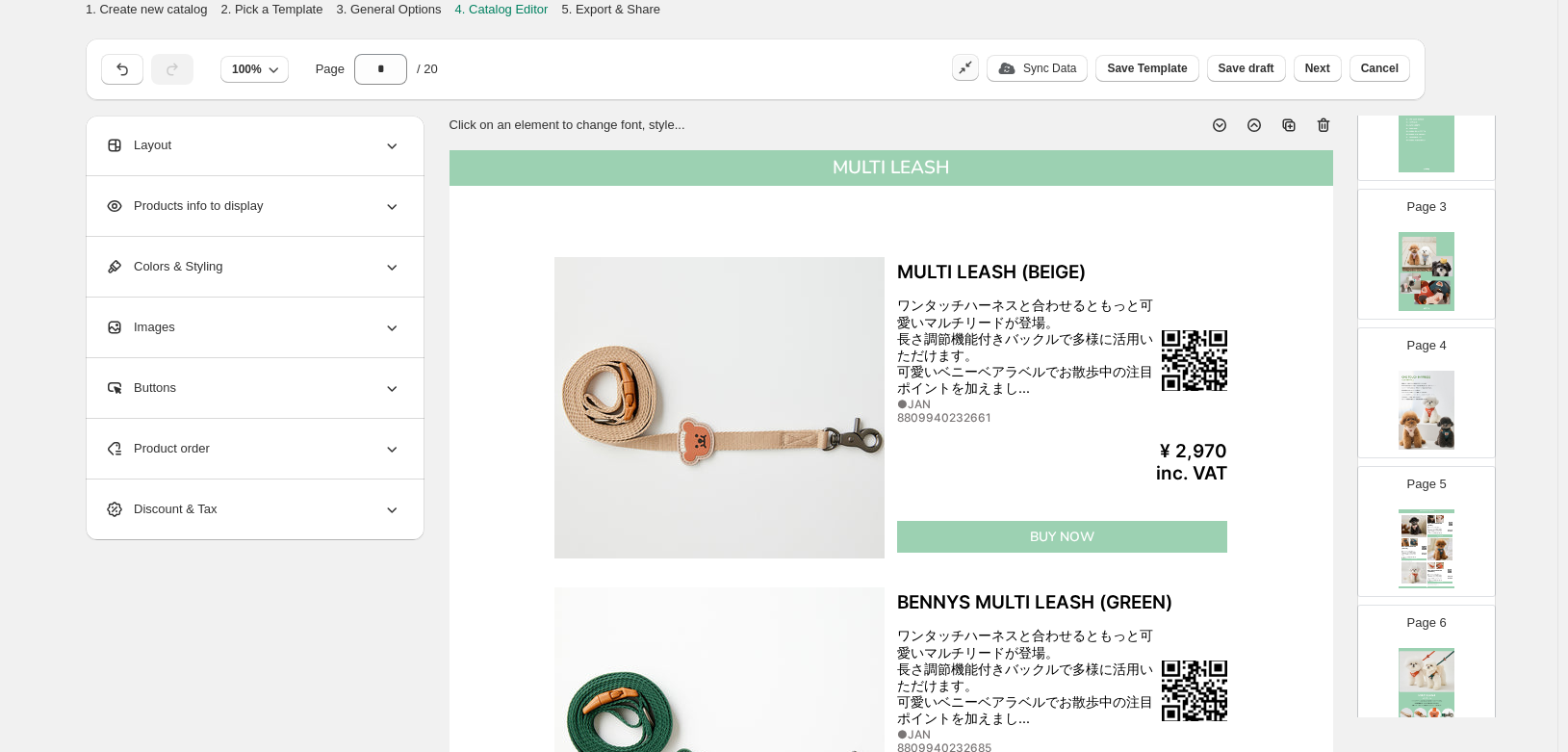 click 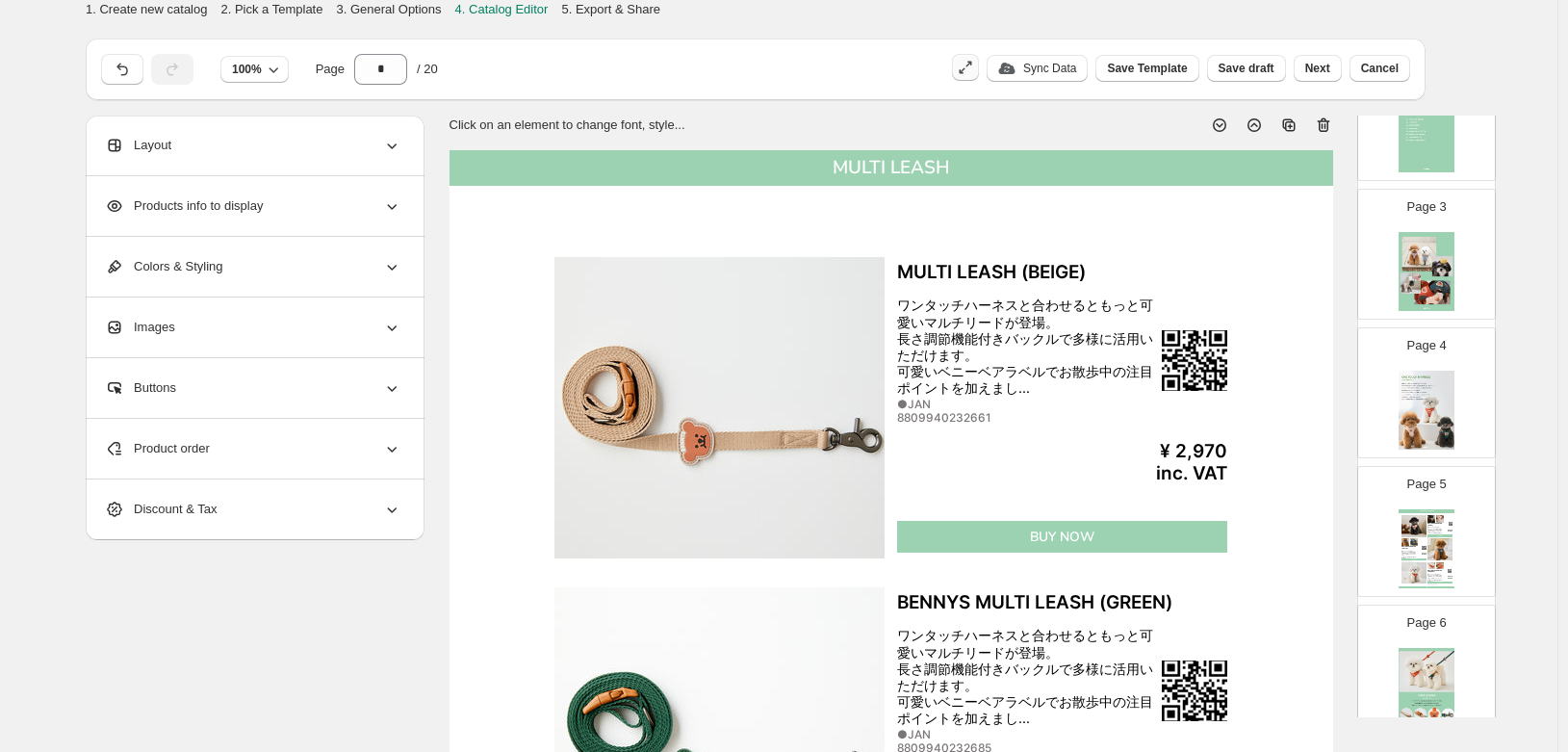 click 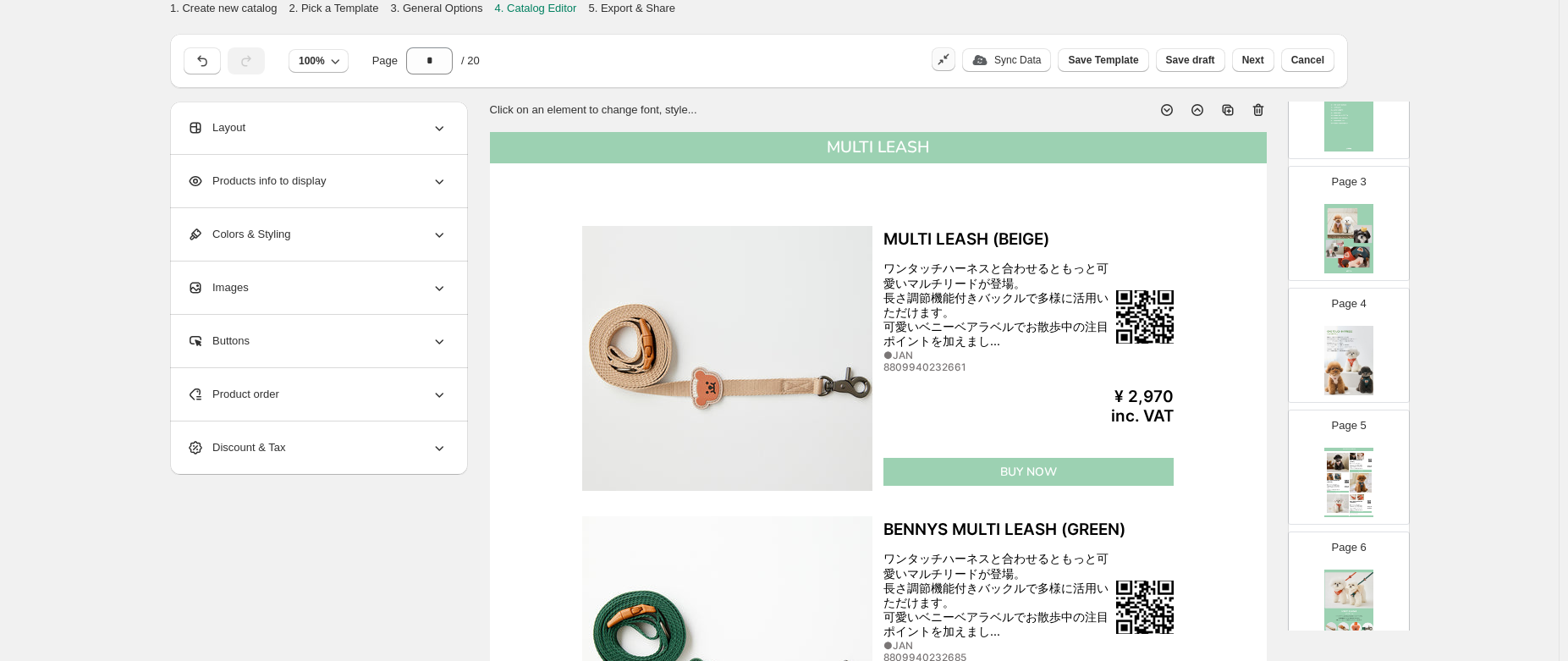 click at bounding box center [944, 59] 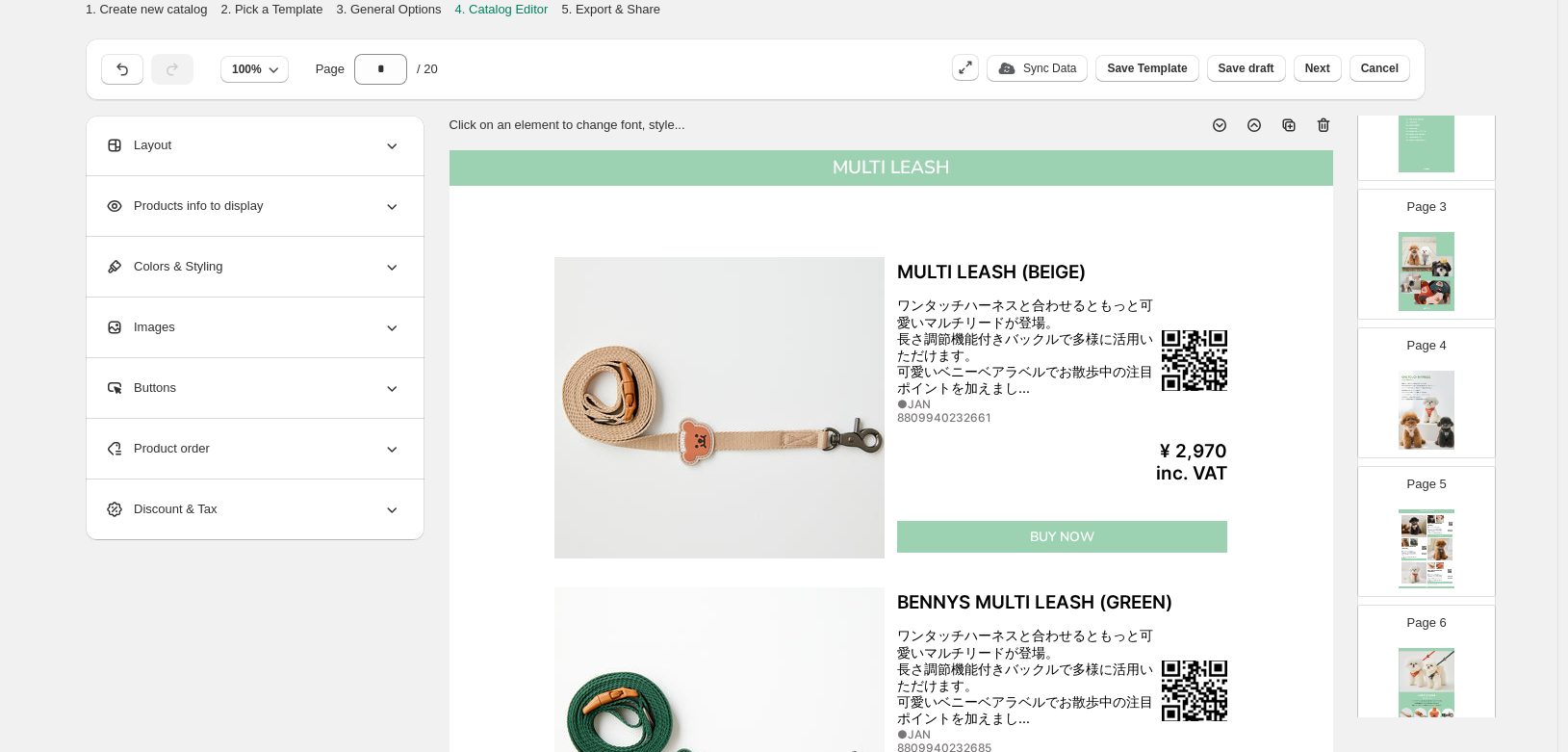 click on "Products info to display" at bounding box center (253, 206) 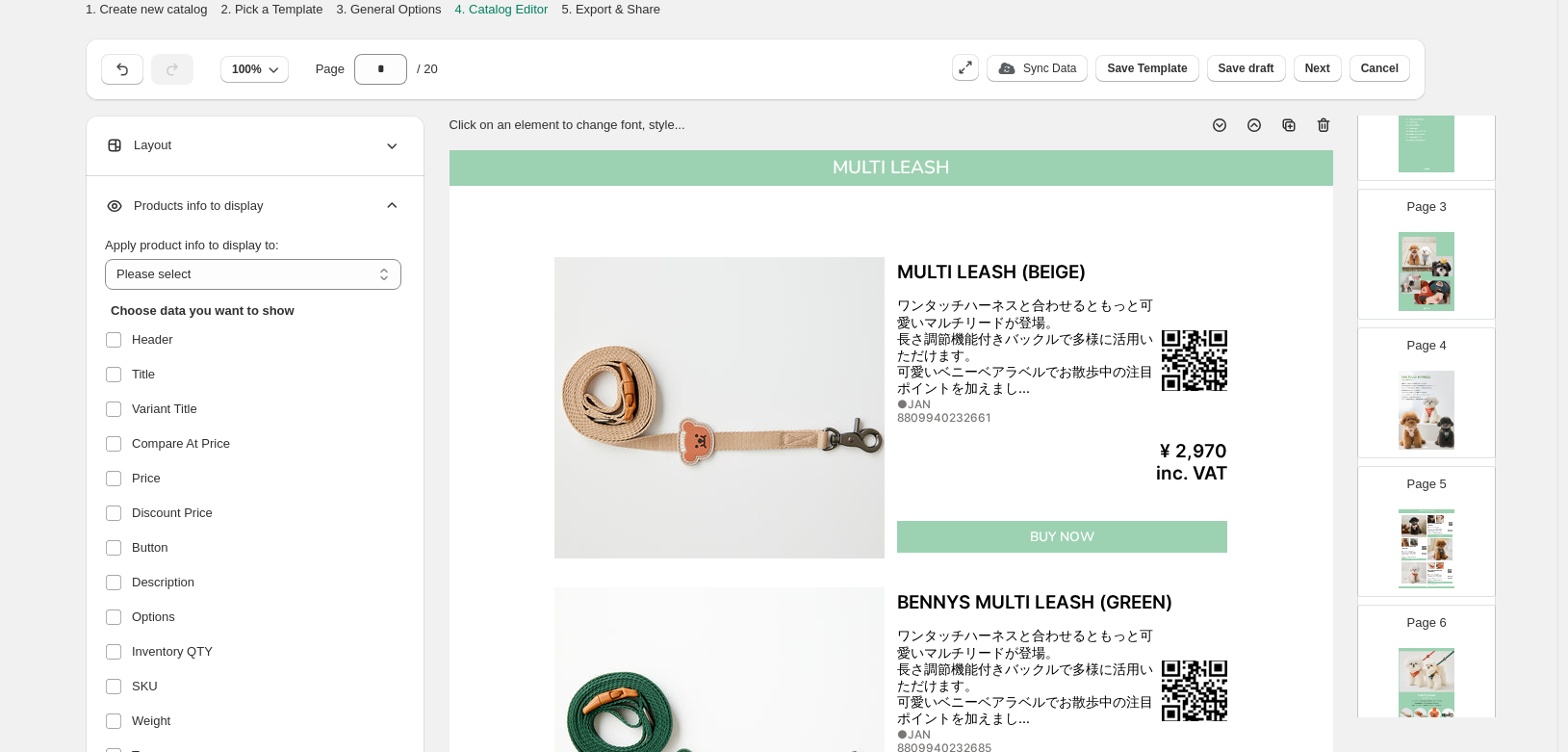 click on "Apply product info to display to:" at bounding box center [192, 246] 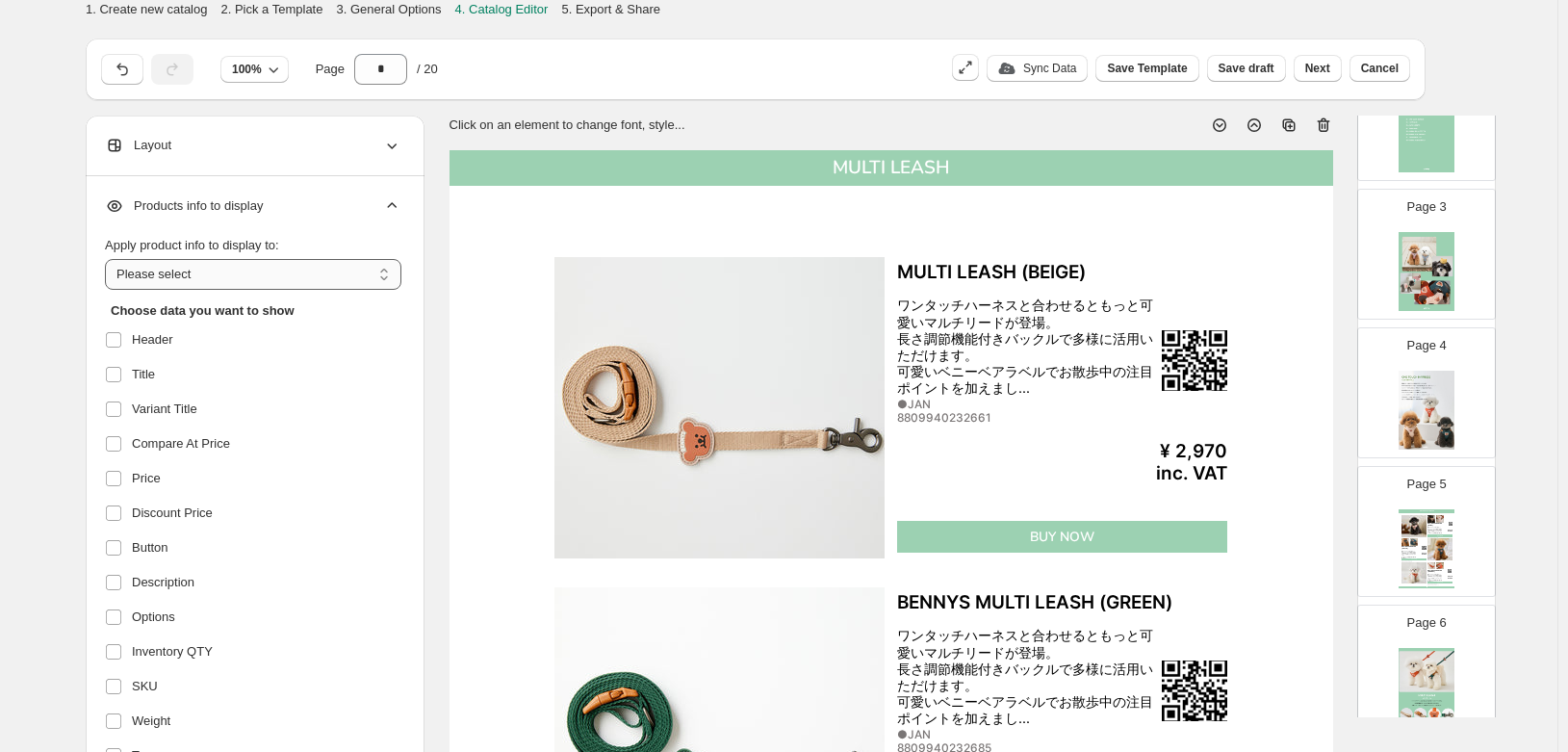 click on "**********" at bounding box center (253, 274) 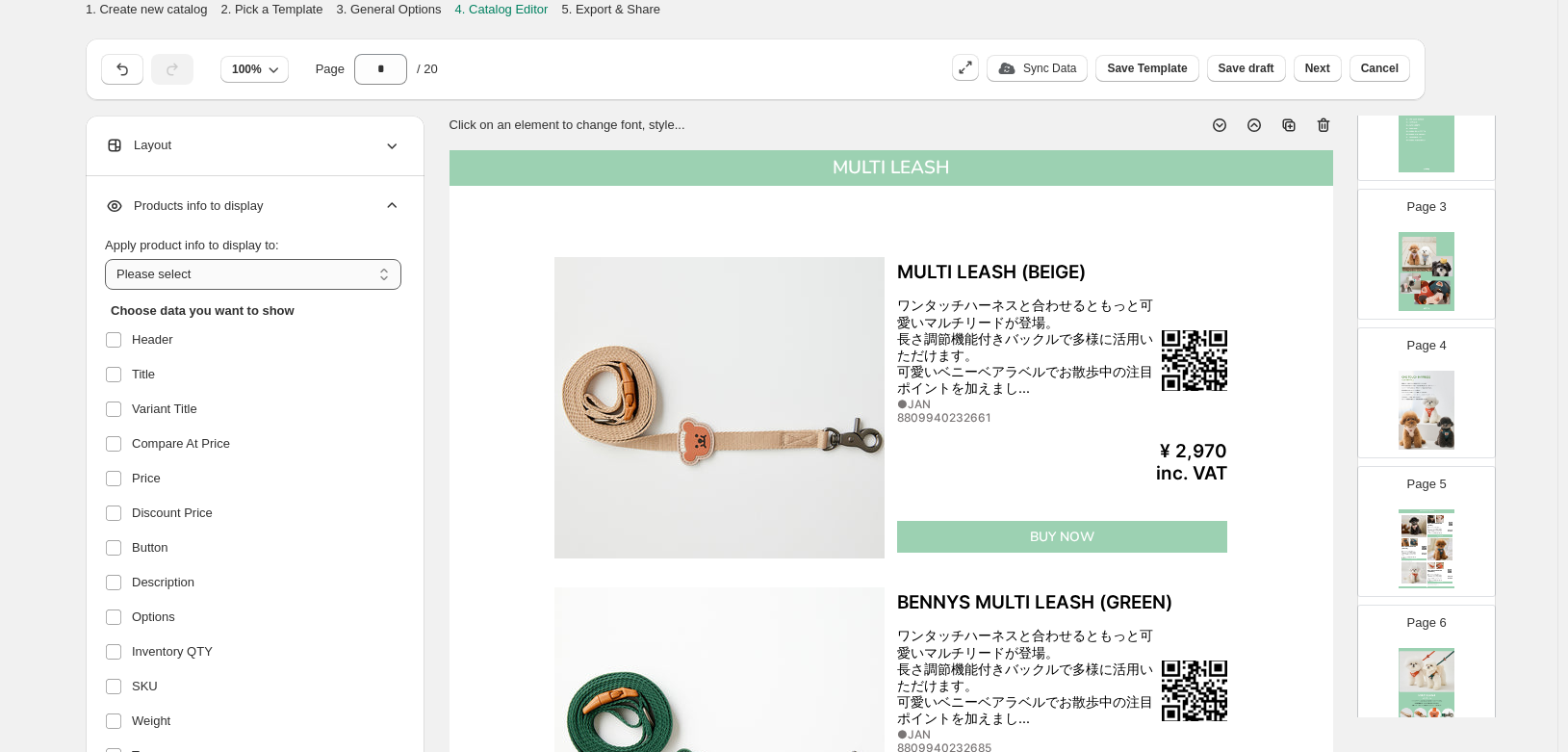 select on "**********" 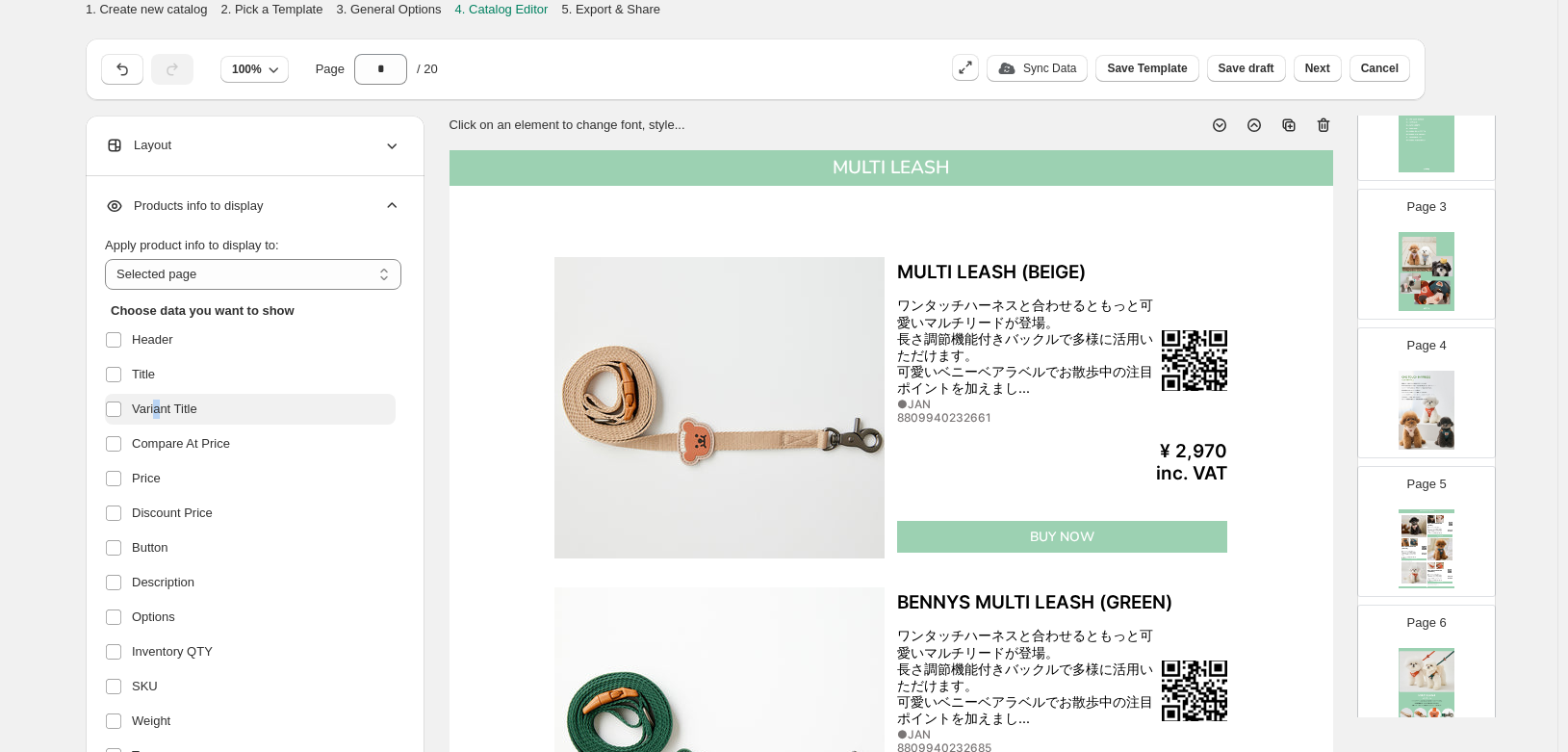 drag, startPoint x: 159, startPoint y: 408, endPoint x: 149, endPoint y: 394, distance: 17.204651 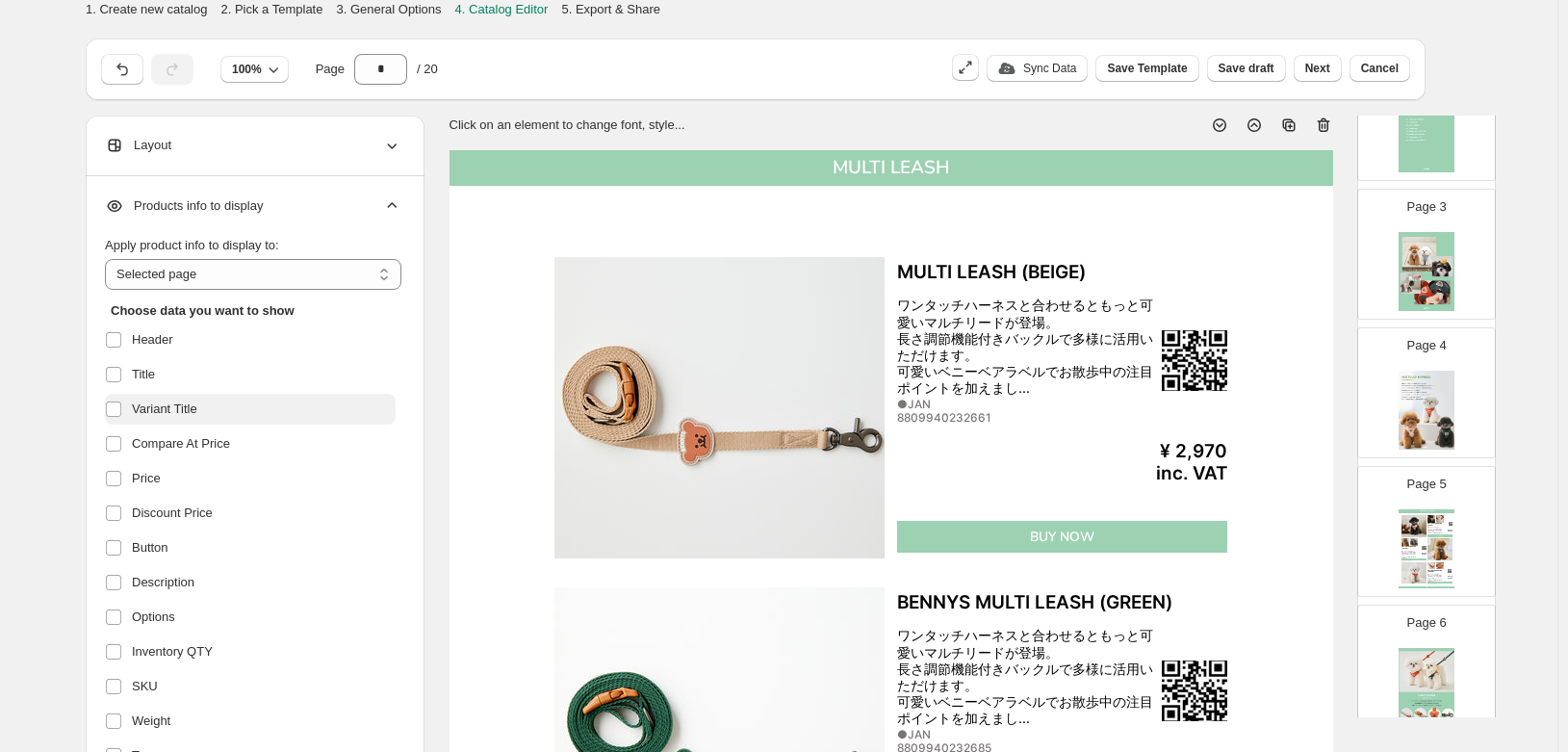 click on "Variant Title" at bounding box center [165, 409] 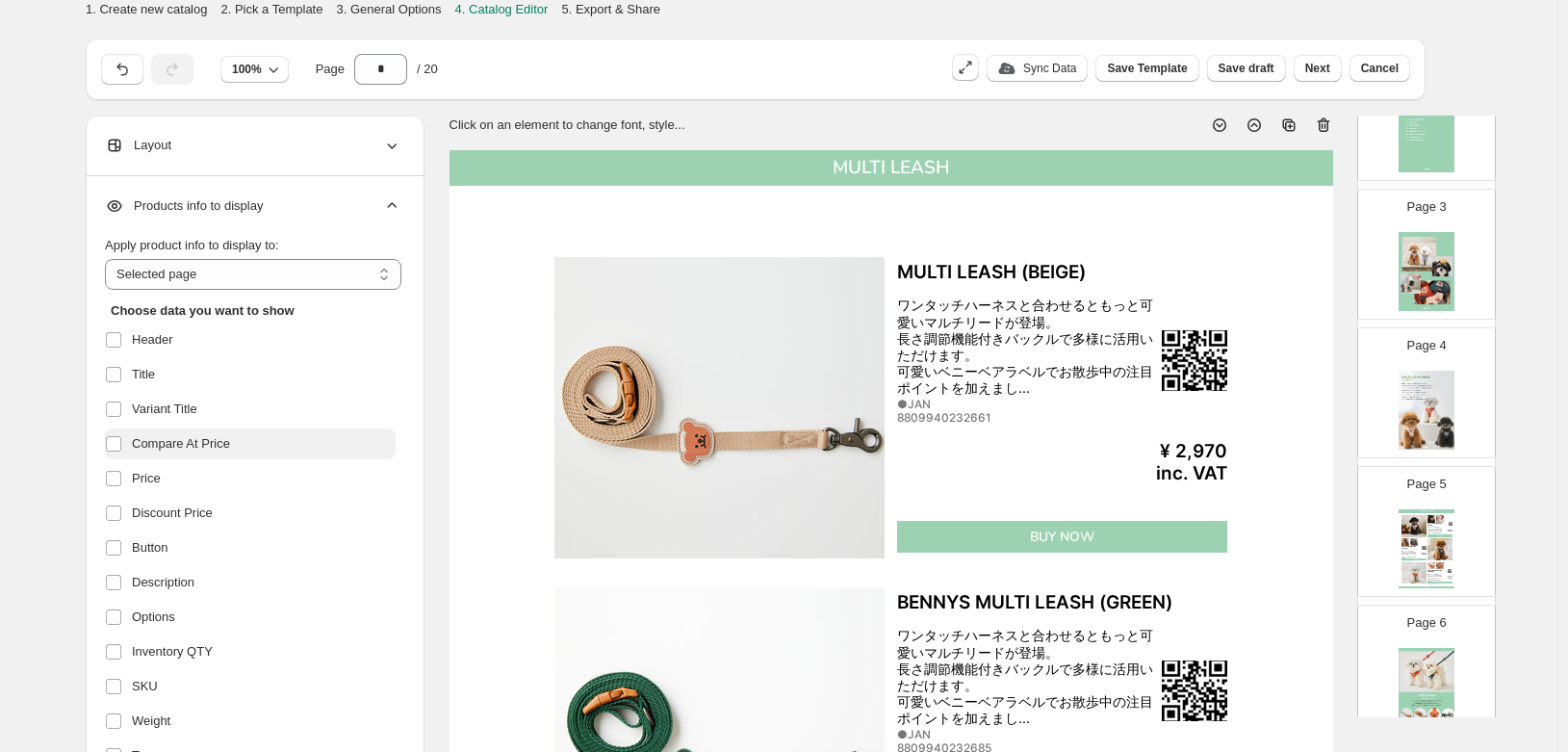 click on "Compare At Price" at bounding box center [181, 444] 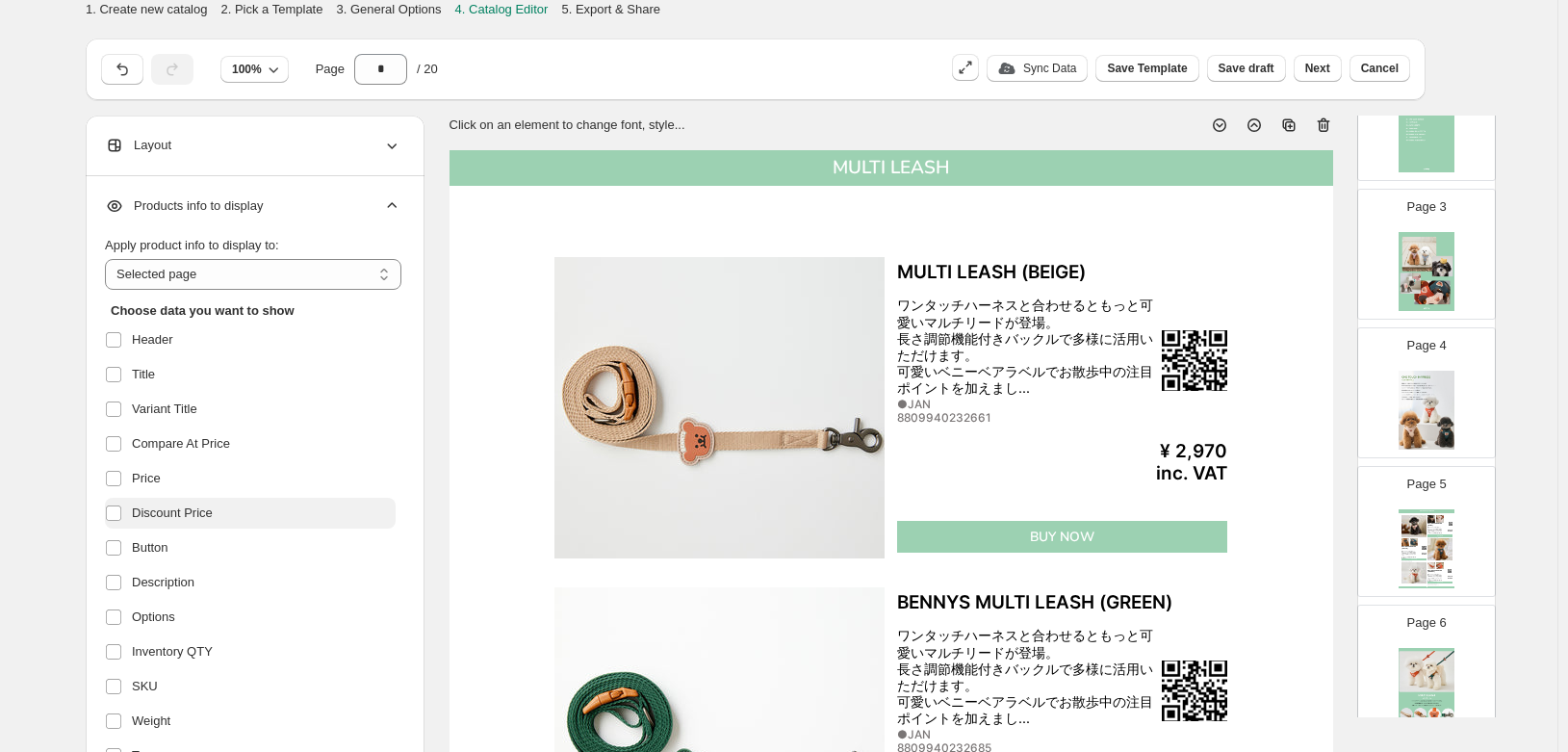 click on "Discount Price" at bounding box center (172, 513) 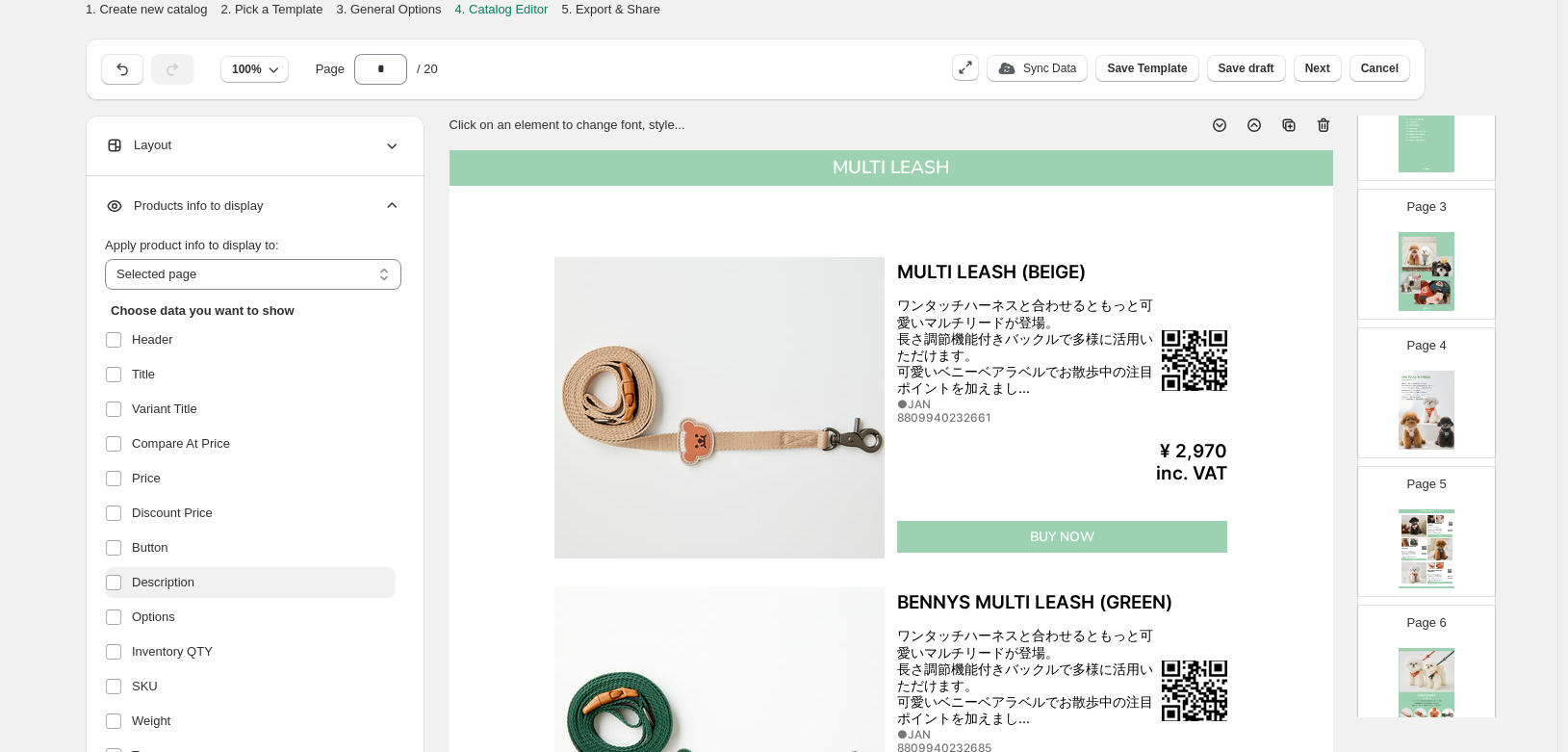 click on "Description" at bounding box center [163, 583] 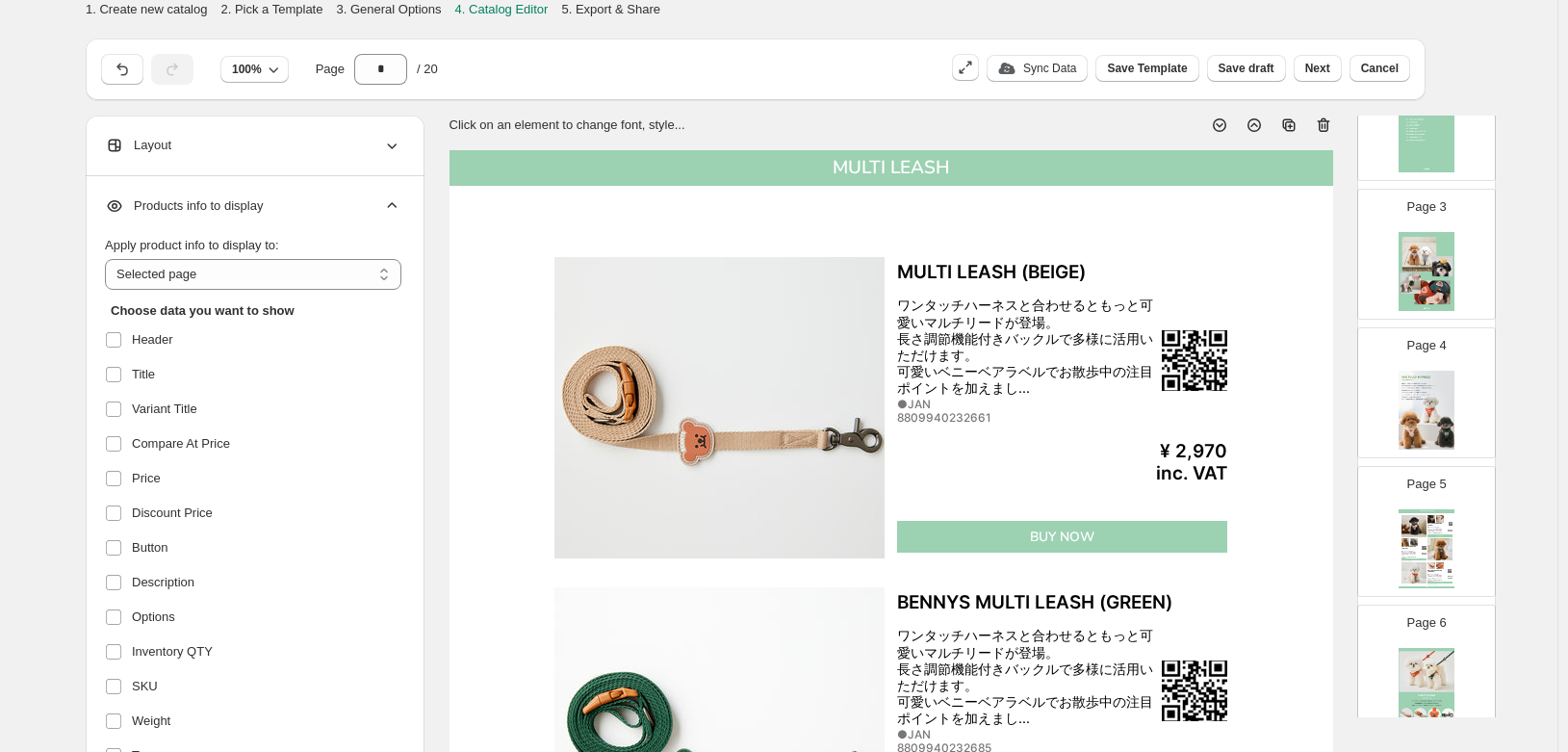 scroll, scrollTop: 96, scrollLeft: 0, axis: vertical 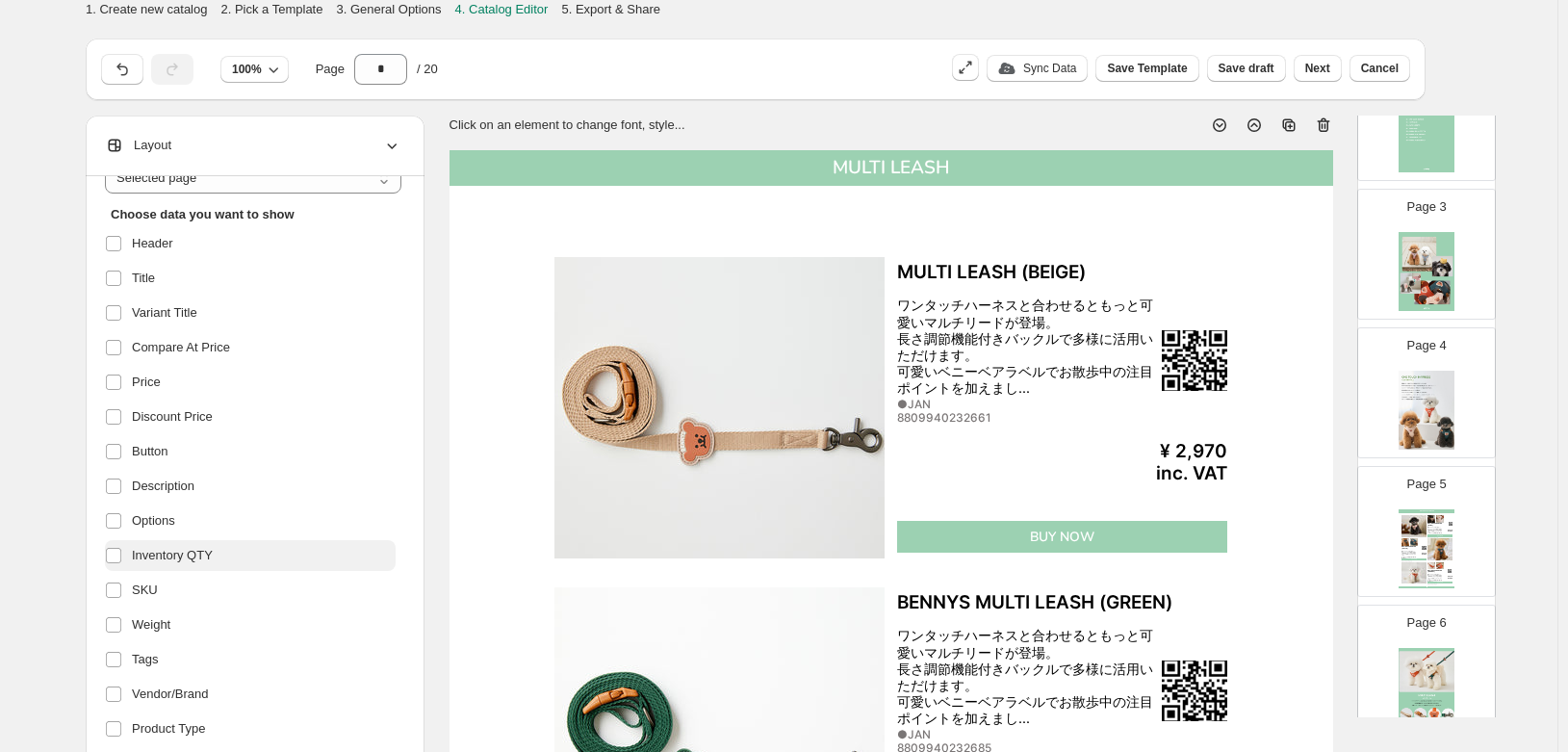 click on "Inventory QTY" at bounding box center (172, 556) 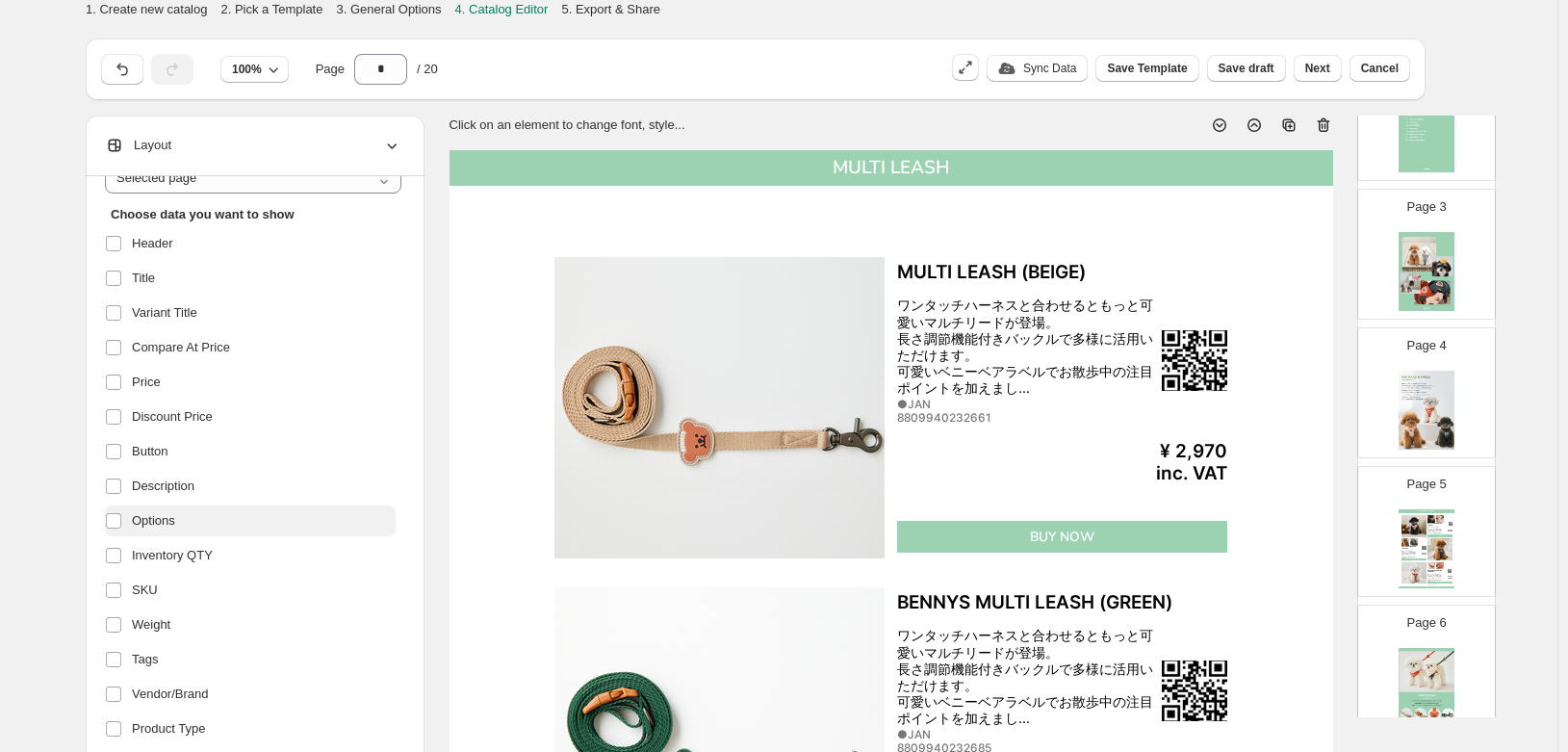 click on "Options" at bounding box center (153, 521) 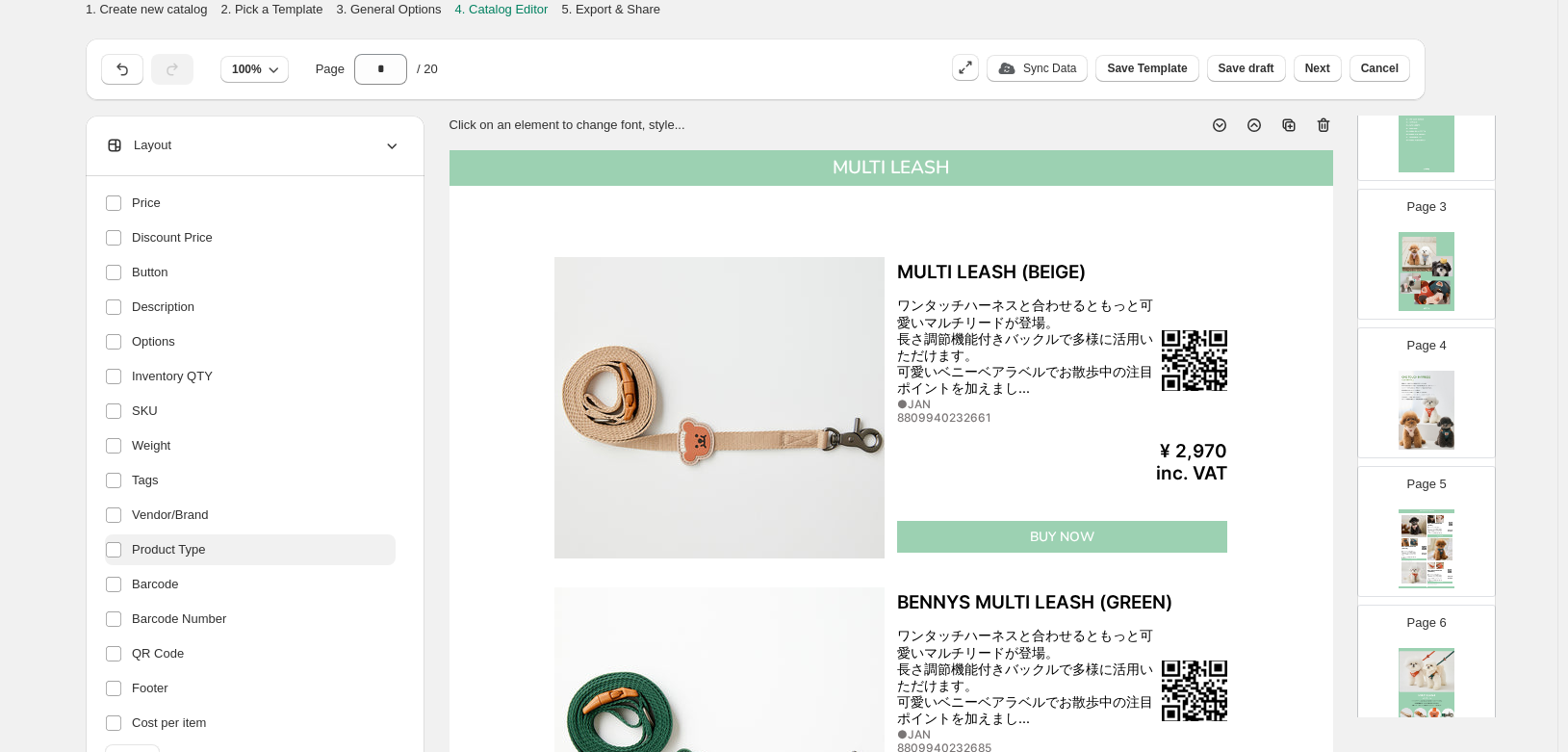 scroll, scrollTop: 289, scrollLeft: 0, axis: vertical 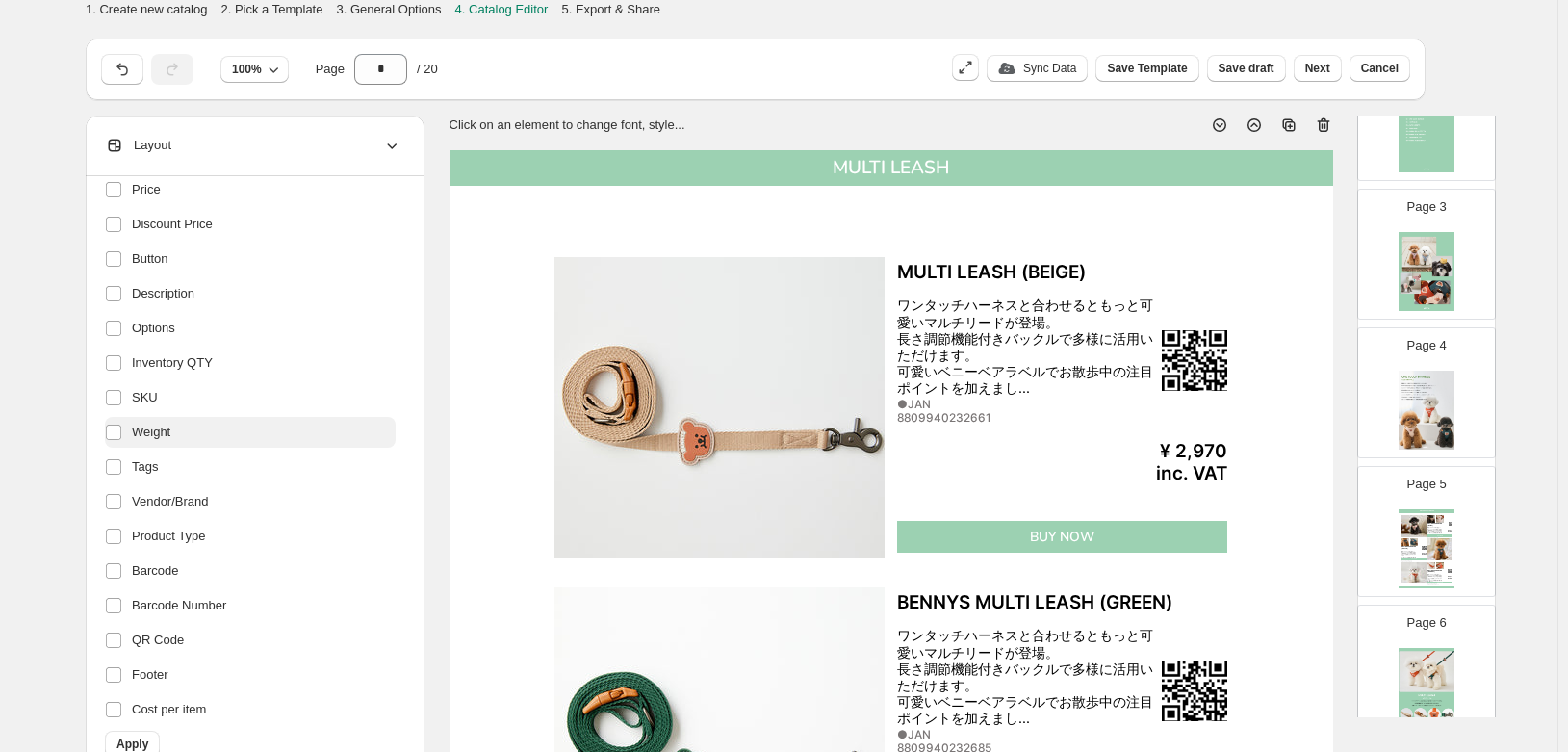 click on "Weight" at bounding box center (151, 432) 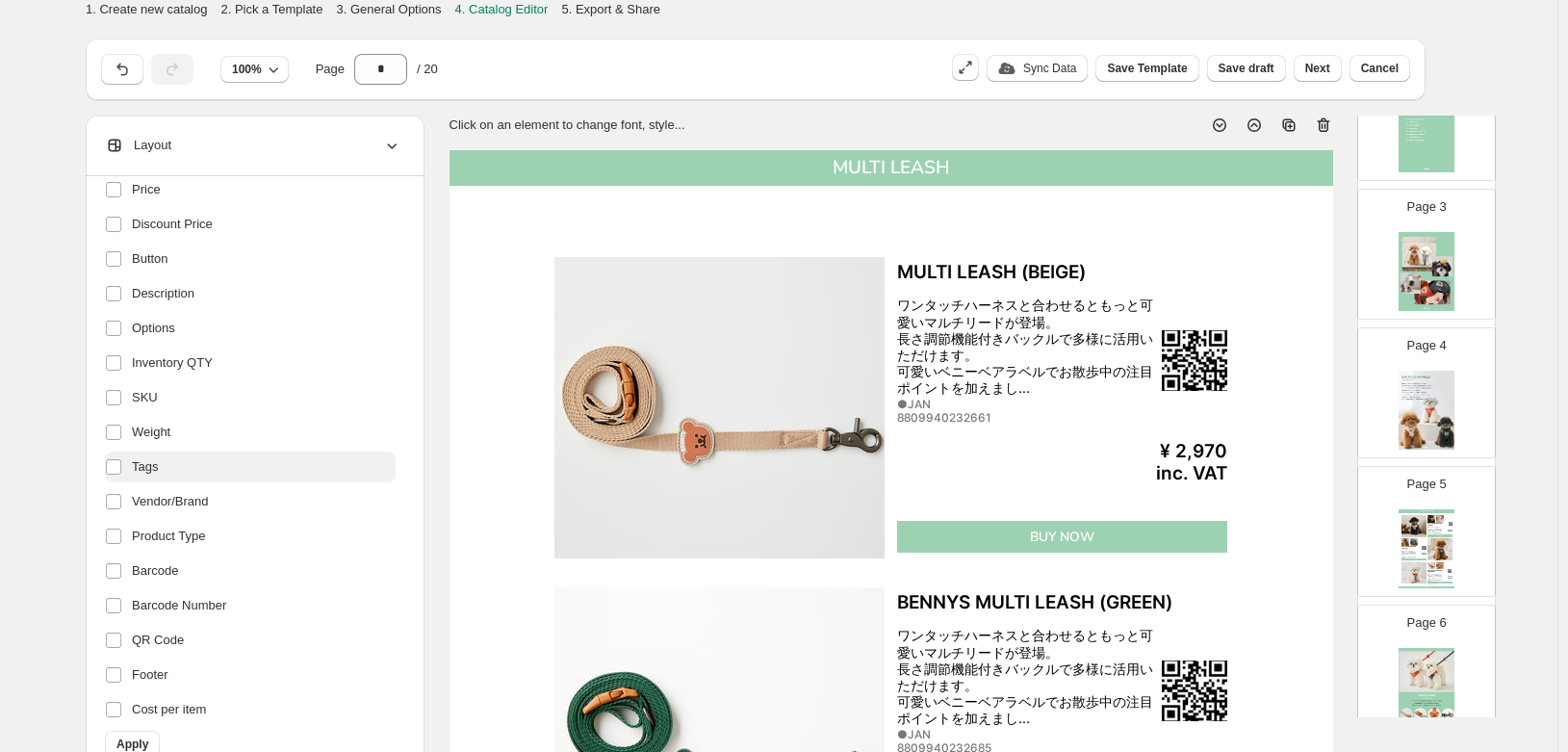 click on "Tags" at bounding box center (144, 467) 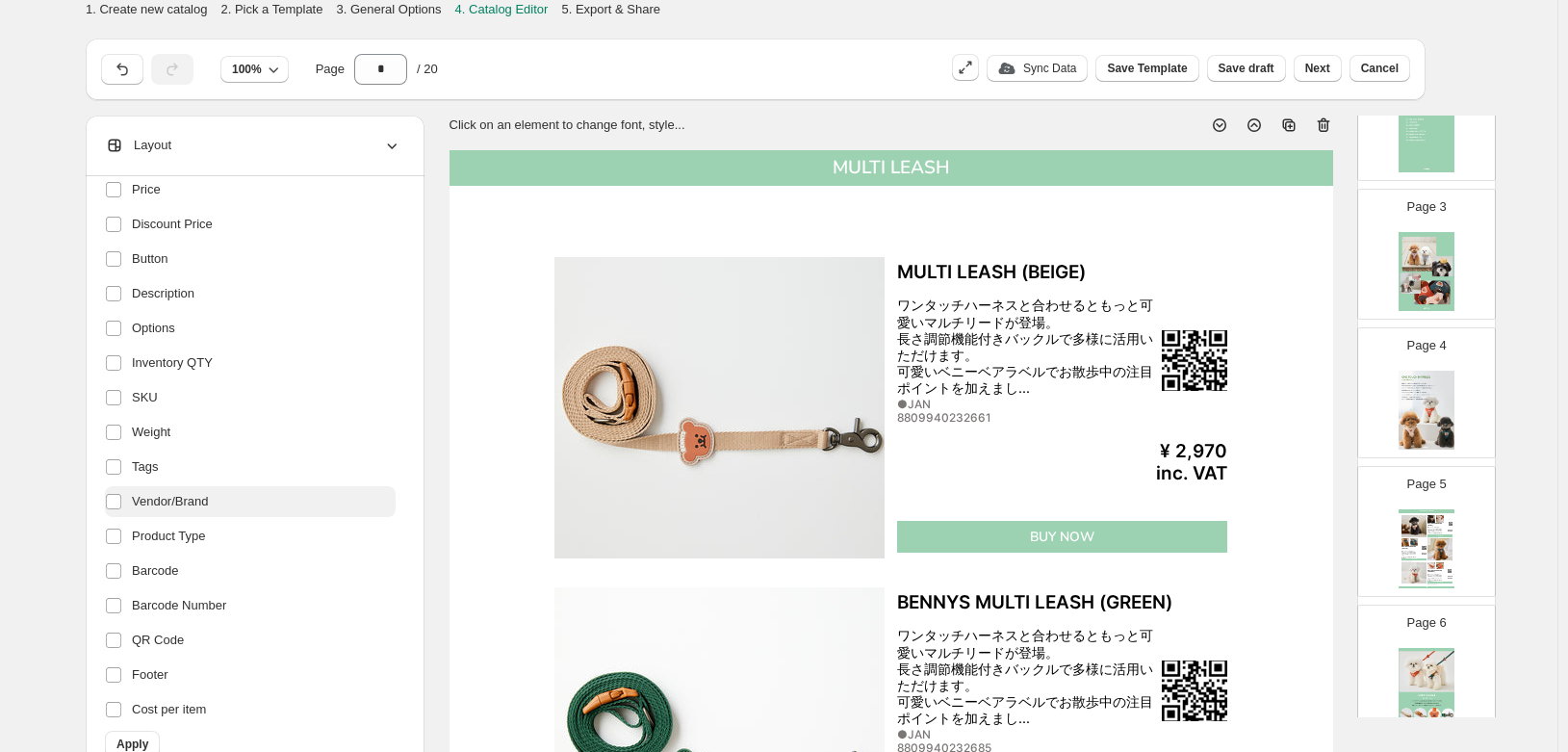 click on "Vendor/Brand" at bounding box center (250, 502) 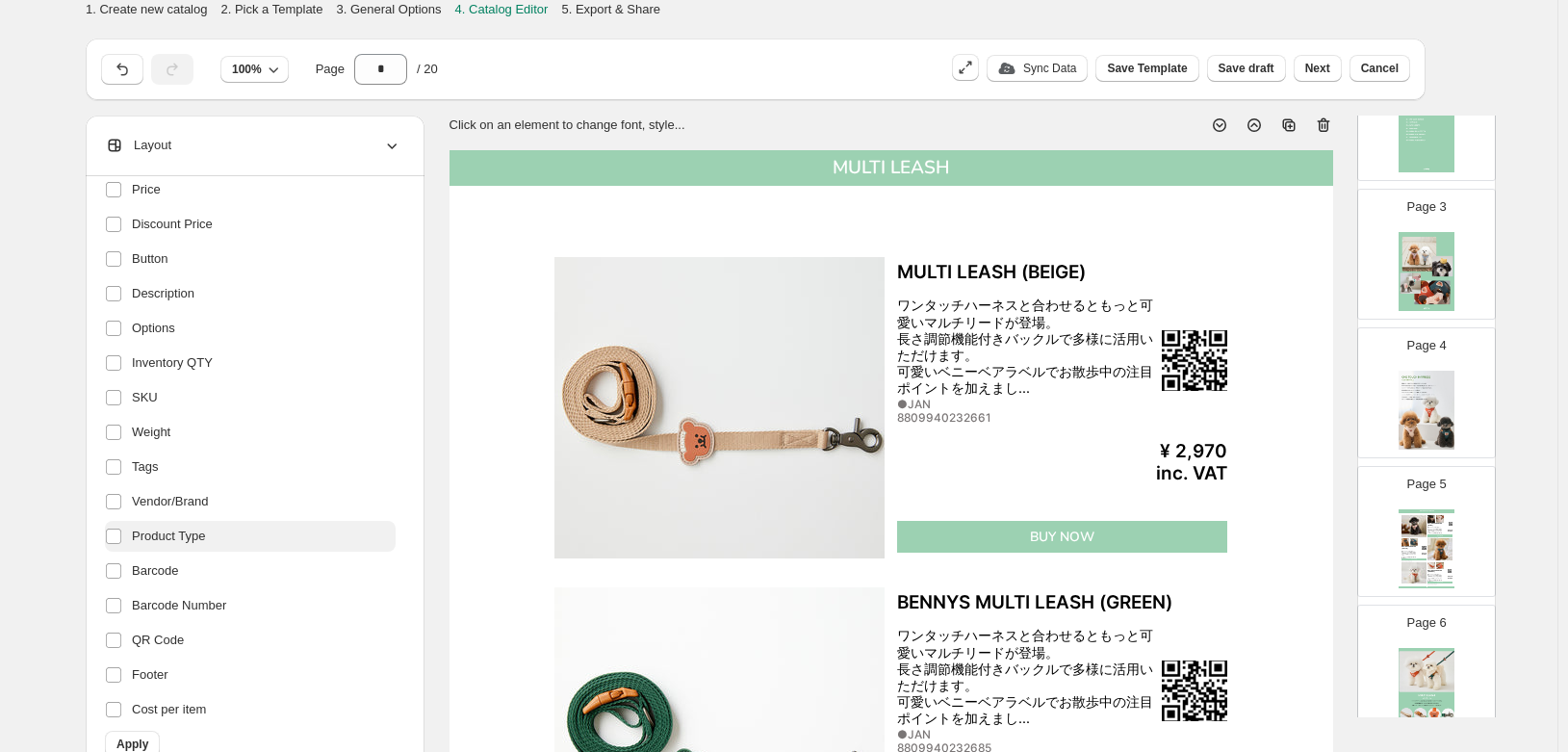 click on "Product Type" at bounding box center (168, 536) 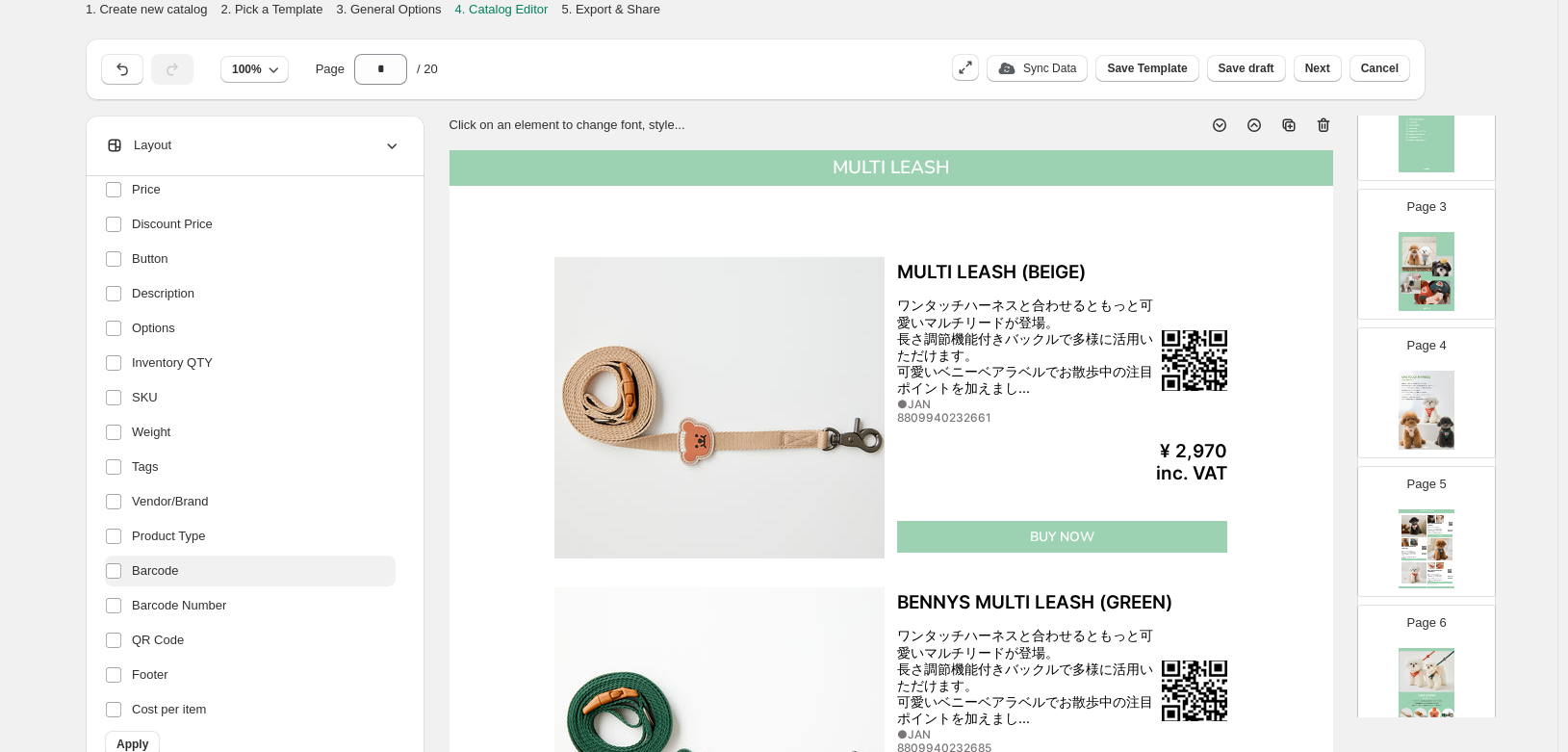 click on "Barcode" at bounding box center [250, 571] 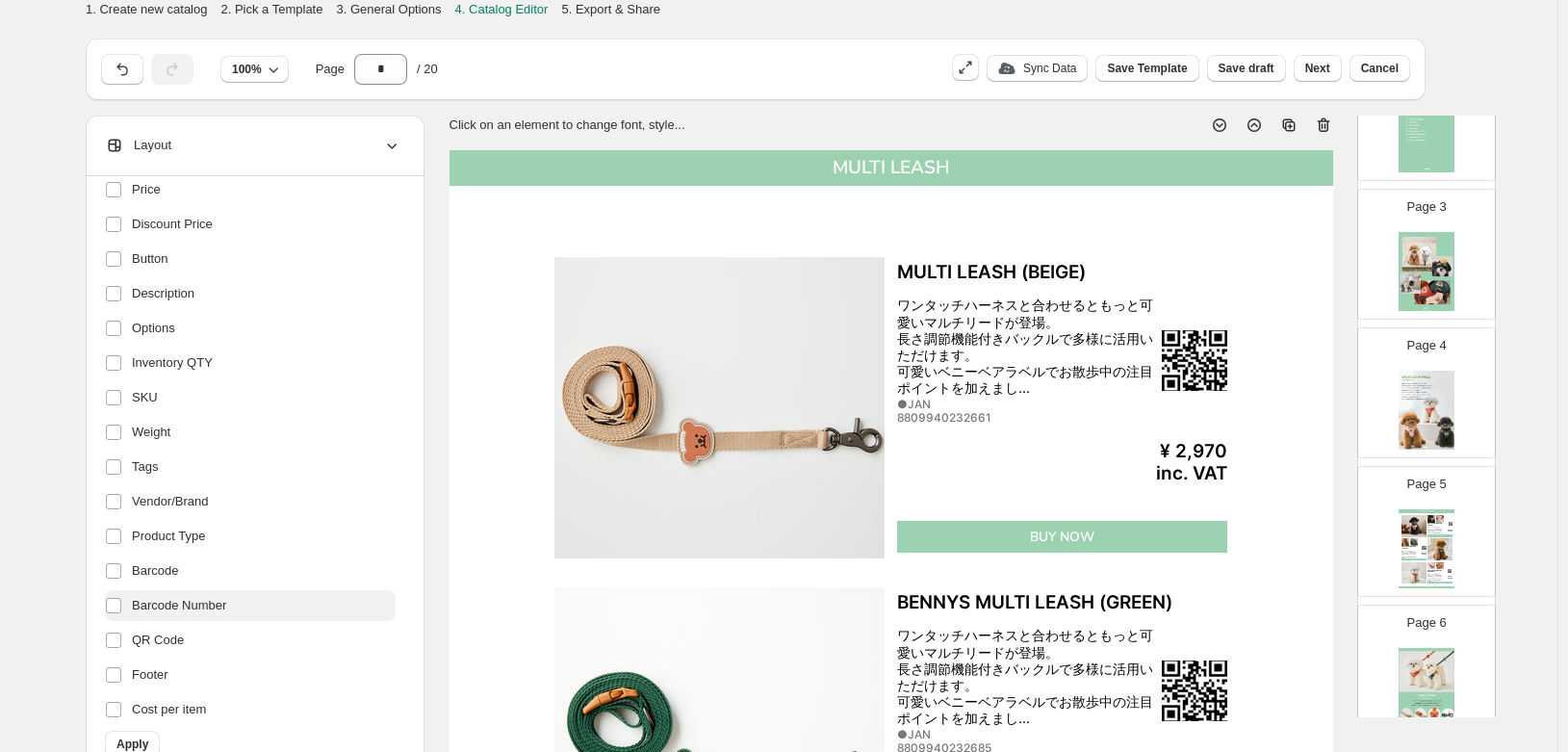 click on "Barcode Number" at bounding box center [179, 606] 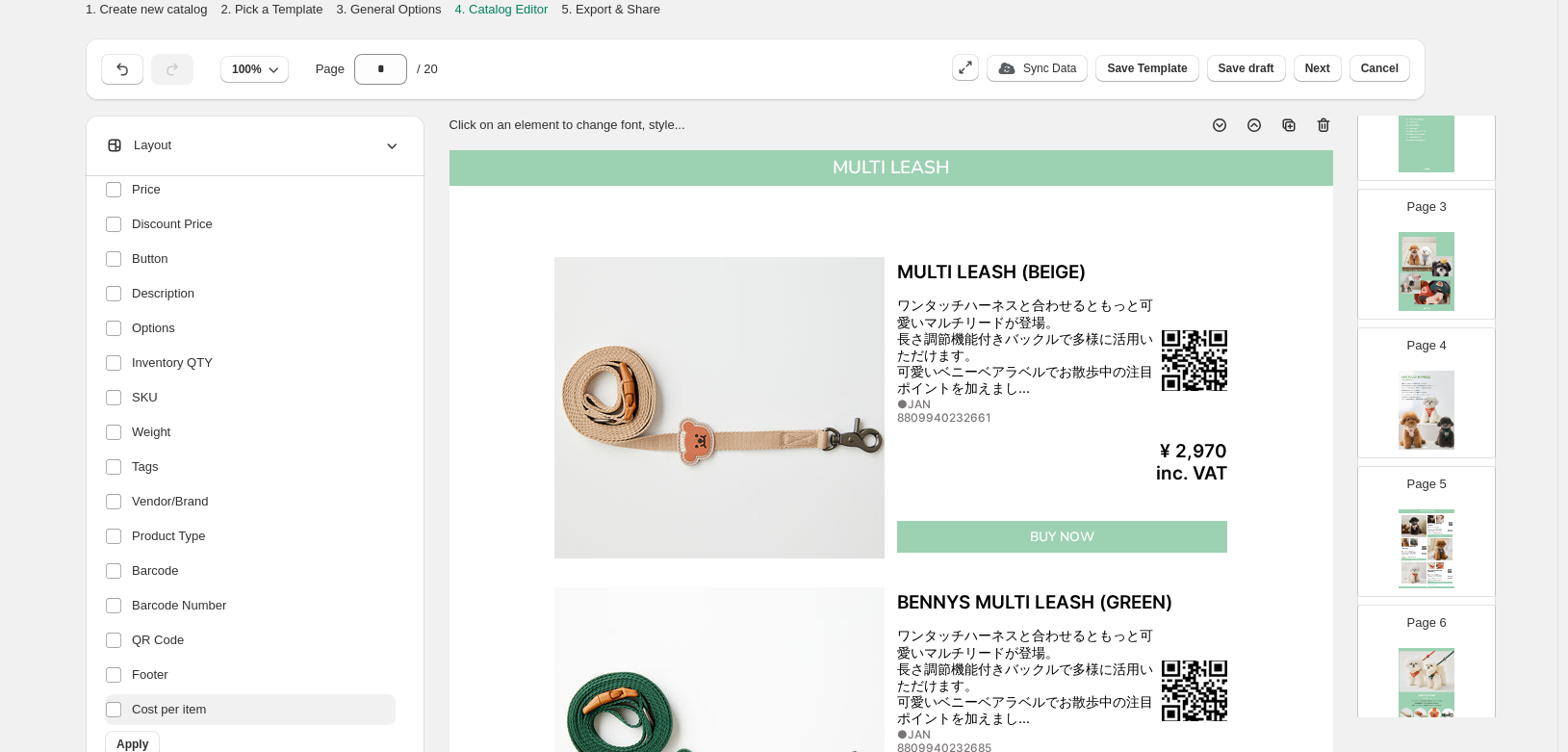 click on "Cost per item" at bounding box center (168, 710) 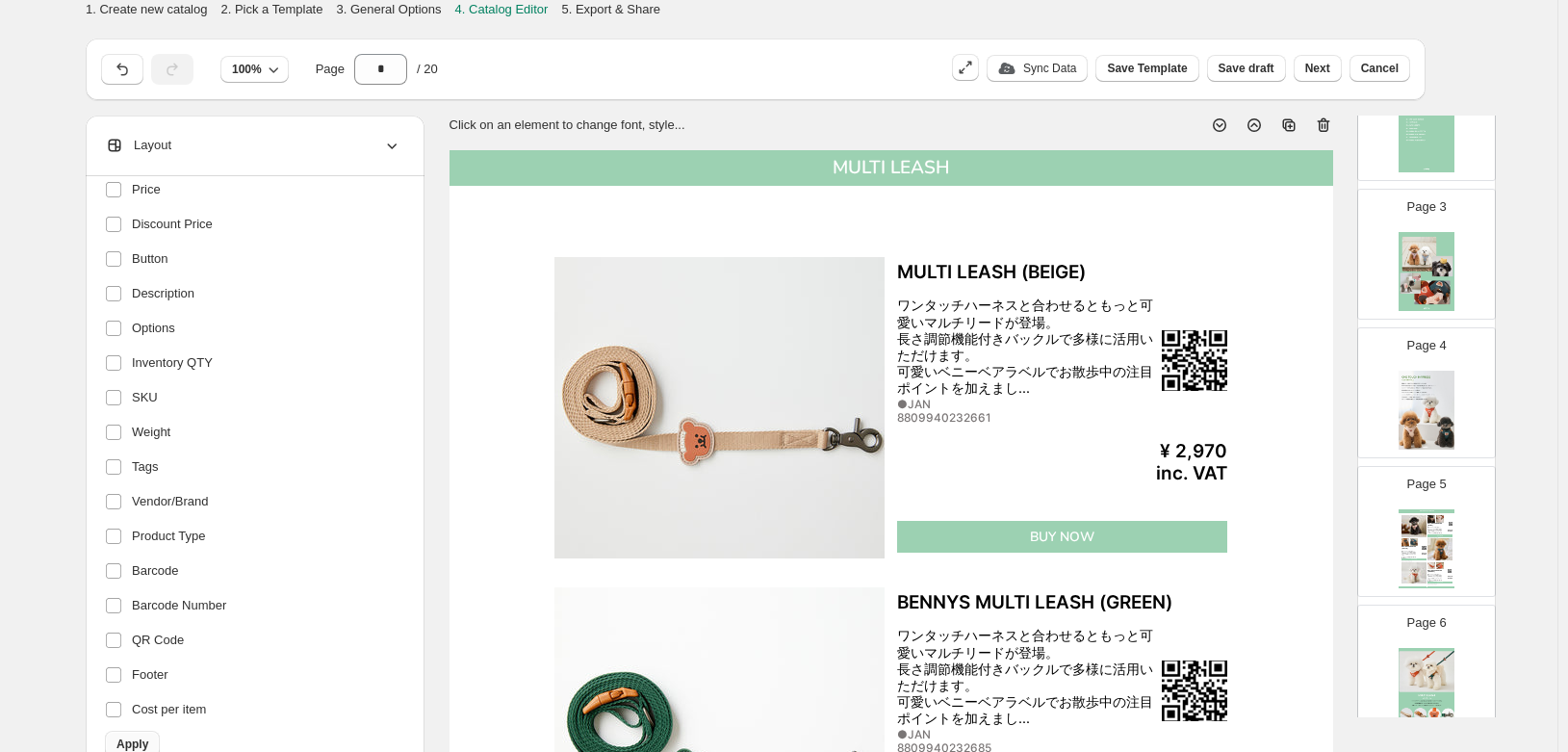 click on "Apply" at bounding box center (132, 744) 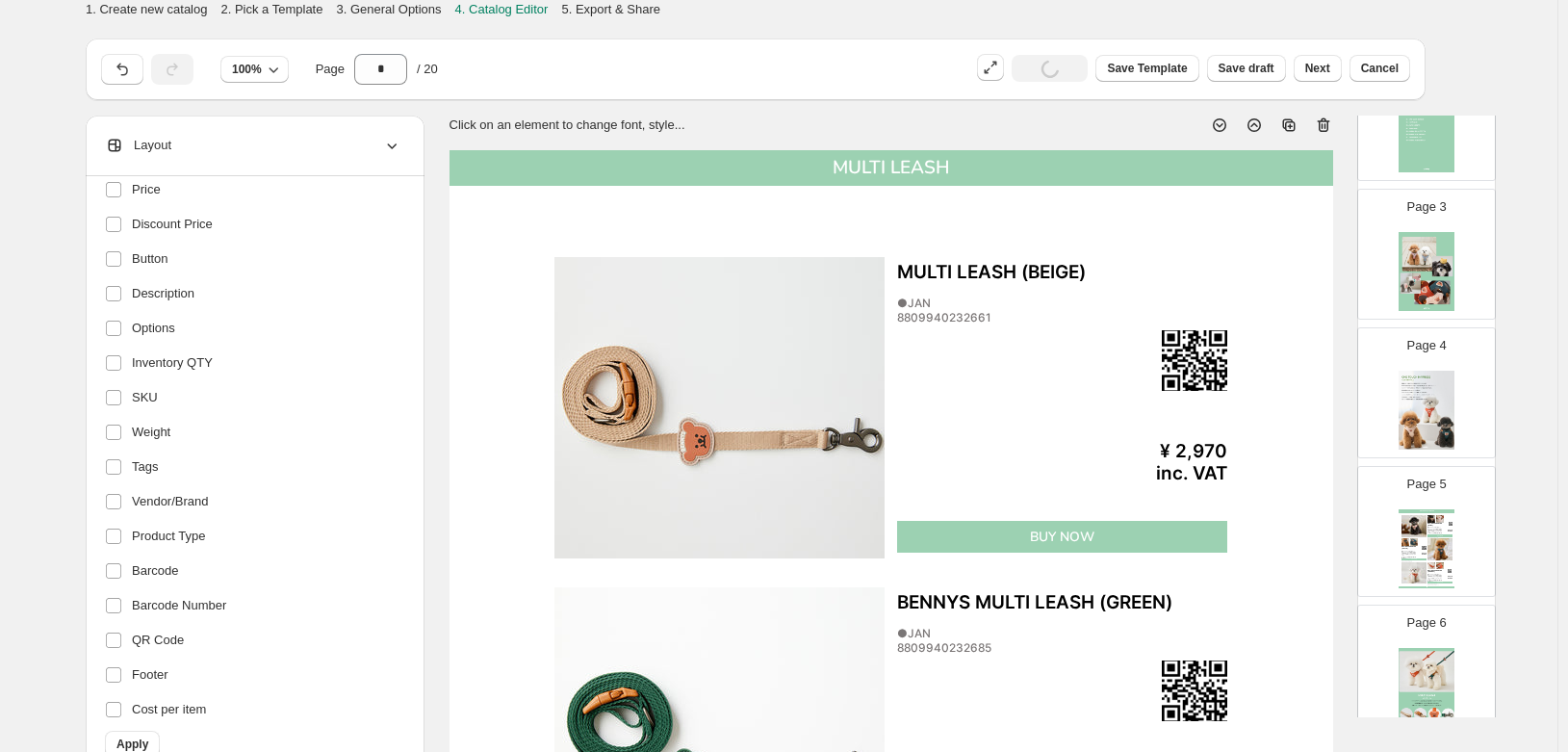 click at bounding box center (1427, 410) 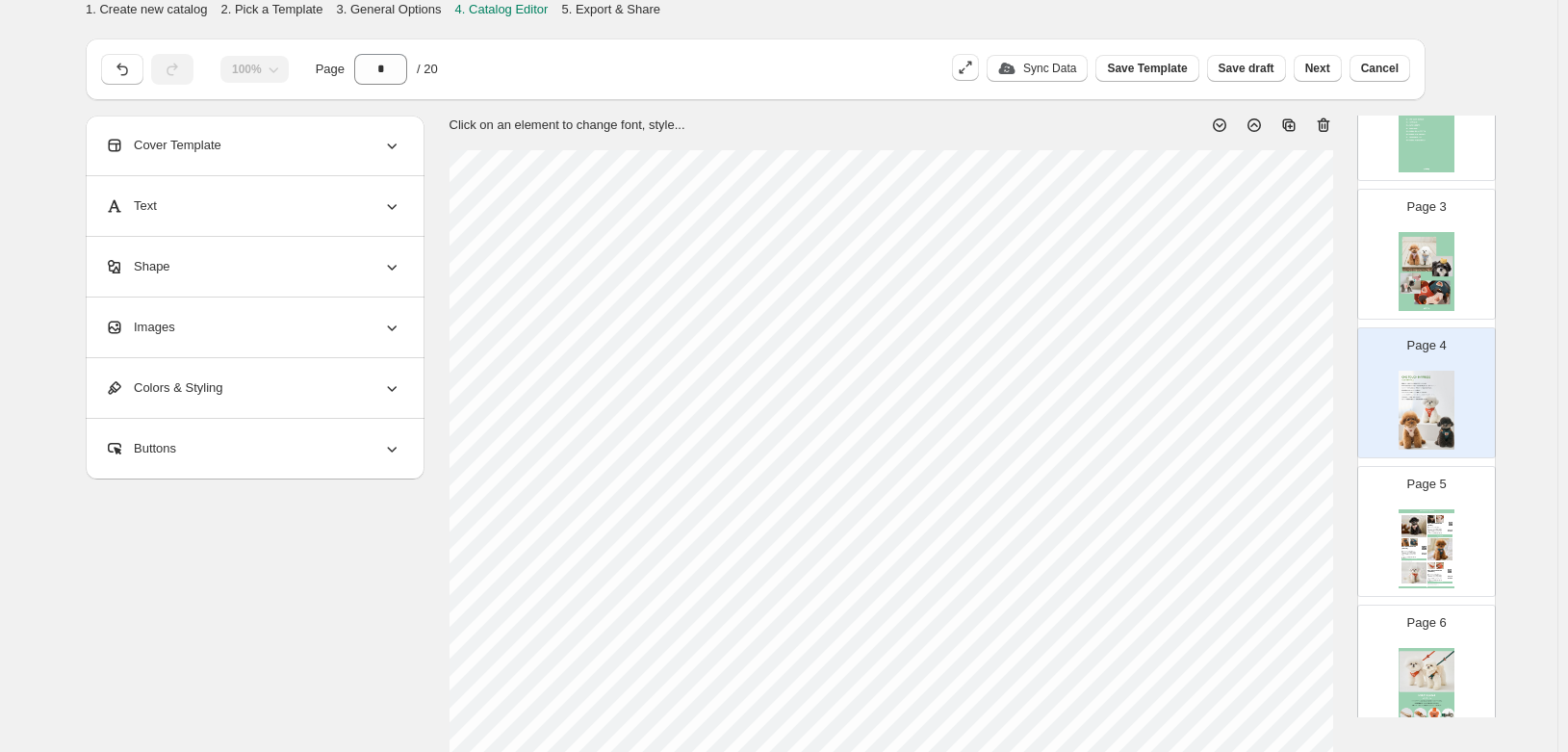 scroll, scrollTop: 0, scrollLeft: 0, axis: both 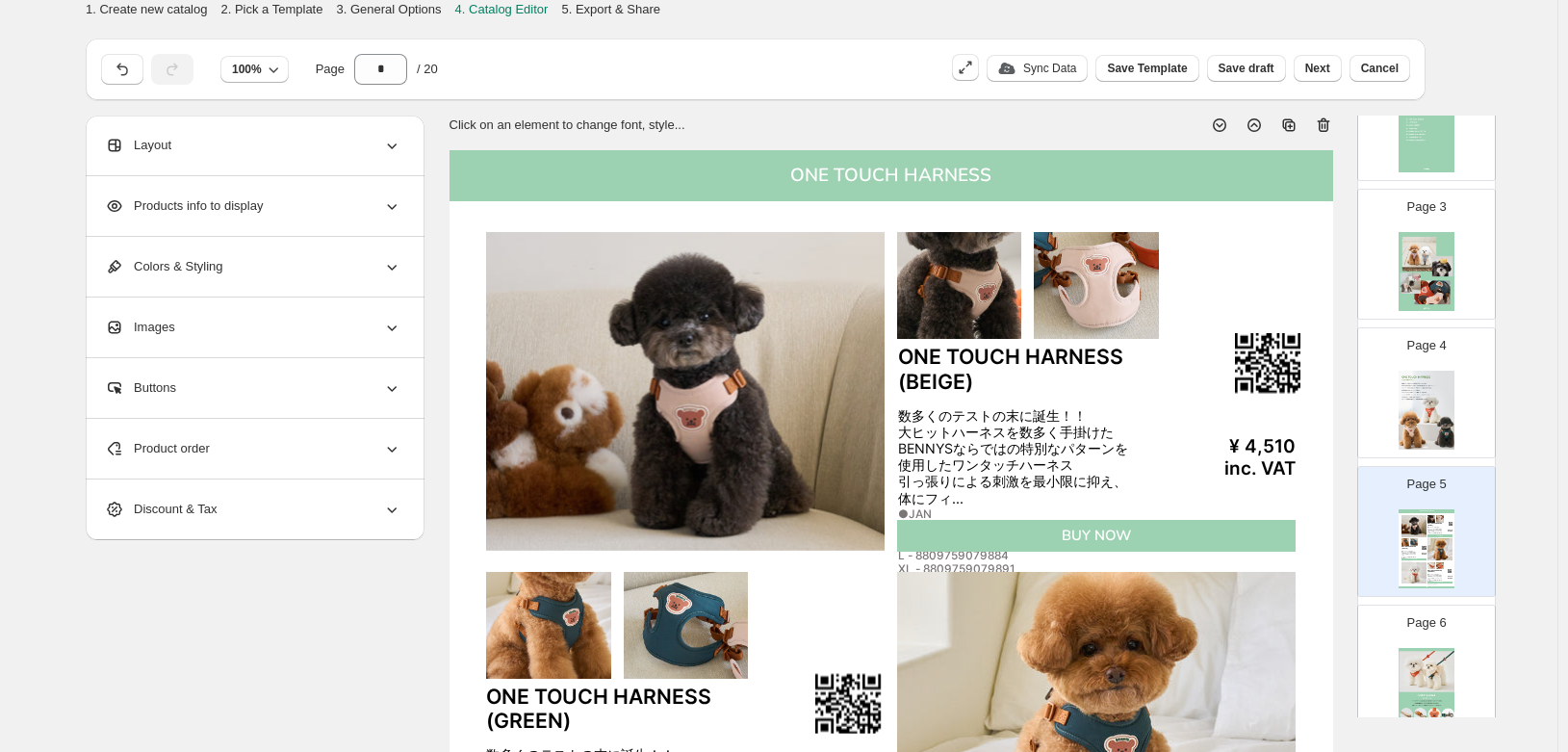 click at bounding box center [1427, 687] 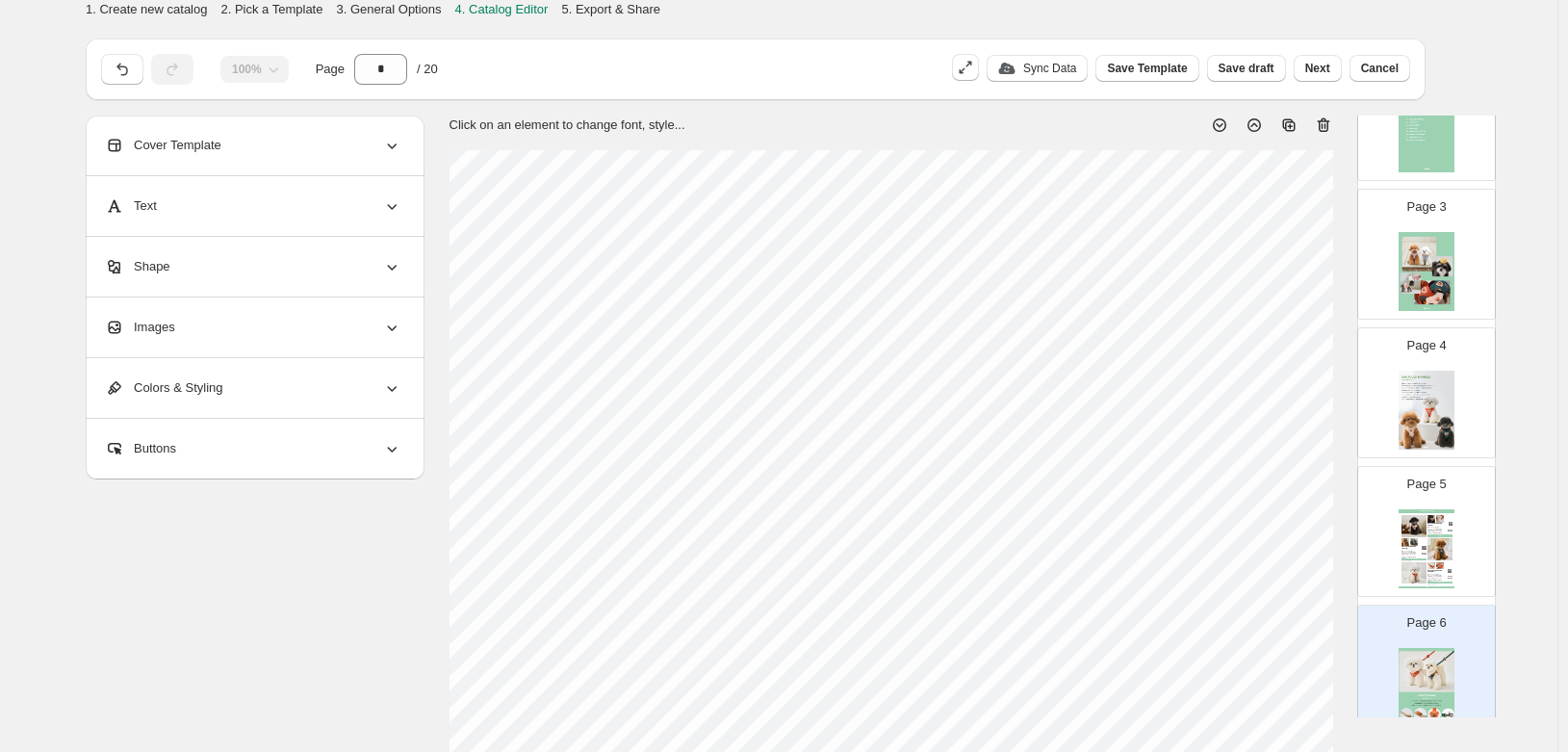 scroll, scrollTop: 578, scrollLeft: 0, axis: vertical 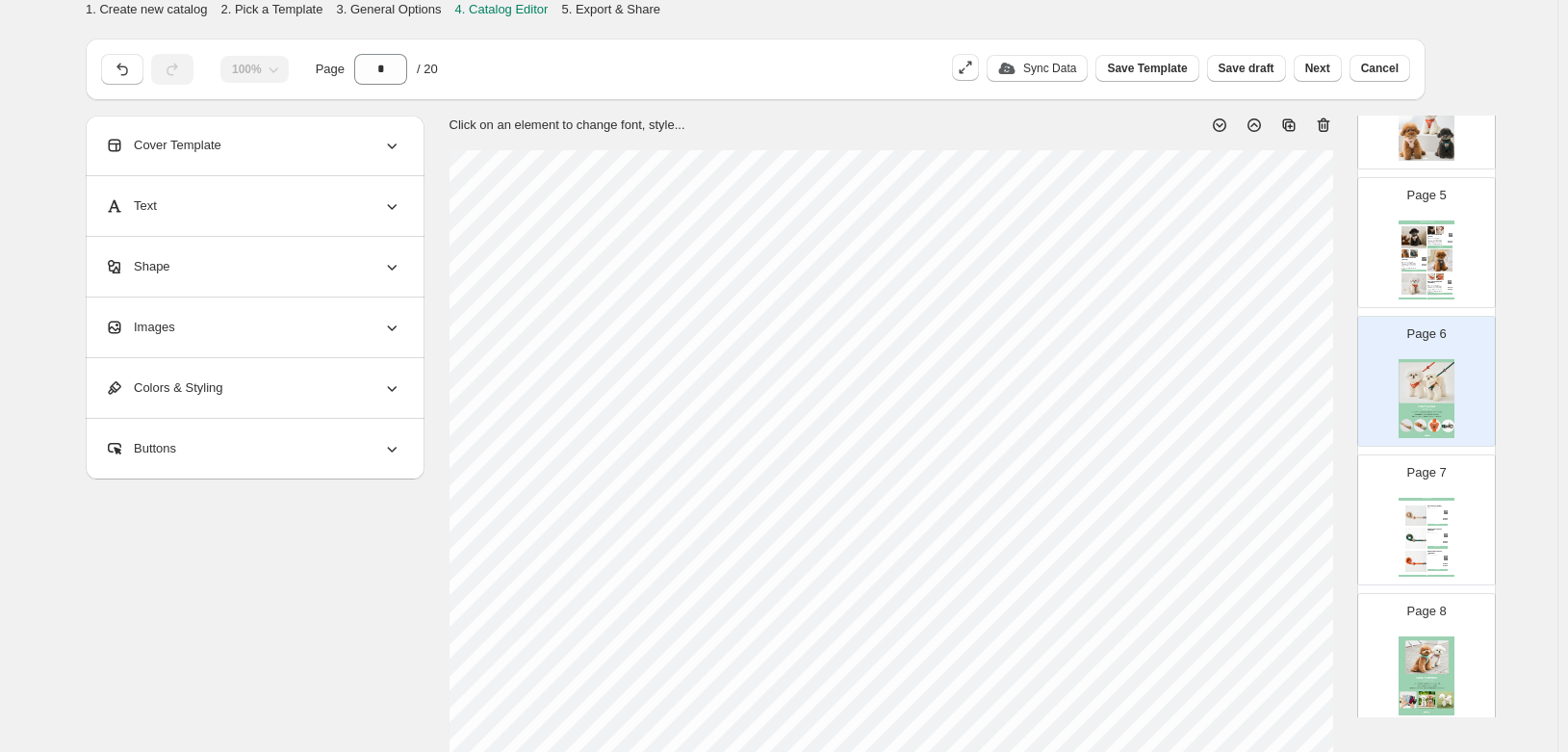 click on "MULTI LEASH MULTI LEASH (BEIGE) ●JAN
8809940232661 ¥ 2,970
inc. VAT BUY NOW BENNYS MULTI LEASH (GREEN) ●JAN
8809940232685	 ¥ 2,970
inc. VAT BUY NOW BENNYS MULTI LEASH (ORANGE) ●JAN
8809940232678 ¥ 2,970
inc. VAT BUY NOW MULTI LEASH | Page undefined" at bounding box center [1427, 537] 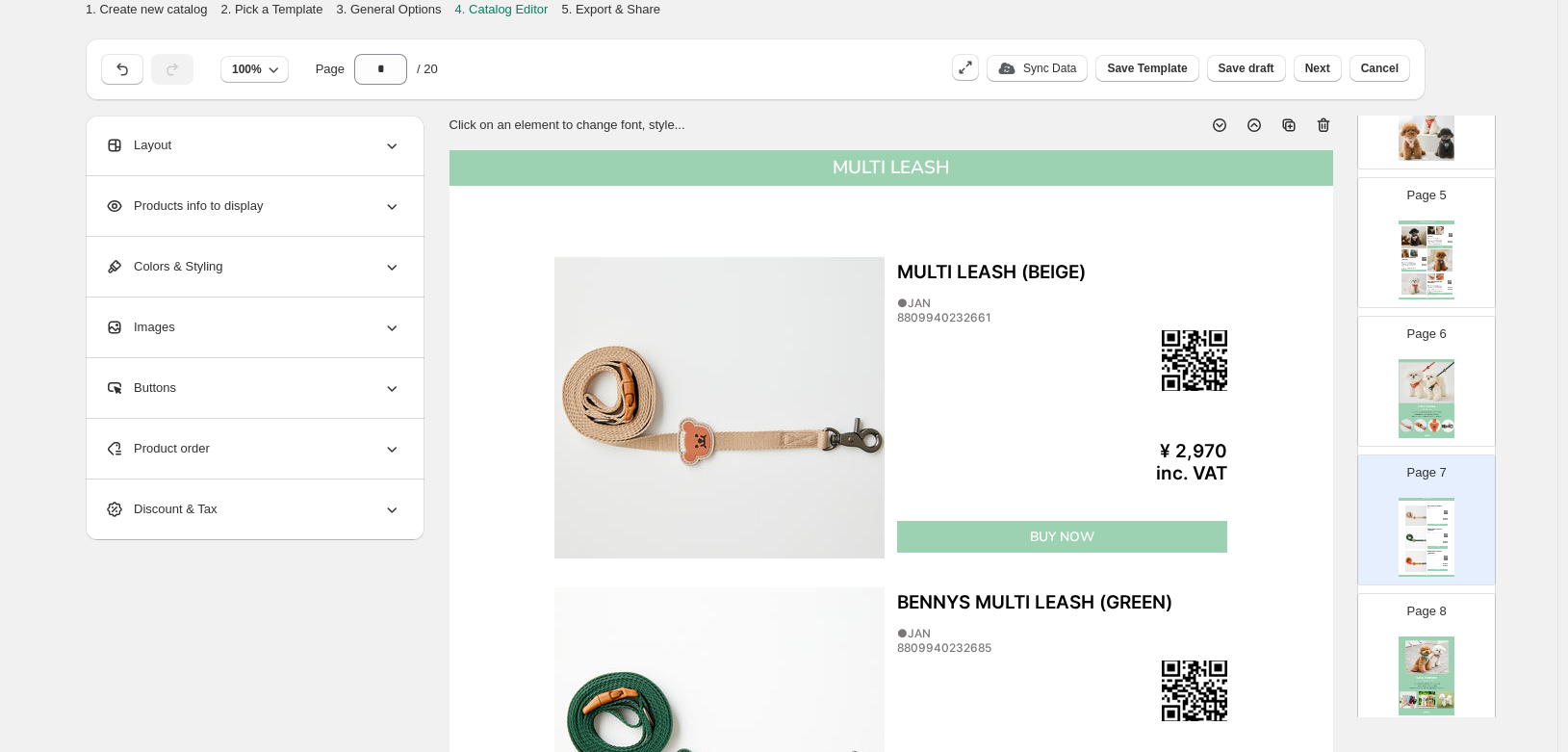 click on "数多くのテストの末に誕生！！
大ヒットハーネスを数多く手掛けたBENNYSならではの特別なパターンを使用したワンタッチハーネス
引っ張りによる刺激を最小限に抑え、体にフィ..." at bounding box center (1435, 242) 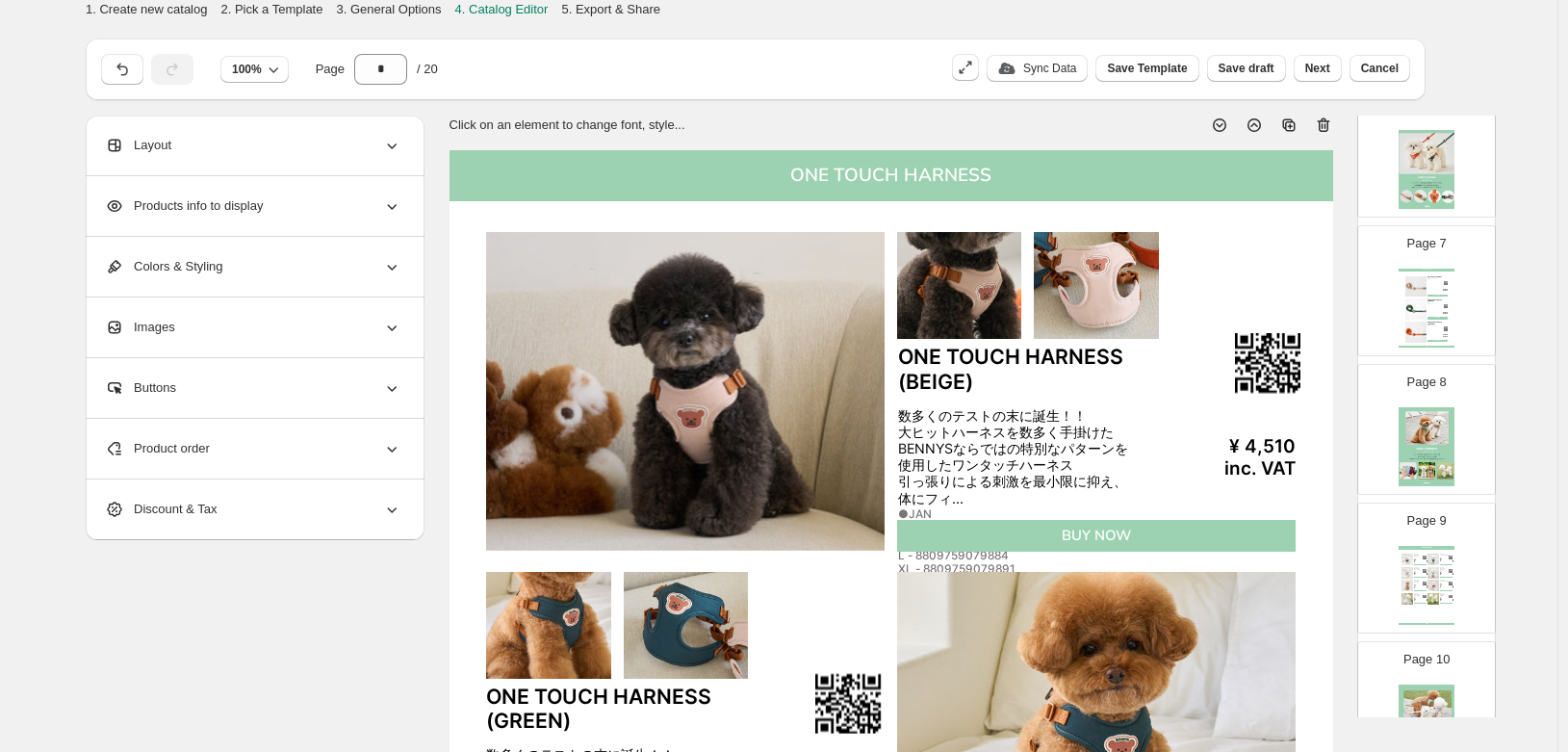 scroll, scrollTop: 1059, scrollLeft: 0, axis: vertical 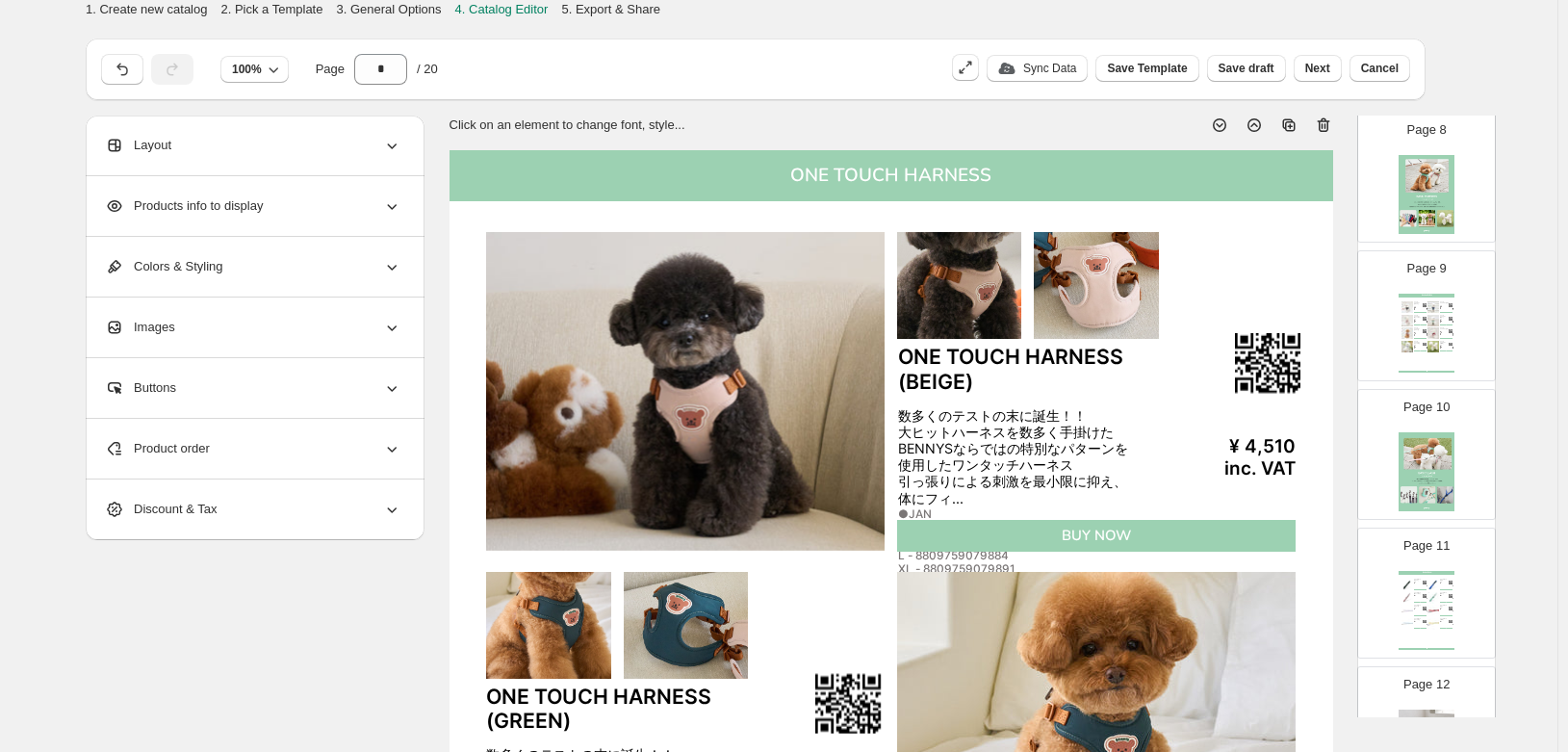 click on "BASIC HARNESS (LIGHTPINK)" at bounding box center [1418, 317] 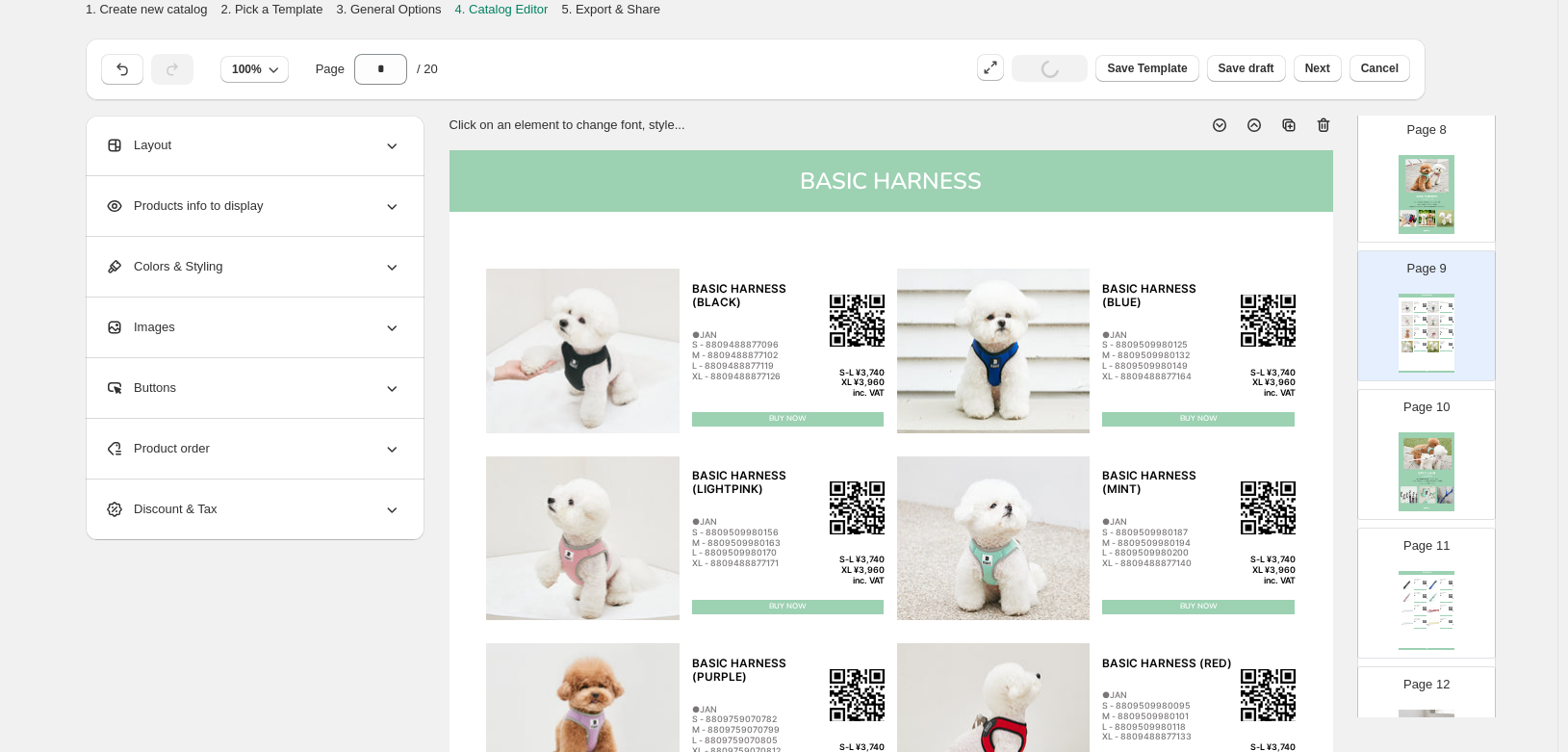 click at bounding box center [1427, 472] 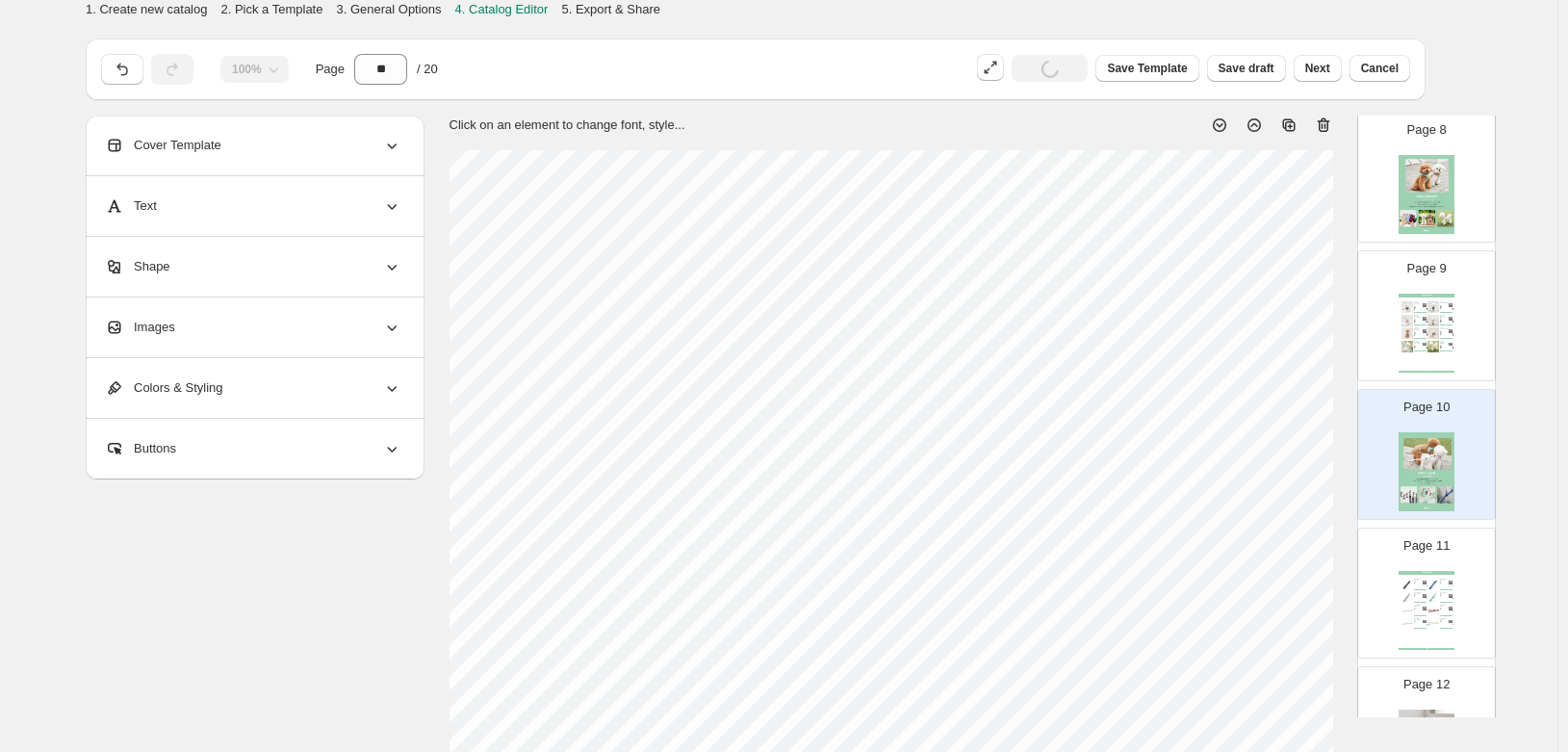 click at bounding box center [1433, 598] 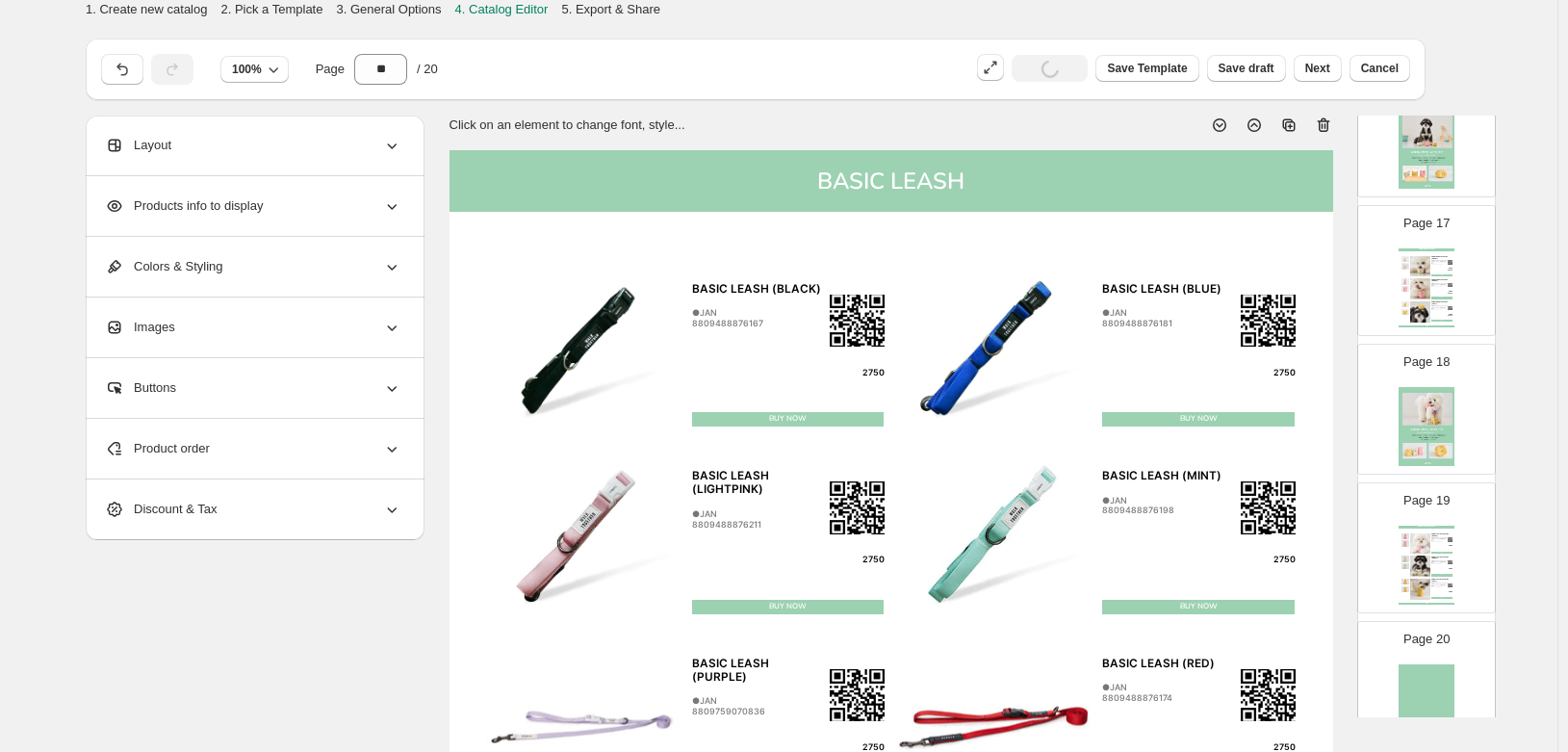 scroll, scrollTop: 2215, scrollLeft: 0, axis: vertical 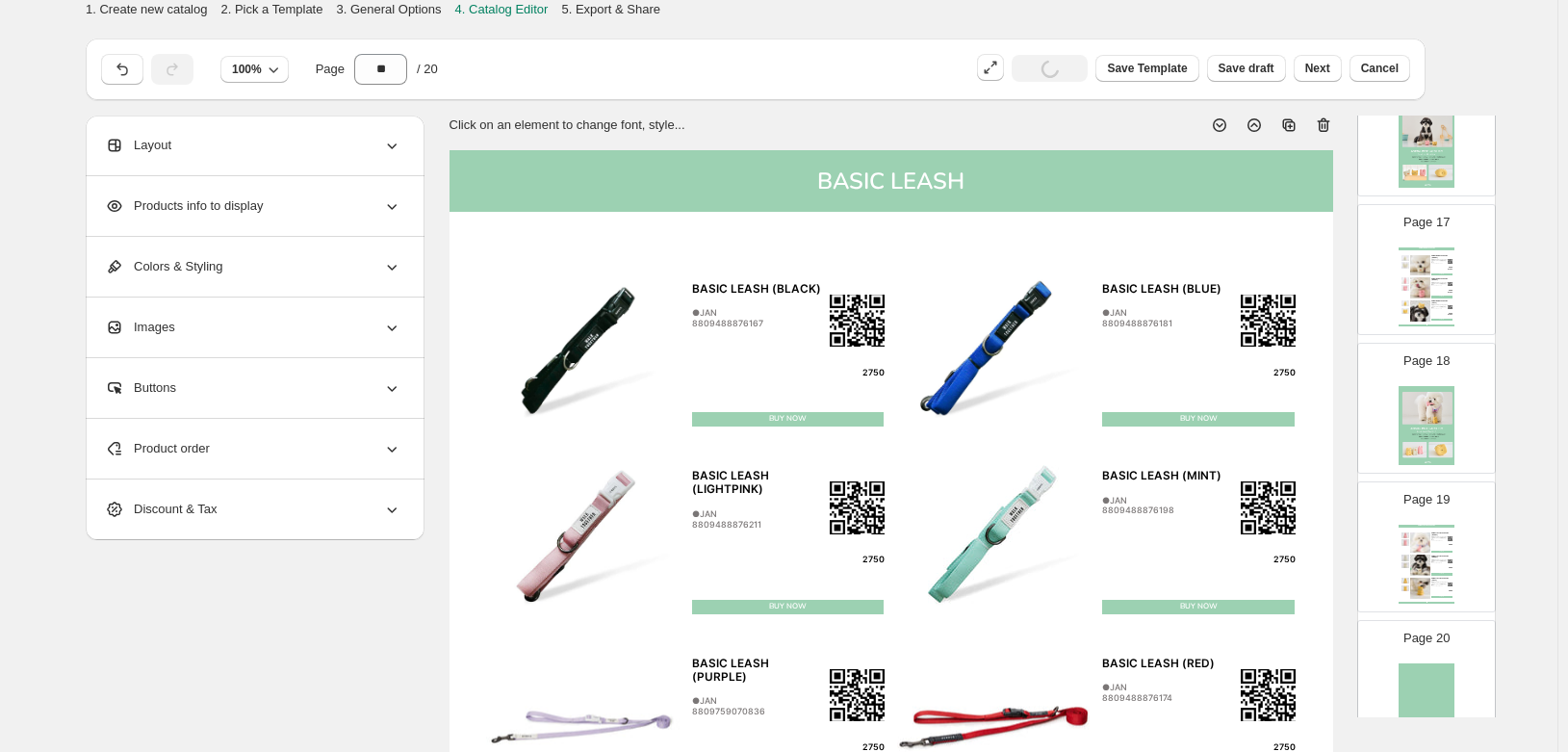 click at bounding box center (1421, 588) 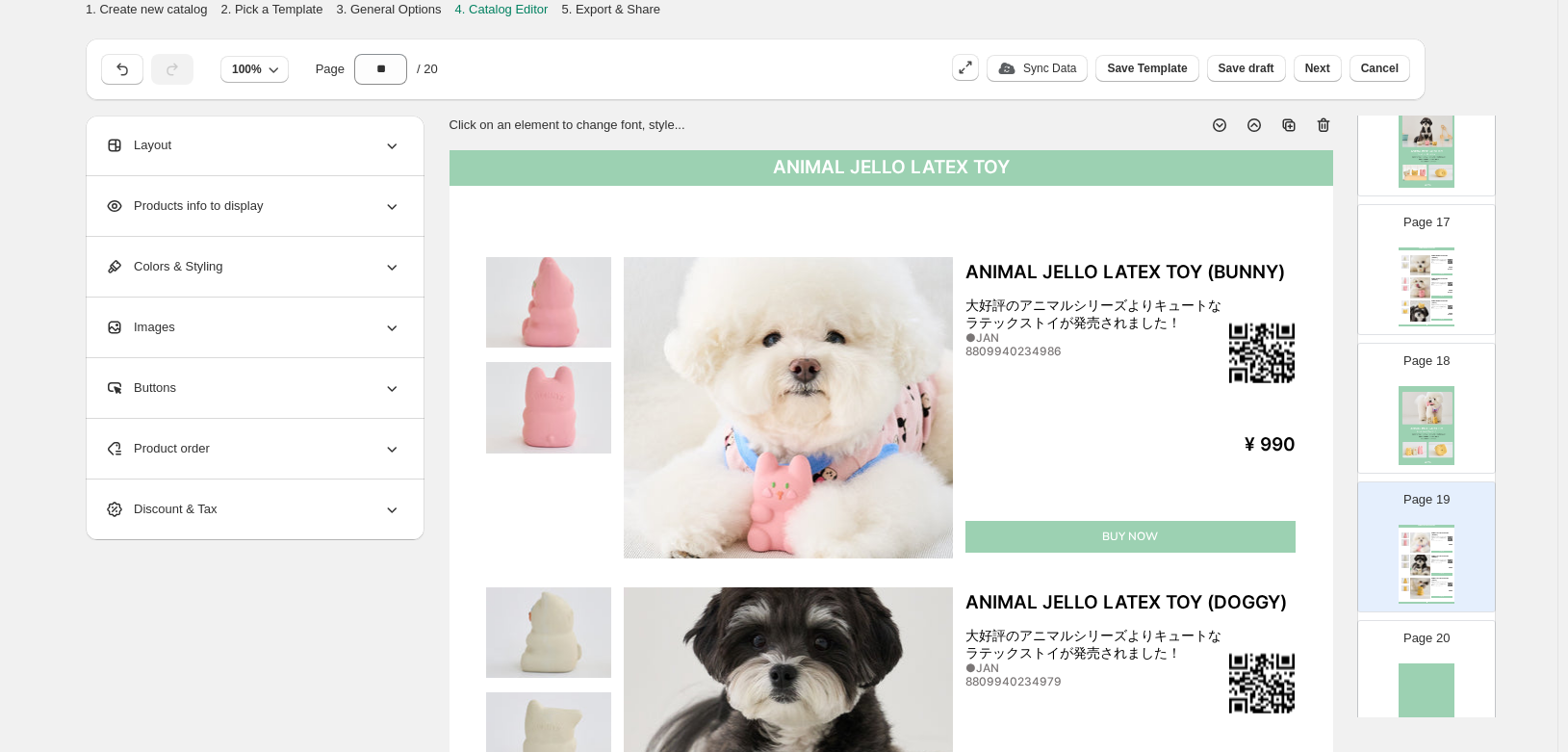 click on "Products info to display" at bounding box center [184, 206] 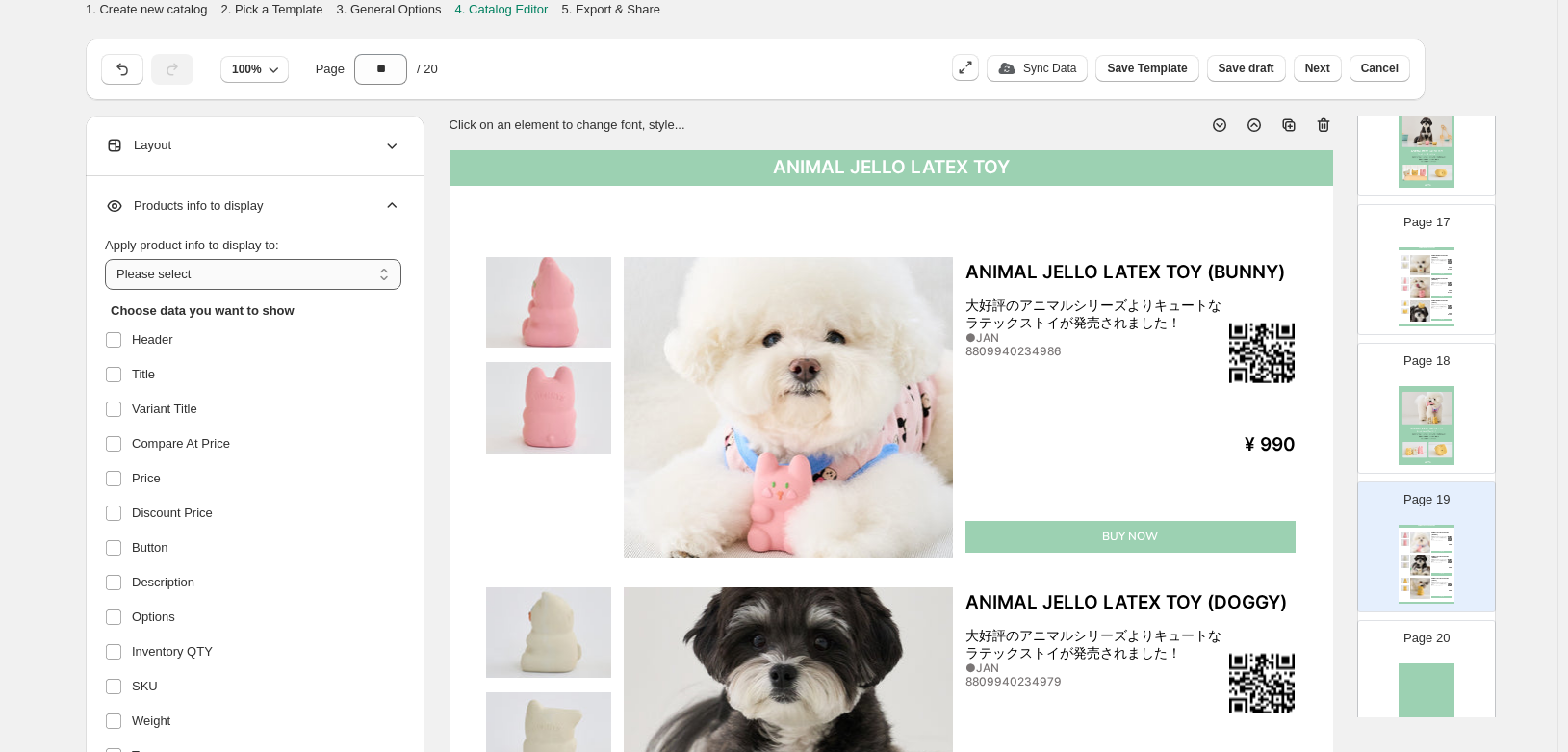 click on "**********" at bounding box center (253, 274) 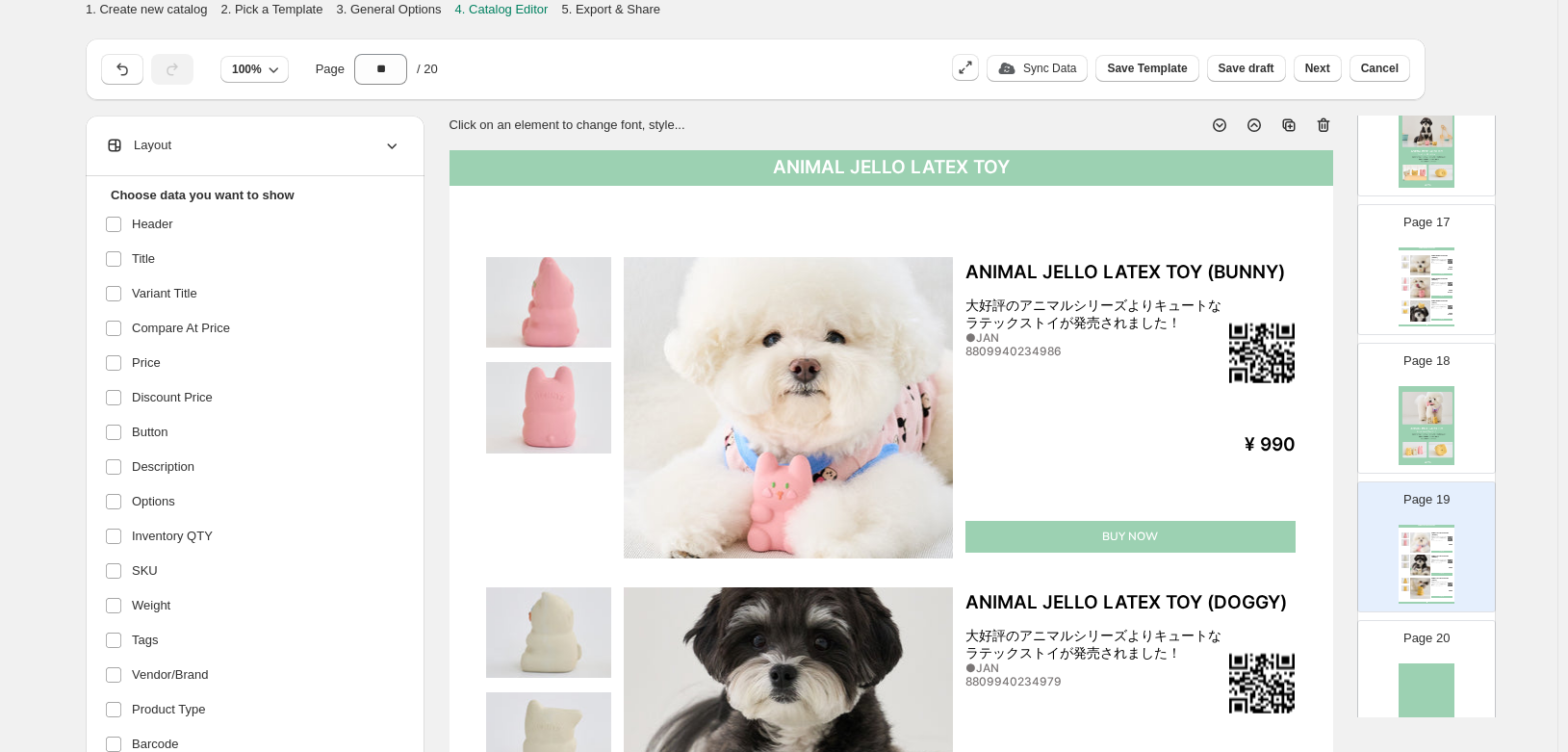 scroll, scrollTop: 289, scrollLeft: 0, axis: vertical 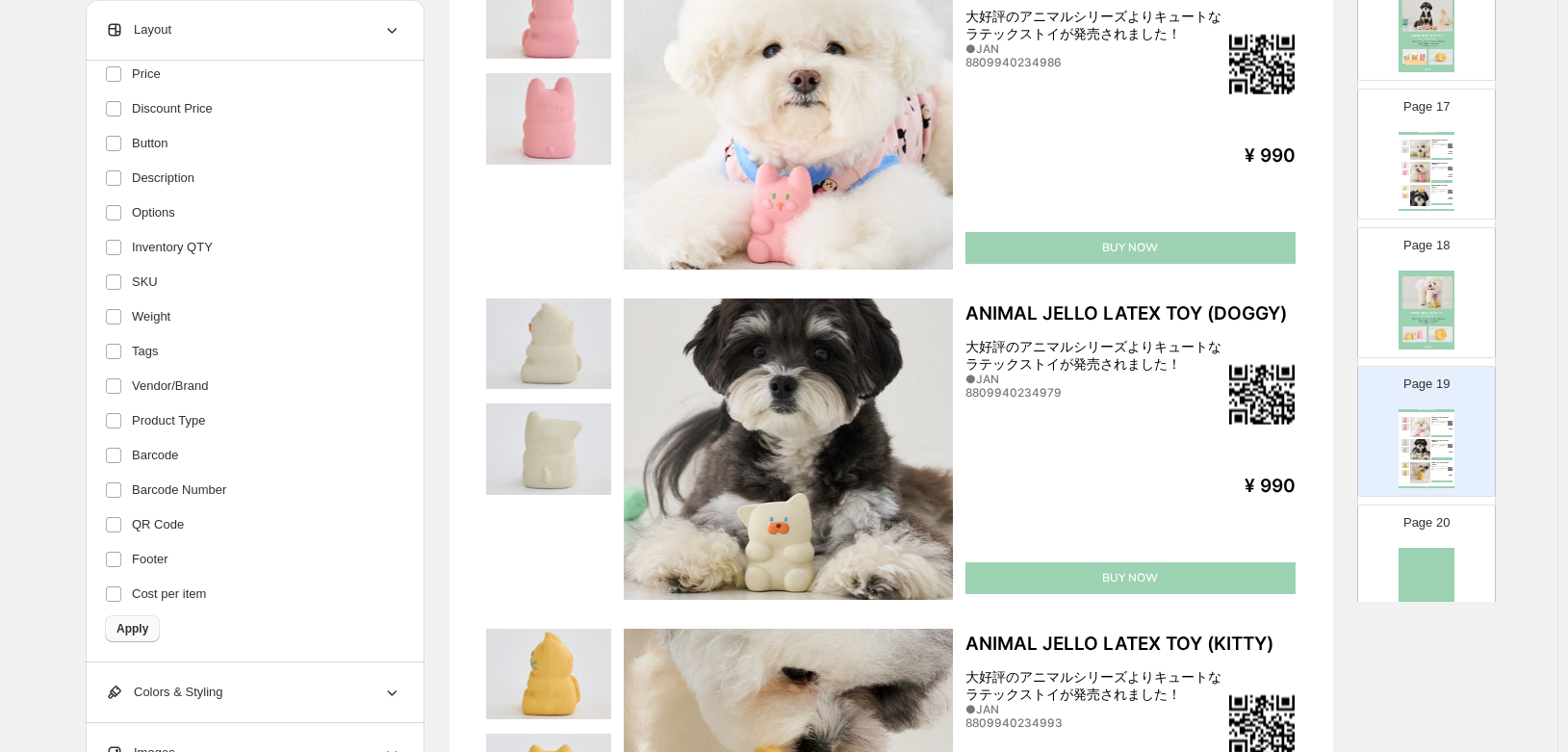 click on "Apply" at bounding box center (132, 629) 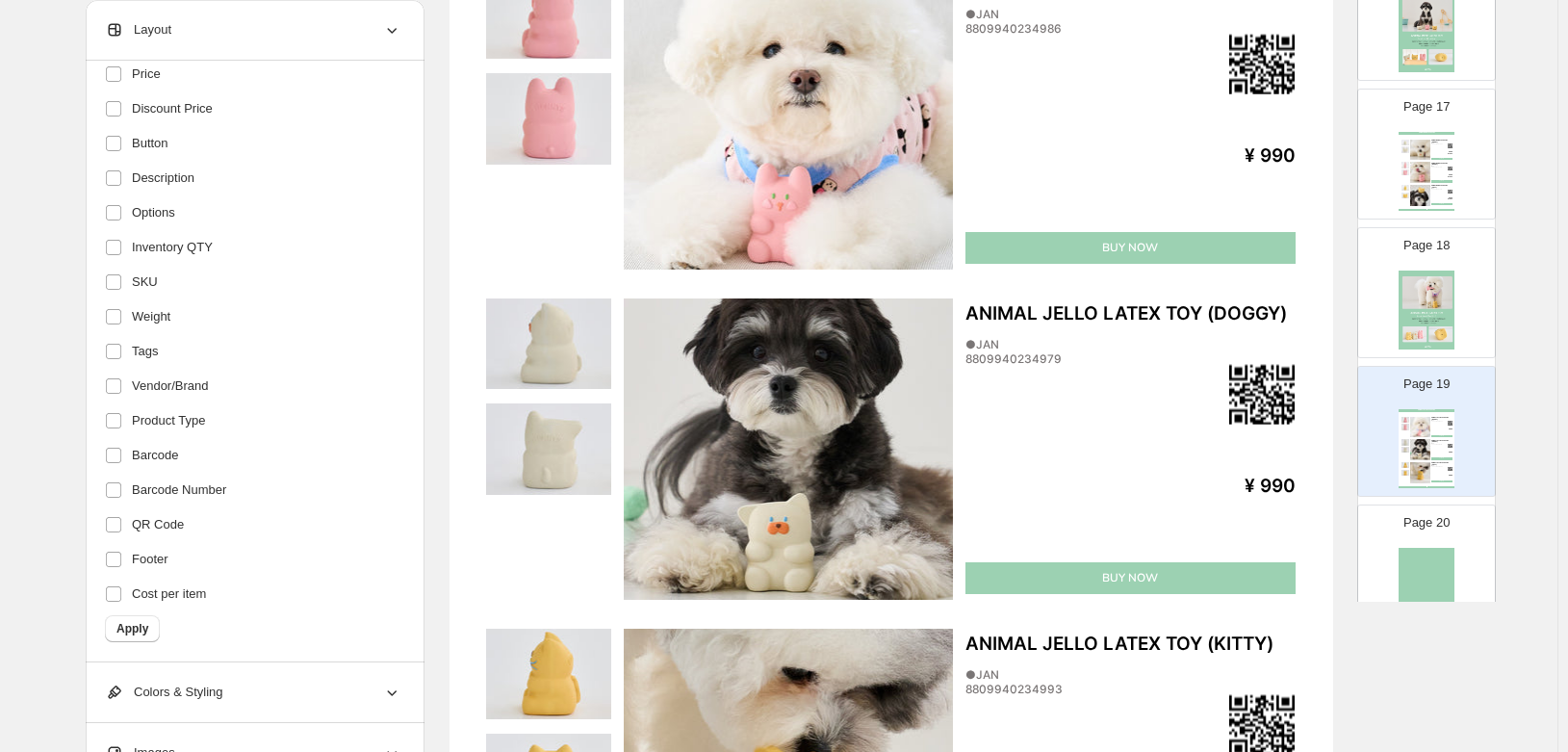 click on "ANIMAL BEBE LATEX TOY (BUNNY) ●JAN
8809940235013" at bounding box center [1442, 166] 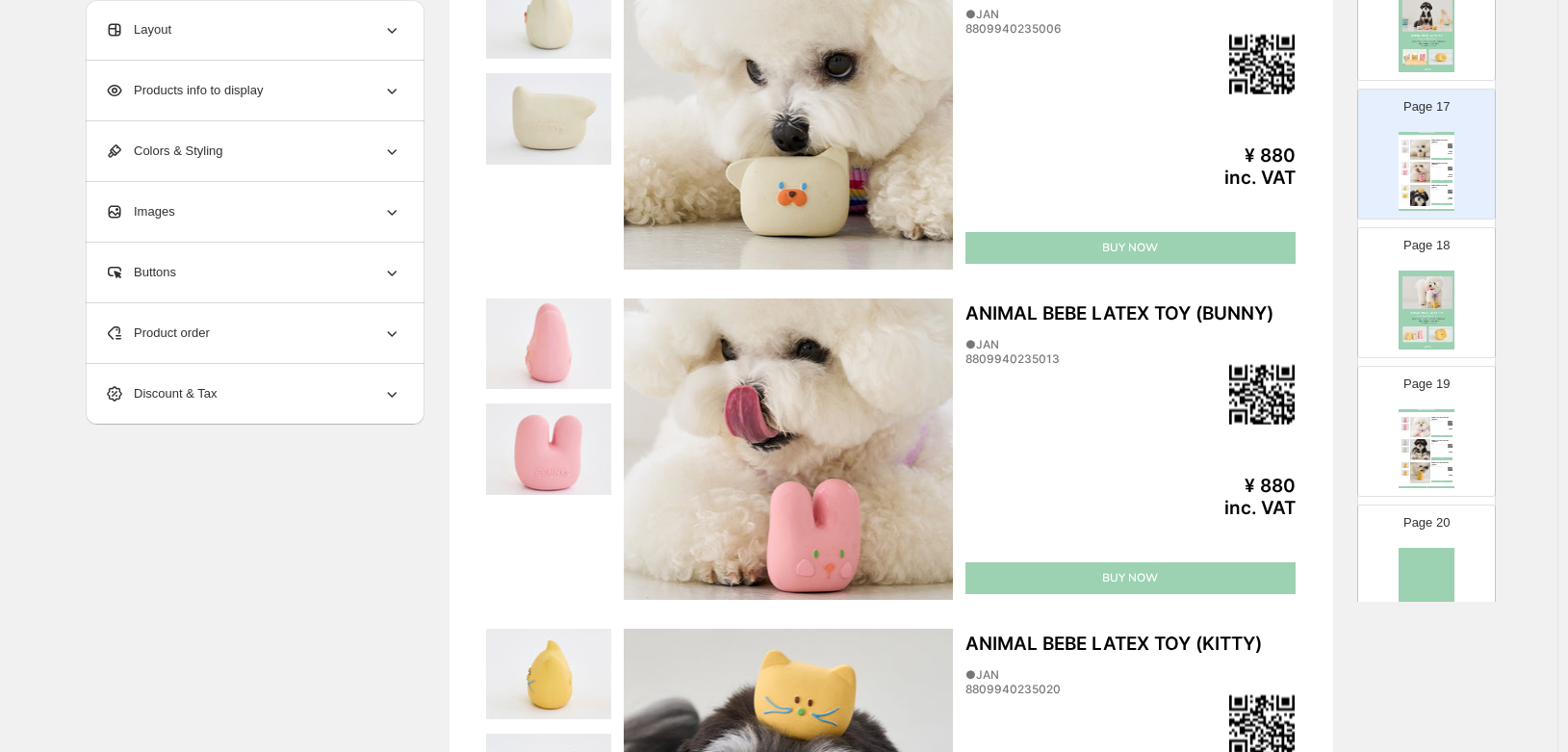 scroll, scrollTop: 0, scrollLeft: 0, axis: both 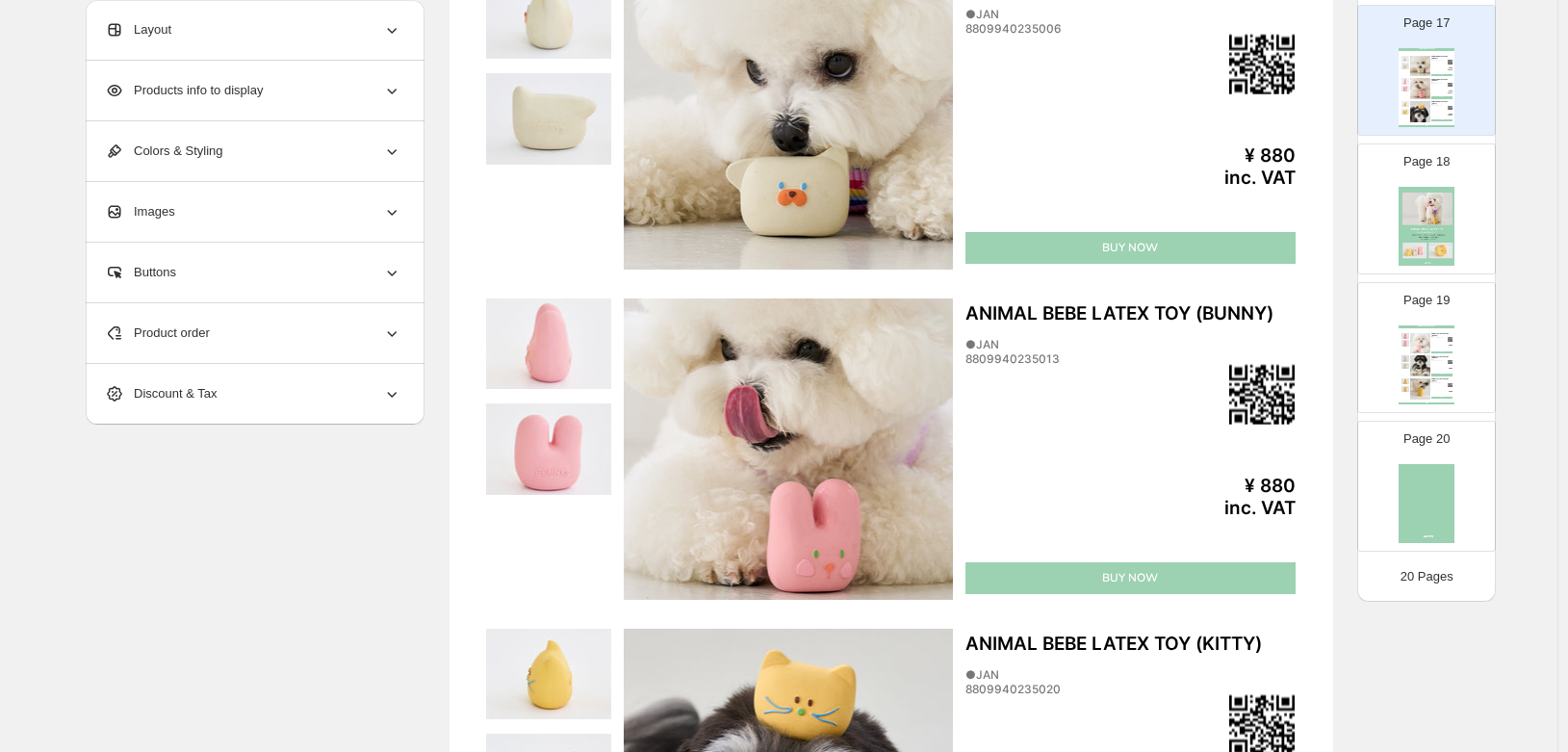 click at bounding box center (1450, 385) 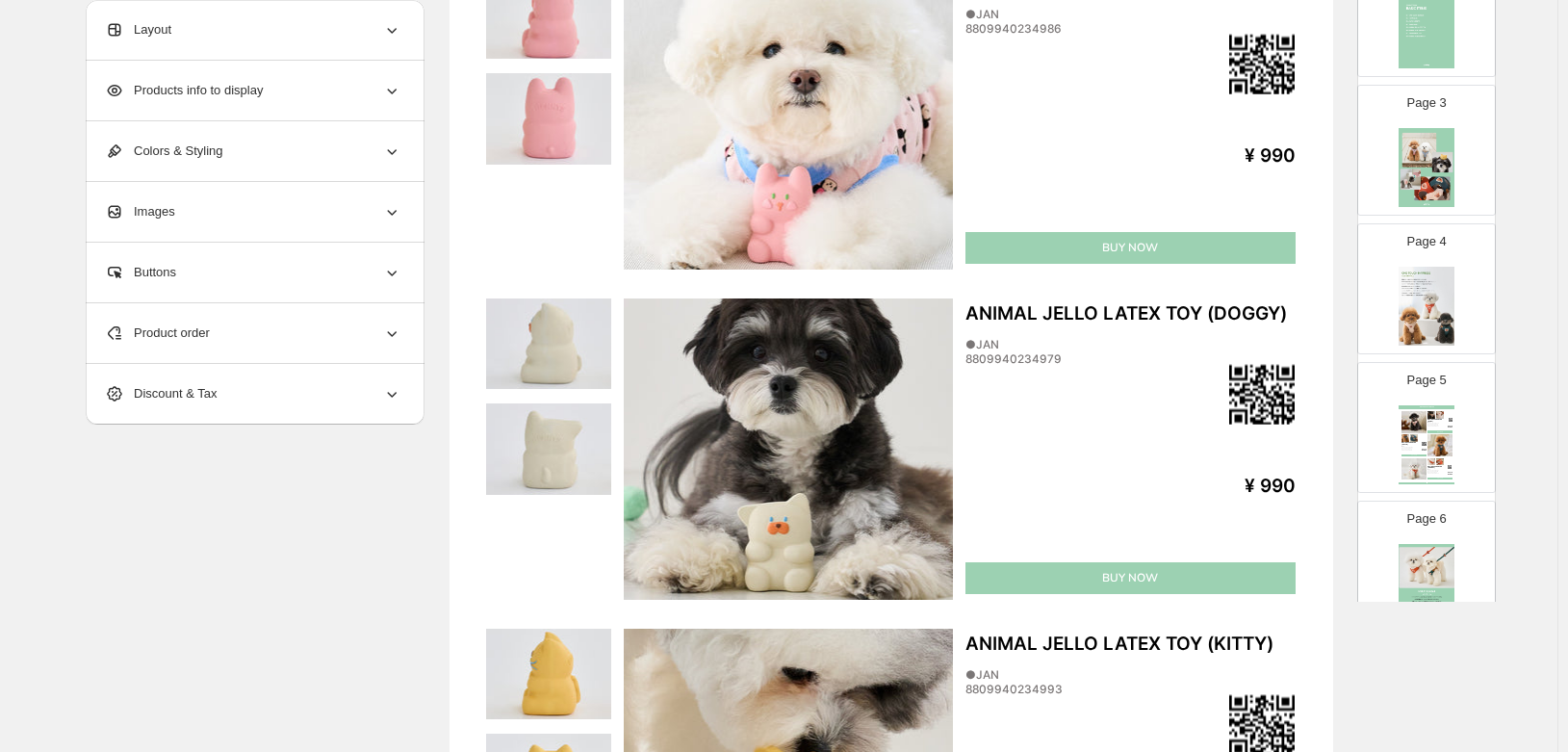 scroll, scrollTop: 276, scrollLeft: 0, axis: vertical 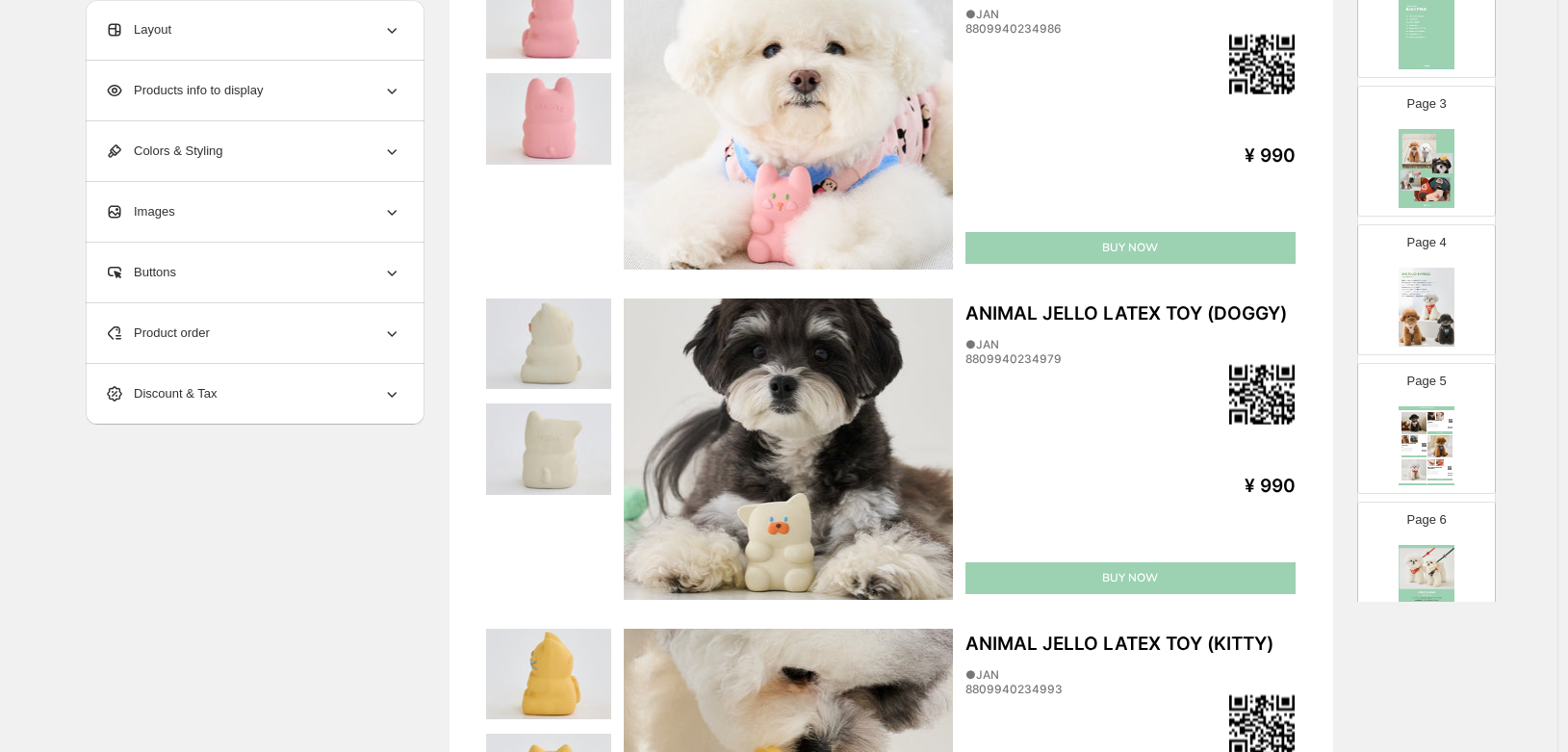 click at bounding box center (1427, 307) 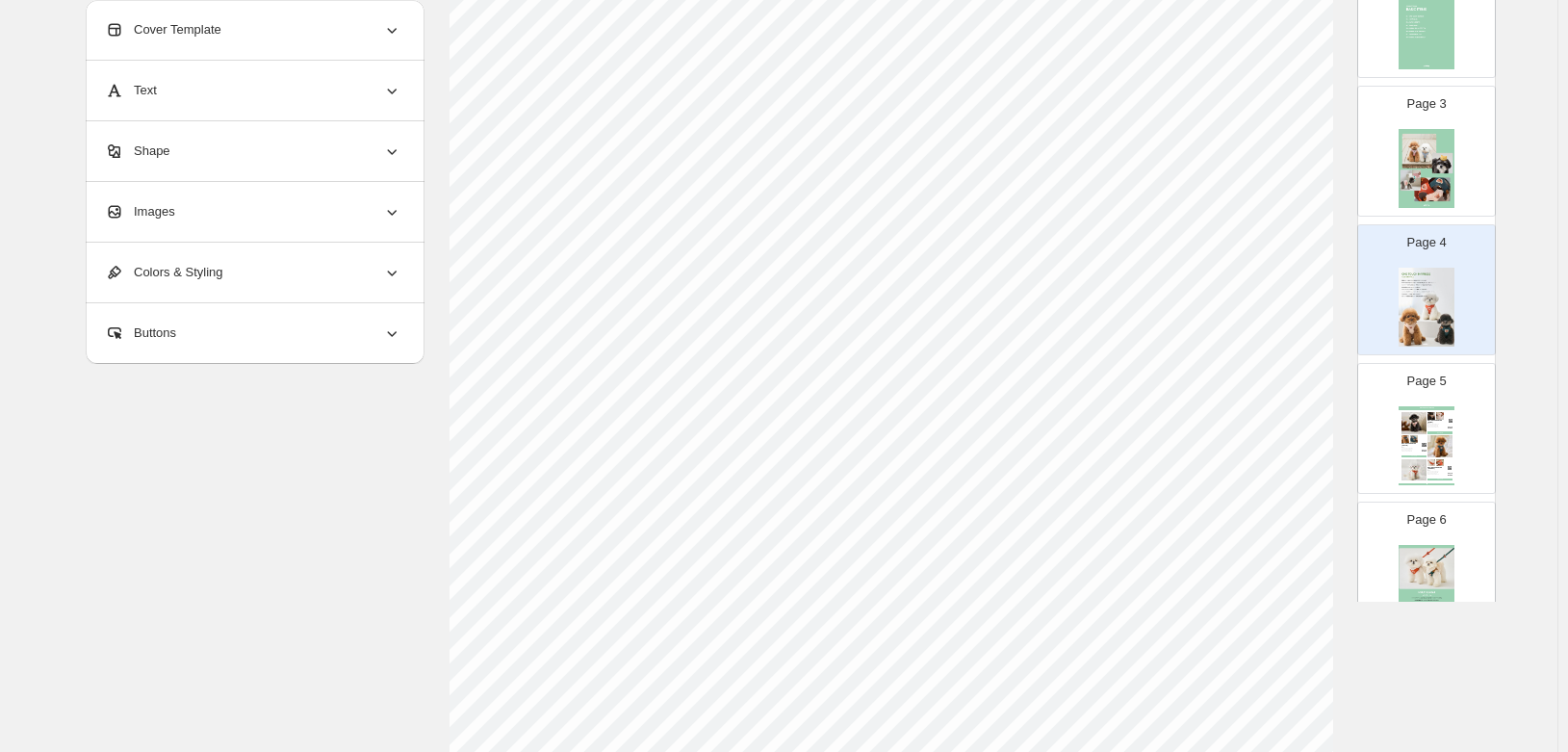 scroll, scrollTop: 96, scrollLeft: 0, axis: vertical 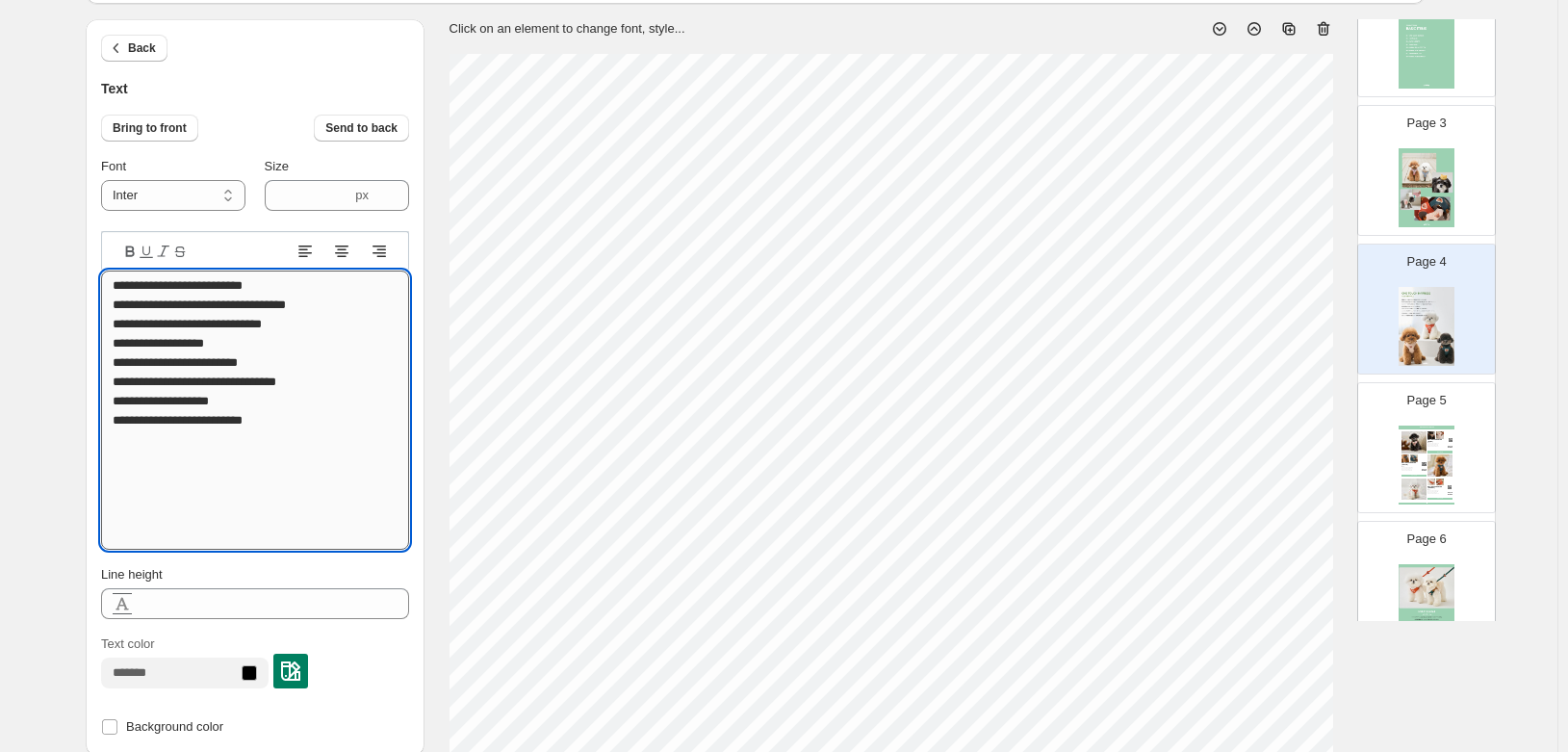 drag, startPoint x: 224, startPoint y: 529, endPoint x: 362, endPoint y: 377, distance: 205.2998 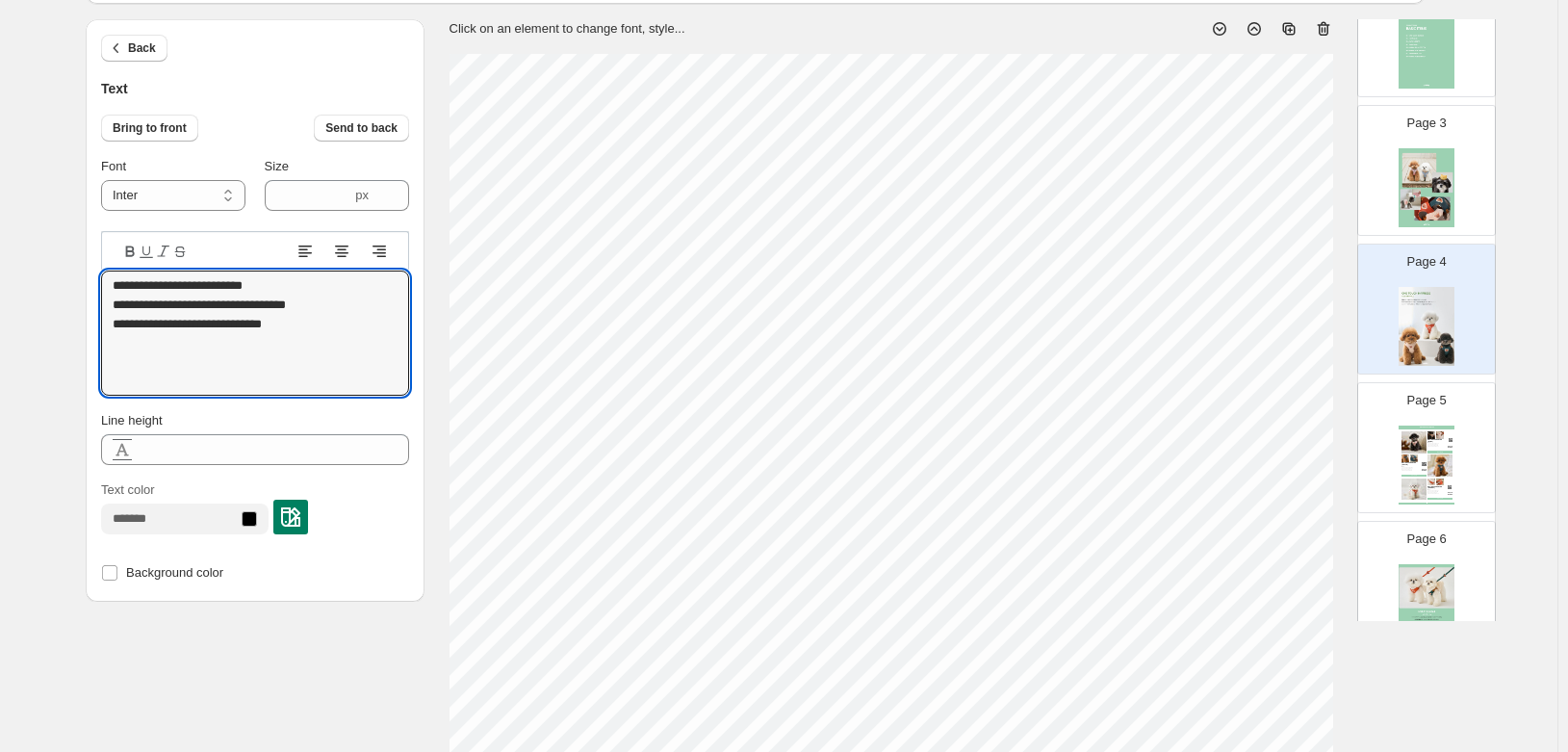 type on "**********" 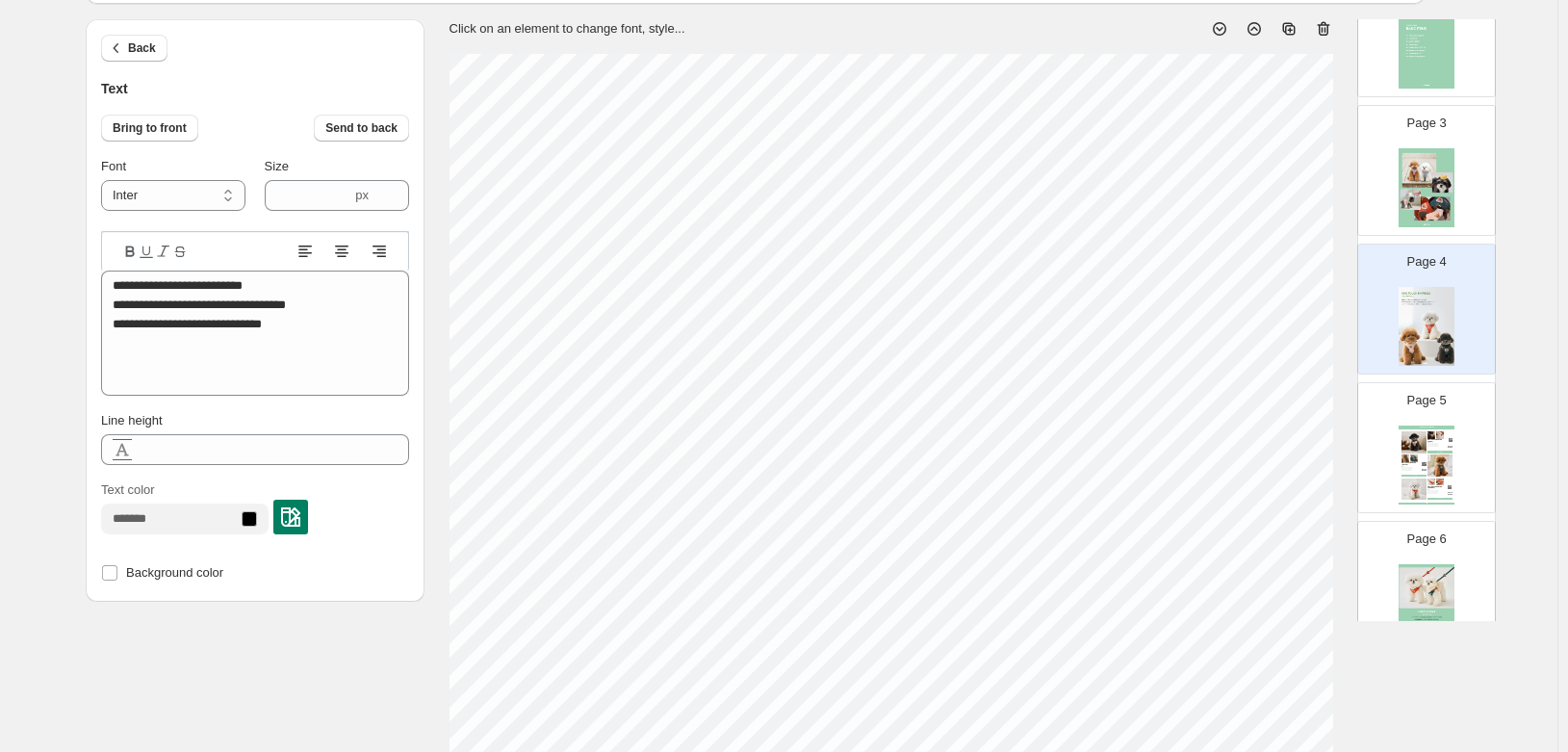 click on "Click on an element to change font, style..." at bounding box center [884, 21] 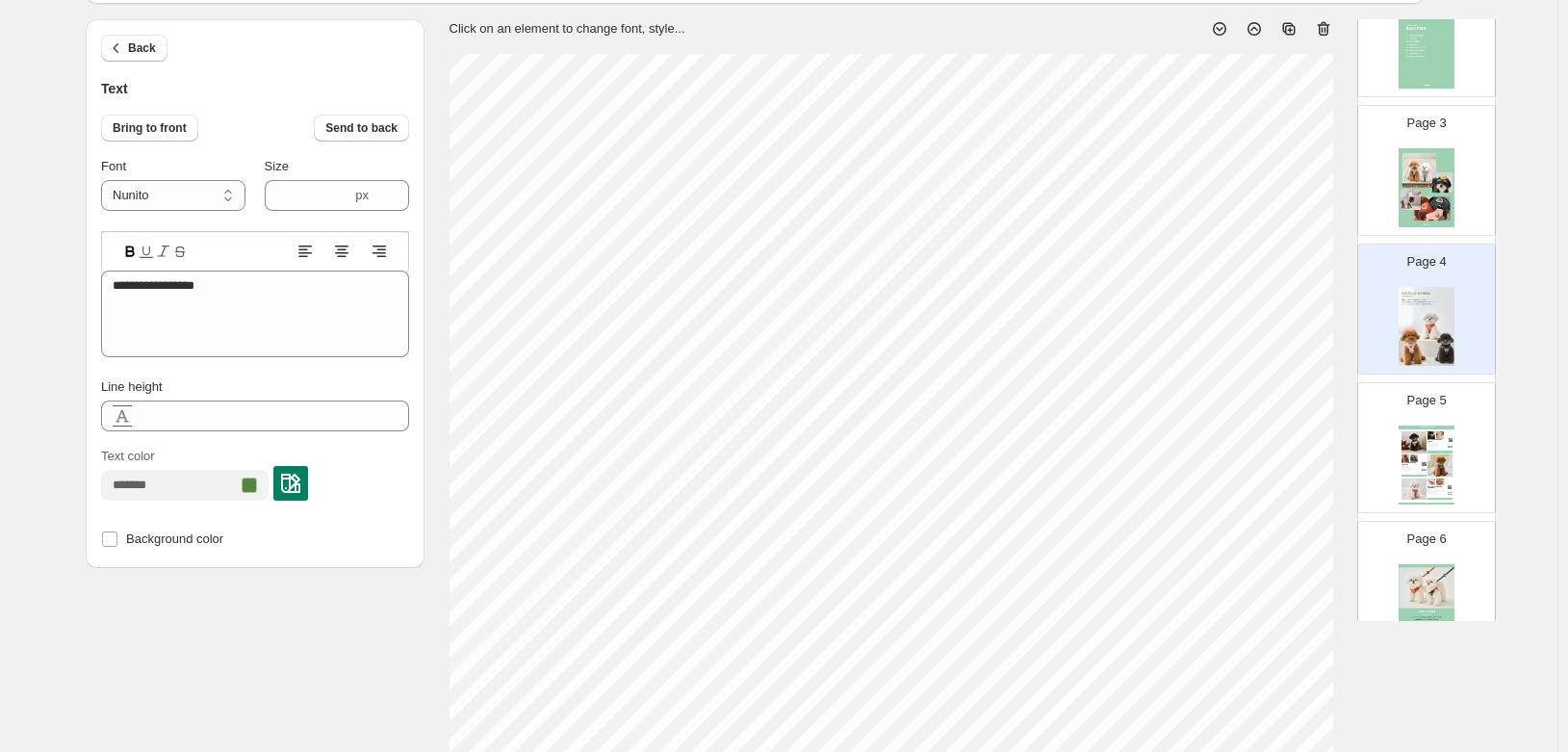 click at bounding box center [291, 483] 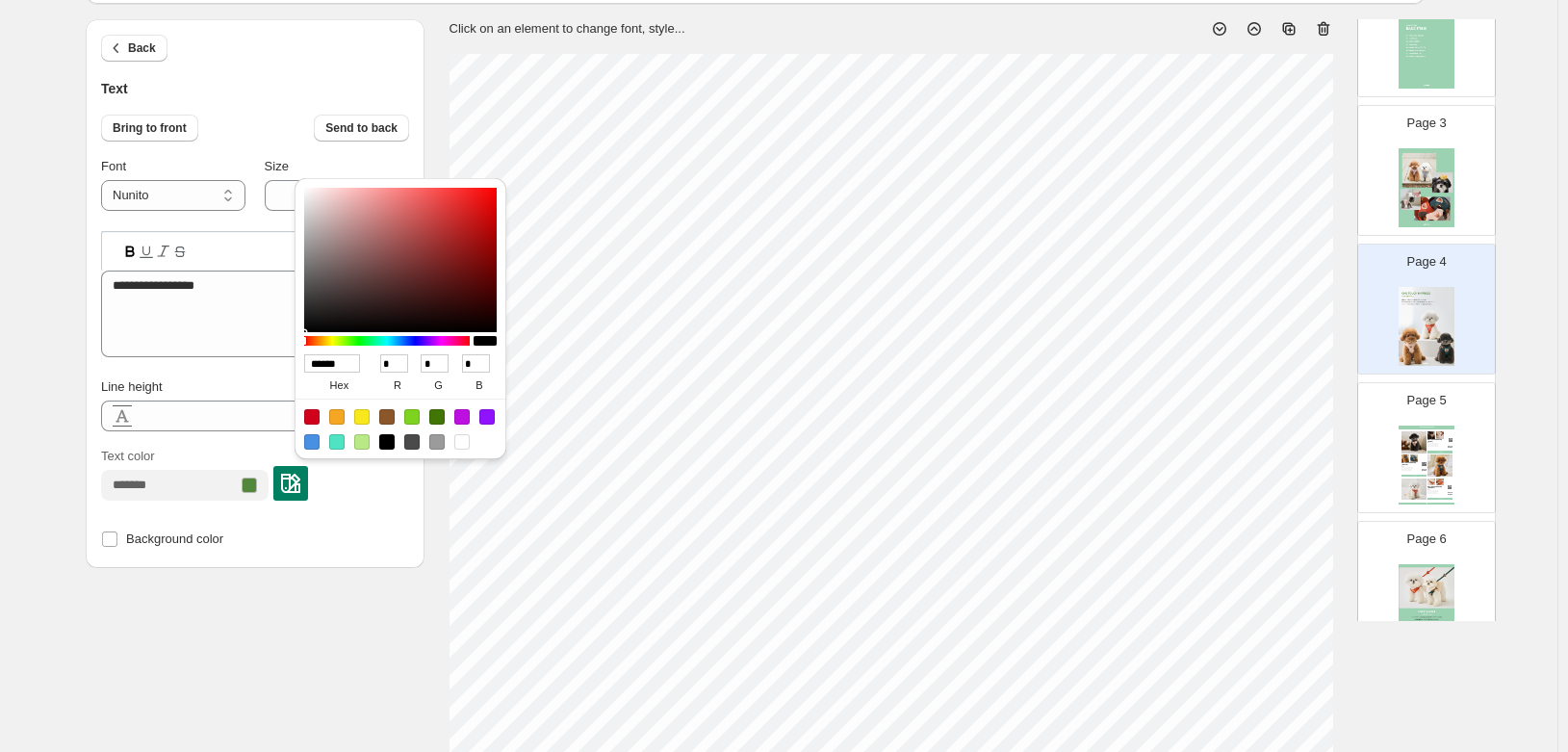 click on "**********" at bounding box center (779, 609) 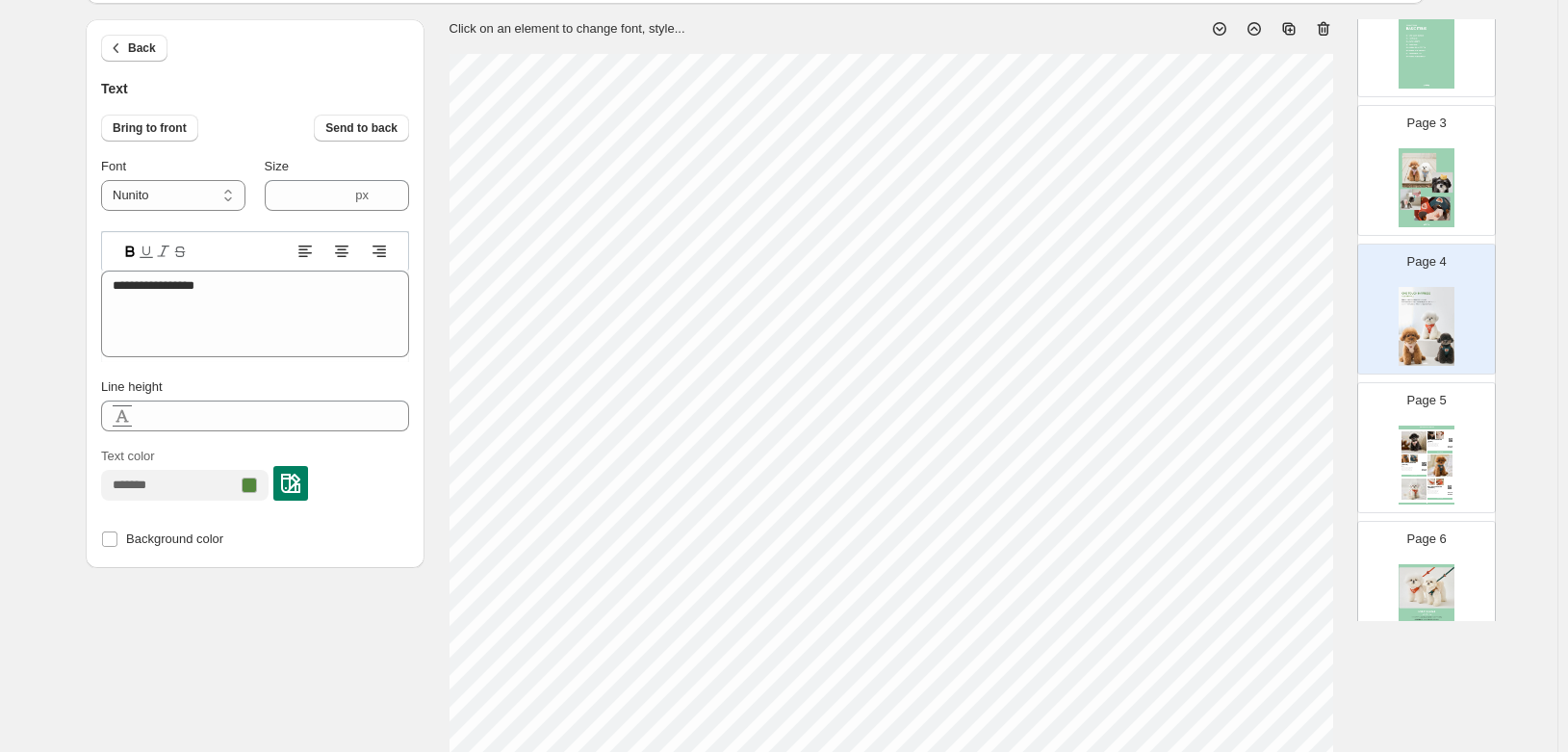 scroll, scrollTop: 15, scrollLeft: 3, axis: both 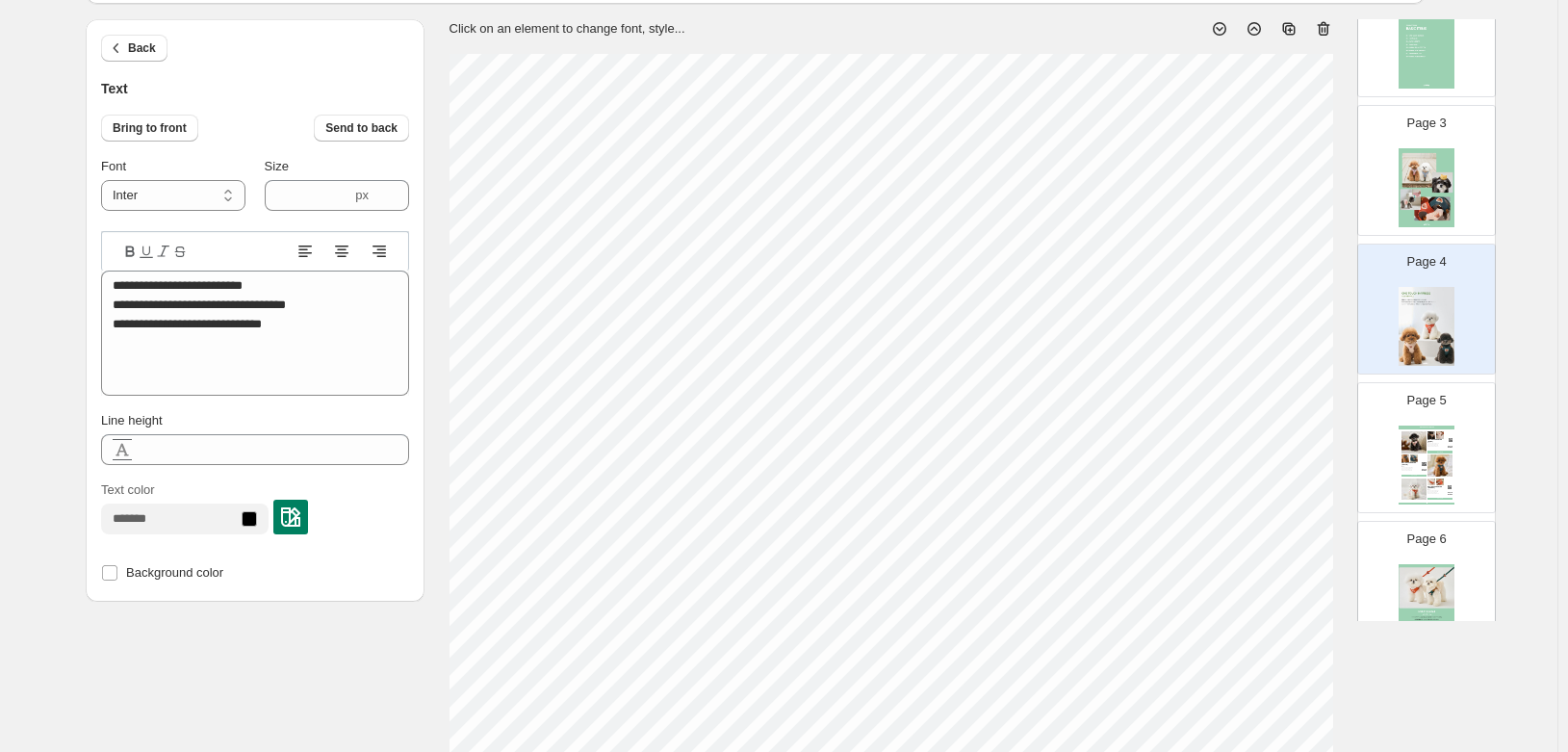 select on "******" 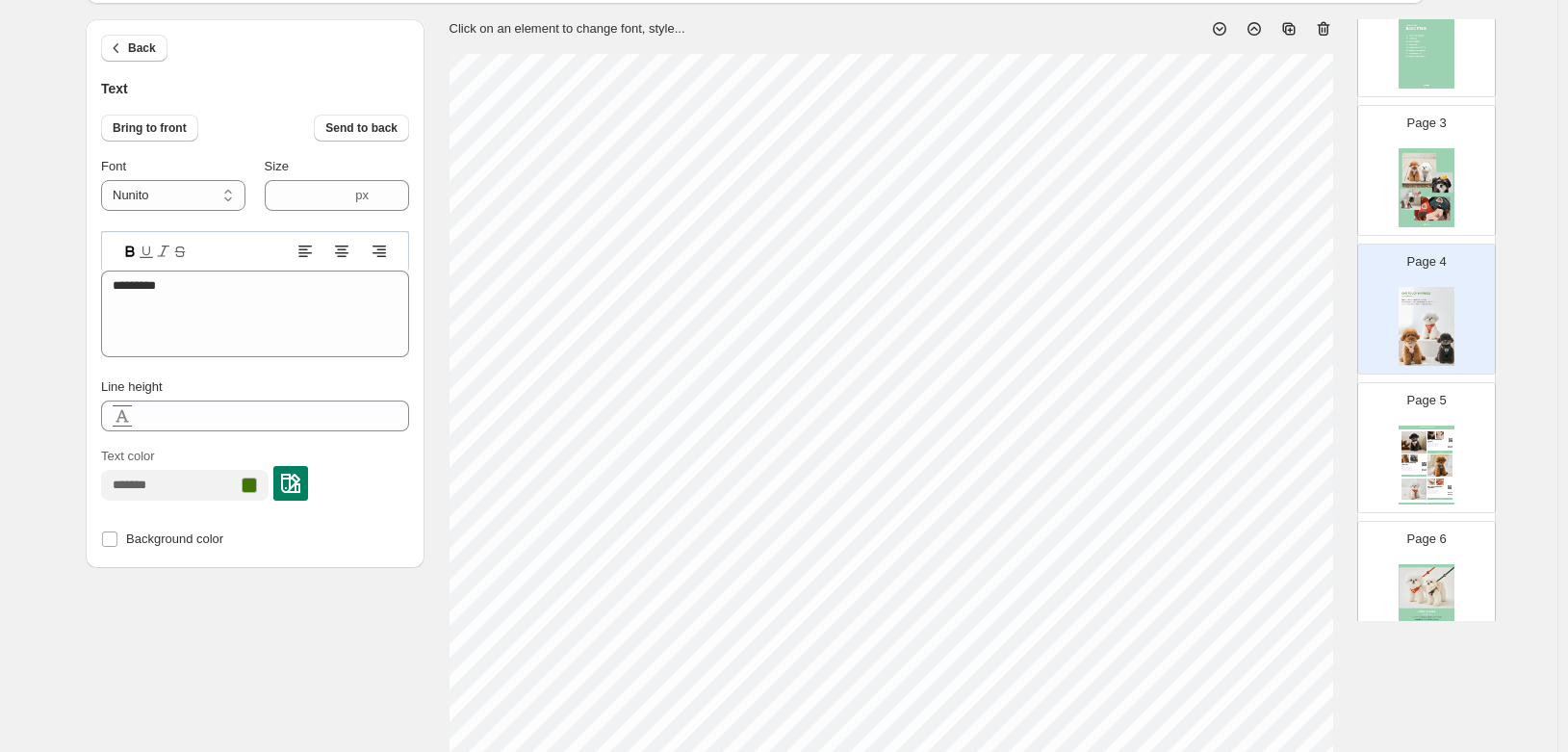 type on "****" 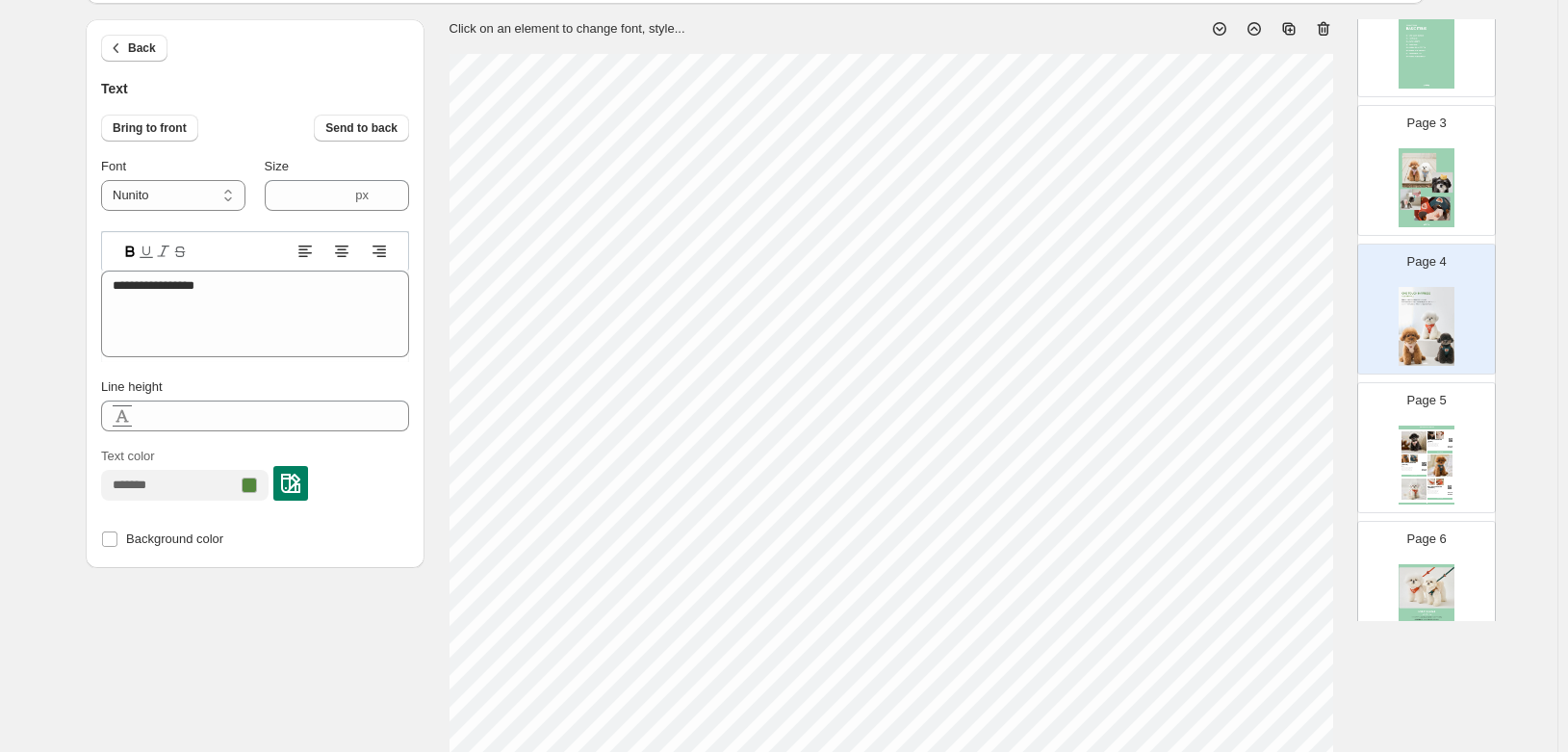 click at bounding box center (291, 483) 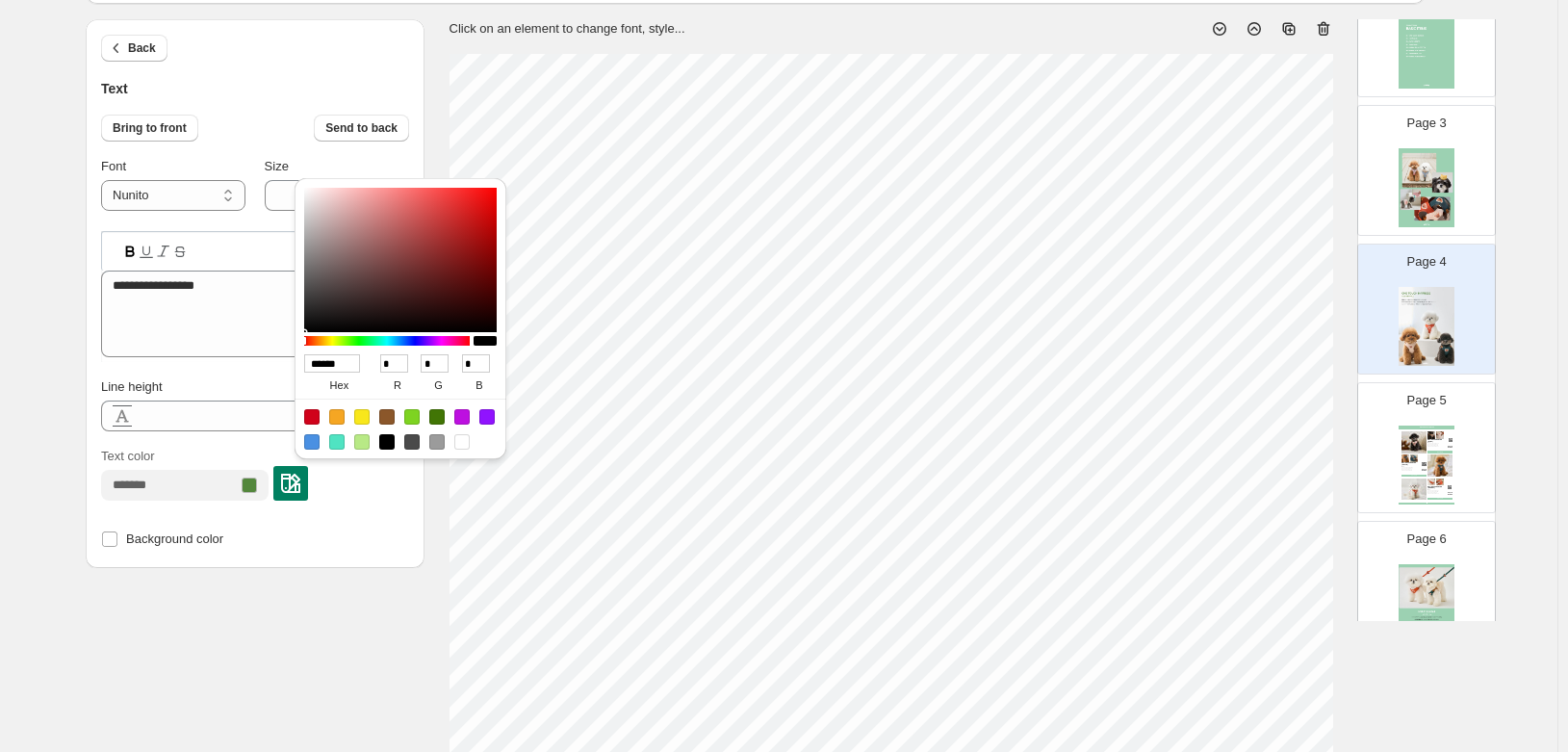 click at bounding box center [1427, 188] 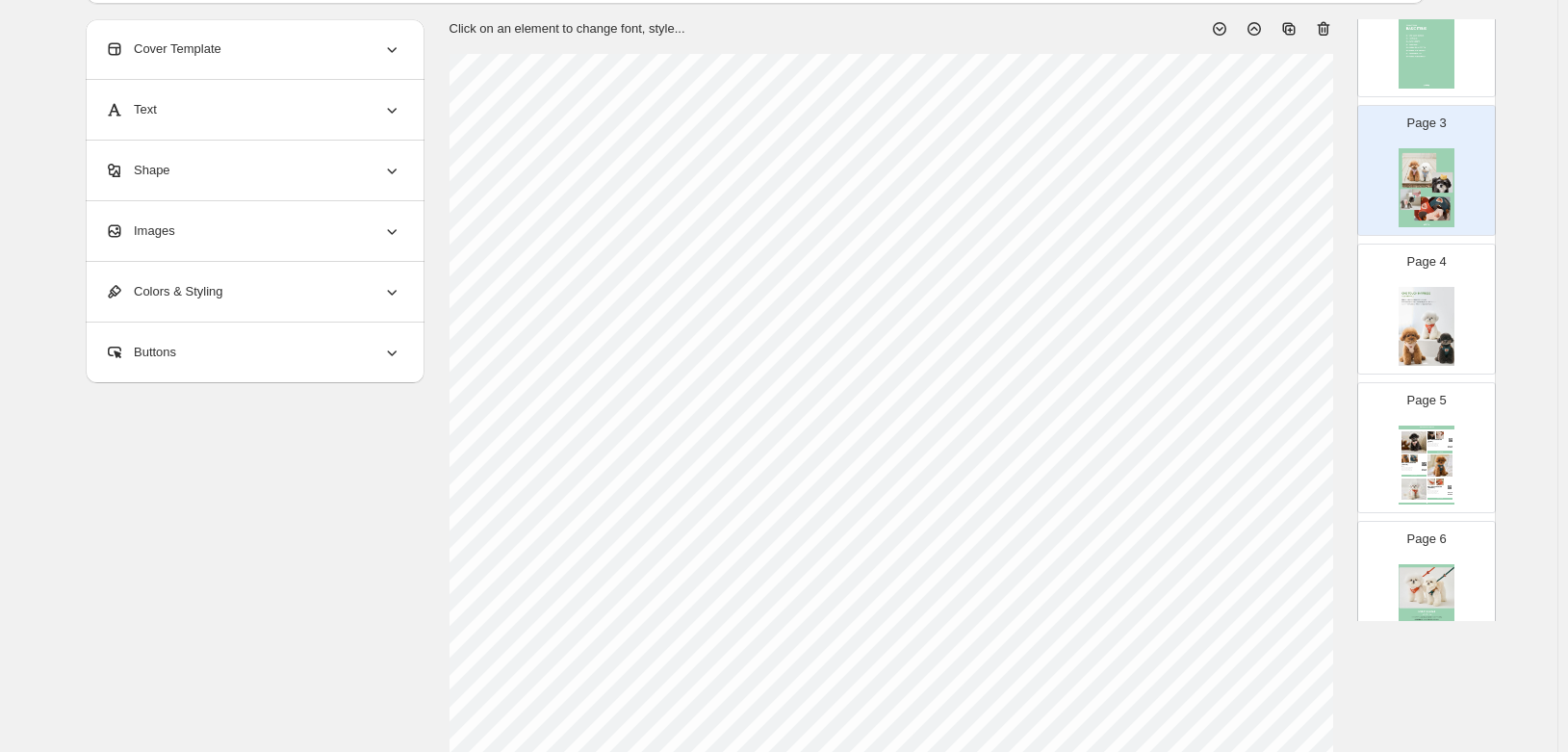 click at bounding box center (1427, 326) 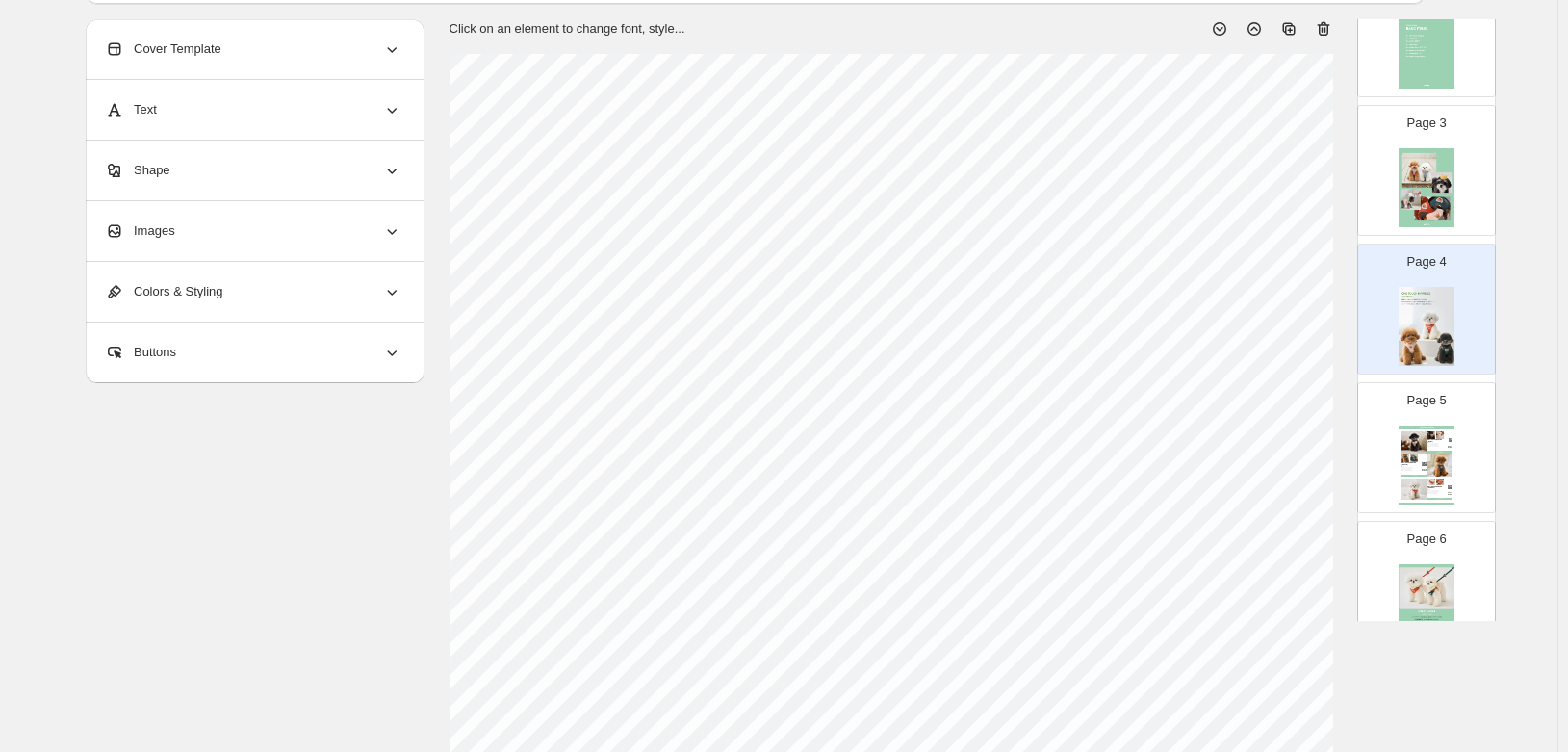 select on "******" 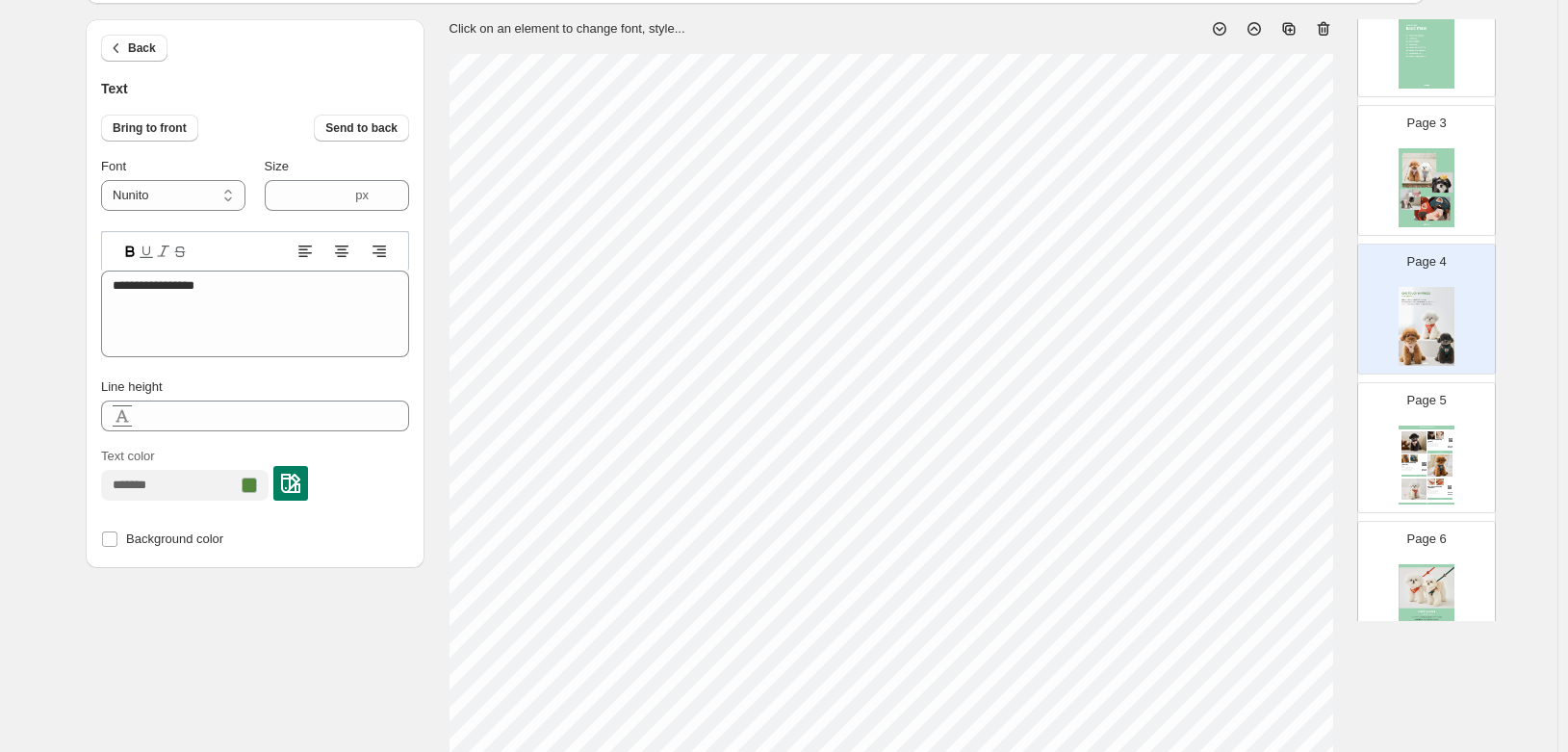 click at bounding box center [291, 483] 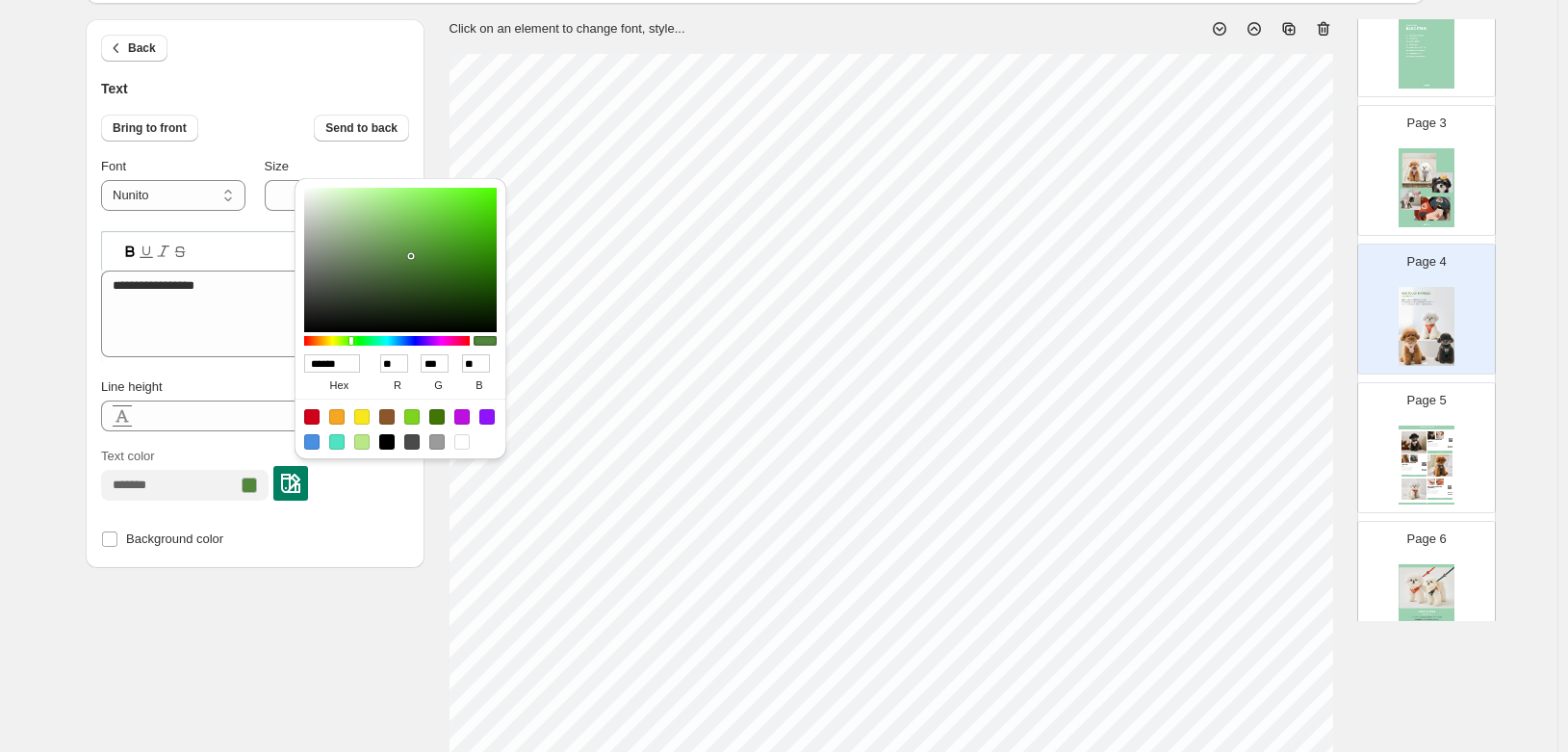 click on "******" at bounding box center (332, 363) 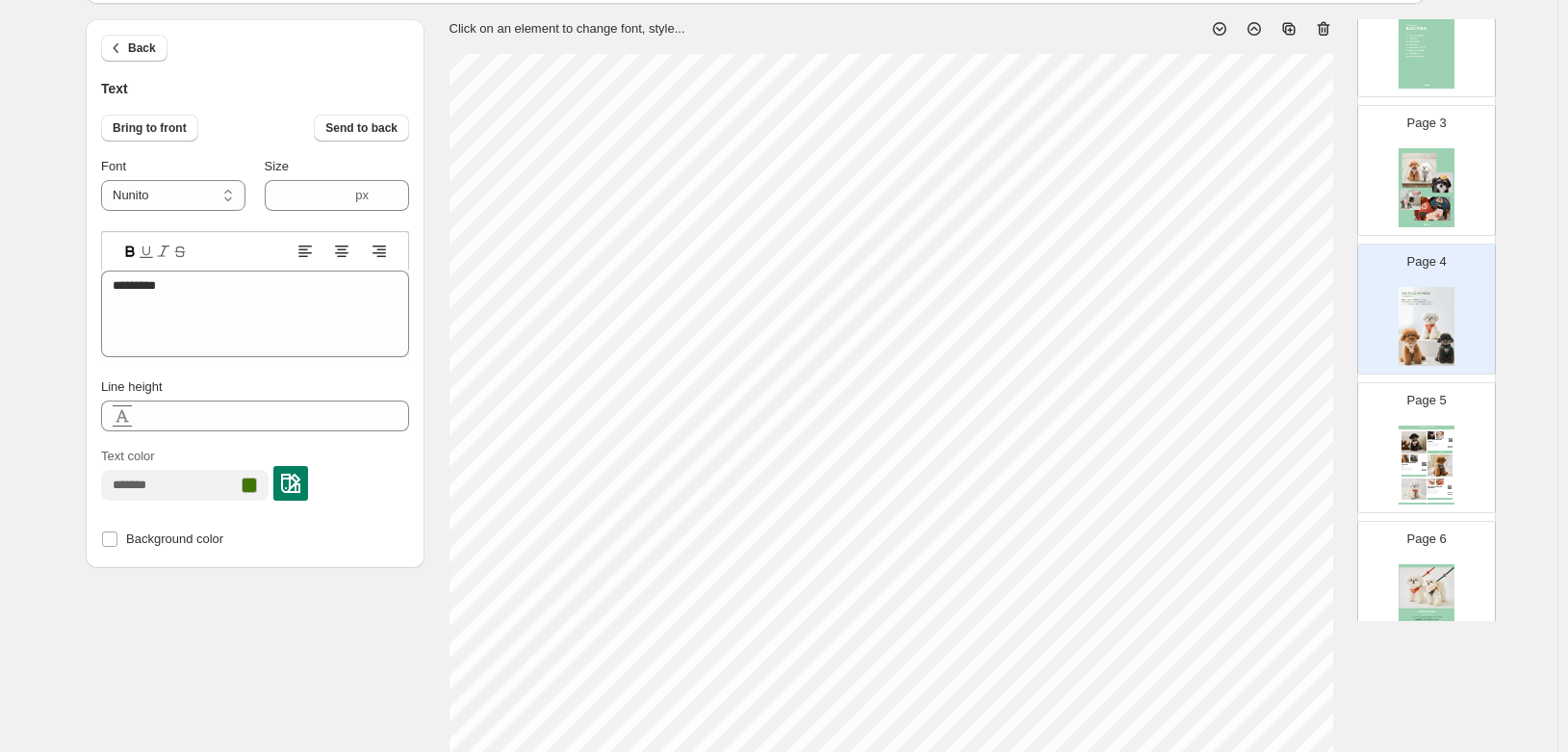 click at bounding box center [291, 483] 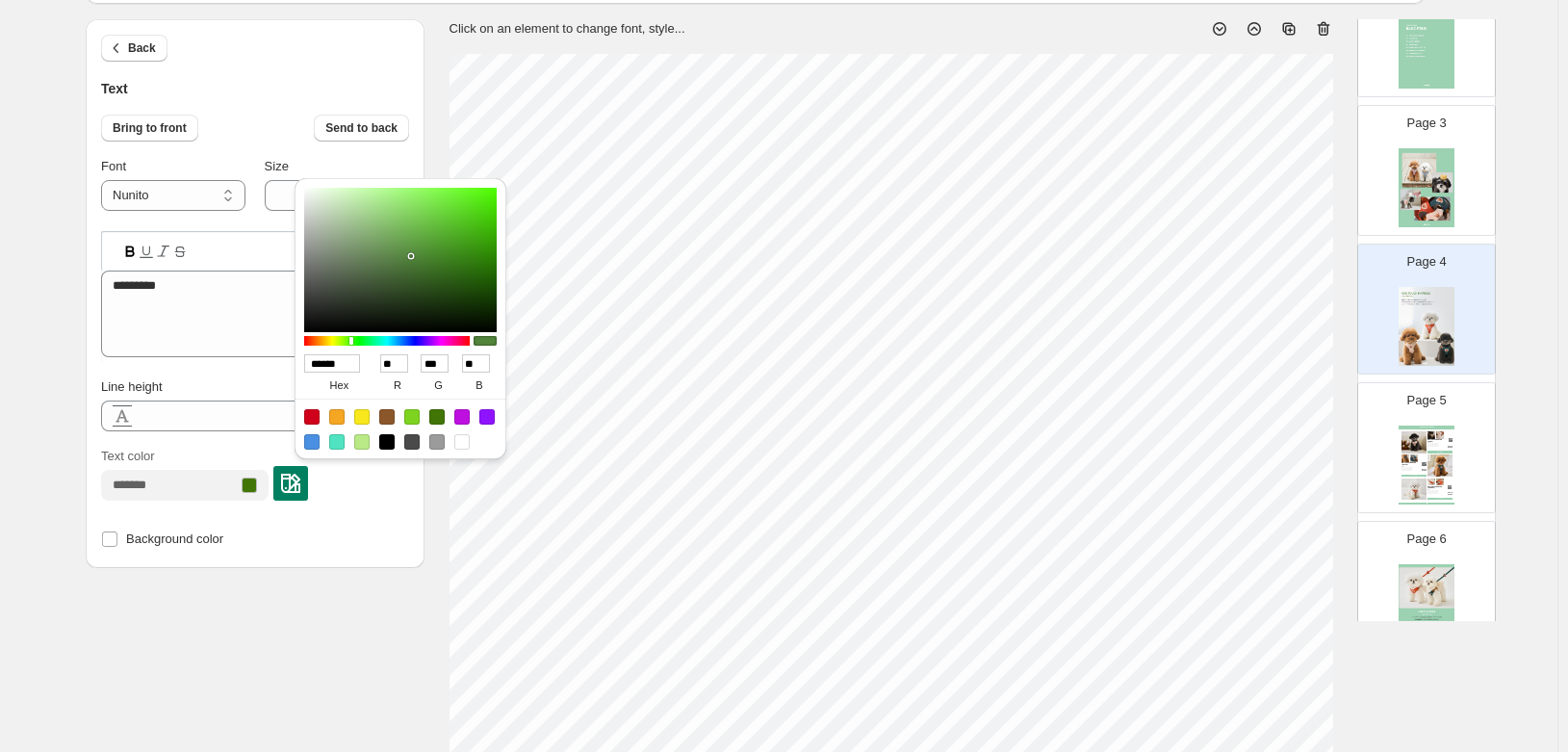 click on "******" at bounding box center [332, 363] 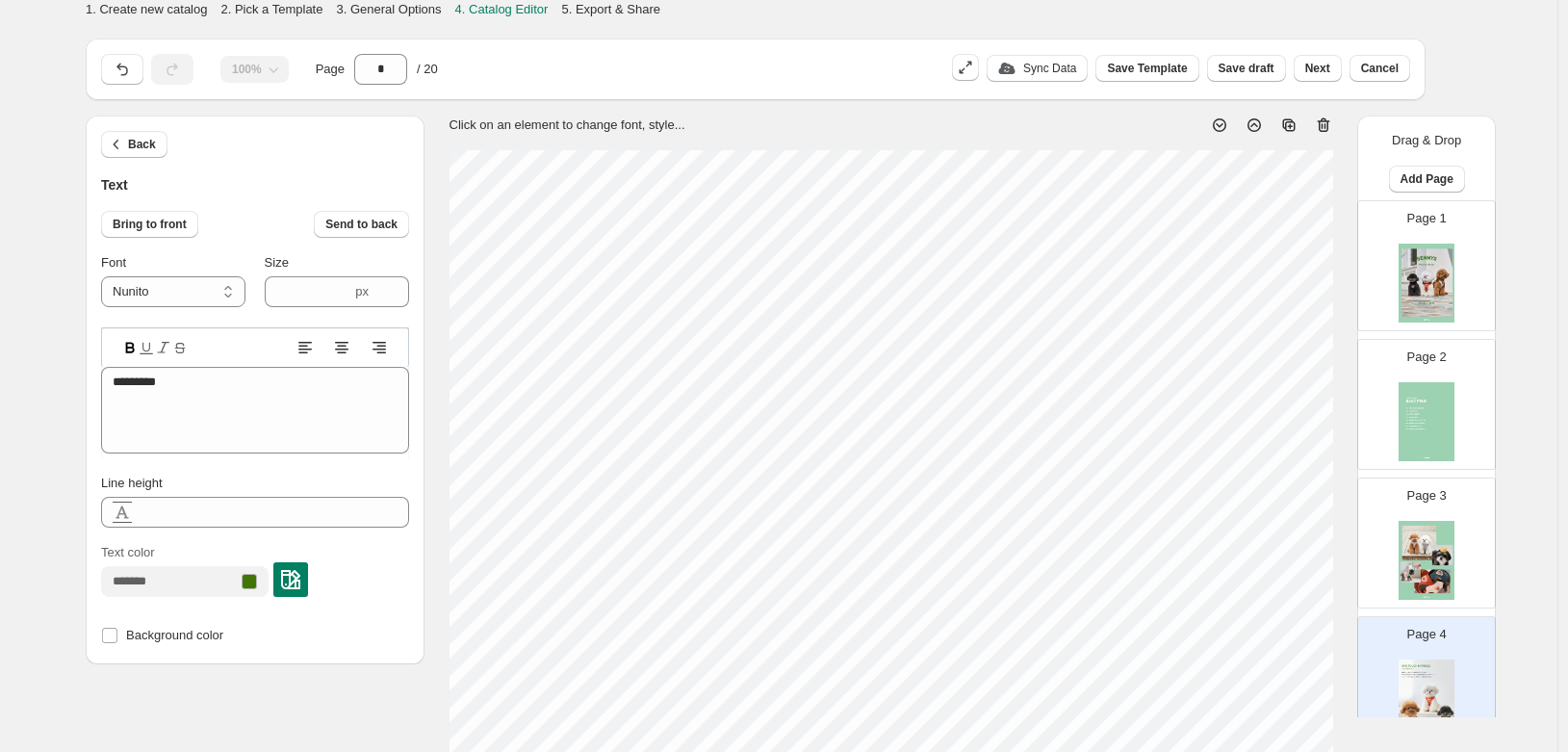 select on "******" 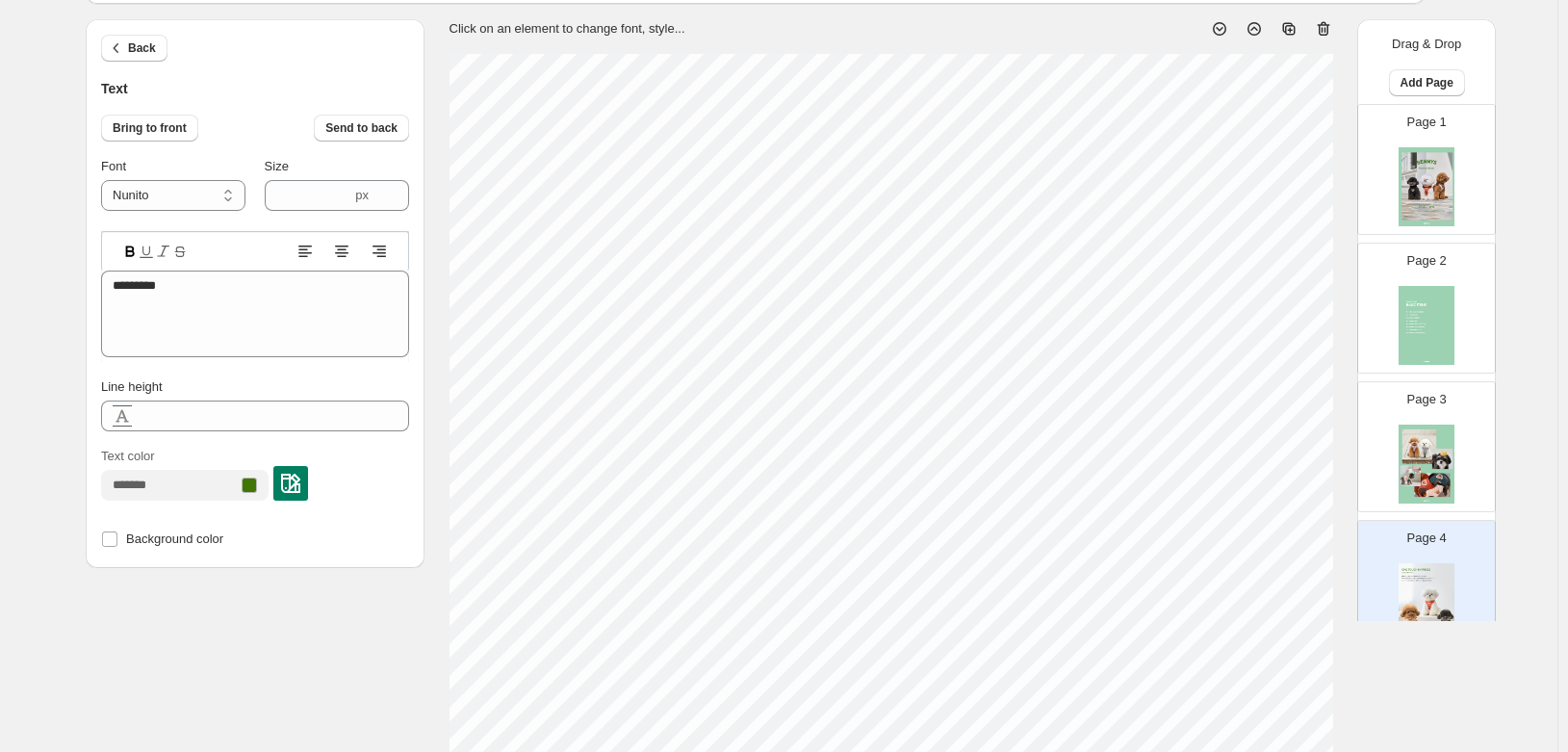 scroll, scrollTop: 276, scrollLeft: 0, axis: vertical 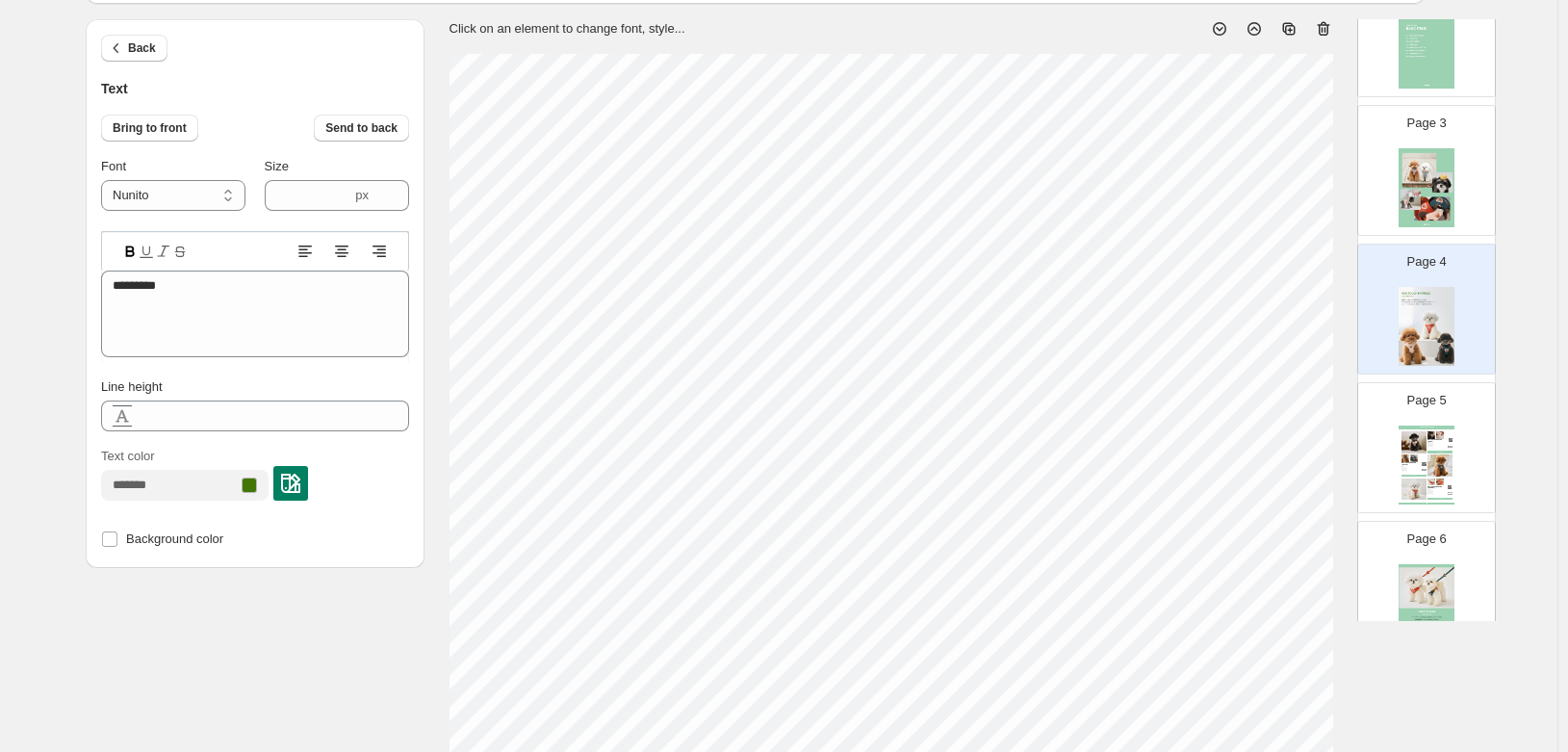 click at bounding box center [1405, 458] 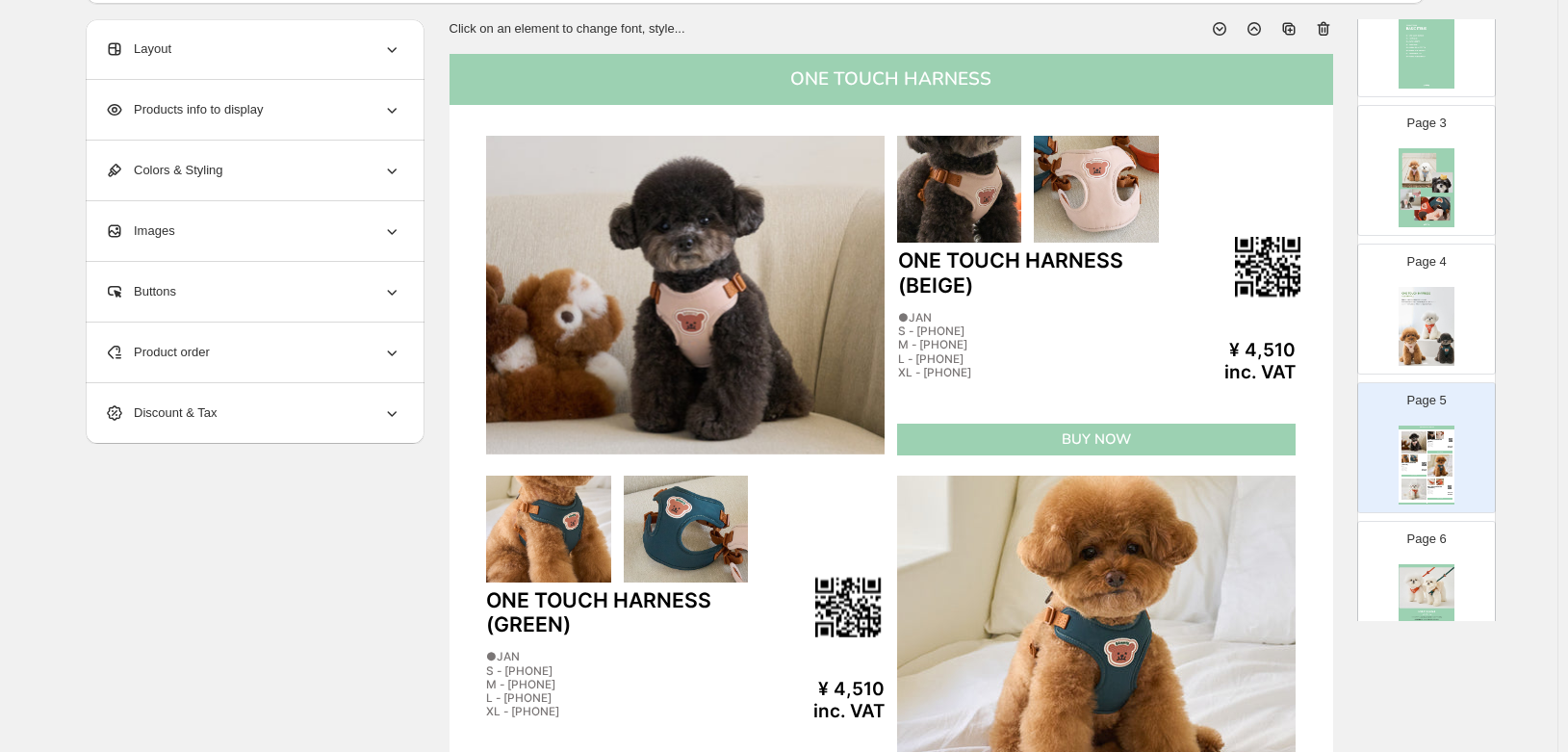 click at bounding box center [1427, 326] 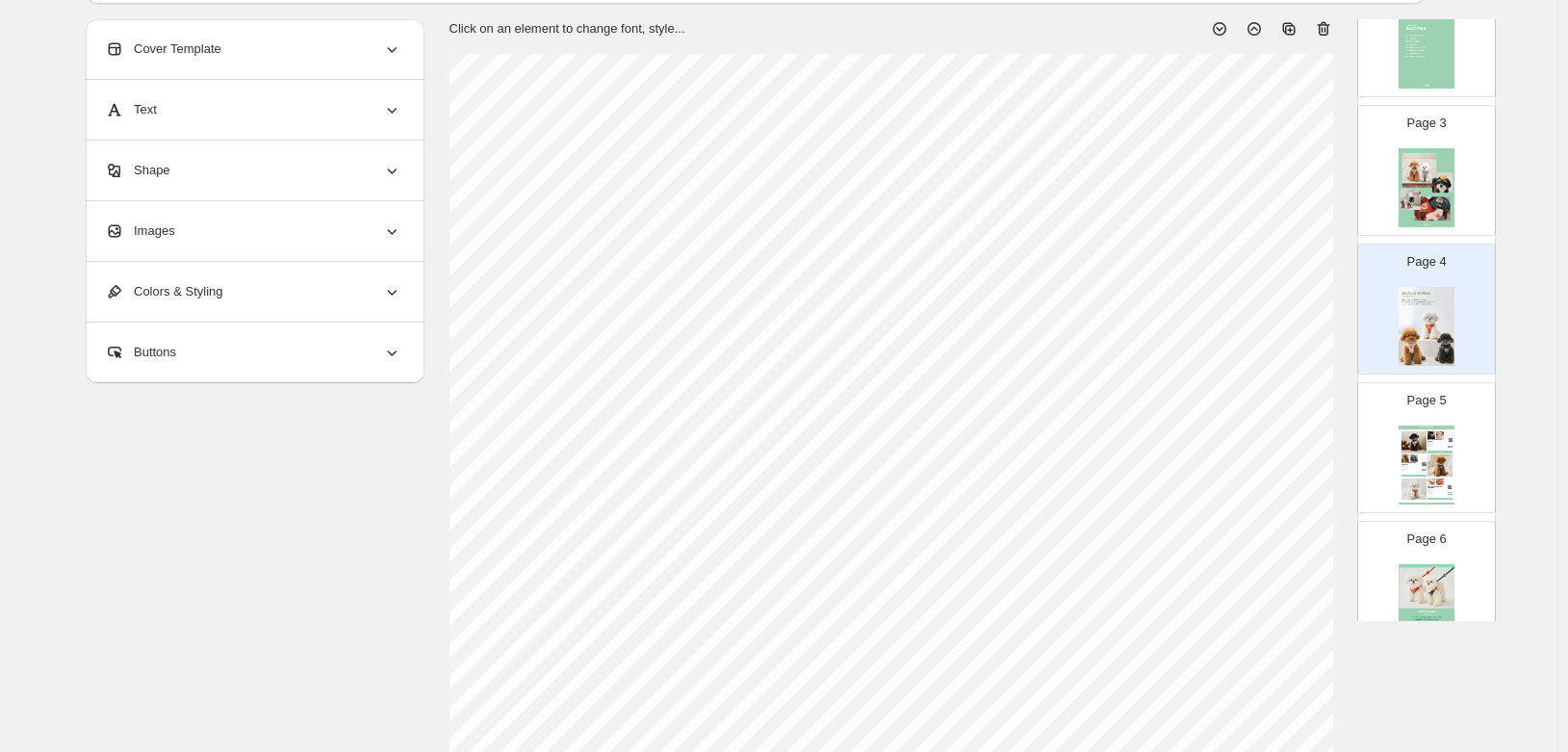 select on "******" 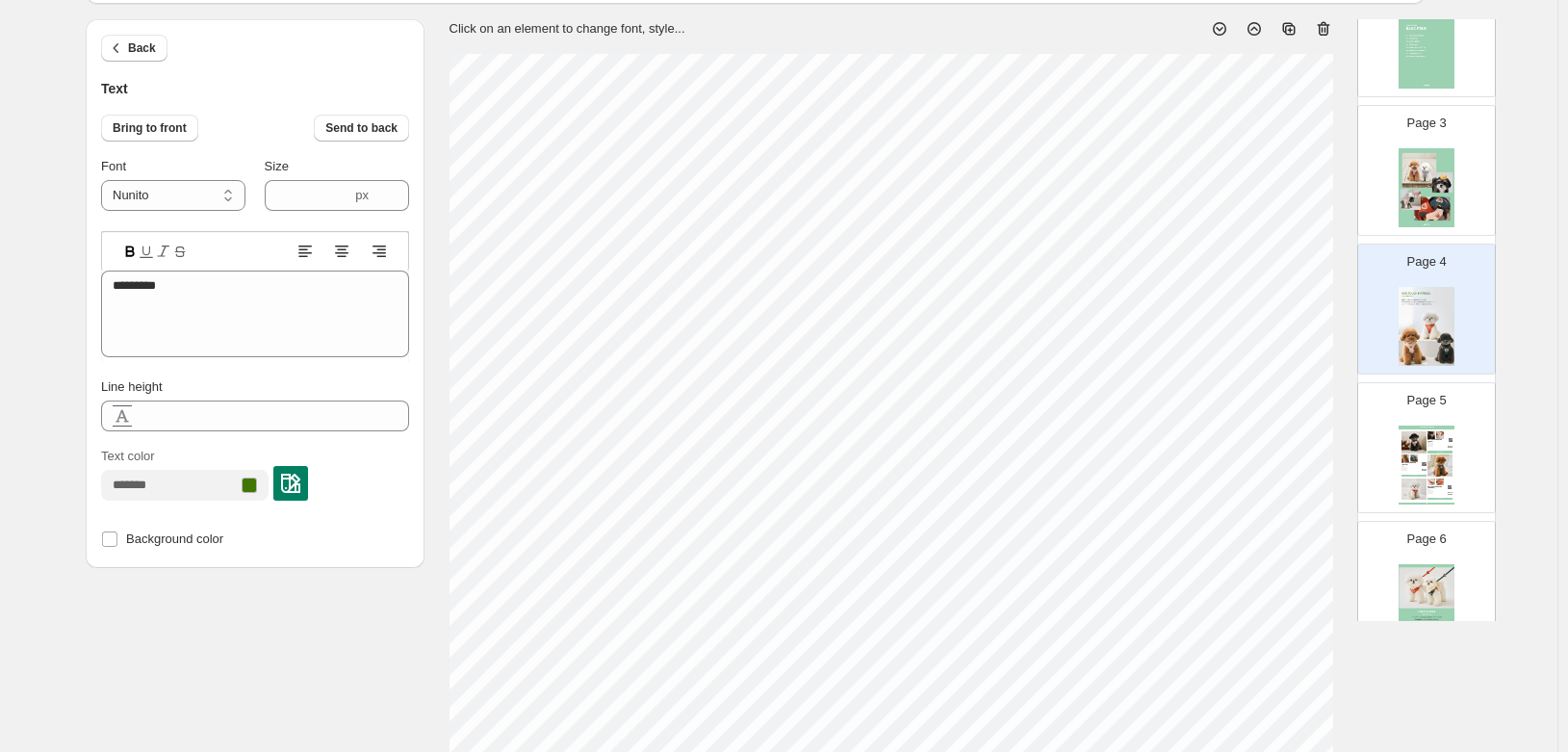click at bounding box center (291, 483) 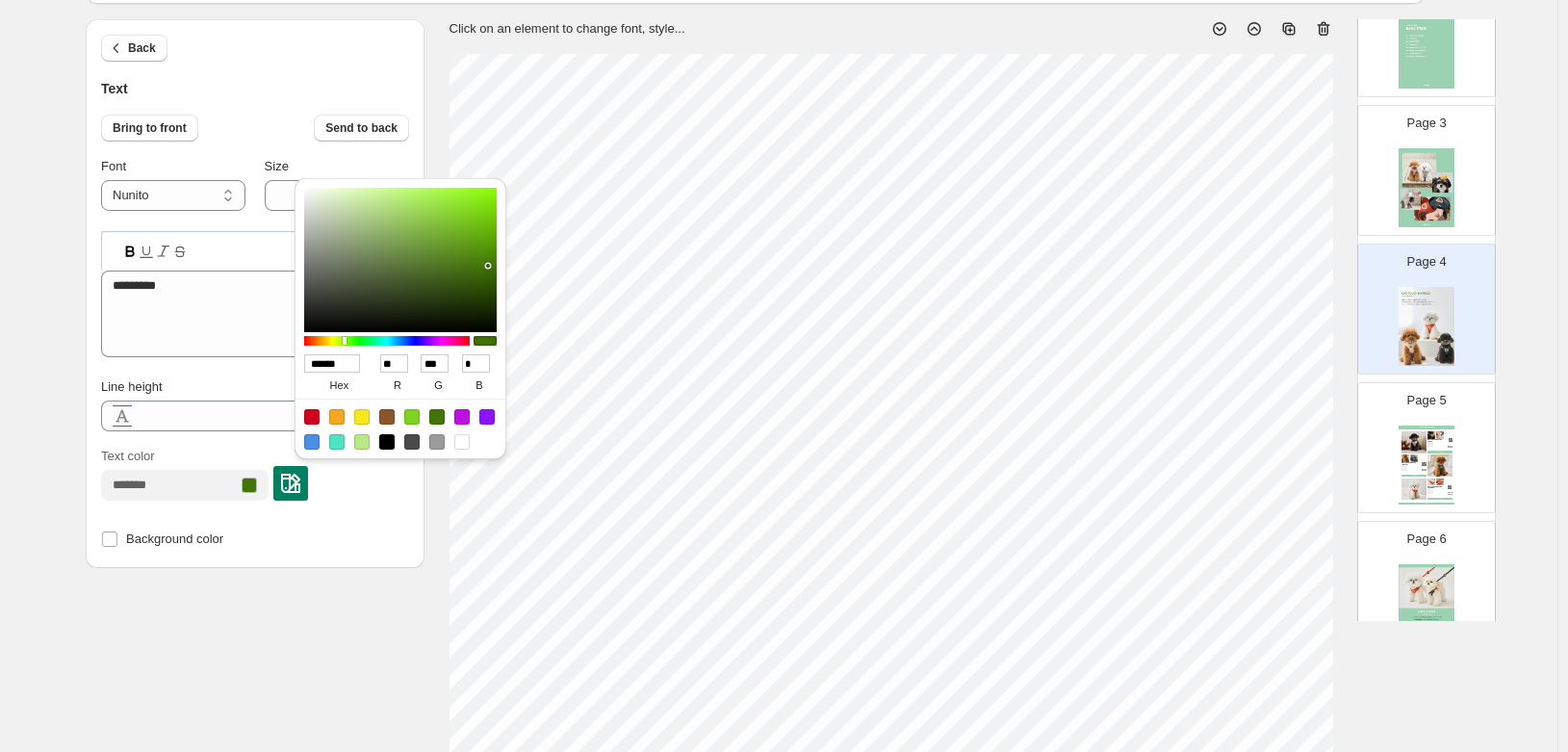 click on "******" at bounding box center [332, 363] 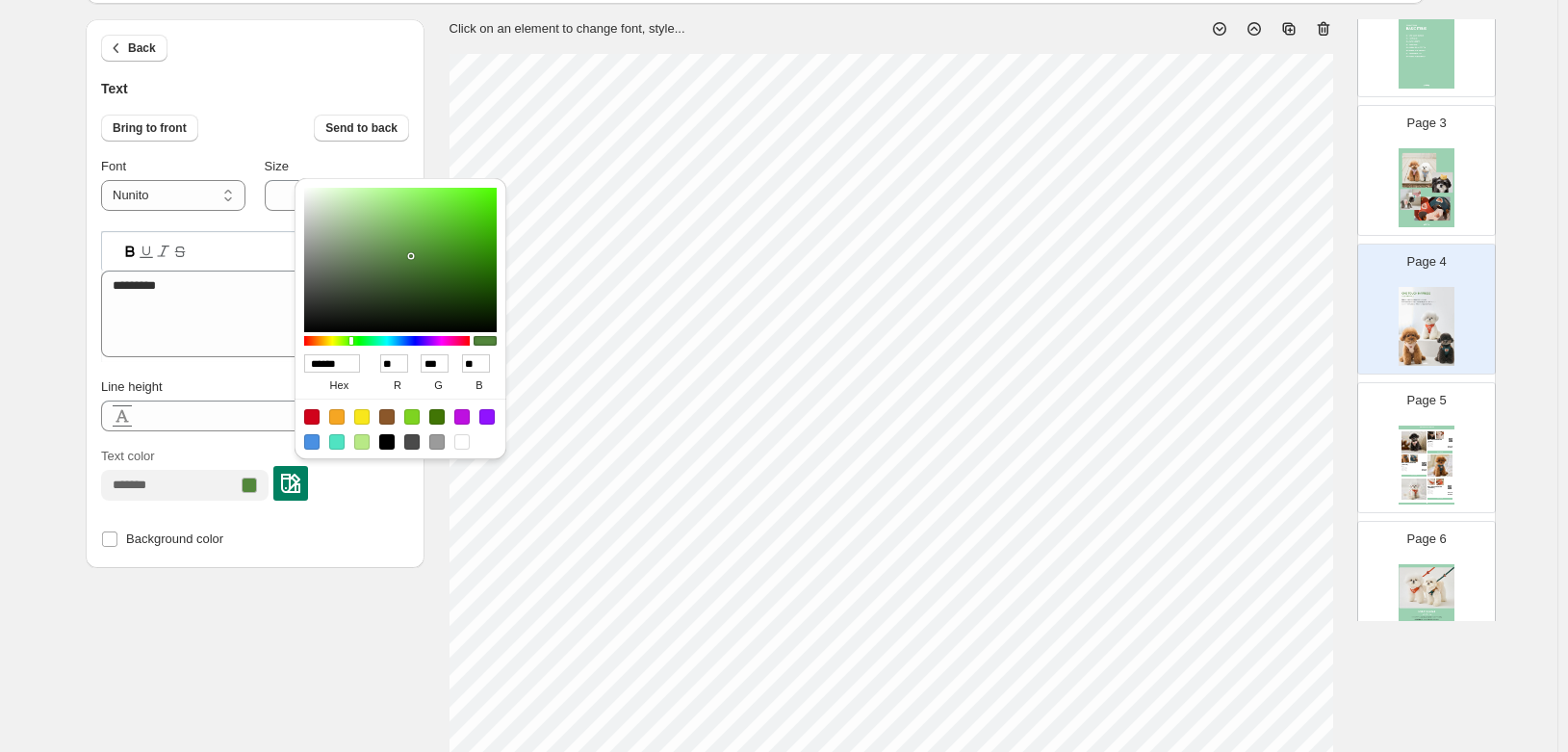 type on "******" 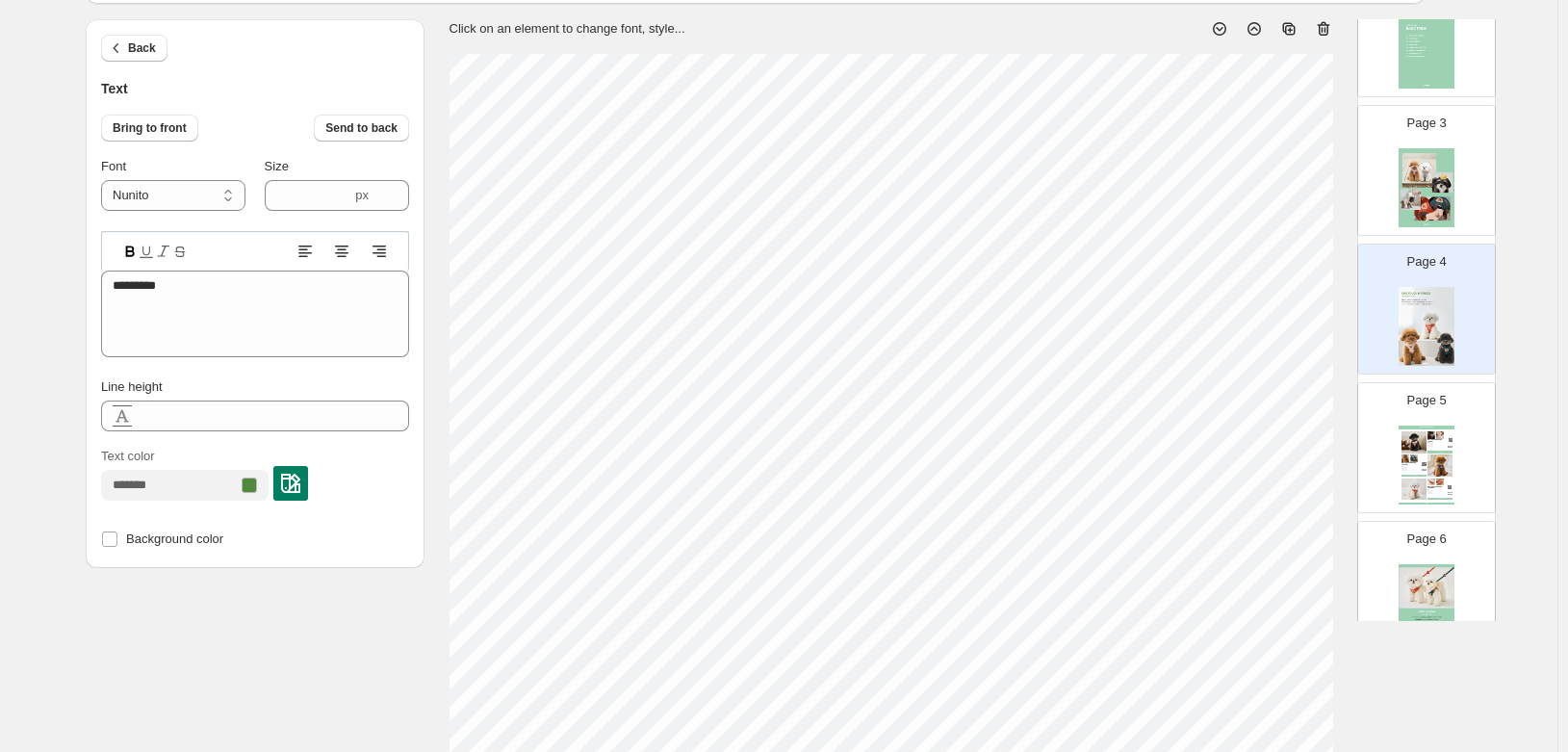 select on "*****" 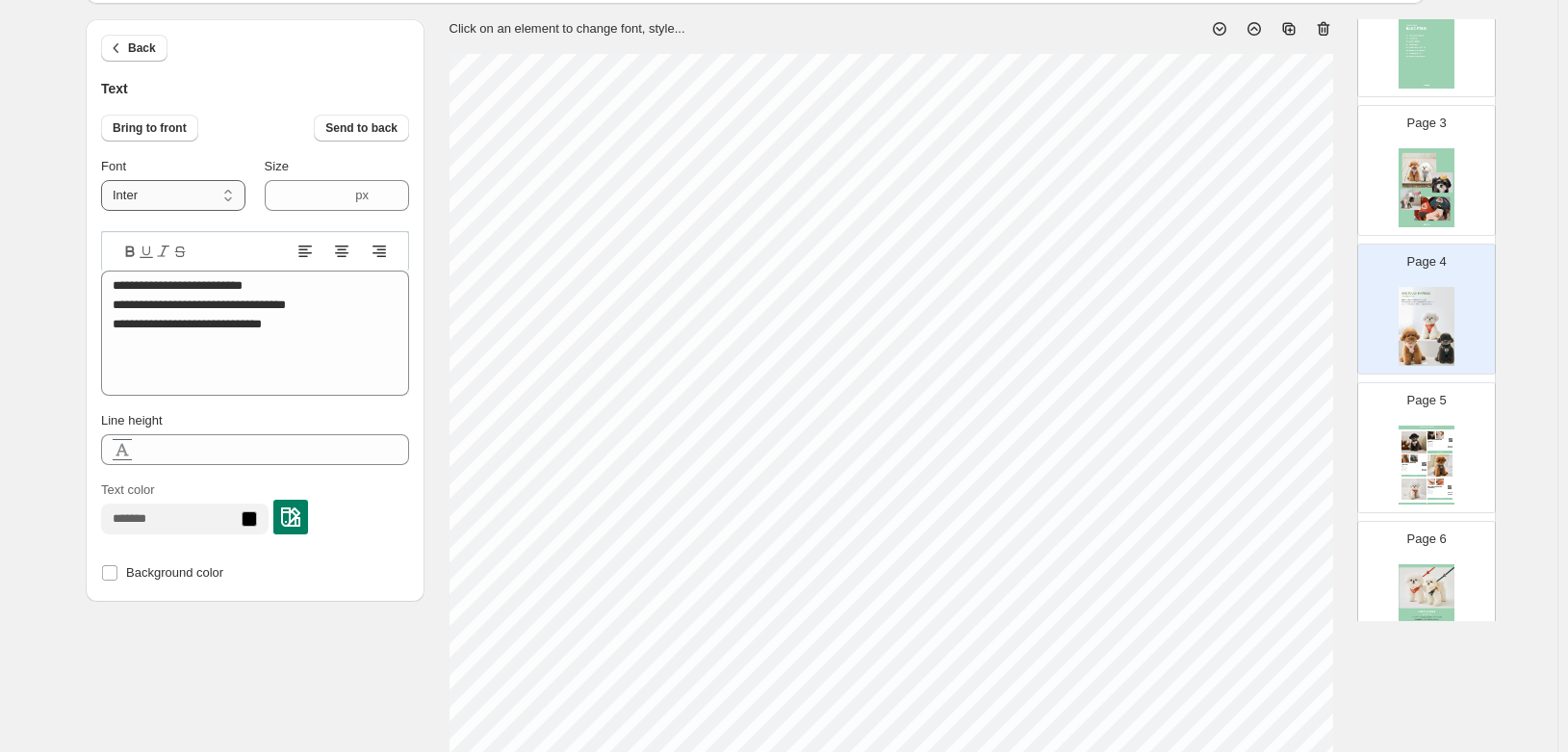 click on "**********" at bounding box center [173, 195] 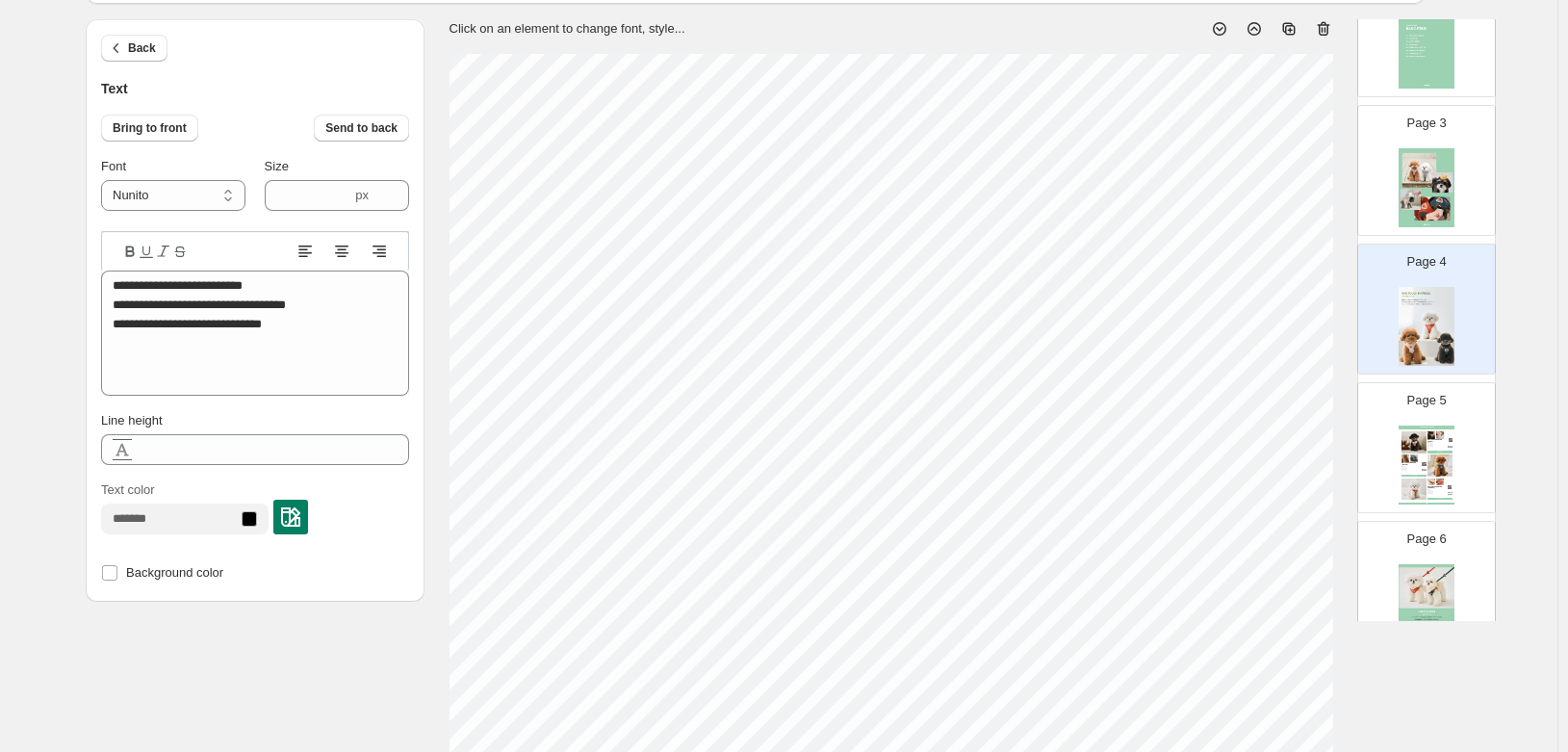 click on "**********" at bounding box center [779, 609] 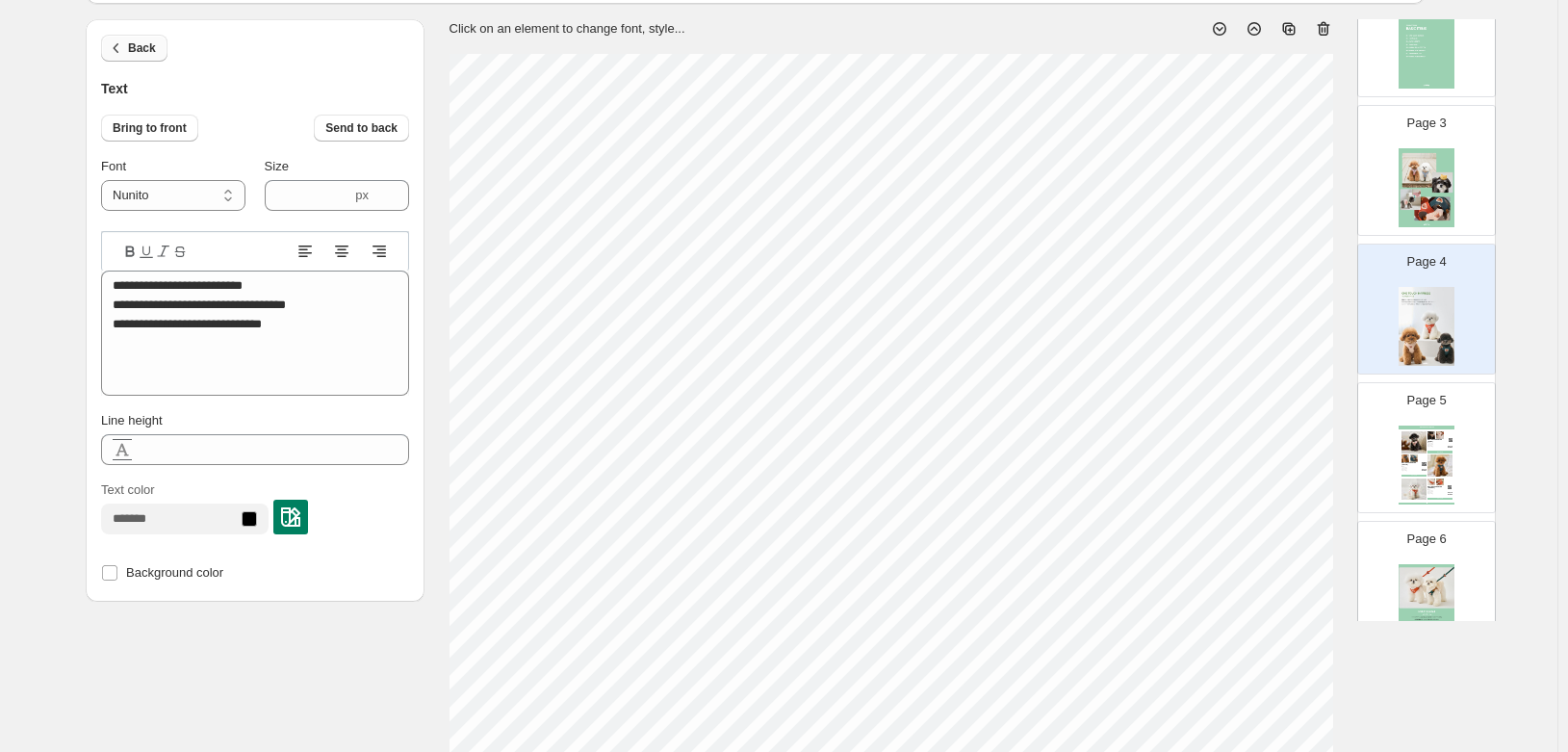 click on "Back" at bounding box center [141, 48] 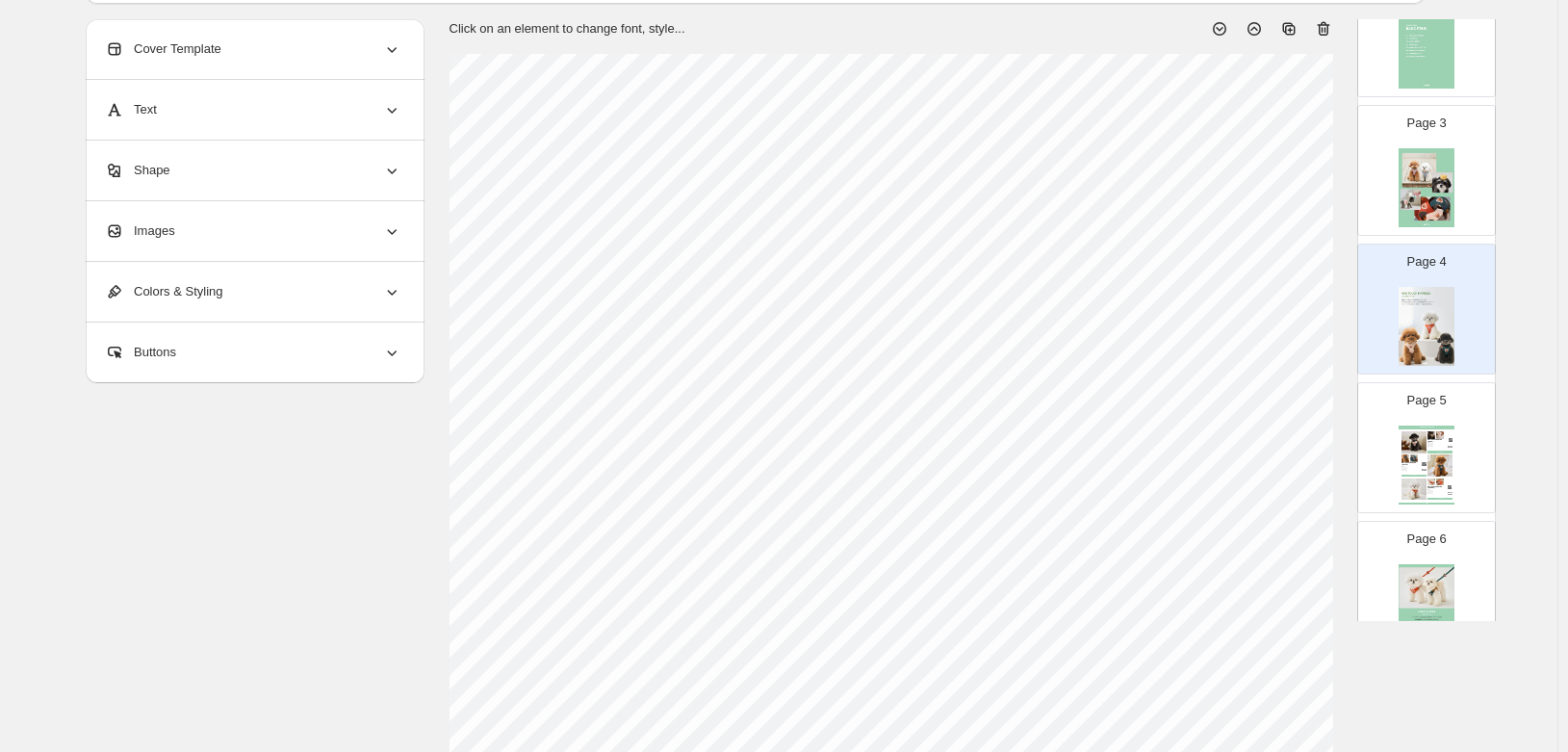 click on "Text" at bounding box center [253, 110] 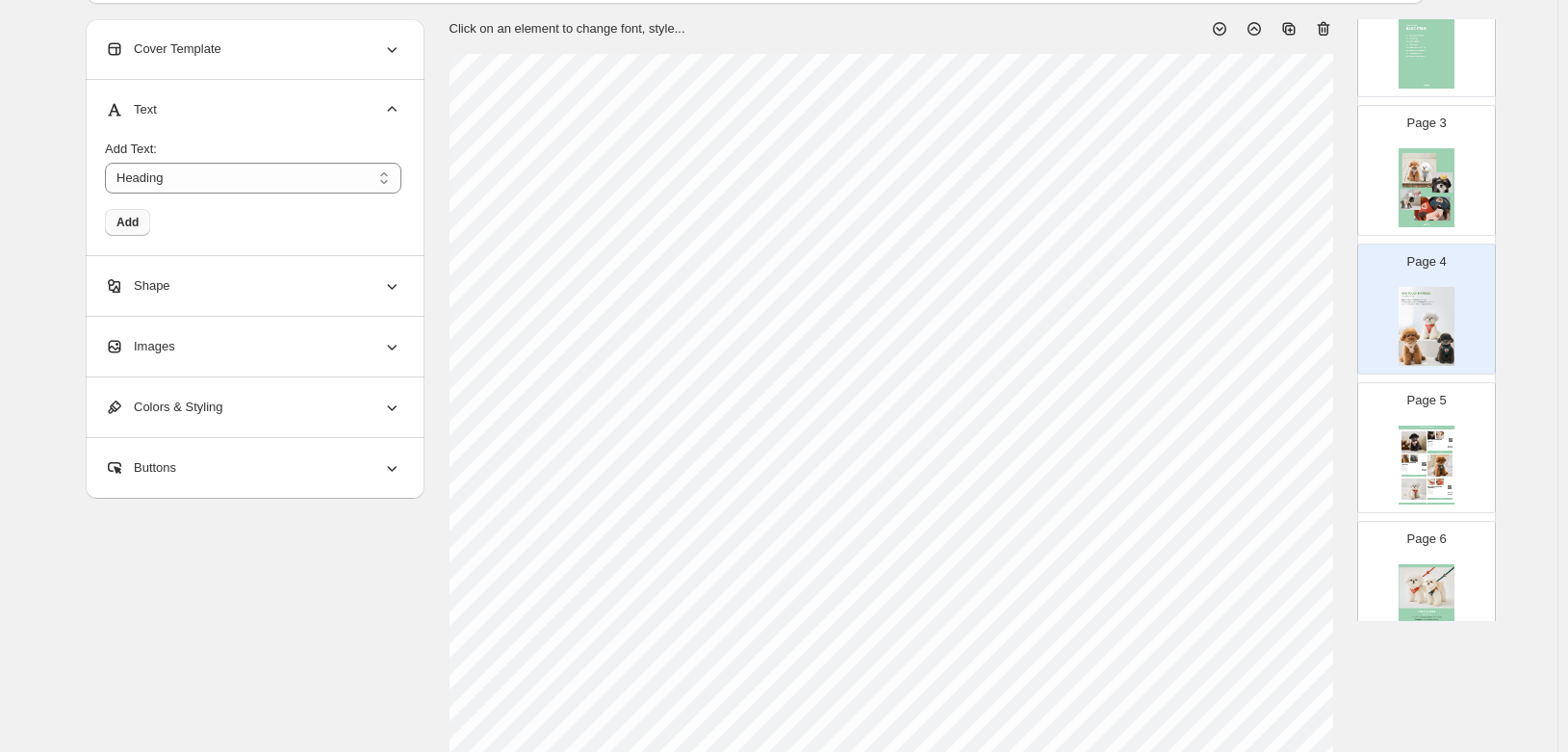 click on "Add" at bounding box center (127, 222) 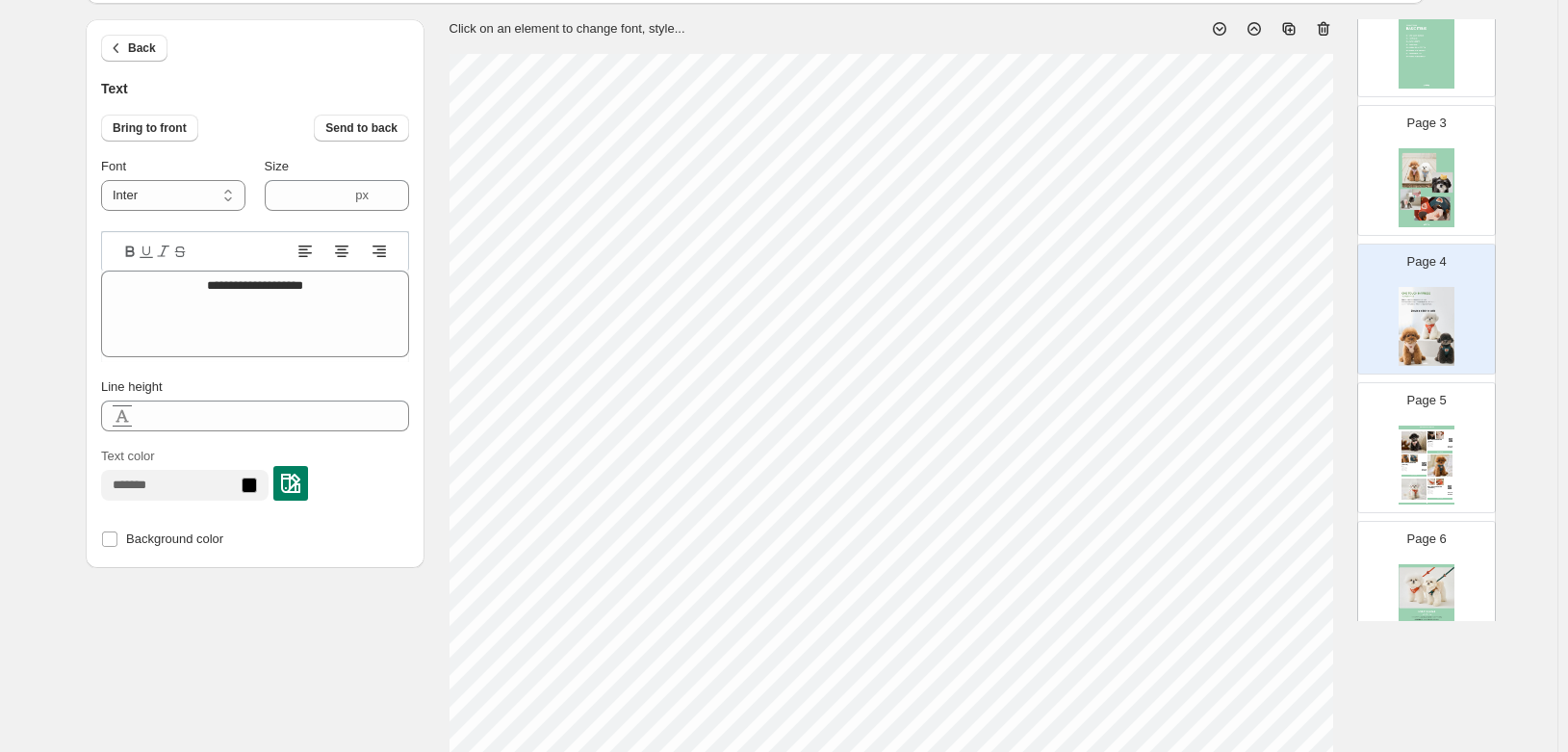 click 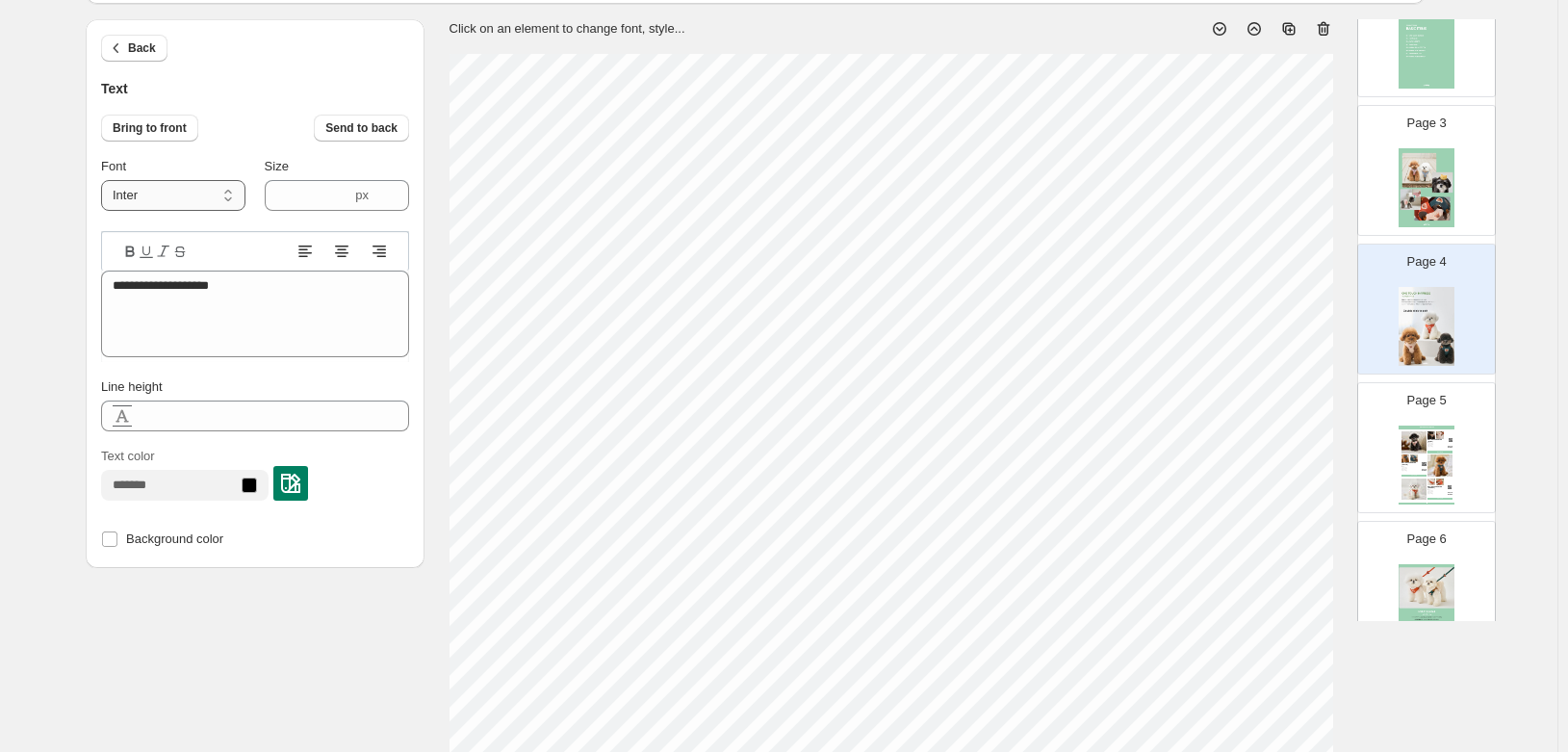 click on "**********" at bounding box center [173, 195] 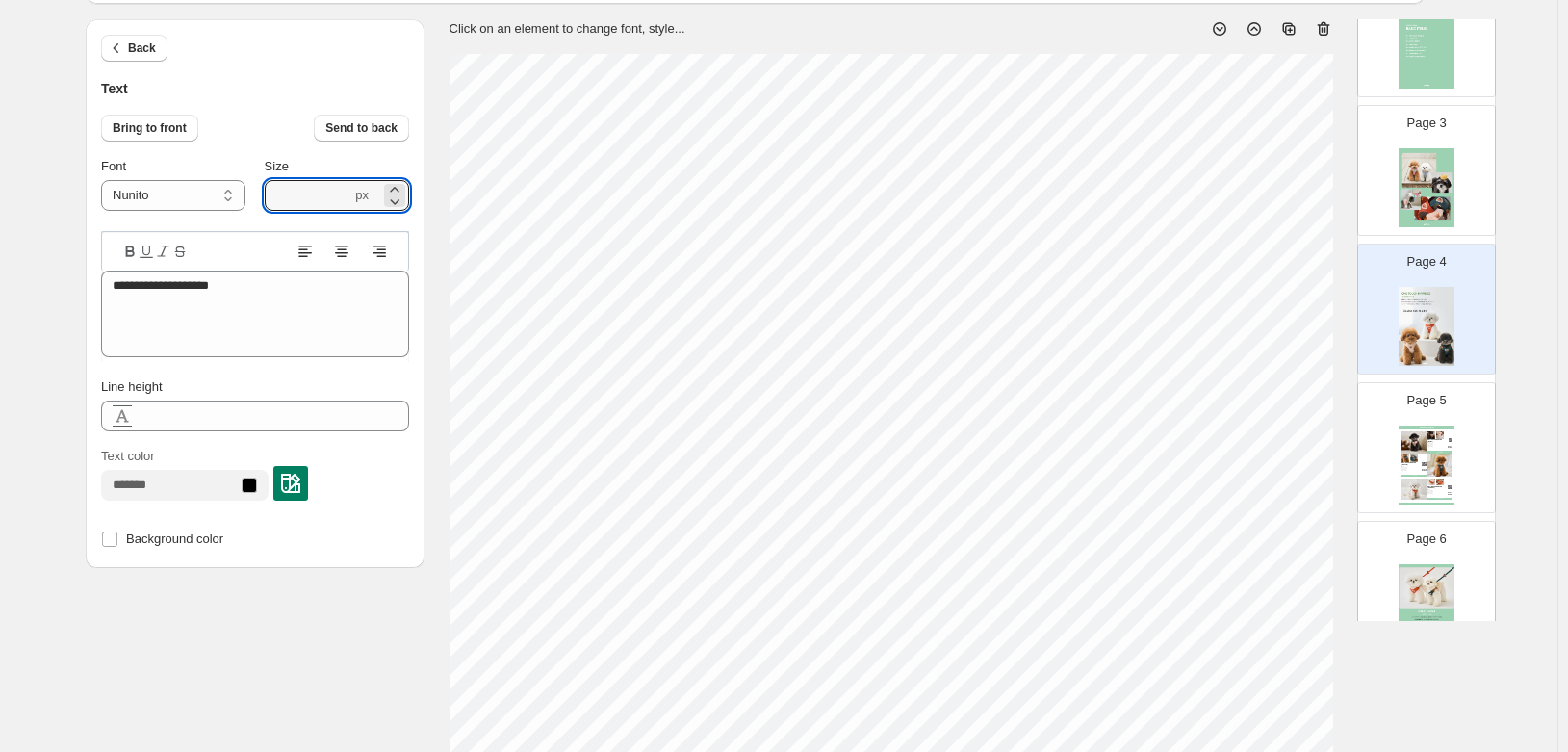 drag, startPoint x: 310, startPoint y: 190, endPoint x: 266, endPoint y: 183, distance: 44.55334 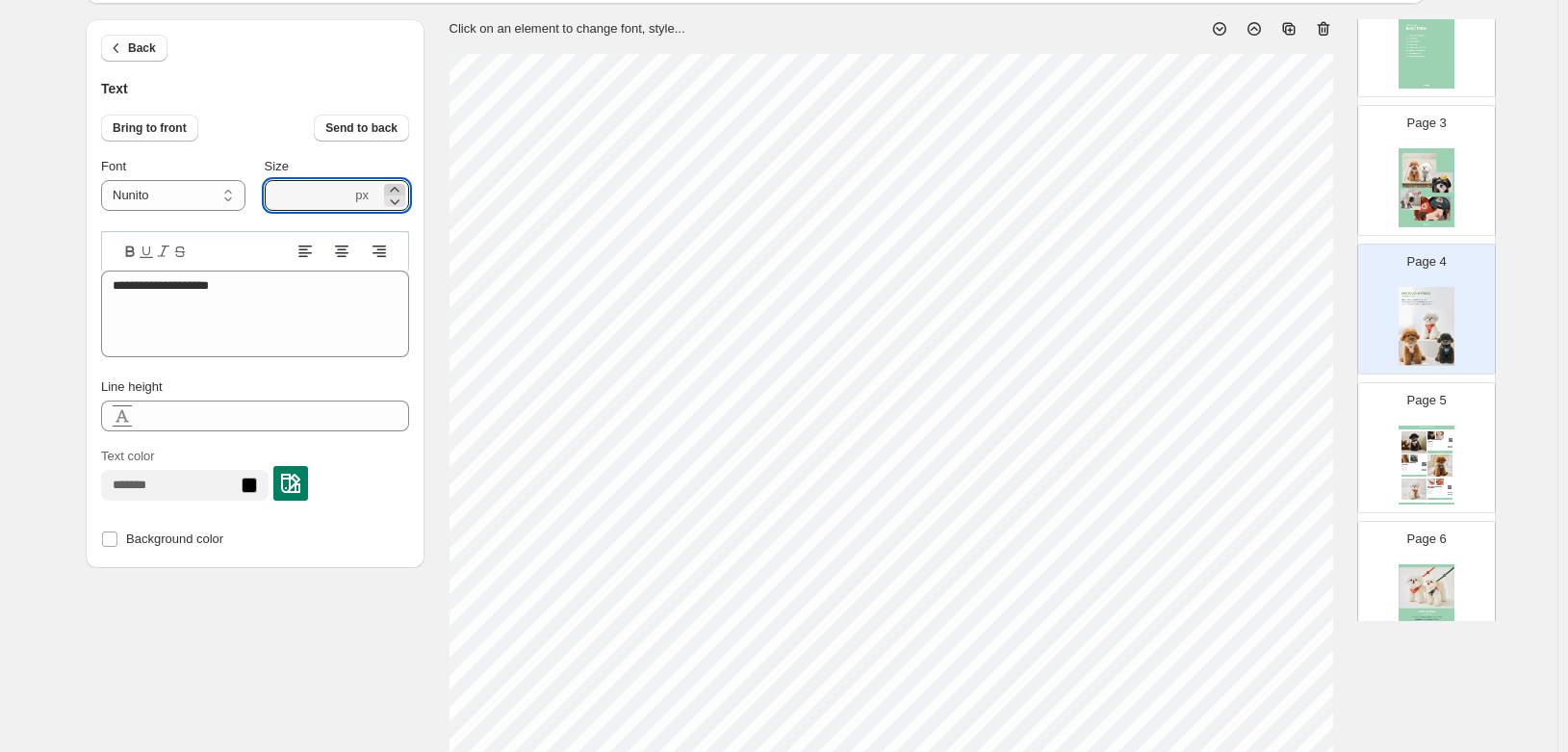 click 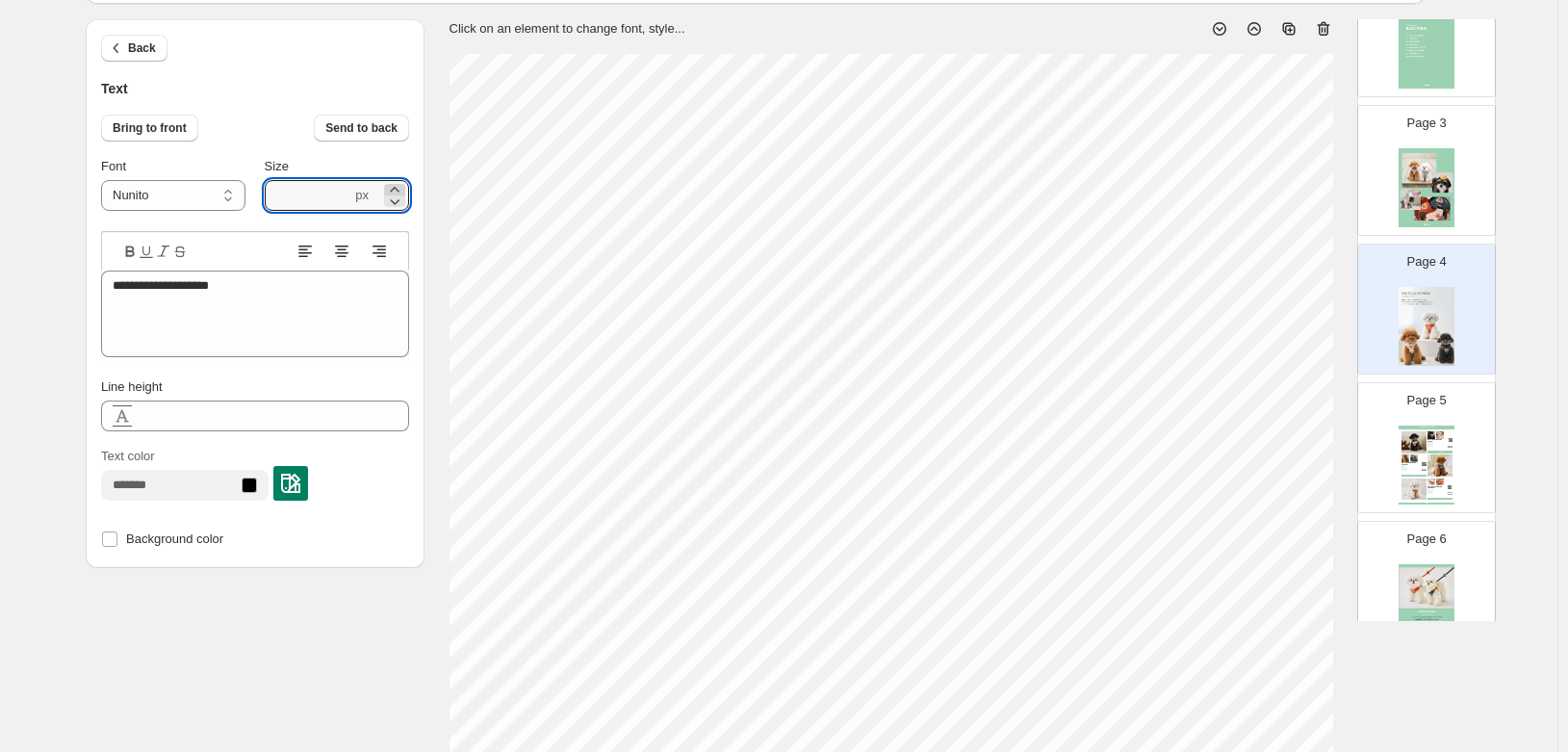click 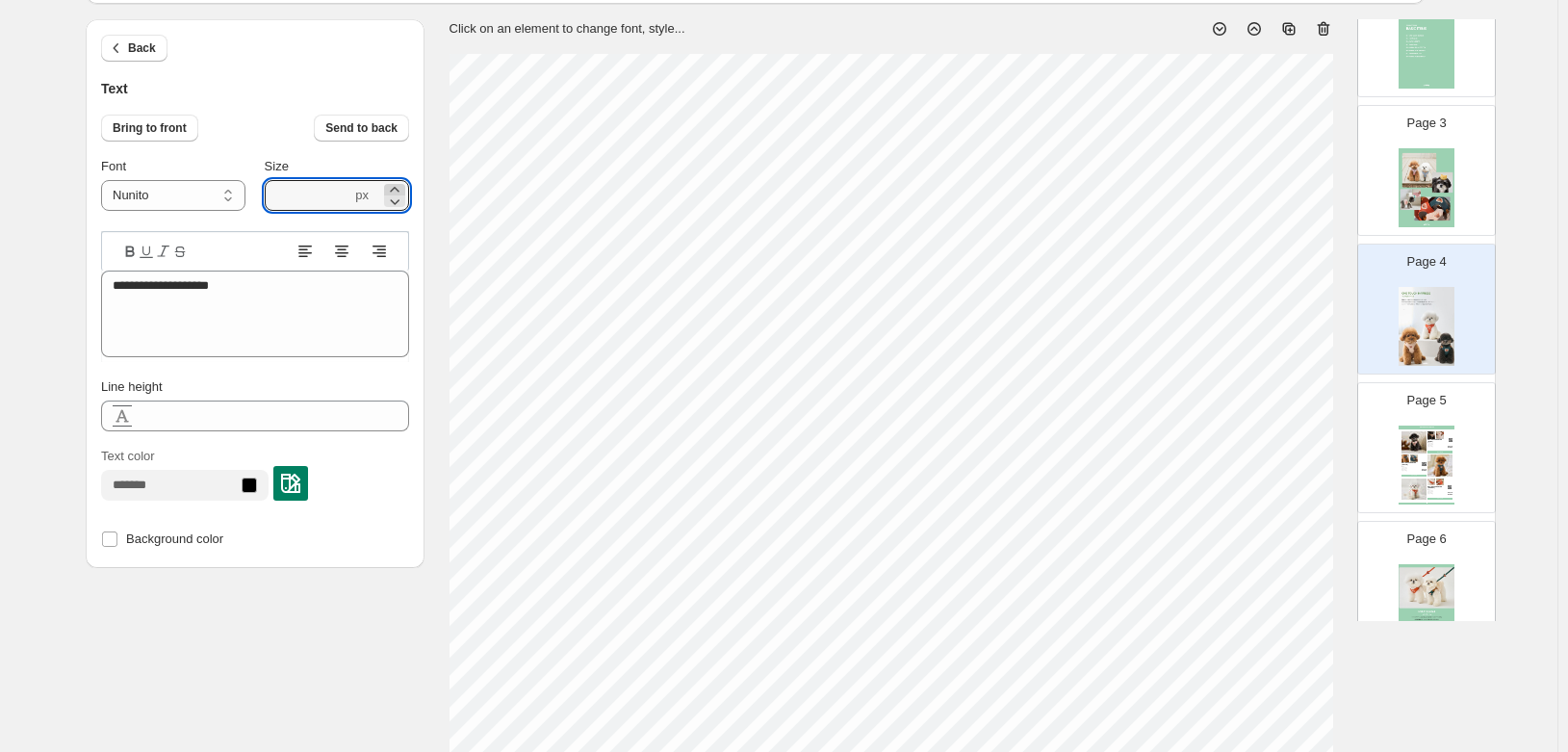 click 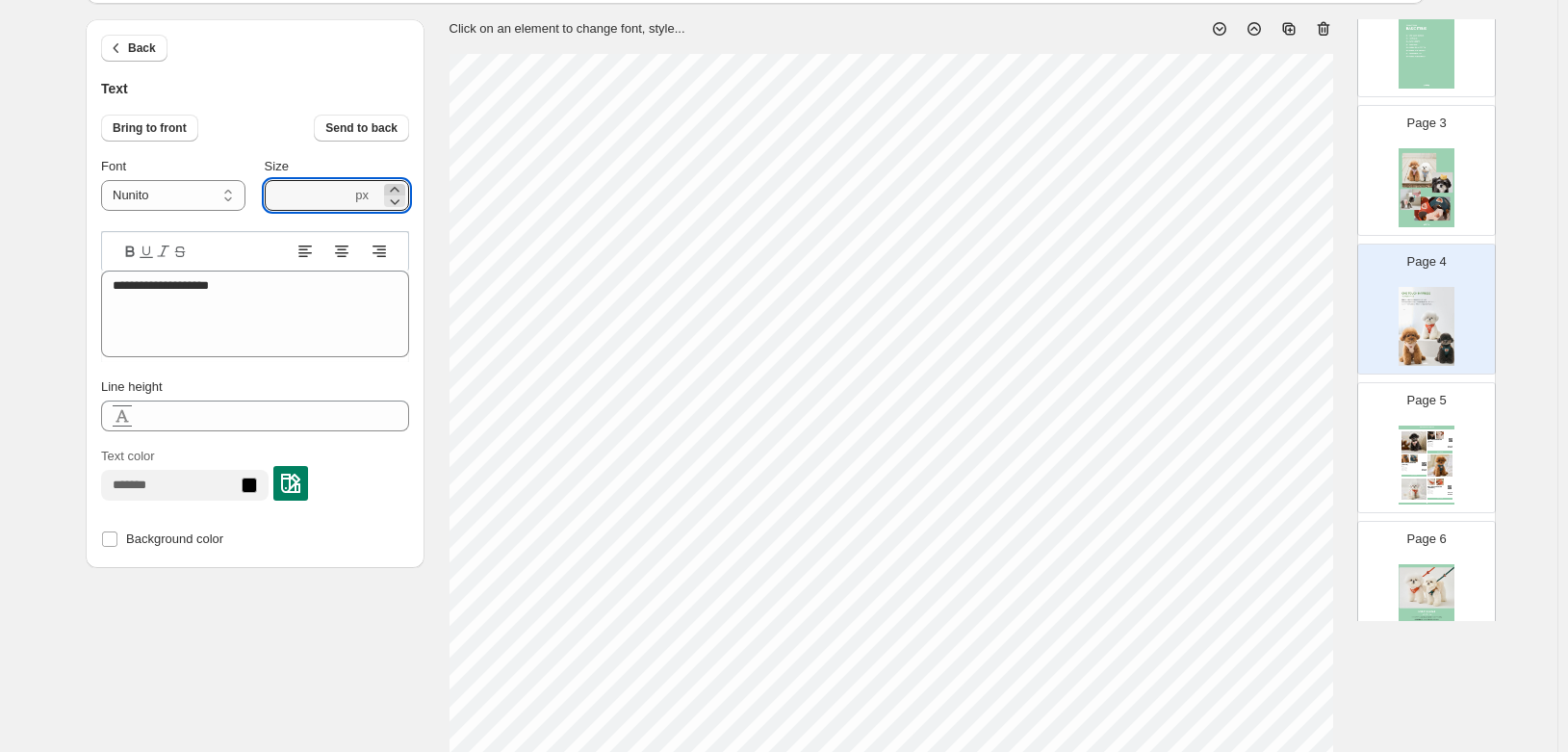 type on "***" 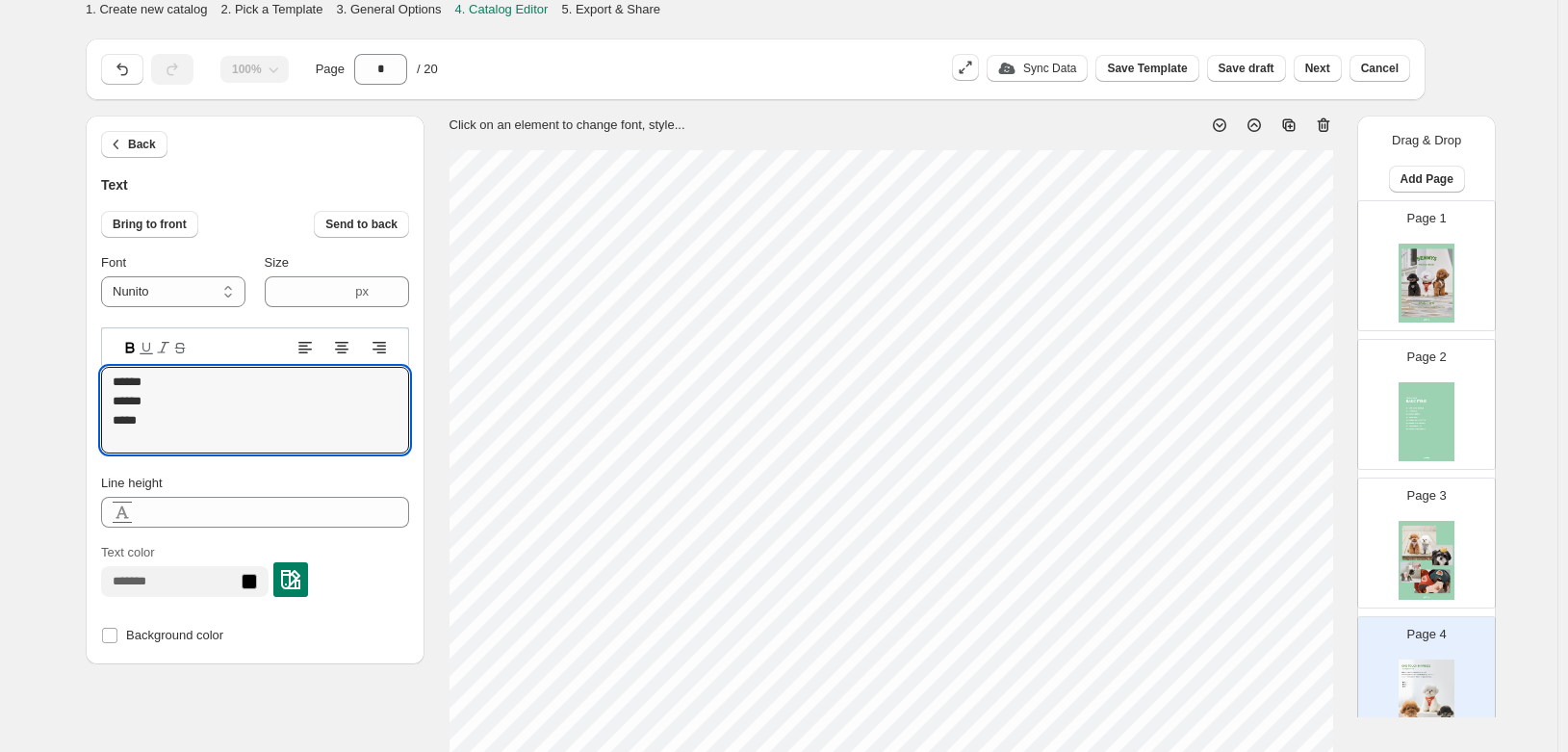 select on "******" 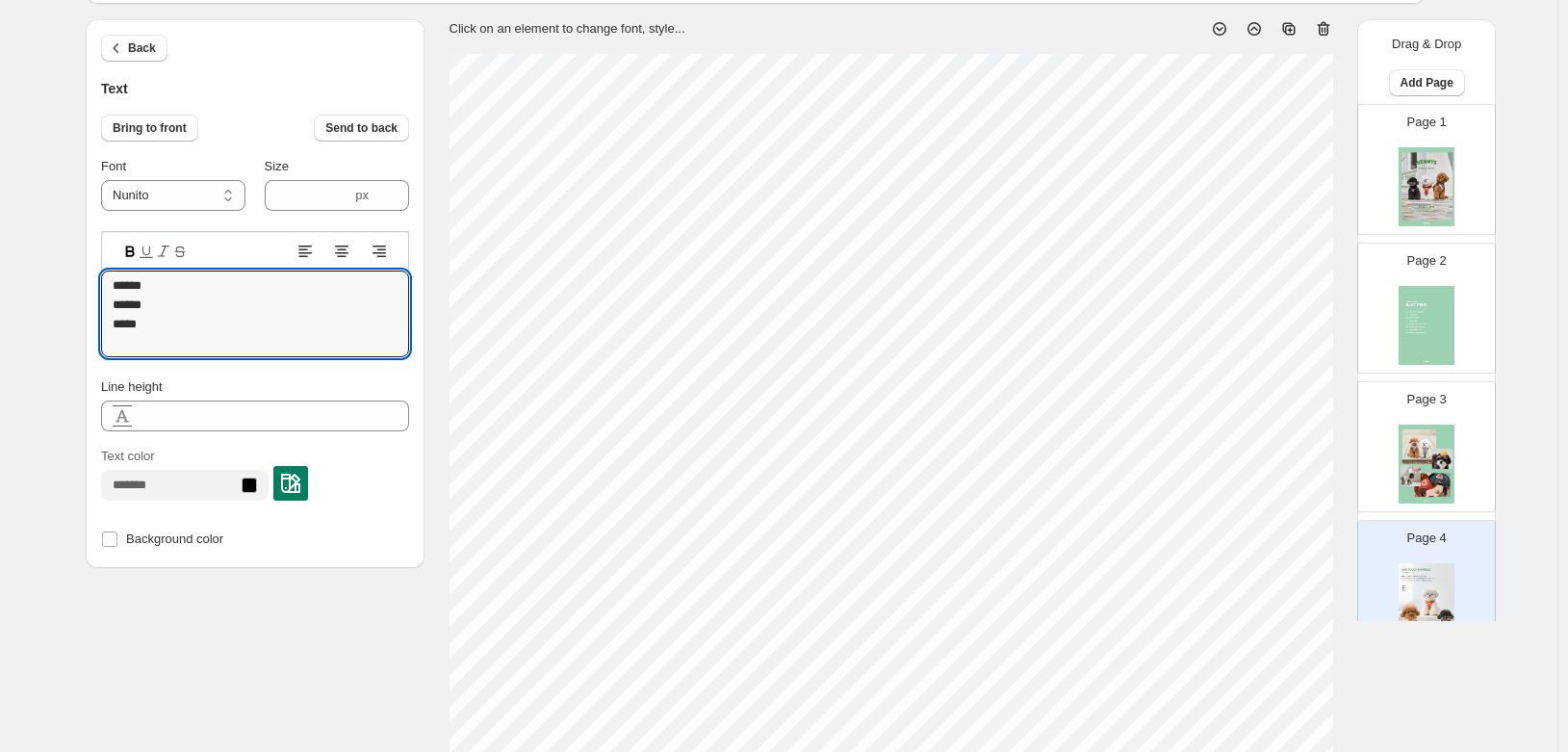 scroll, scrollTop: 276, scrollLeft: 0, axis: vertical 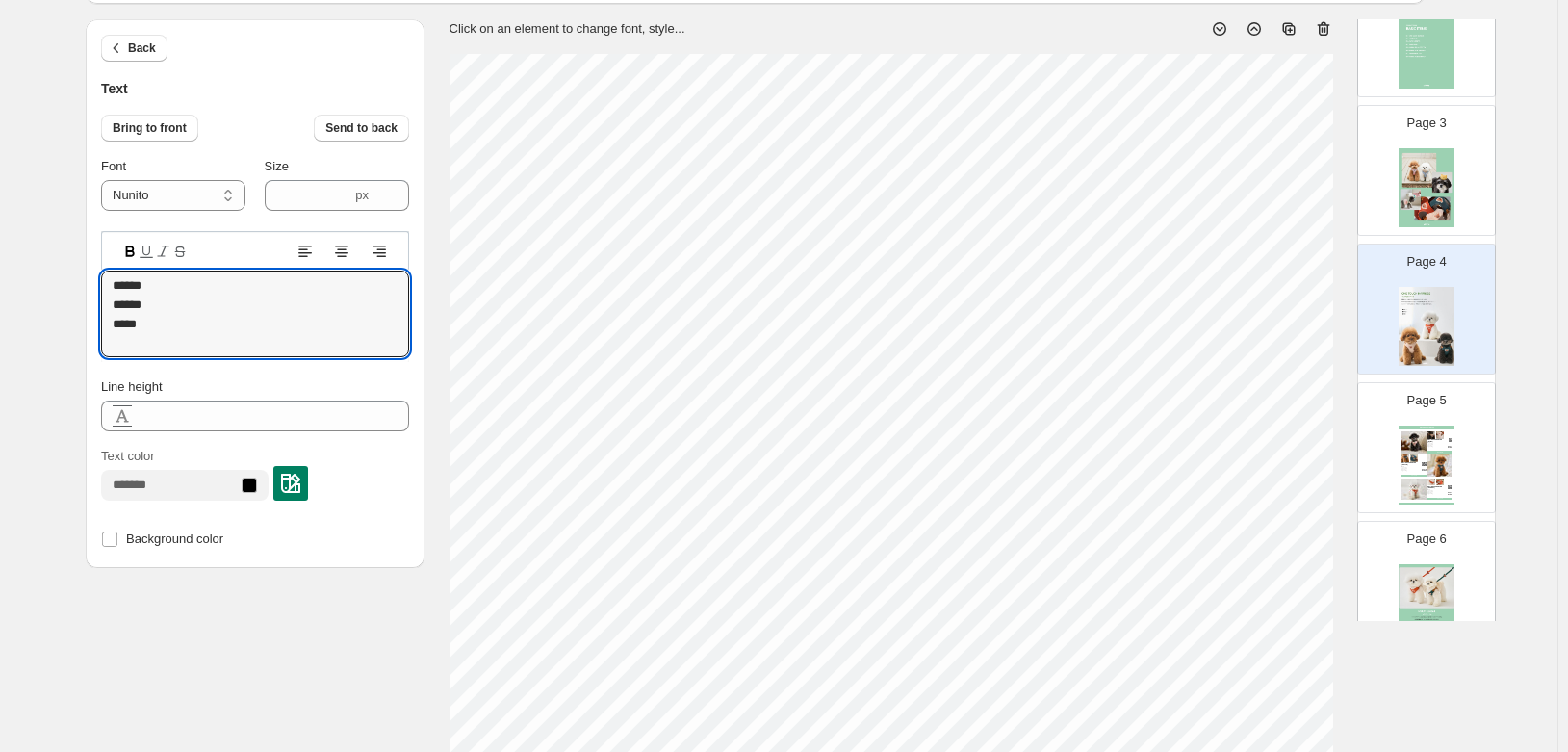 type on "******
******
*****" 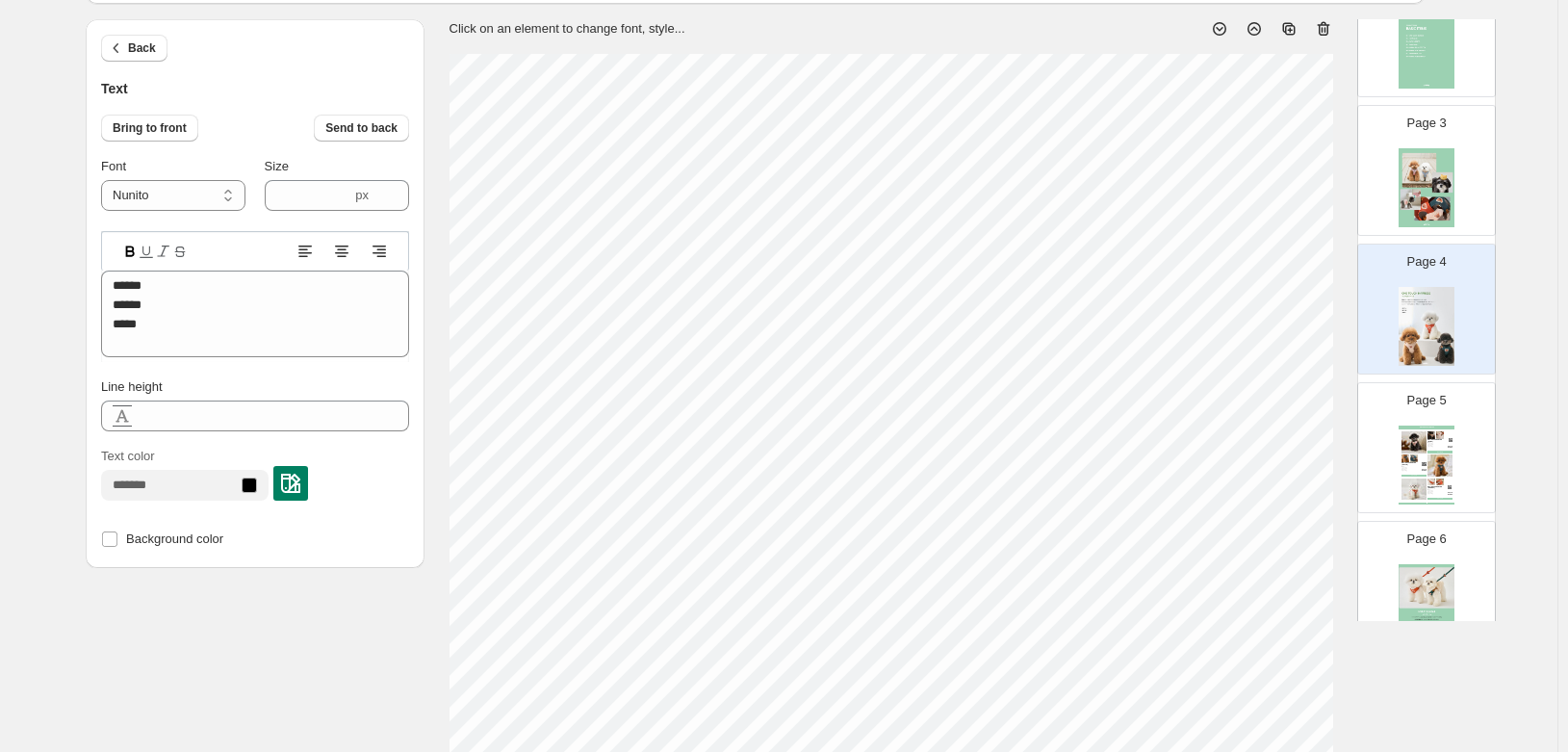 type on "****" 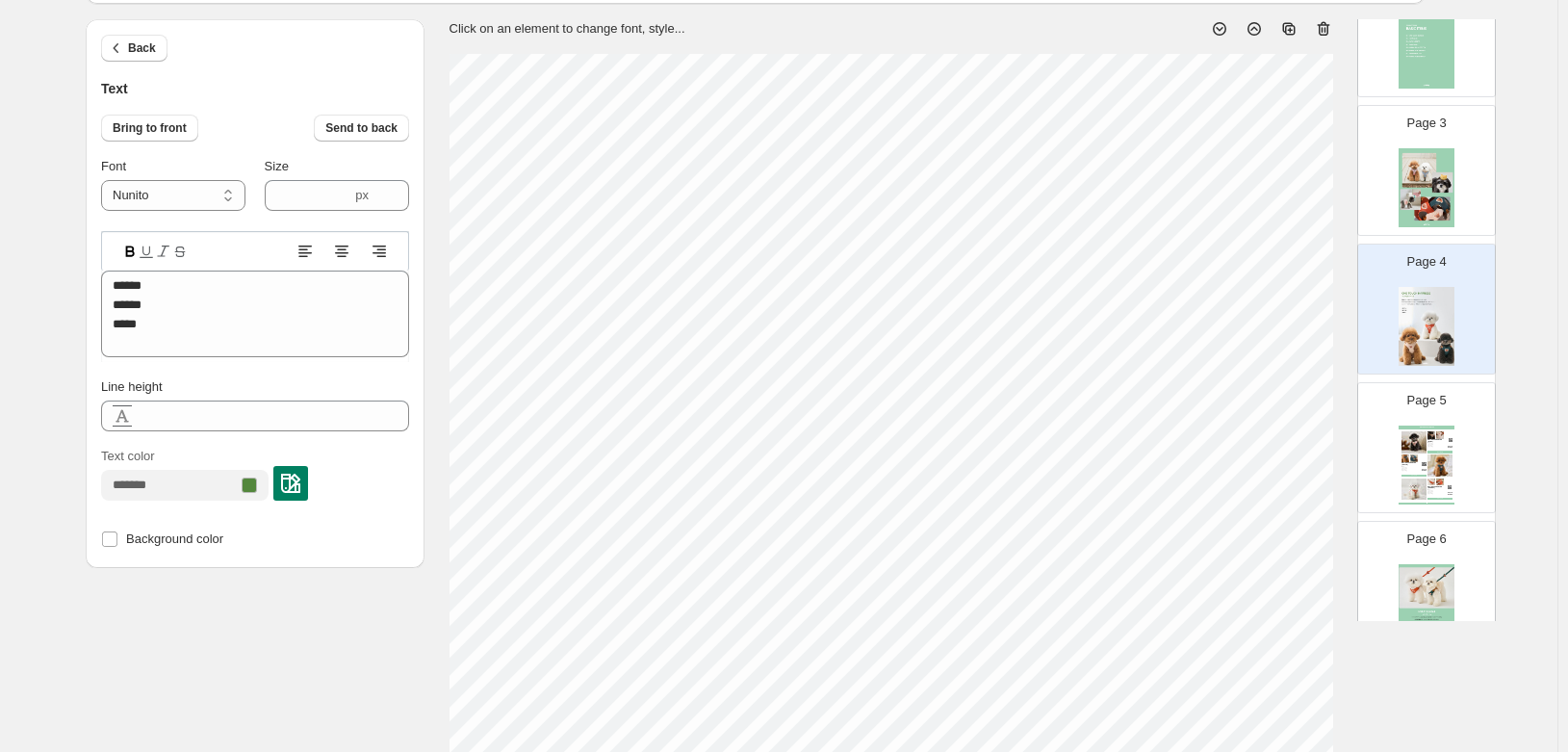 click at bounding box center (291, 483) 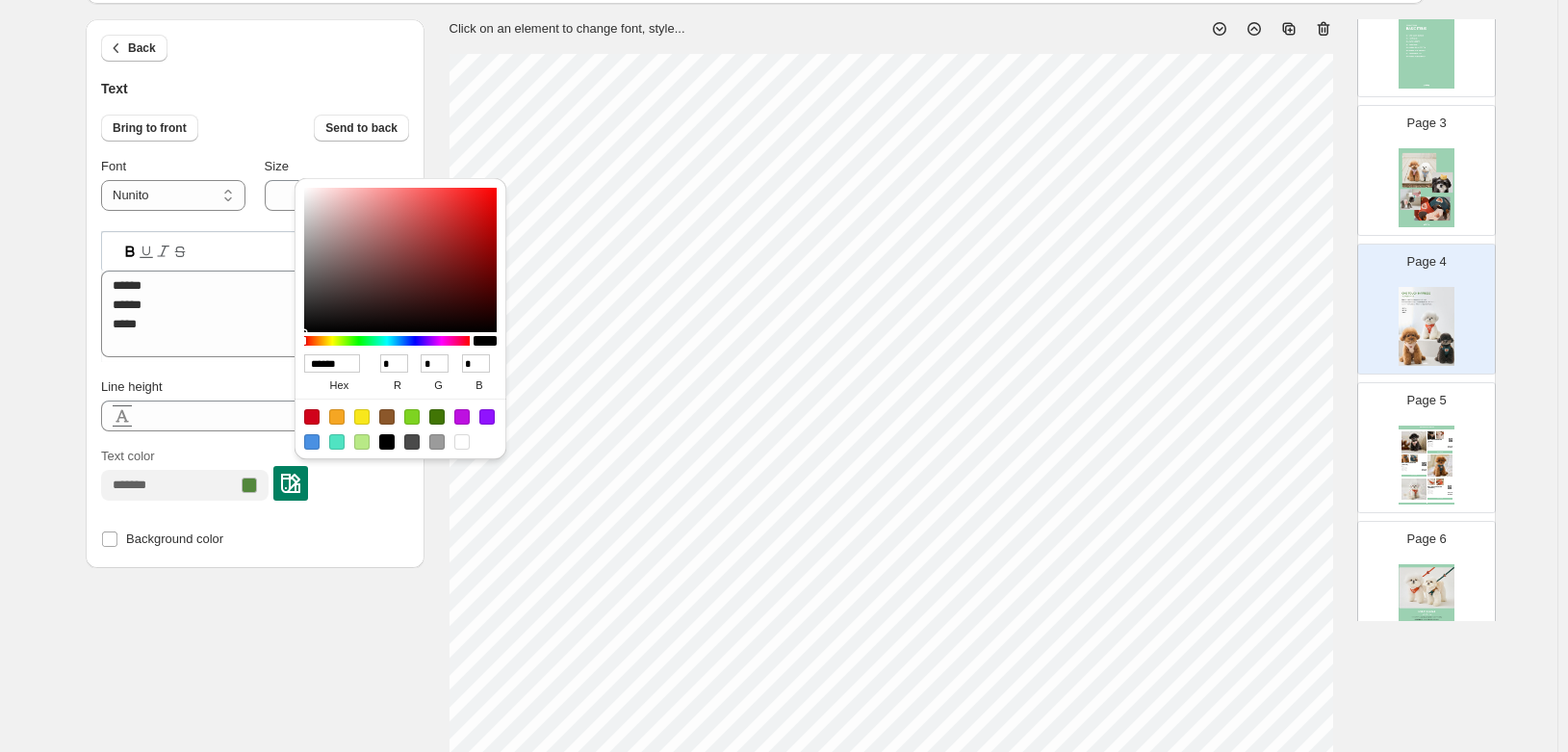 click at bounding box center [1427, 188] 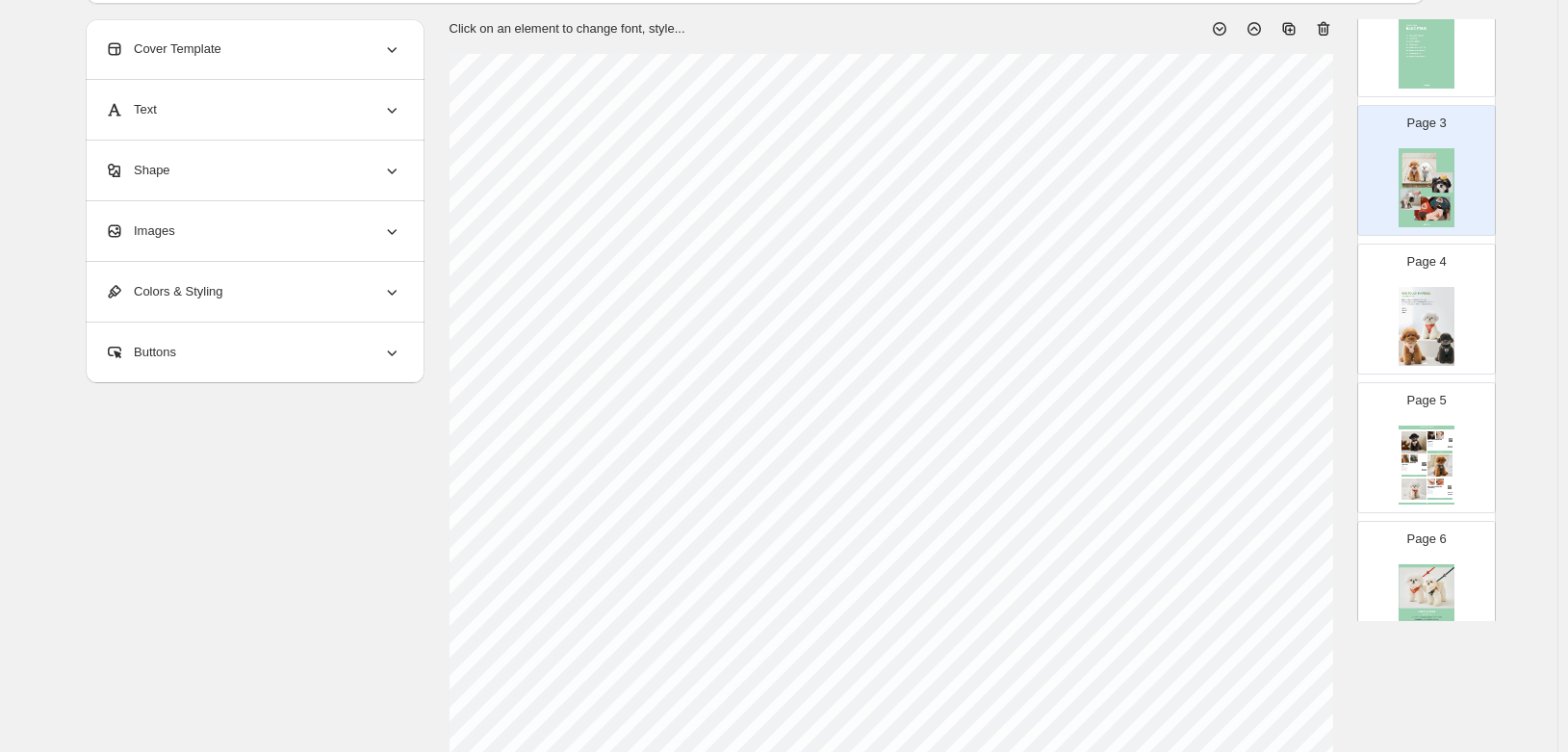 drag, startPoint x: 1406, startPoint y: 329, endPoint x: 1365, endPoint y: 324, distance: 41.303753 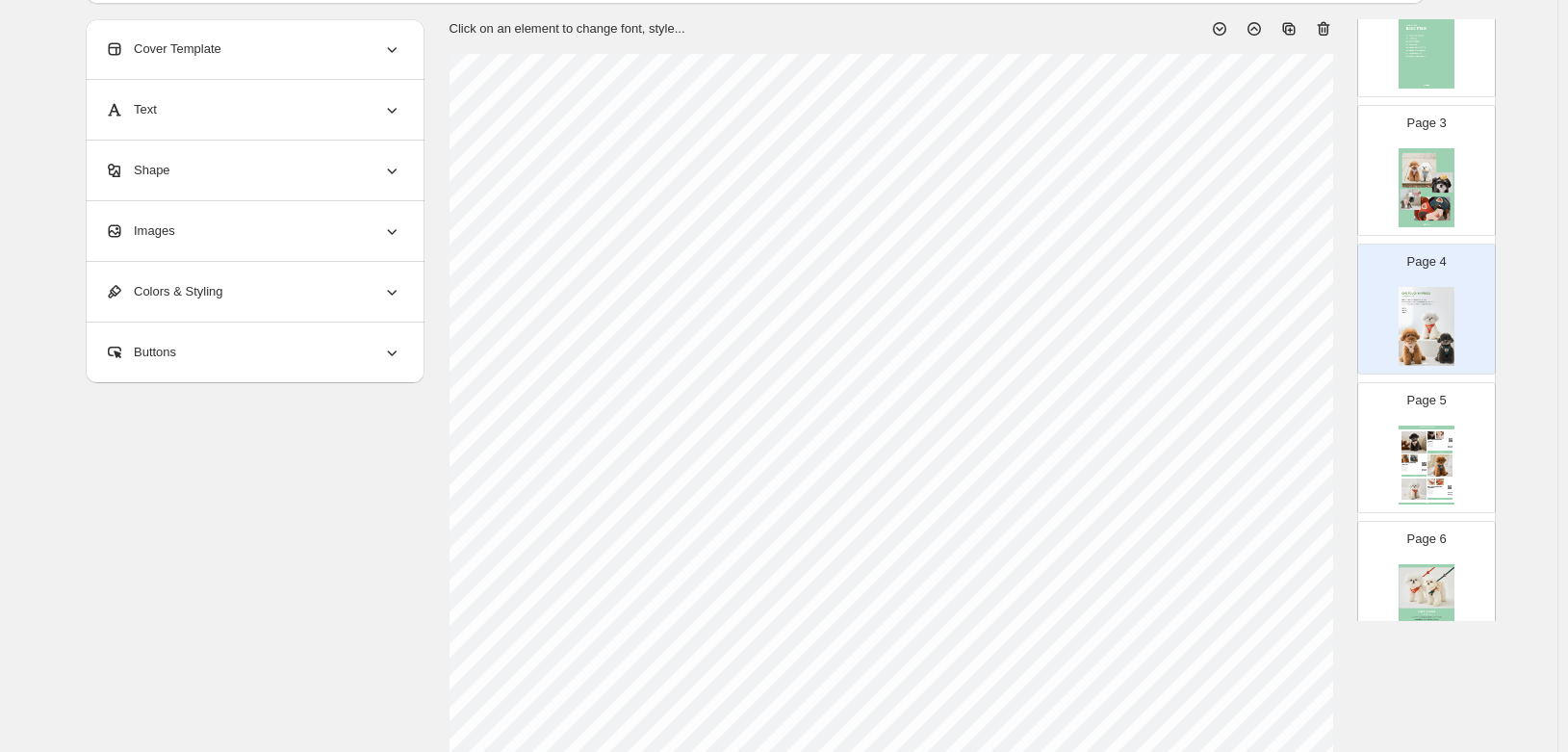 select on "******" 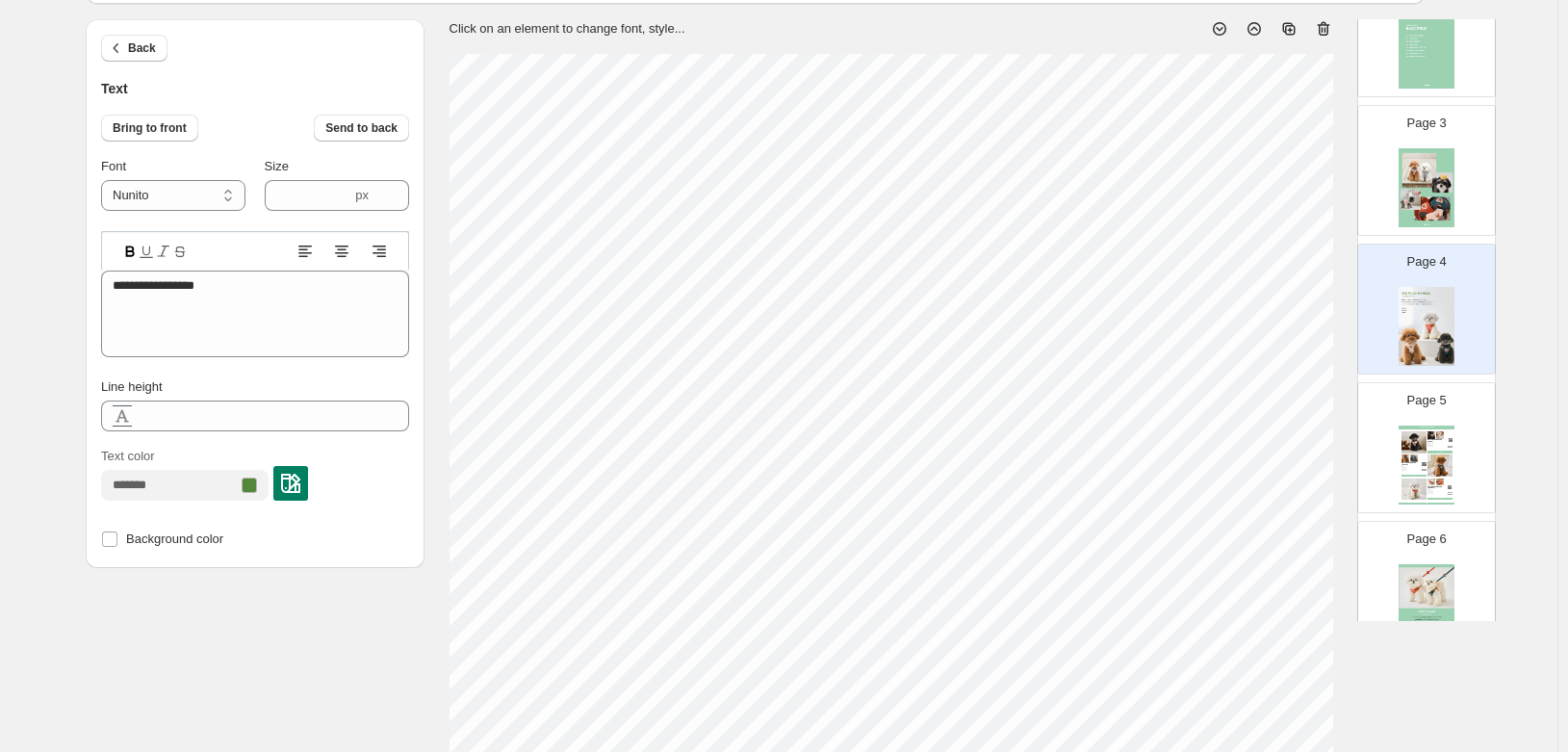 click at bounding box center (291, 483) 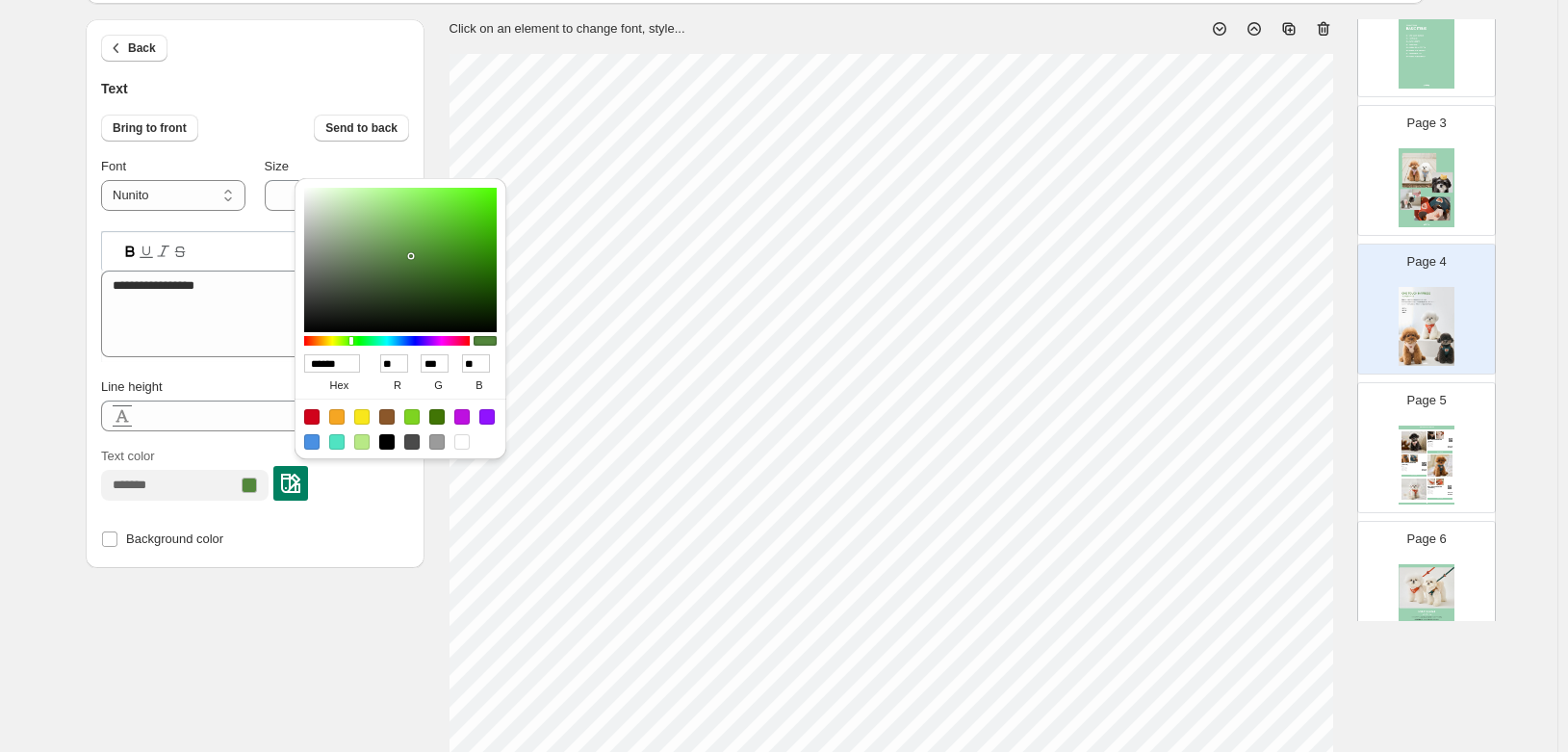 click on "******" at bounding box center [332, 363] 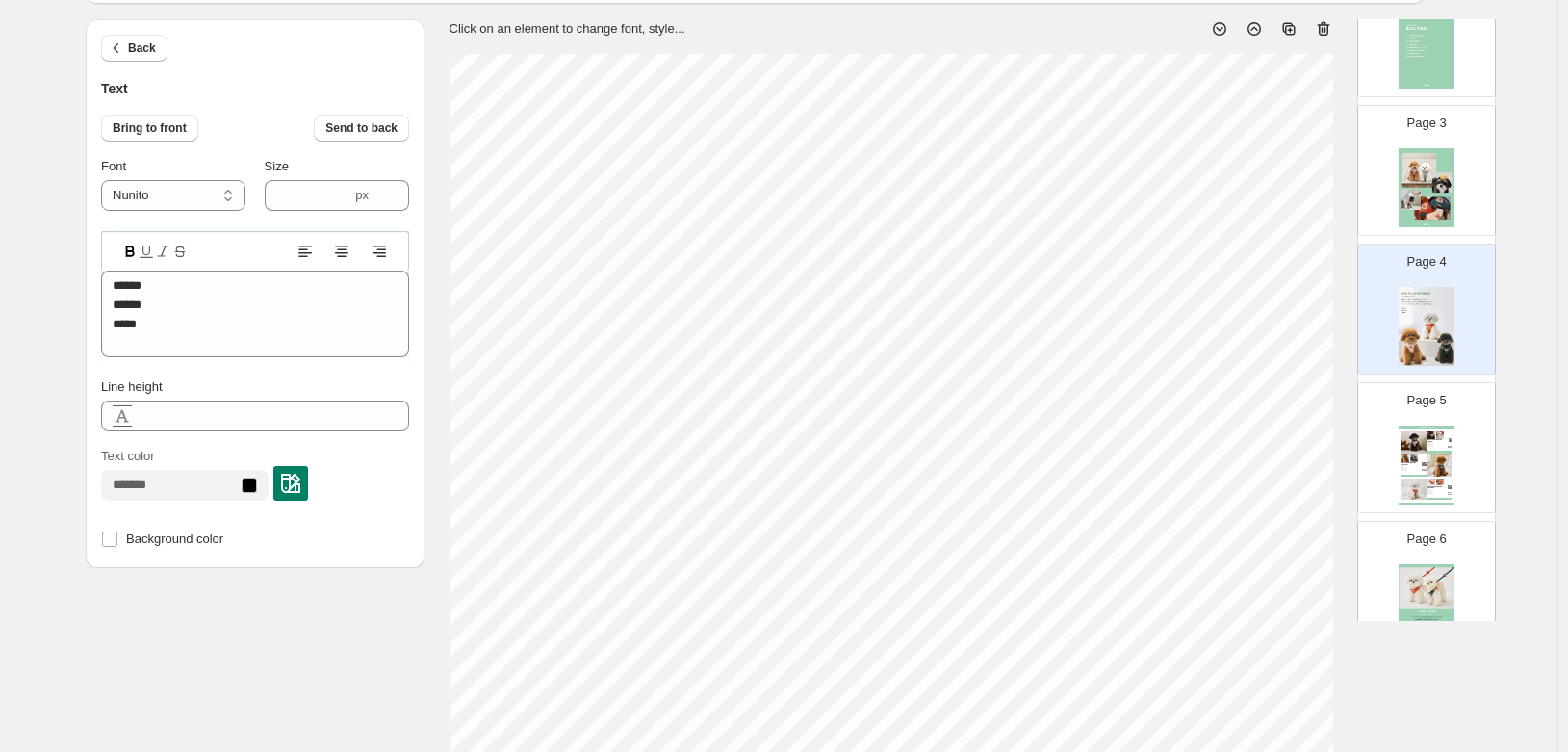 click at bounding box center (291, 483) 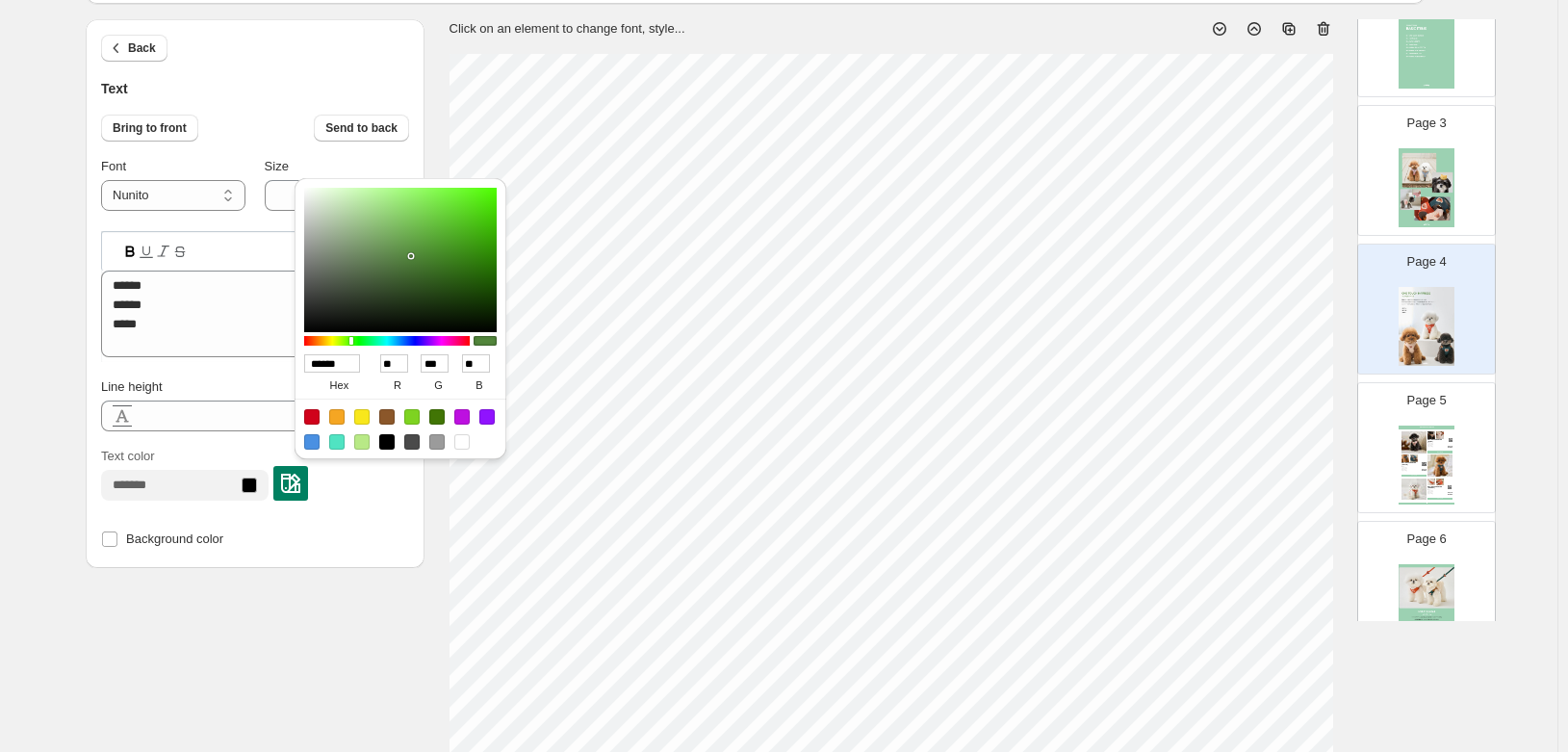 click on "******" at bounding box center (332, 363) 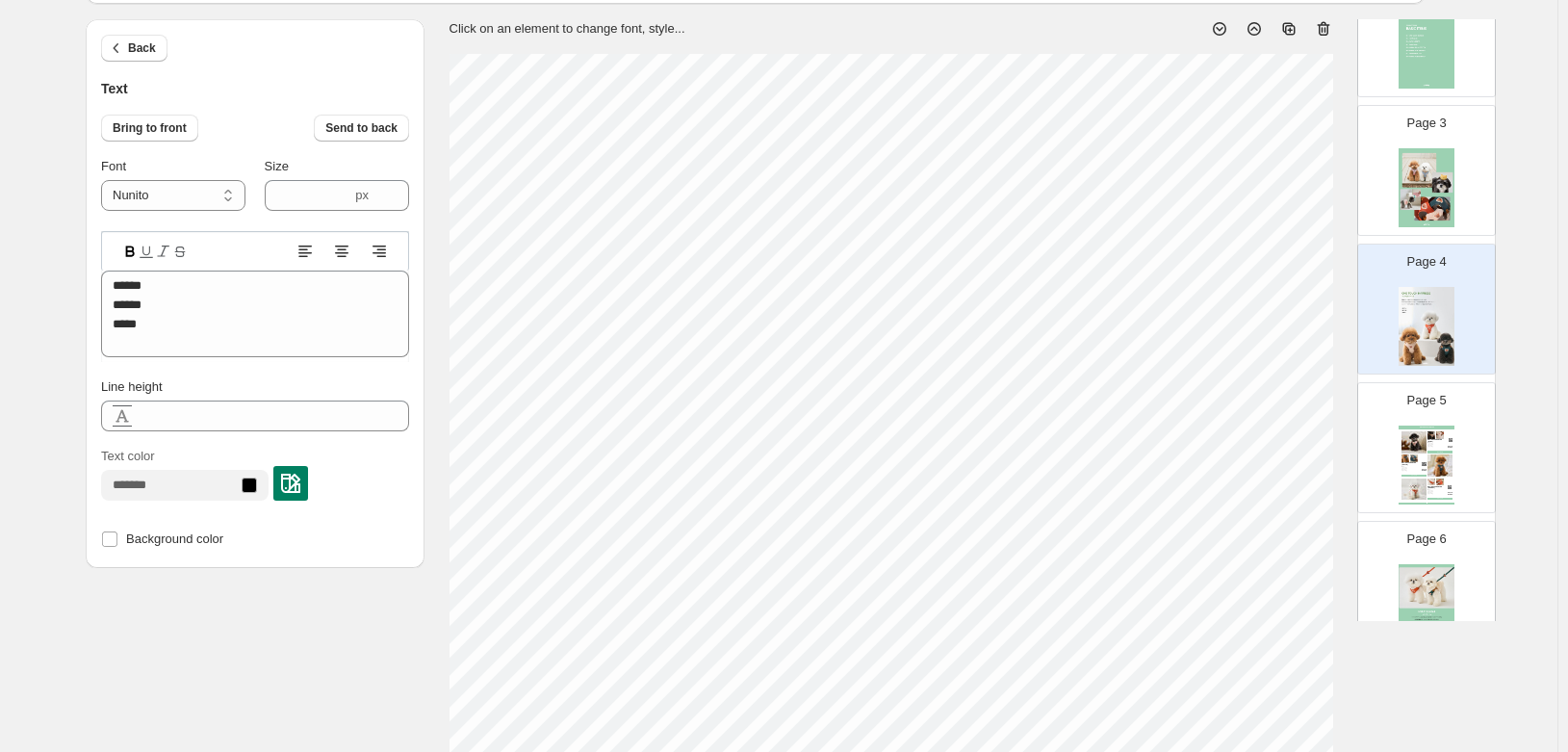 click at bounding box center [291, 483] 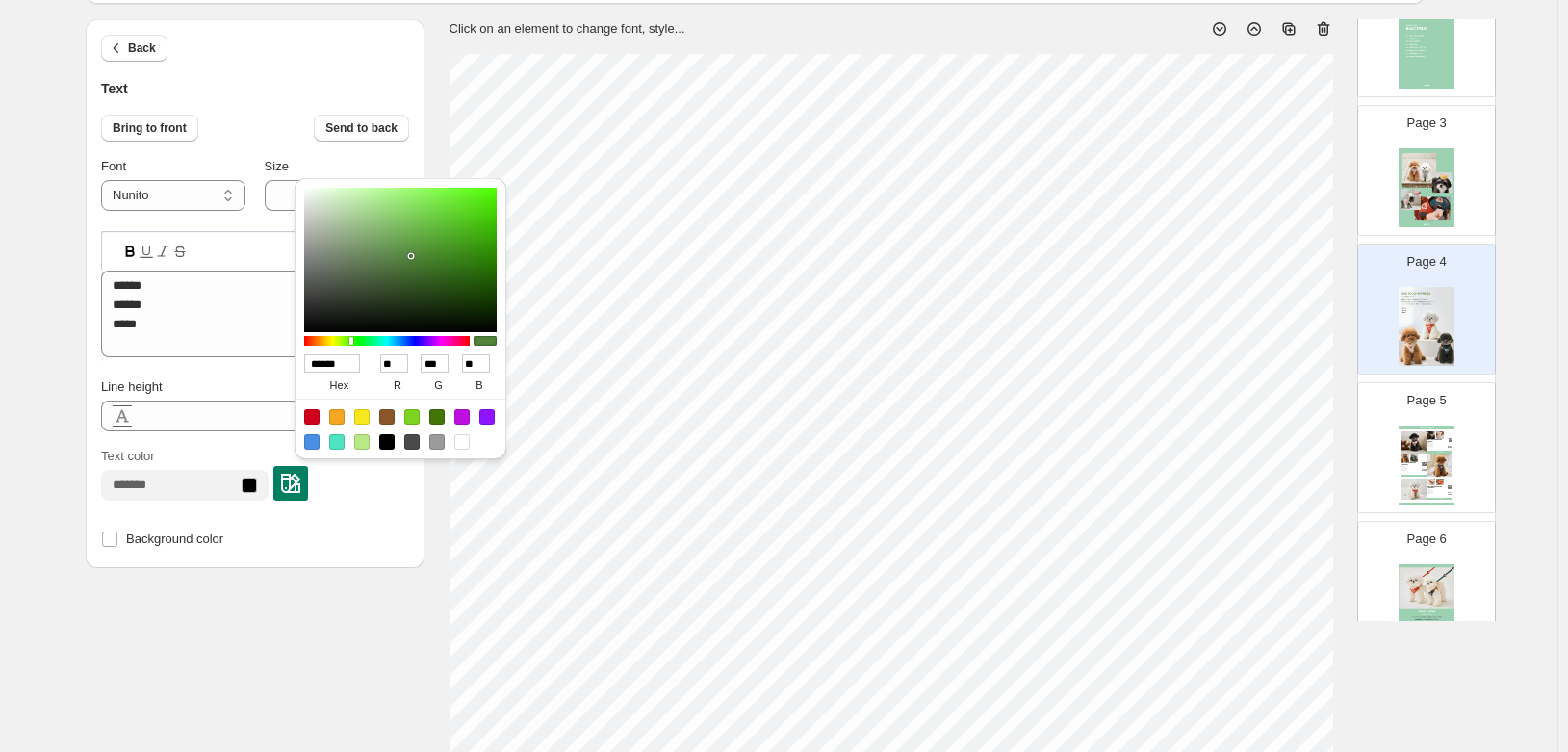 click on "******" at bounding box center [332, 363] 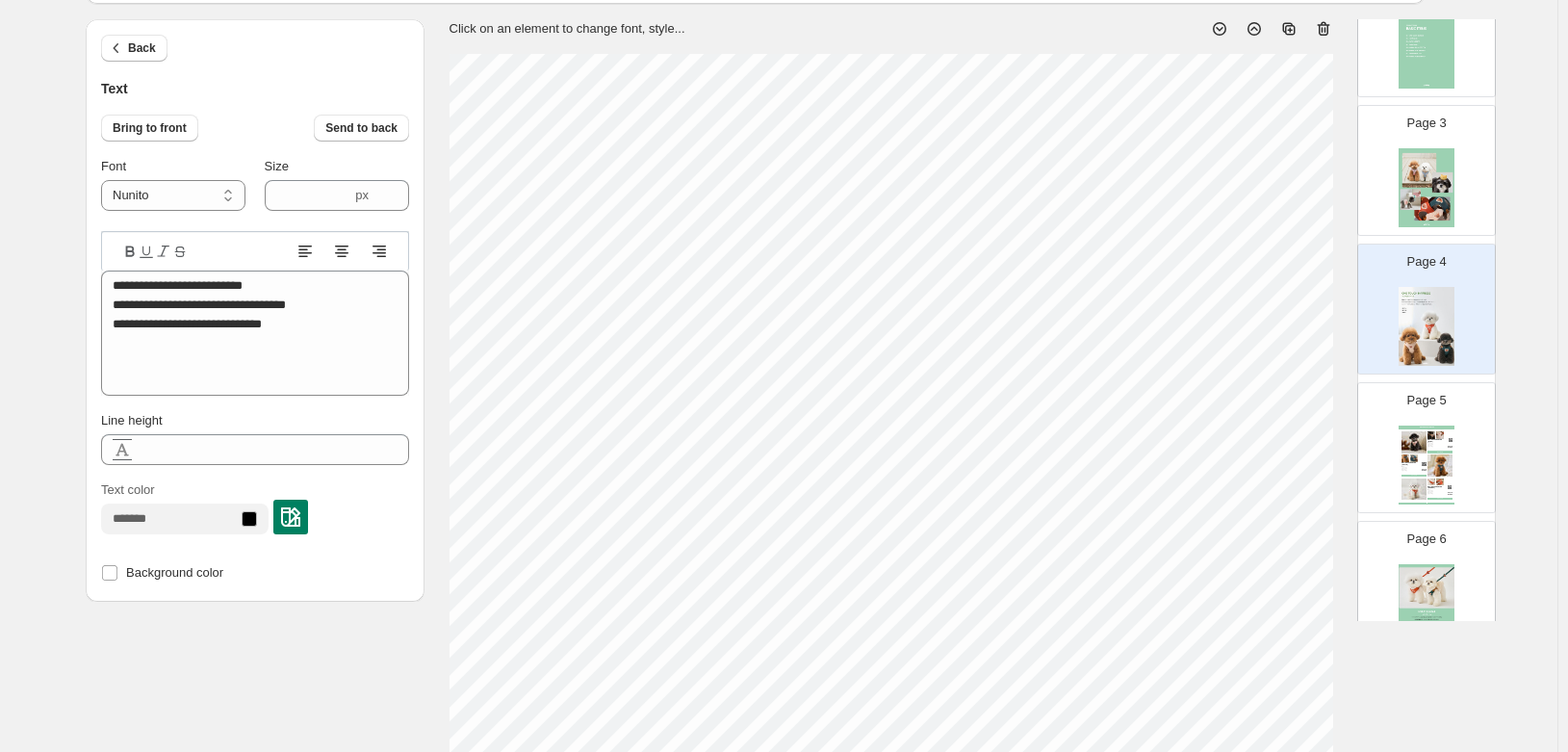 type on "****" 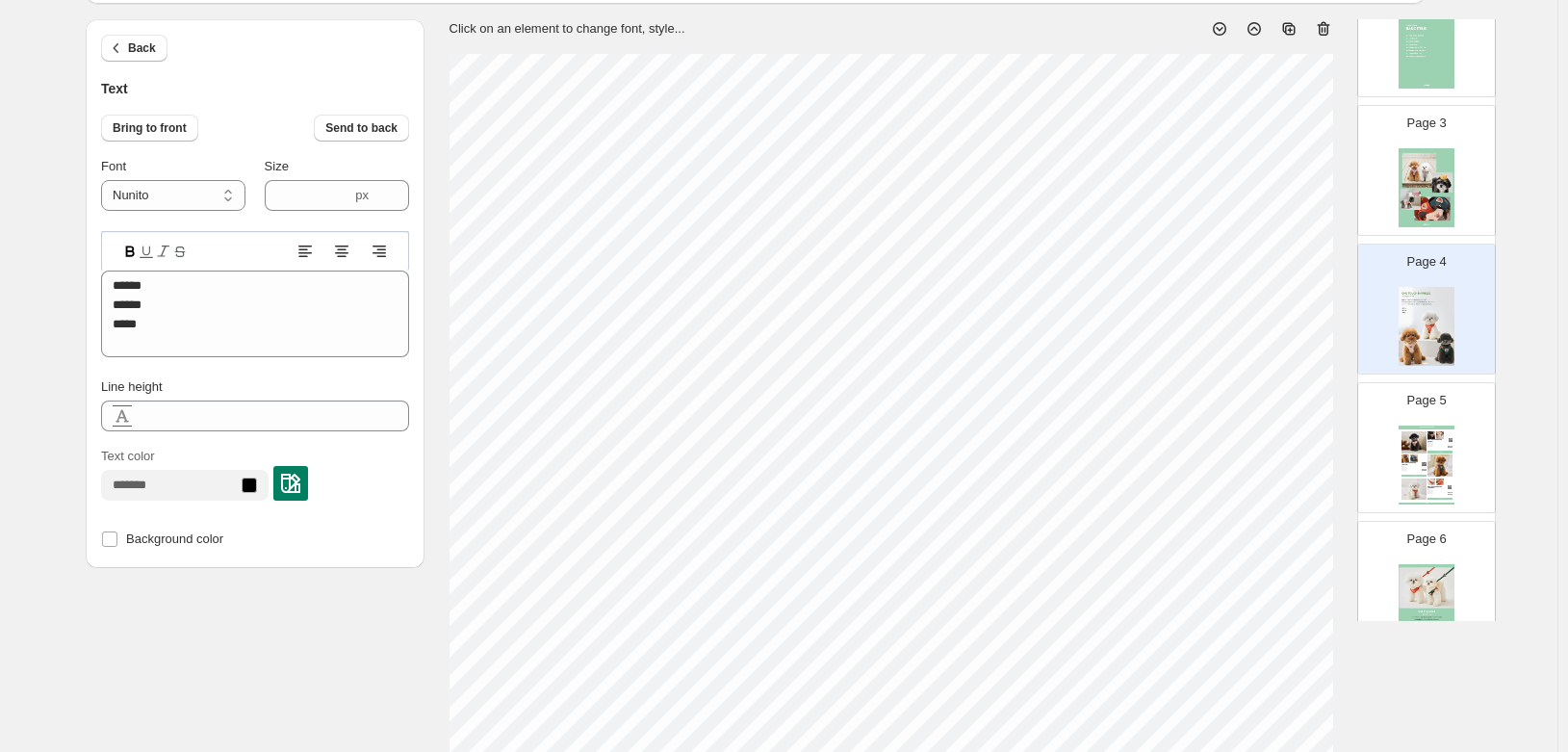 click at bounding box center [291, 483] 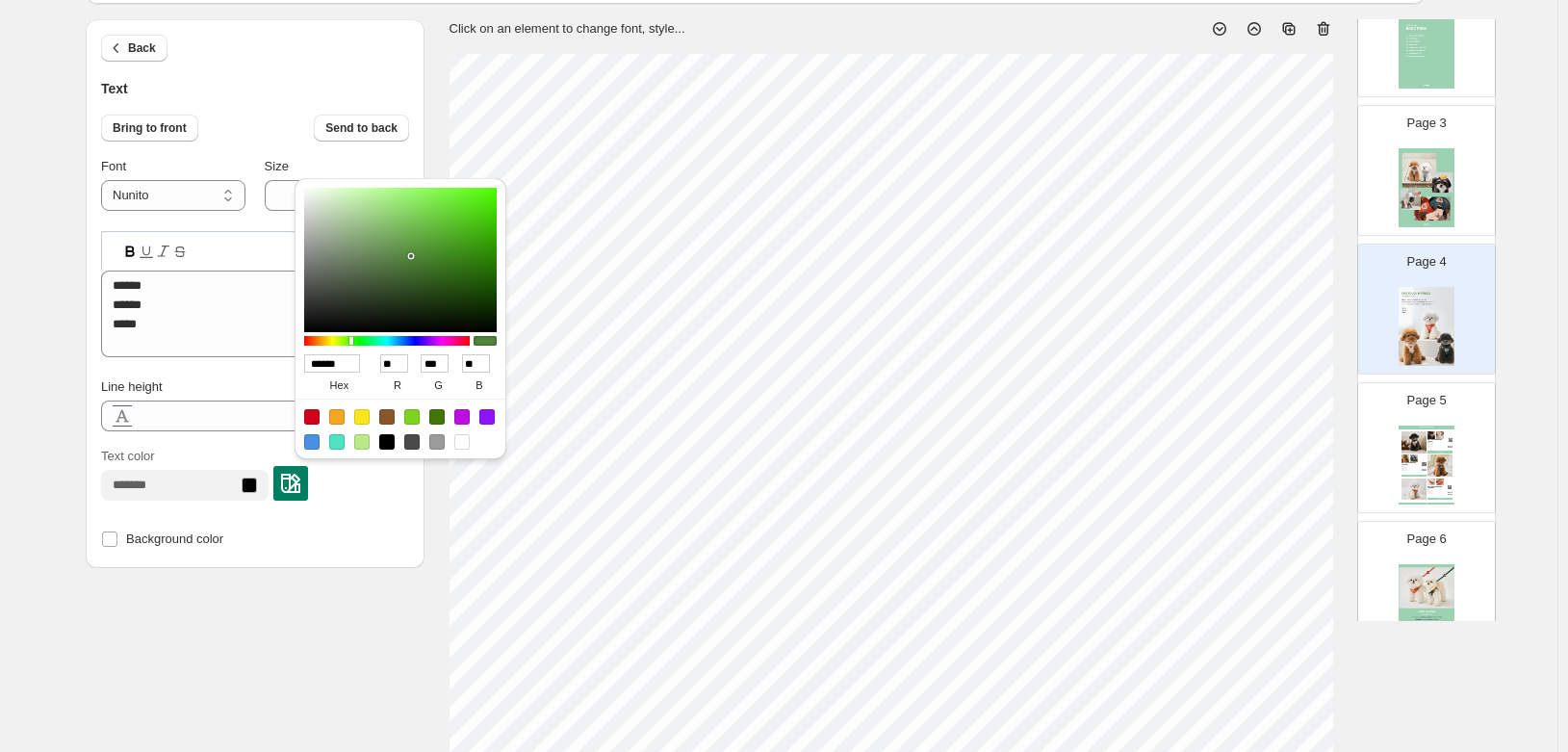 click on "******" at bounding box center [332, 363] 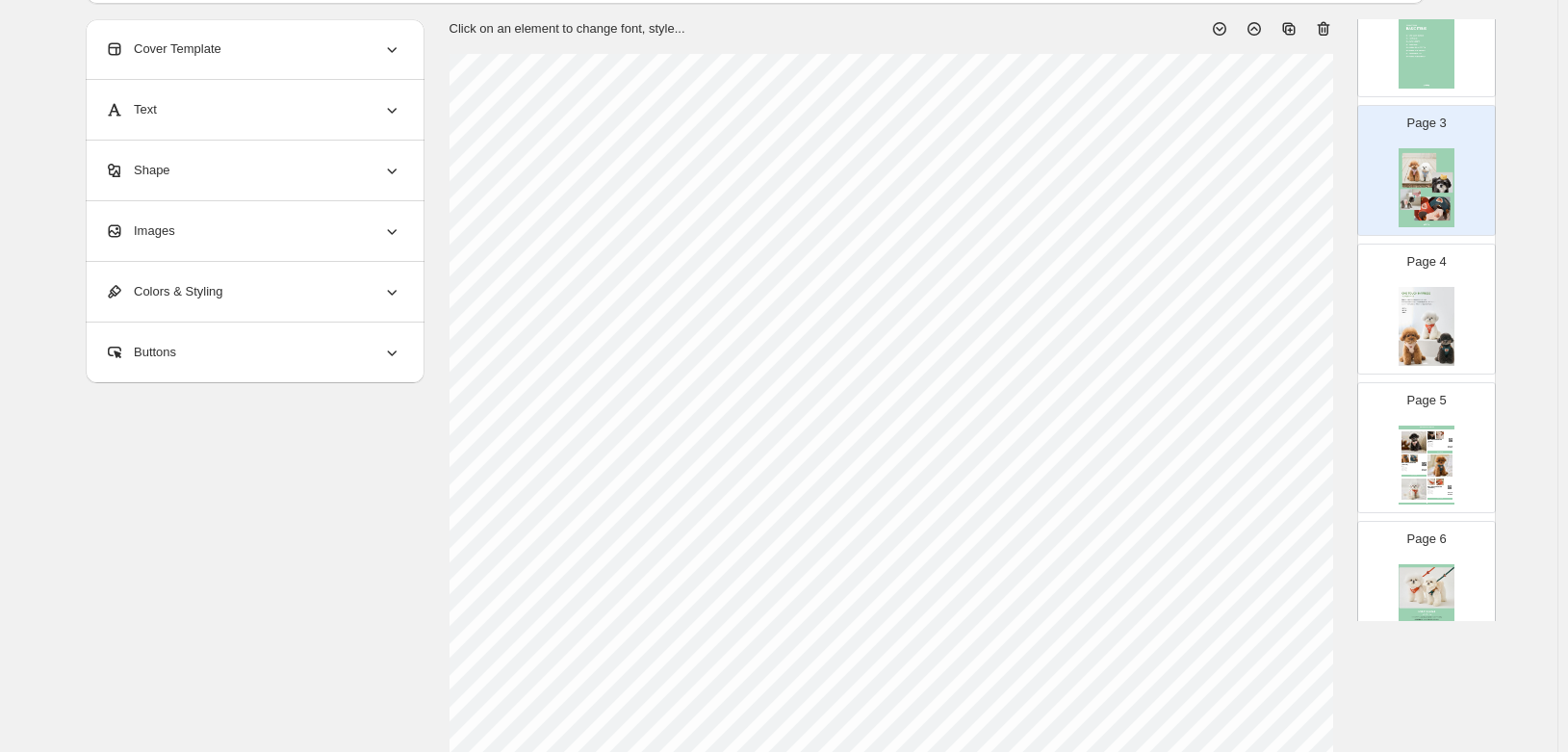 click at bounding box center [1427, 326] 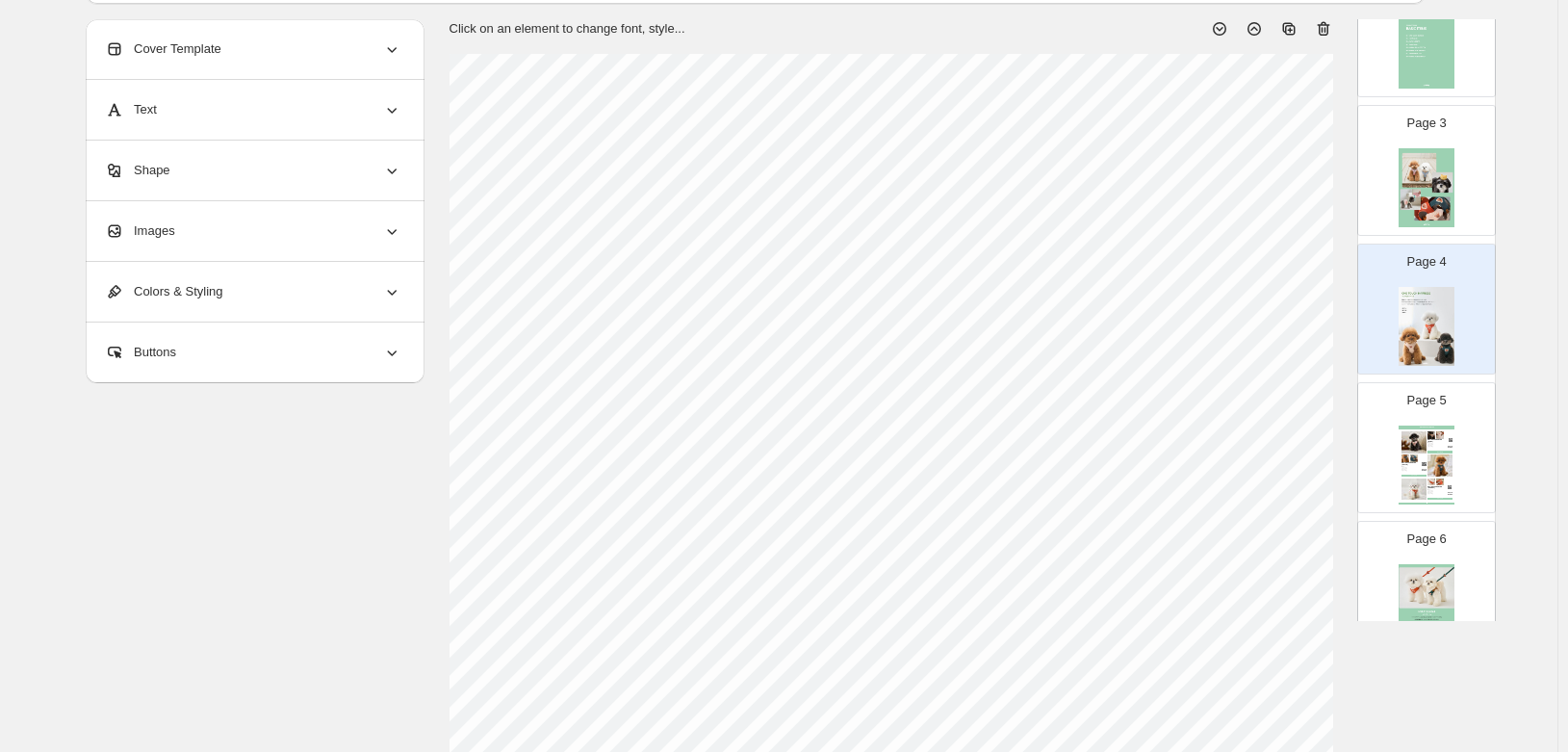 select on "******" 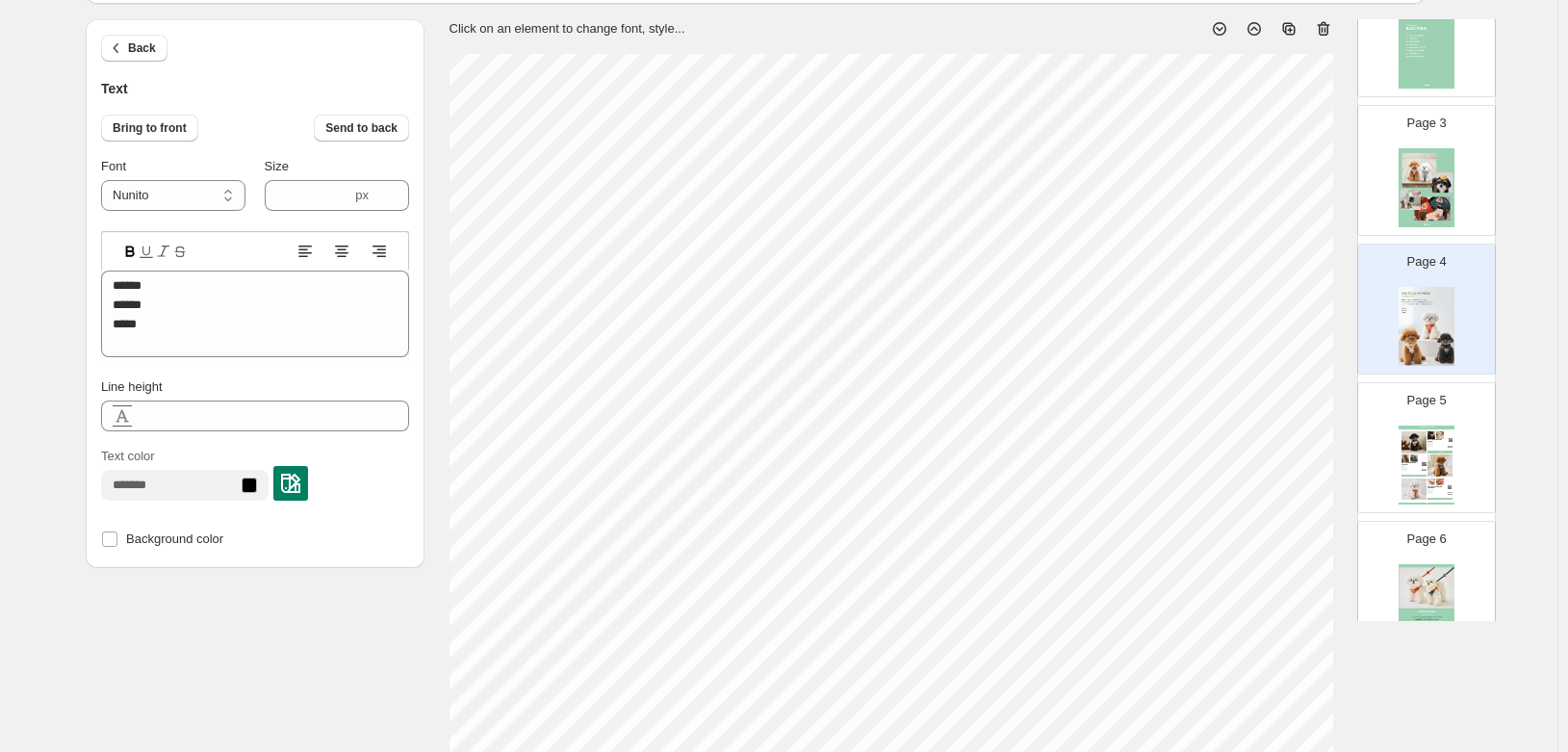 click at bounding box center (291, 483) 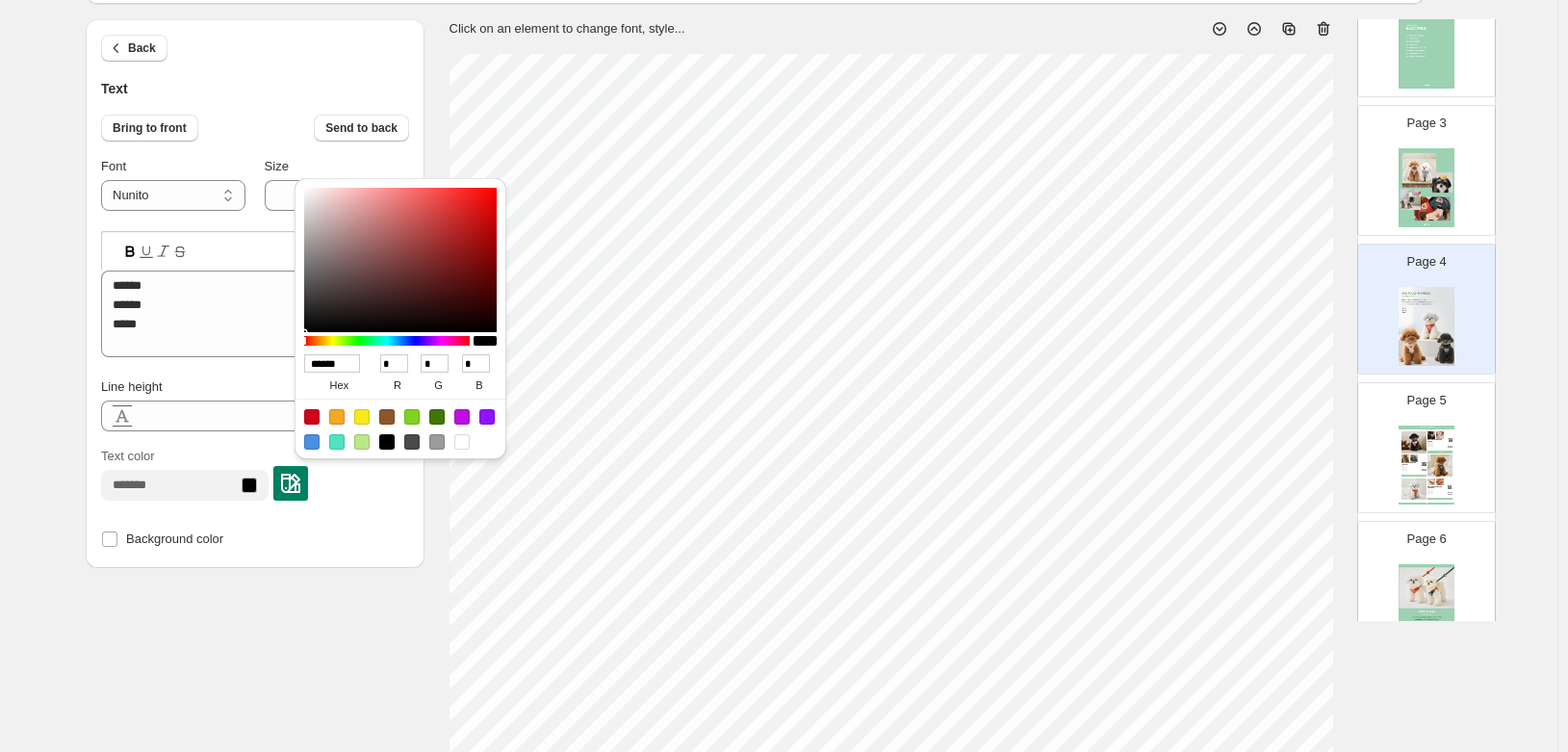 click on "******" at bounding box center [332, 363] 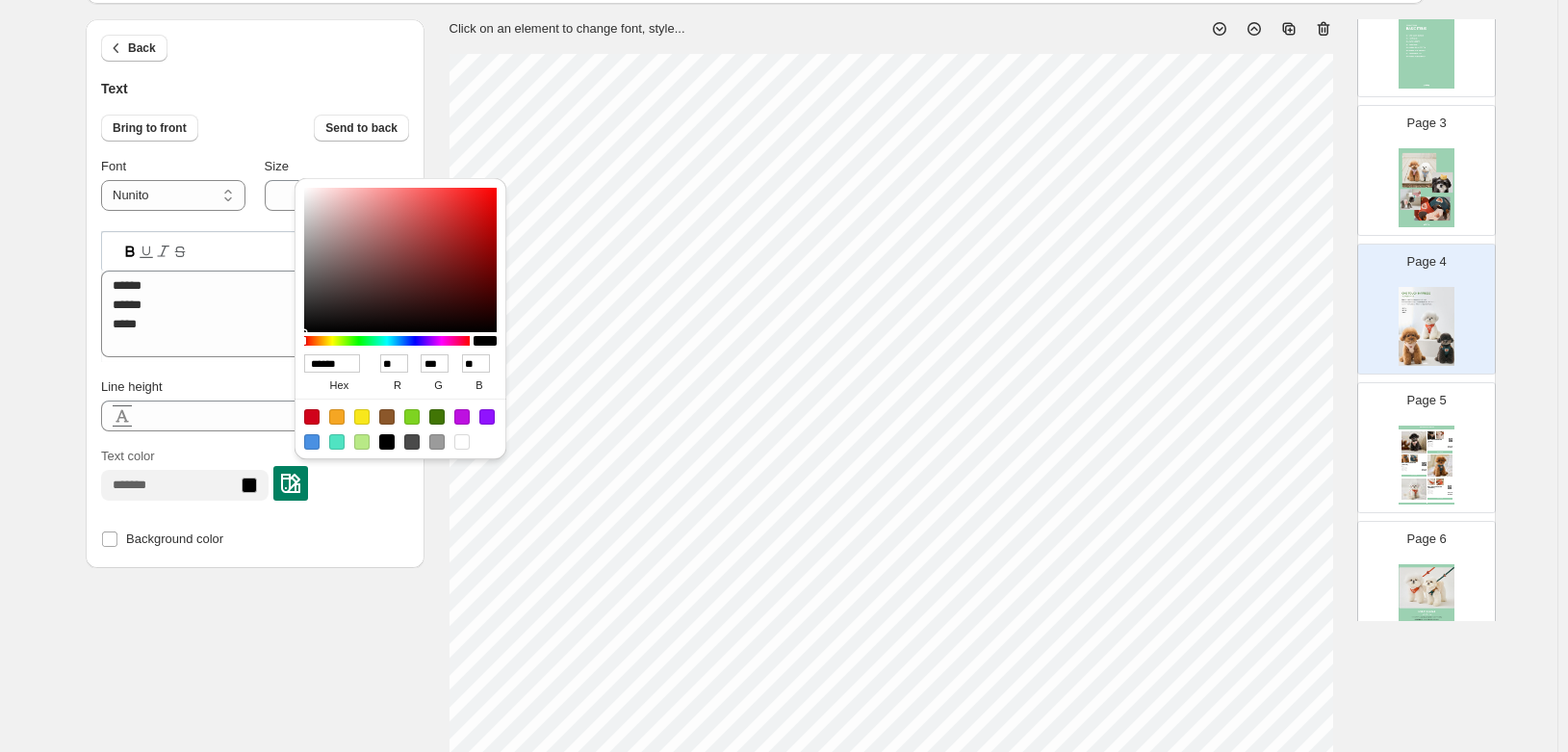 type on "******" 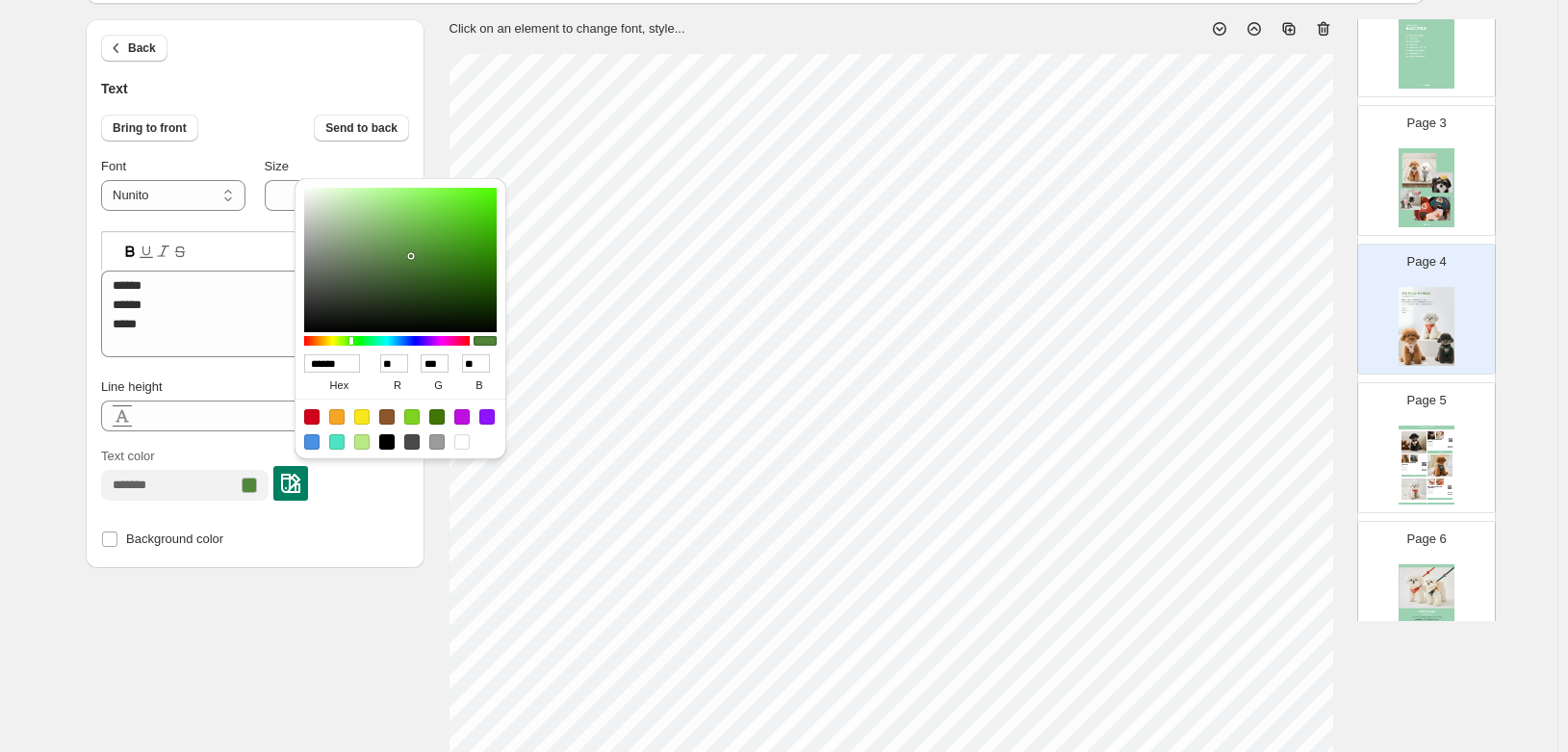 click on "**********" at bounding box center [779, 609] 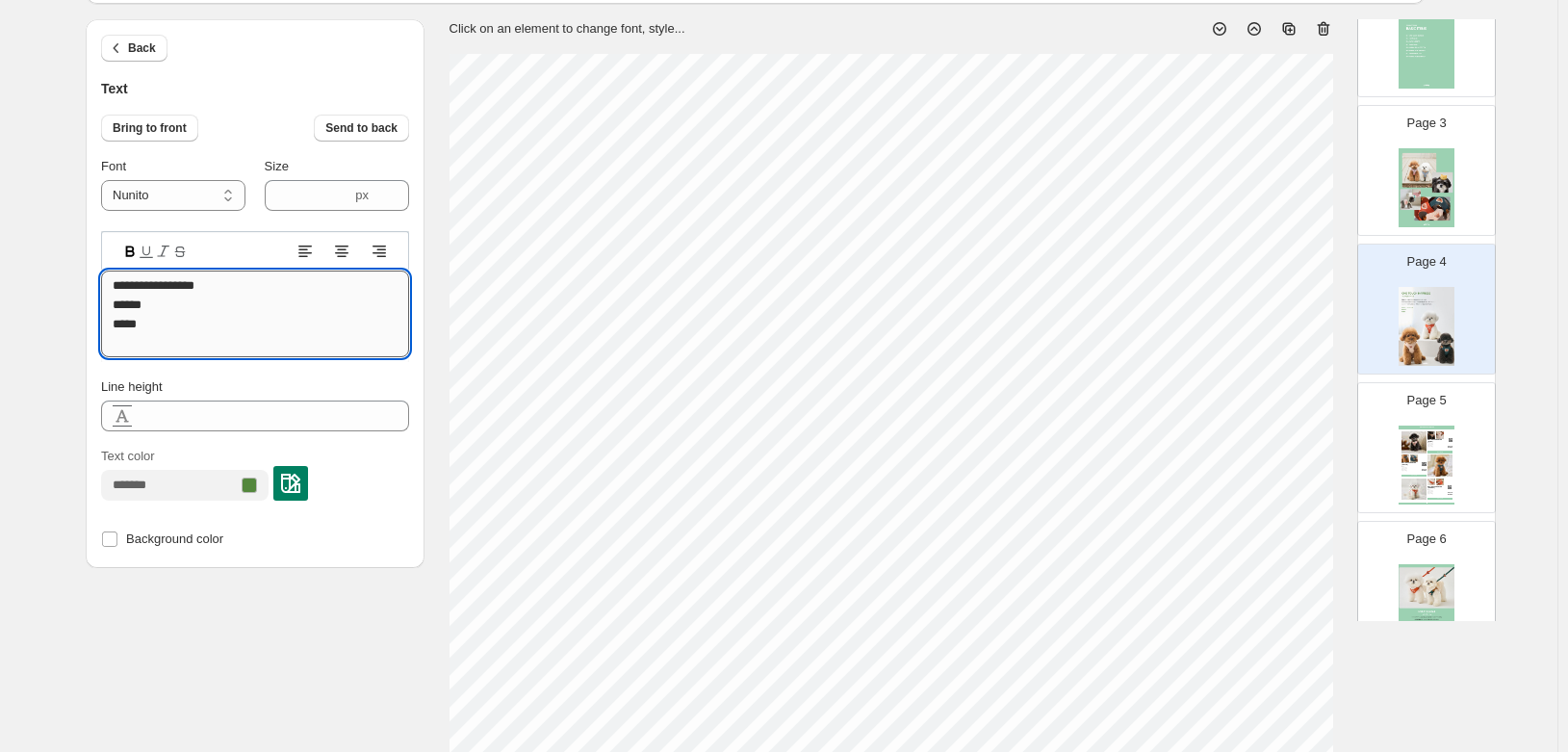 type on "**********" 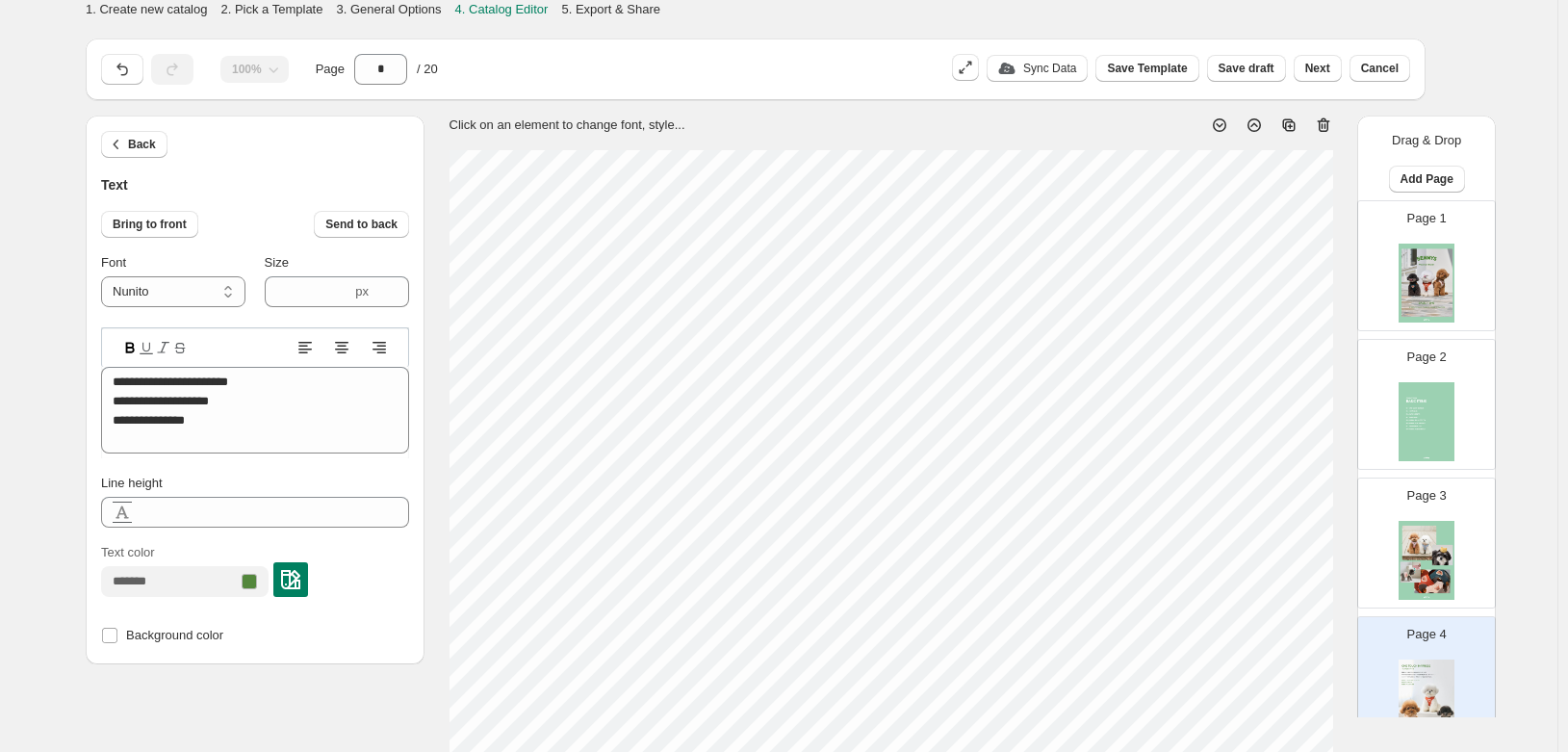 select on "******" 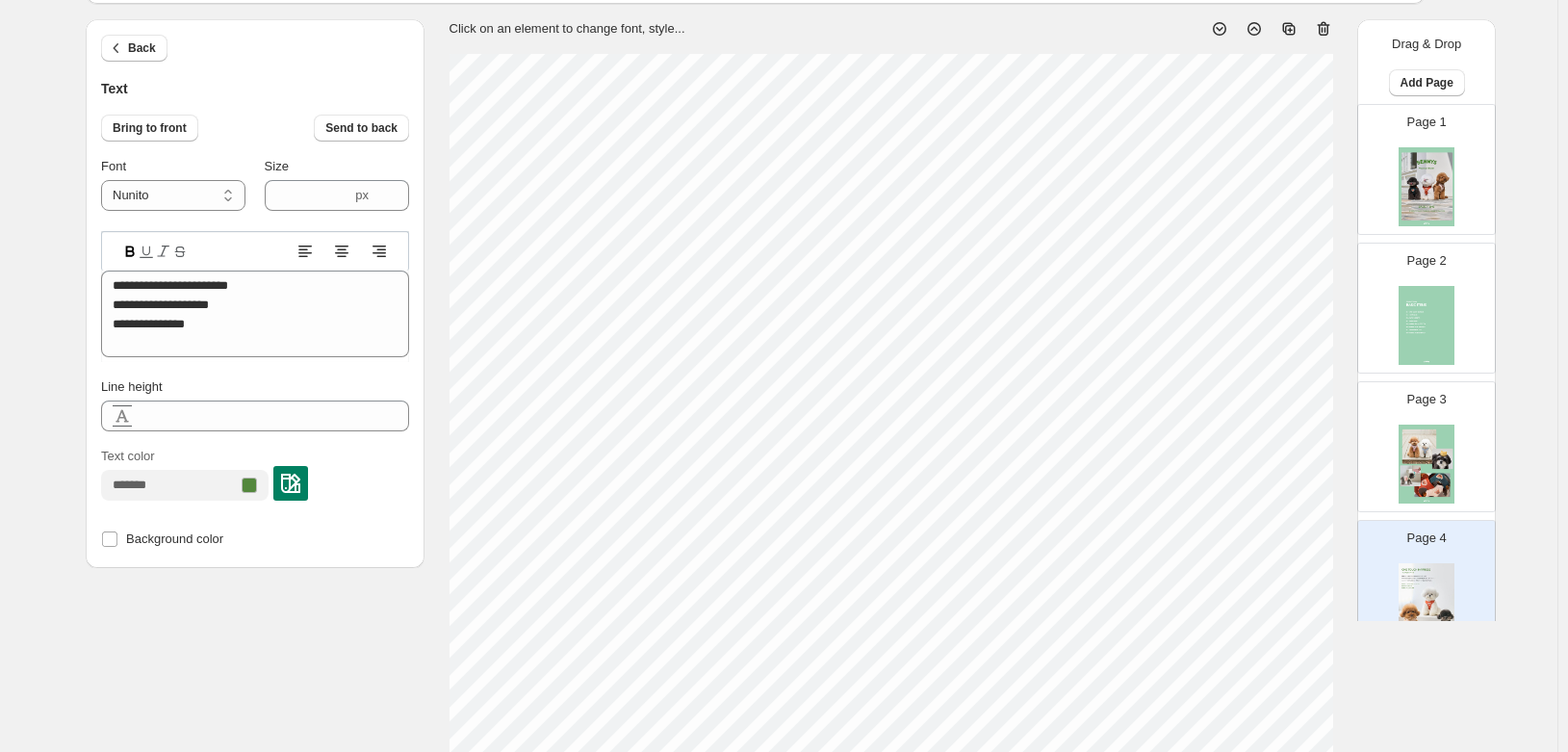 scroll, scrollTop: 276, scrollLeft: 0, axis: vertical 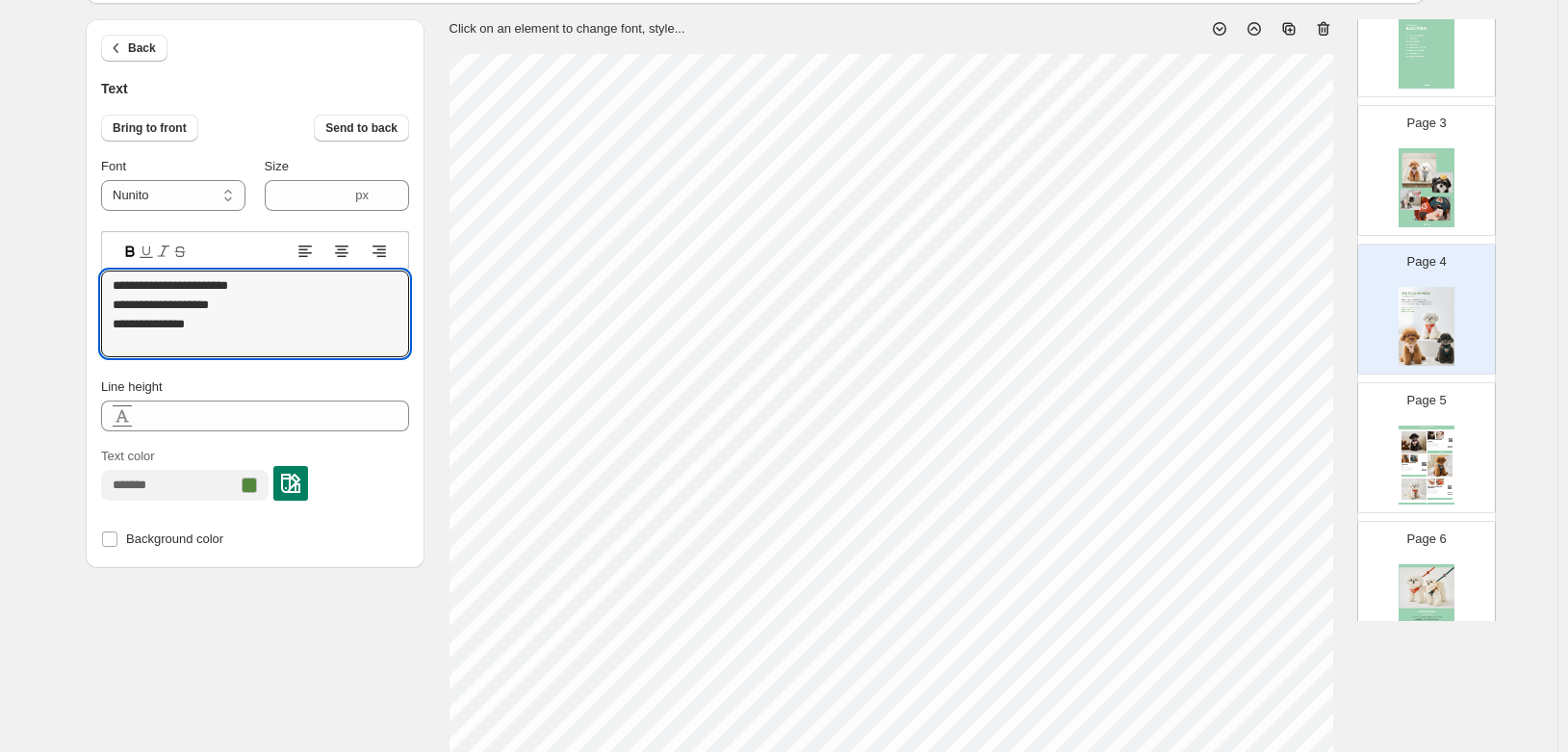click at bounding box center [1427, 604] 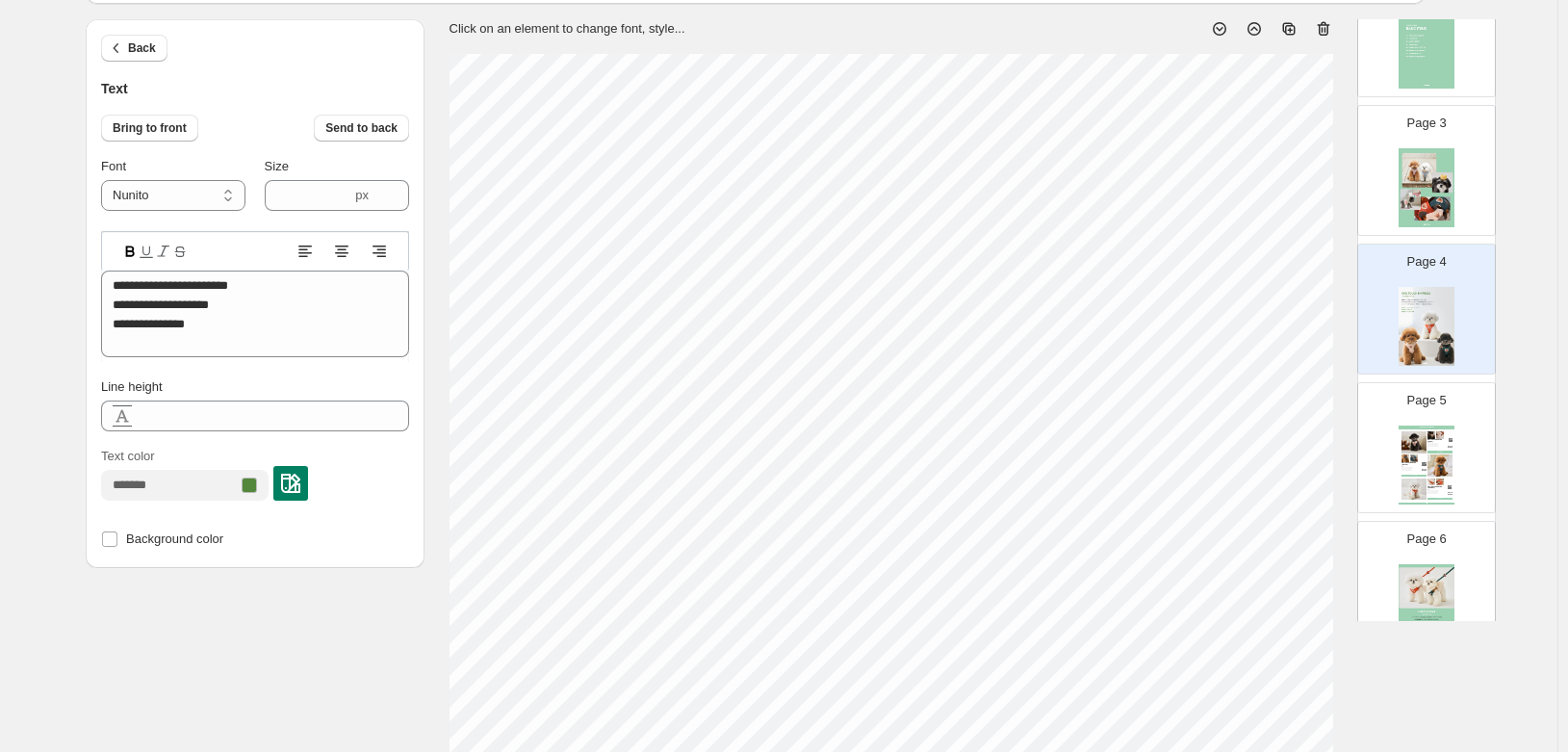 type on "*" 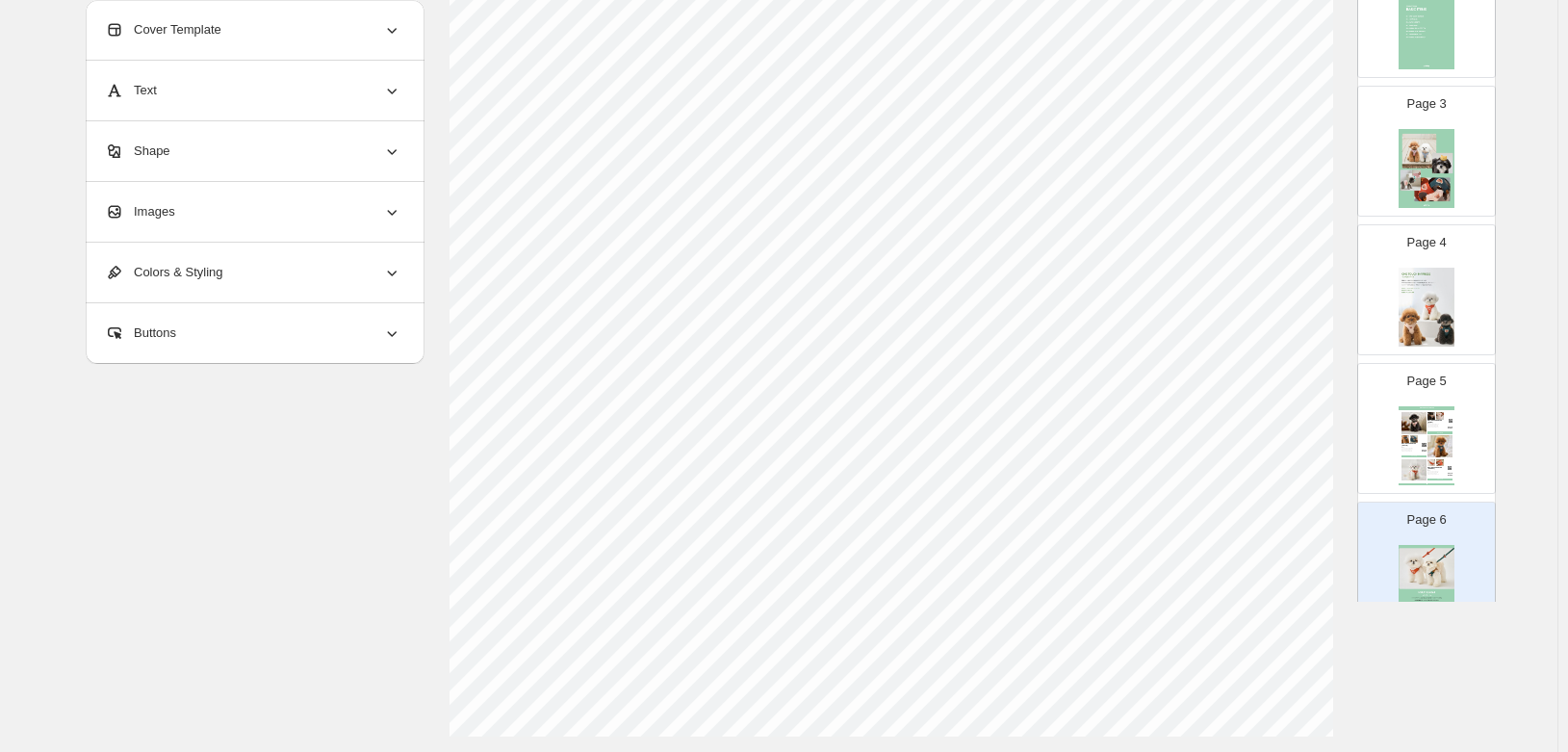 scroll, scrollTop: 525, scrollLeft: 0, axis: vertical 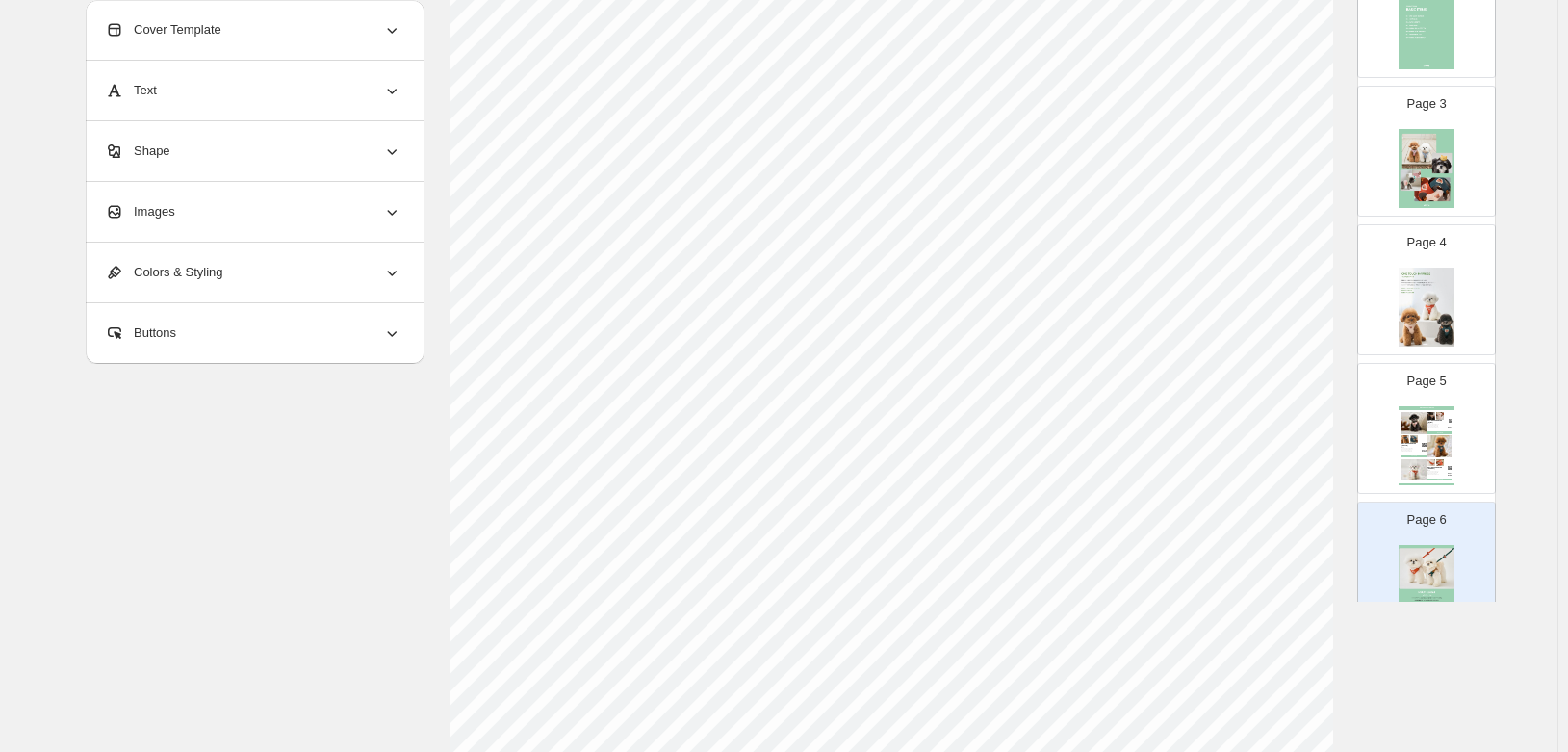 select on "******" 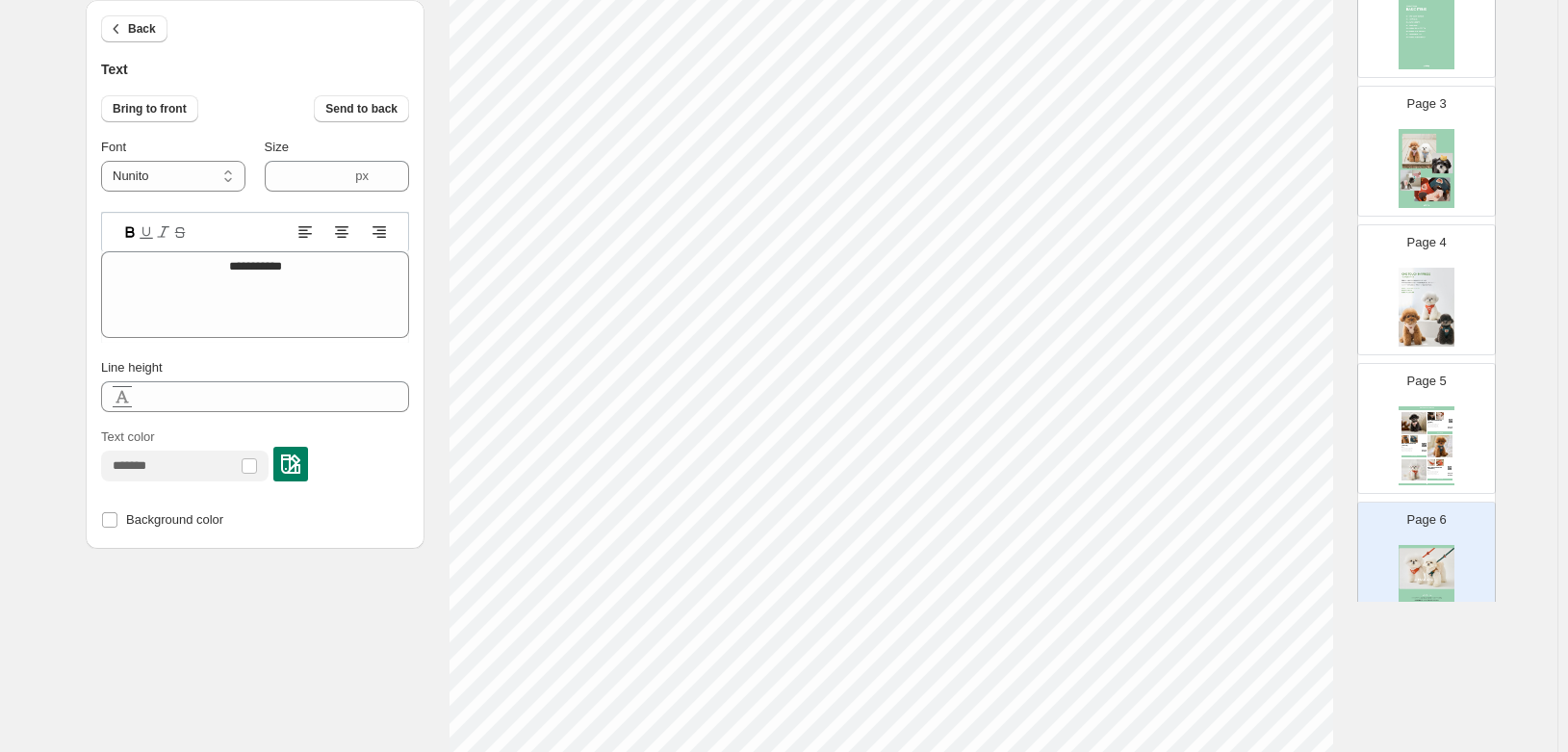 type on "****" 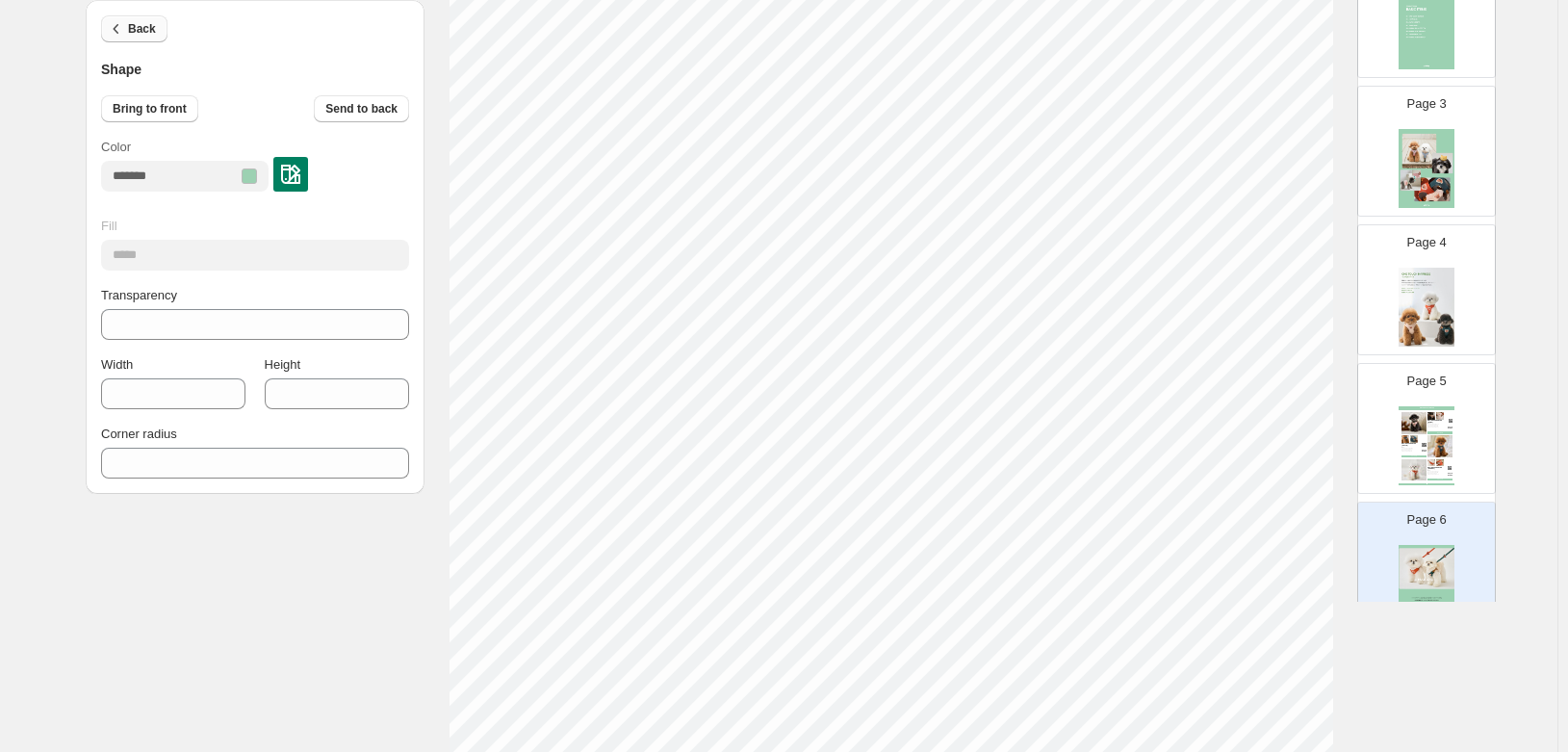 click on "Back" at bounding box center [134, 29] 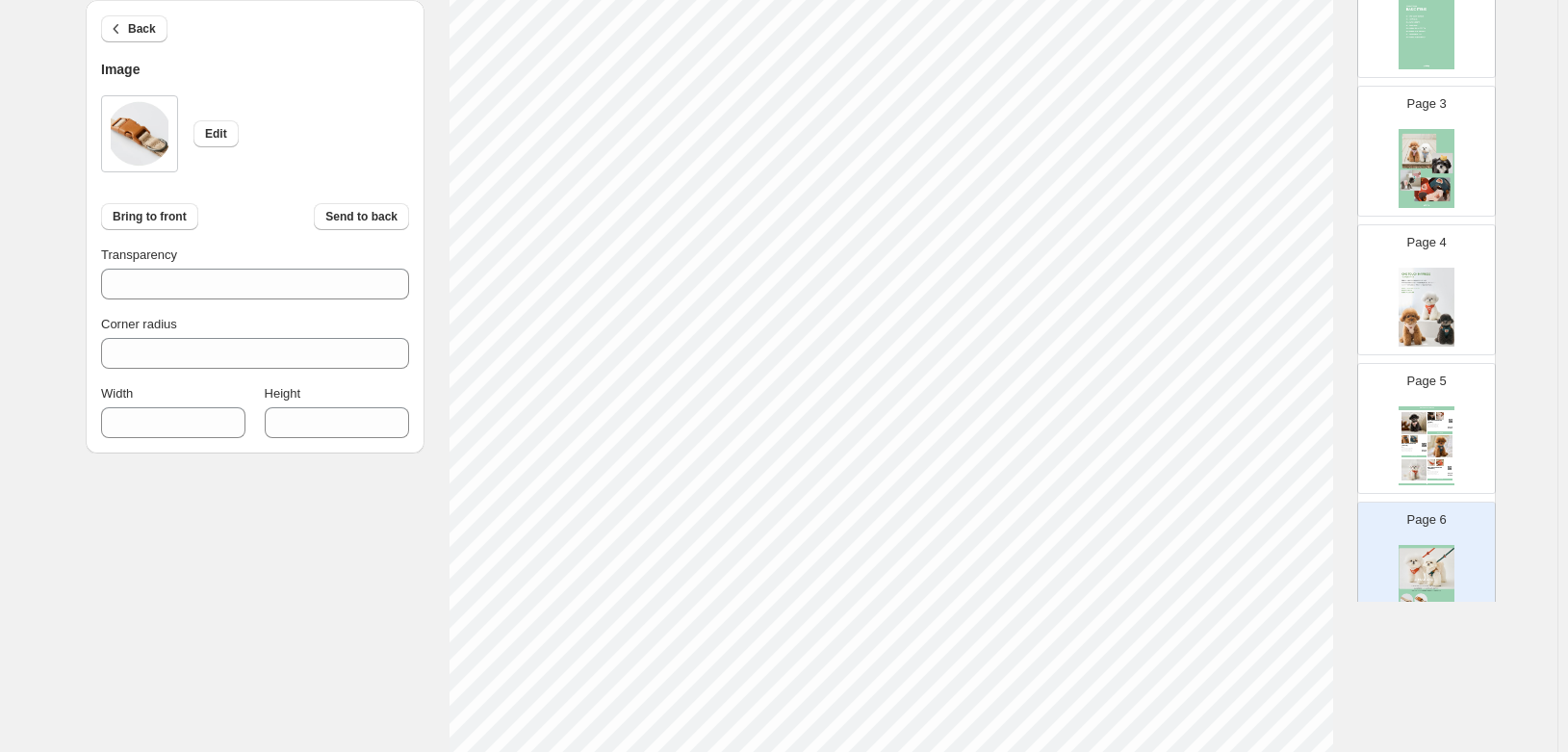 type on "***" 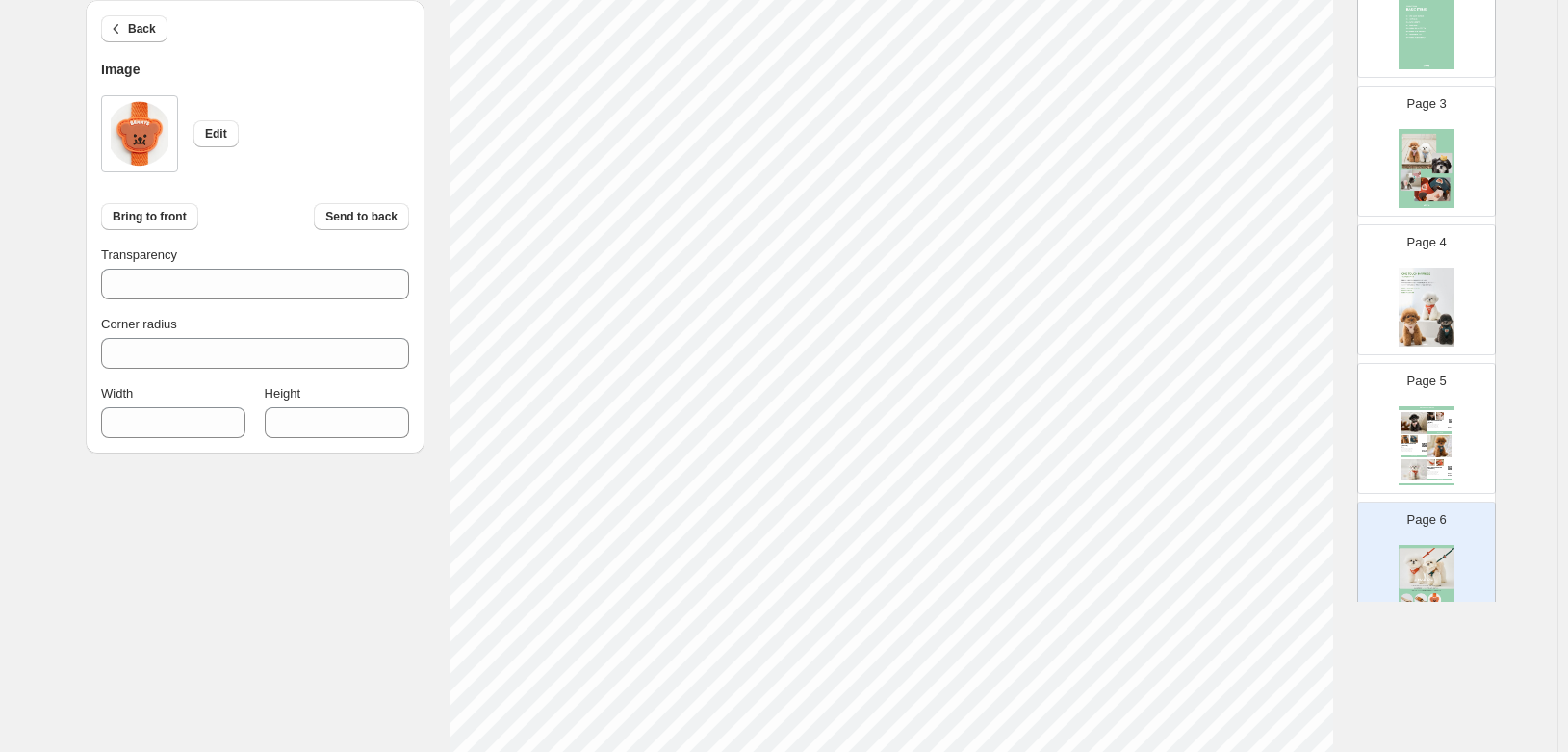 type on "***" 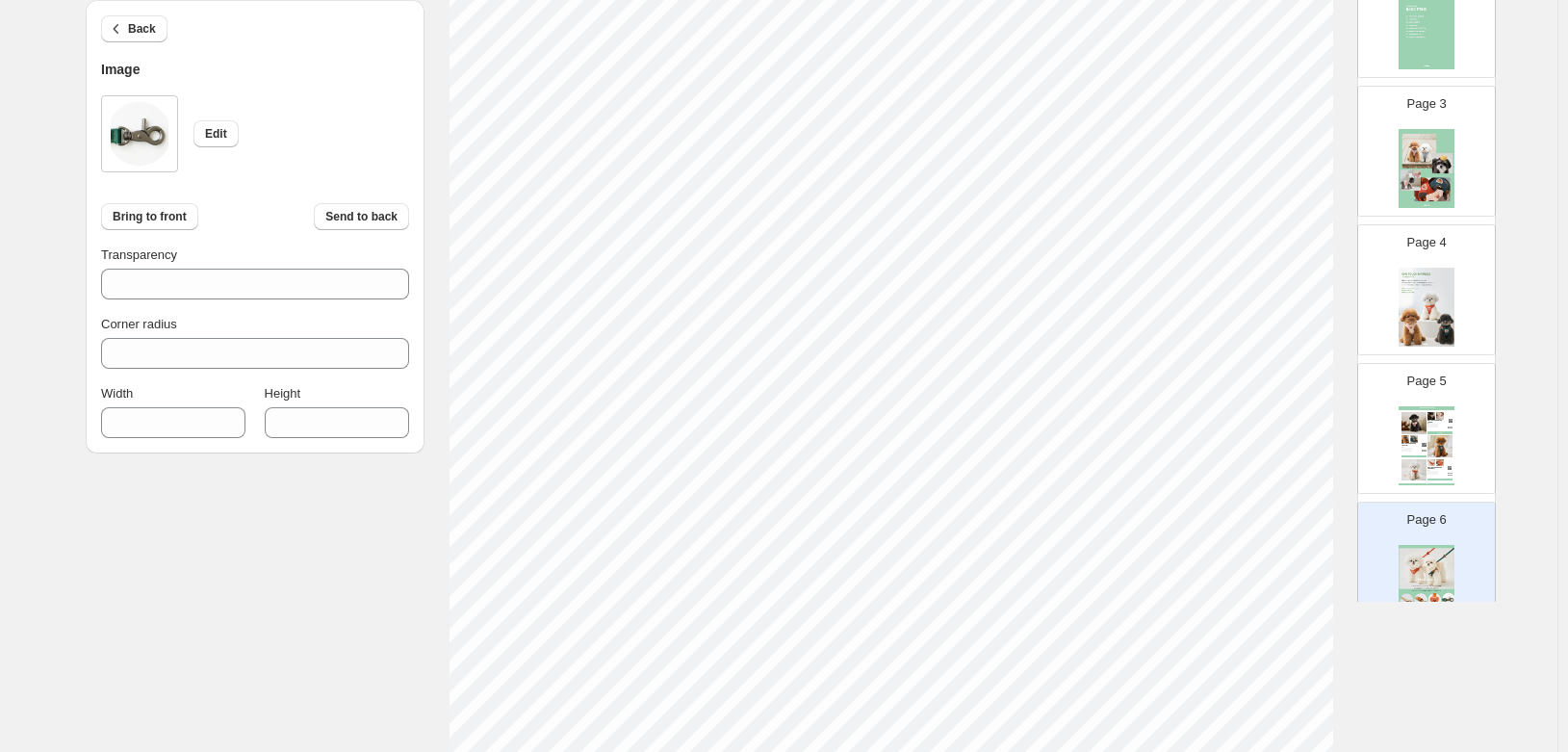 type on "***" 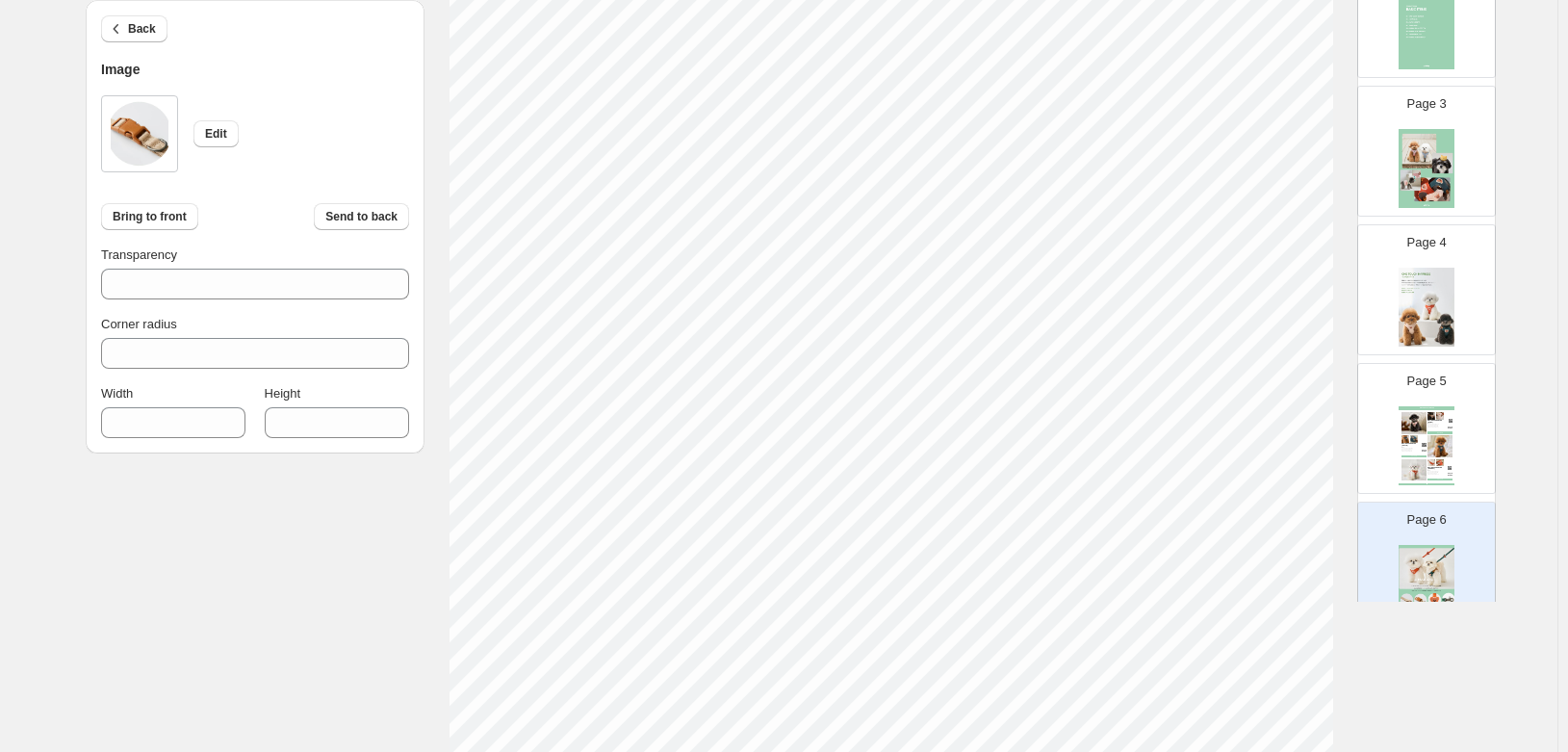 type on "***" 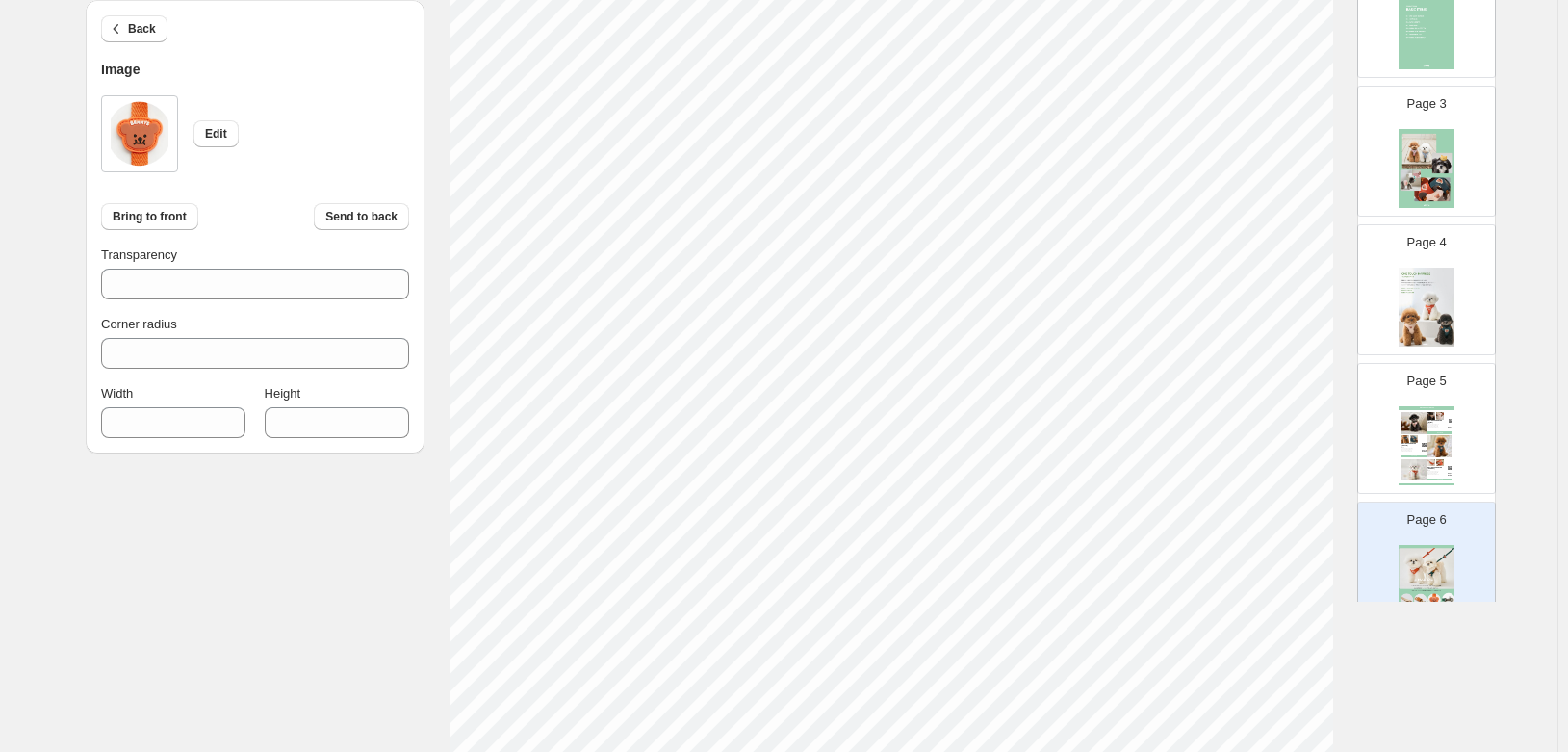 type on "***" 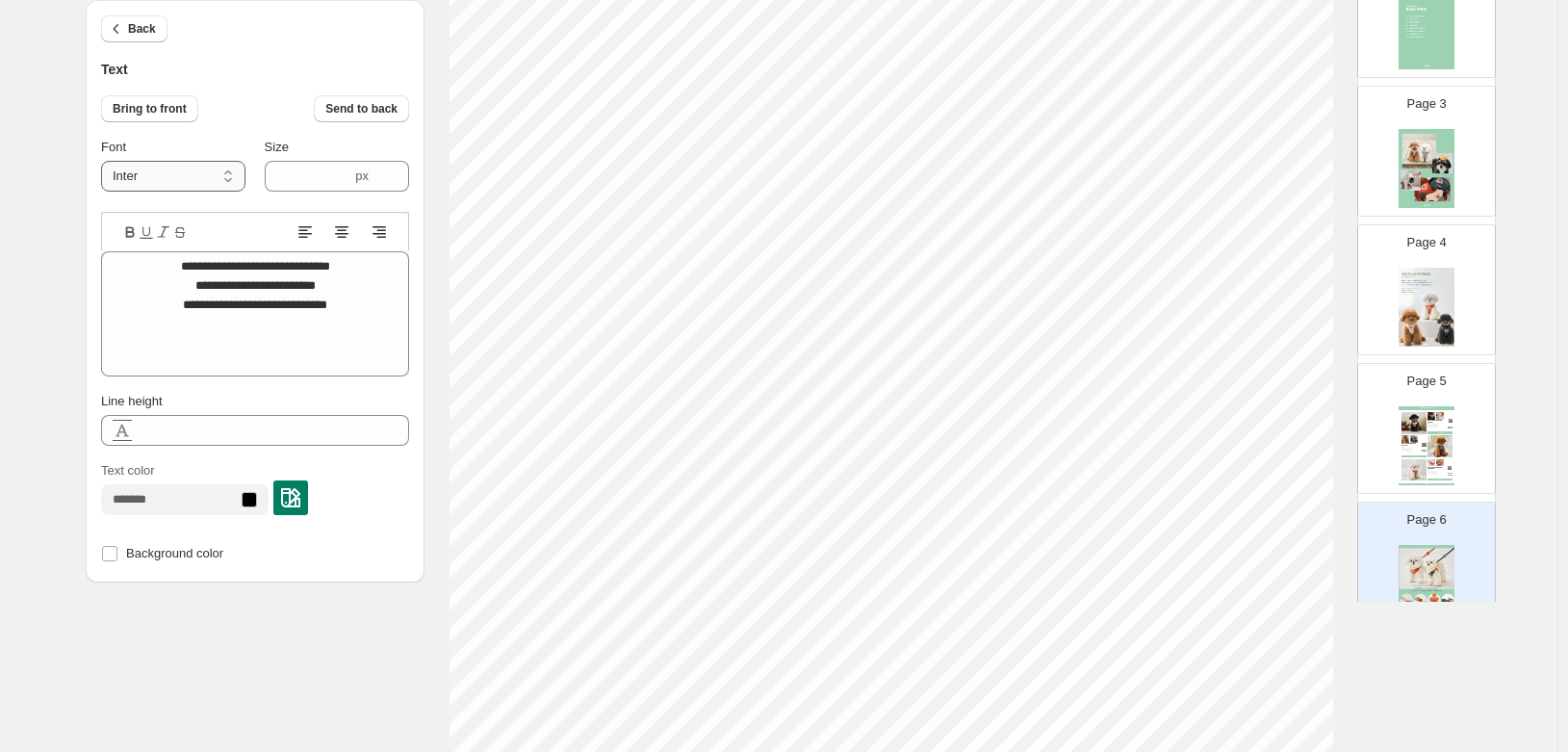click on "**********" at bounding box center [173, 176] 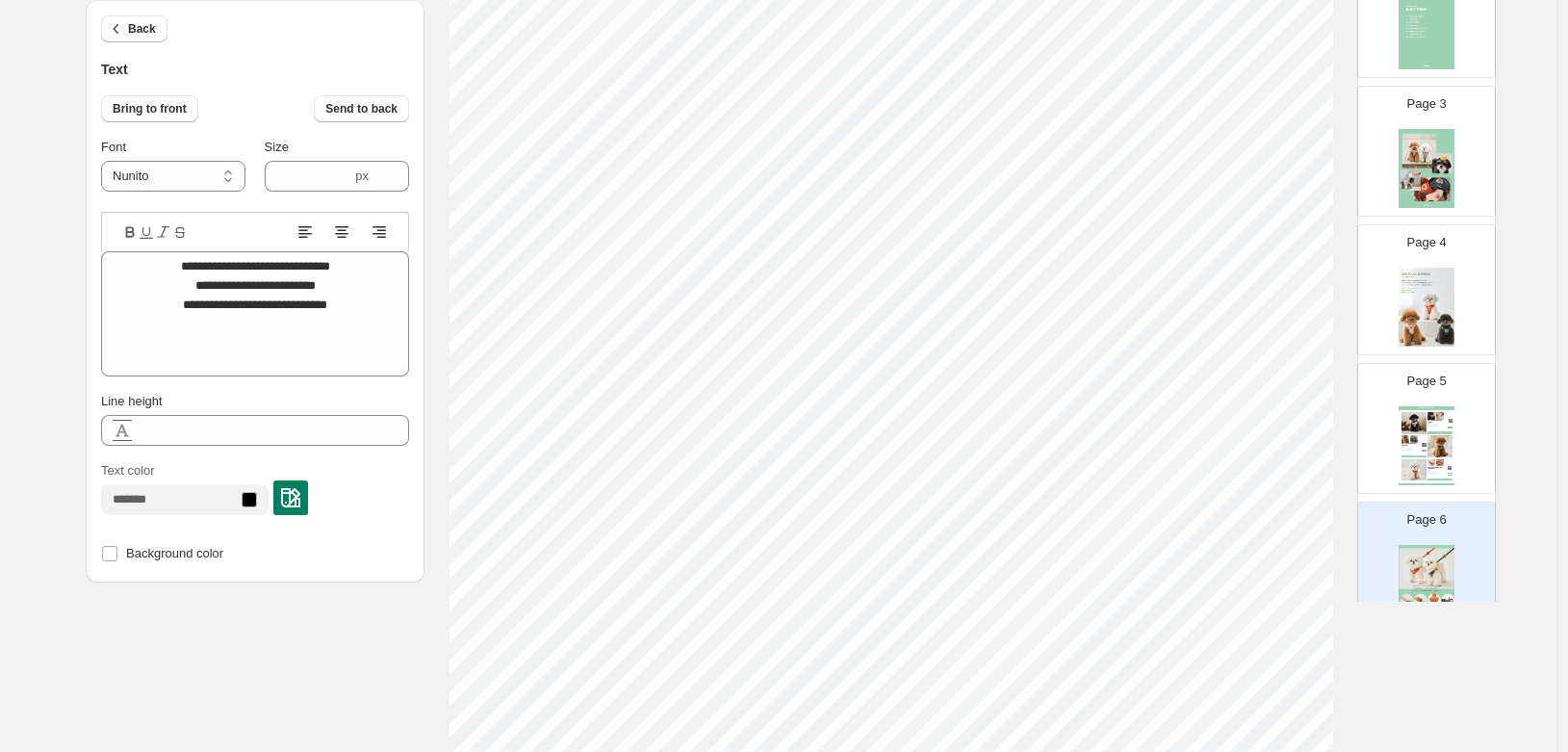 click at bounding box center [129, 232] 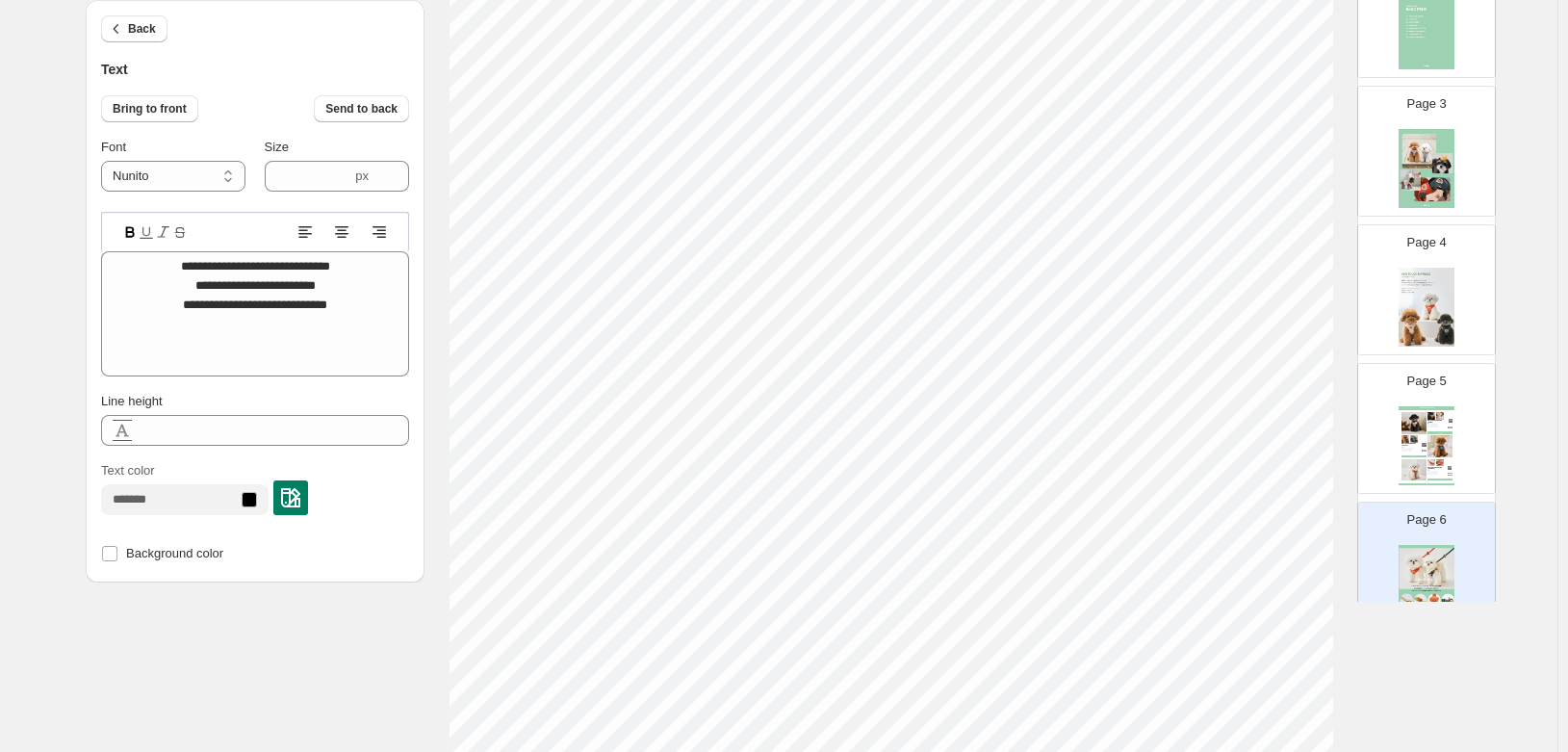 click at bounding box center (288, 498) 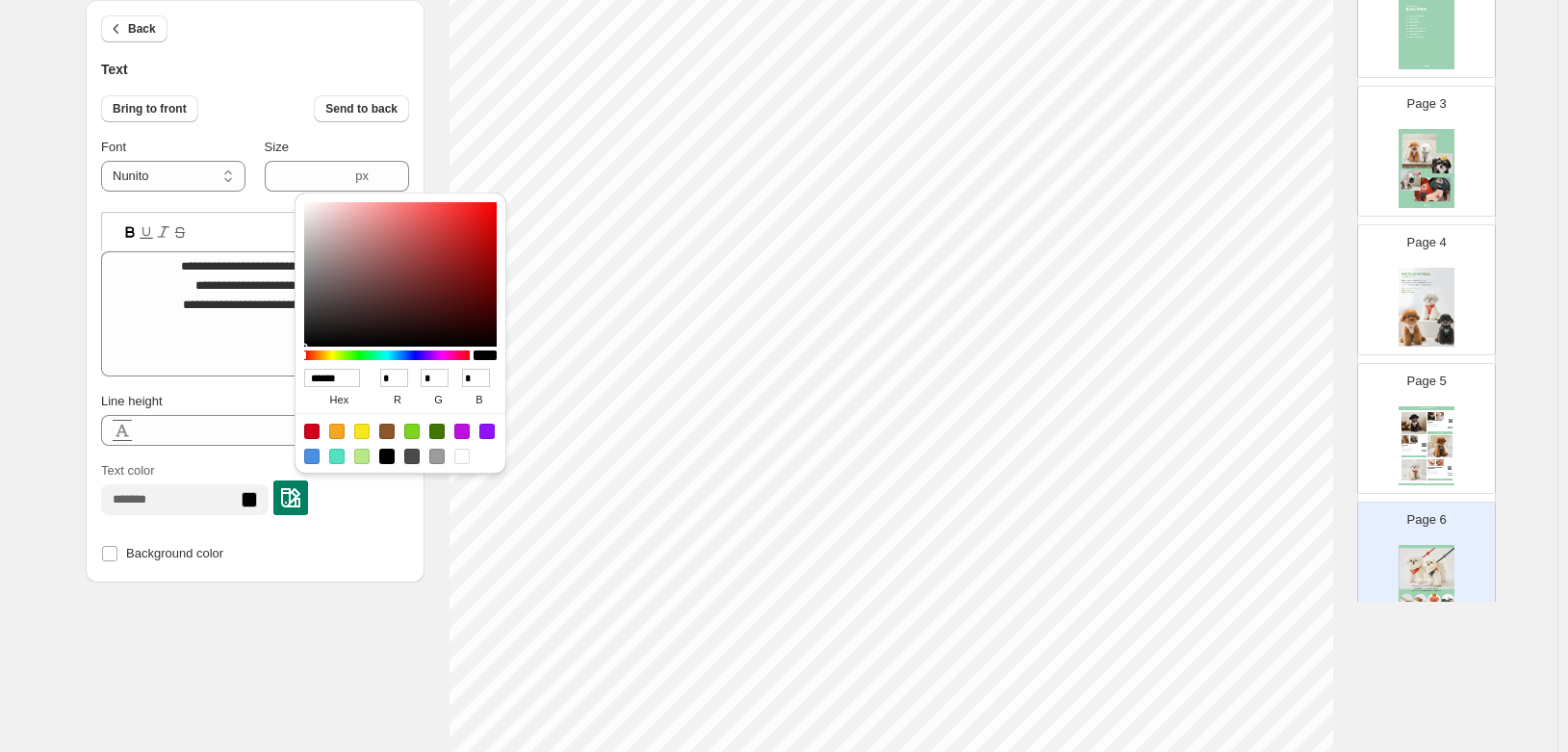 click at bounding box center [412, 456] 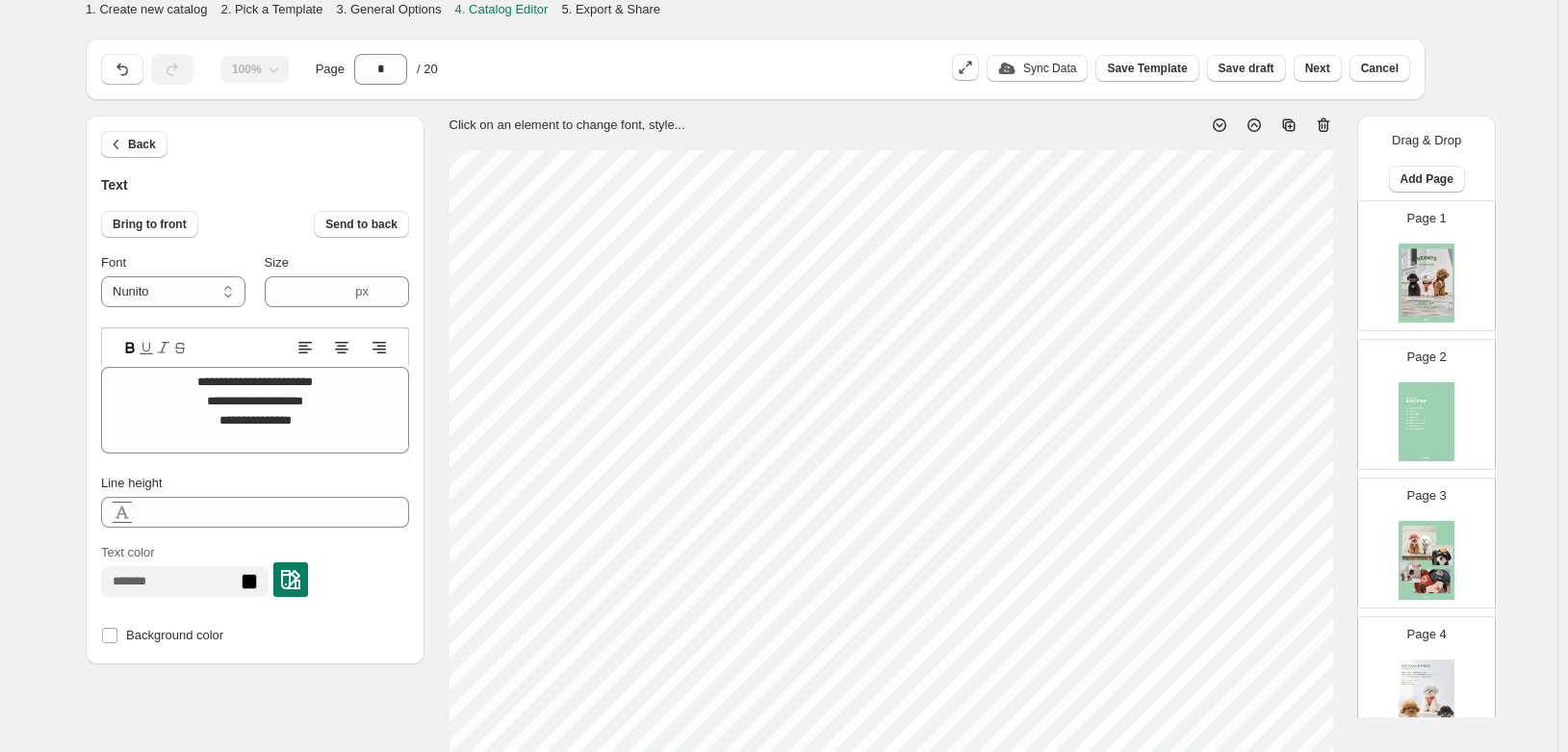 select on "******" 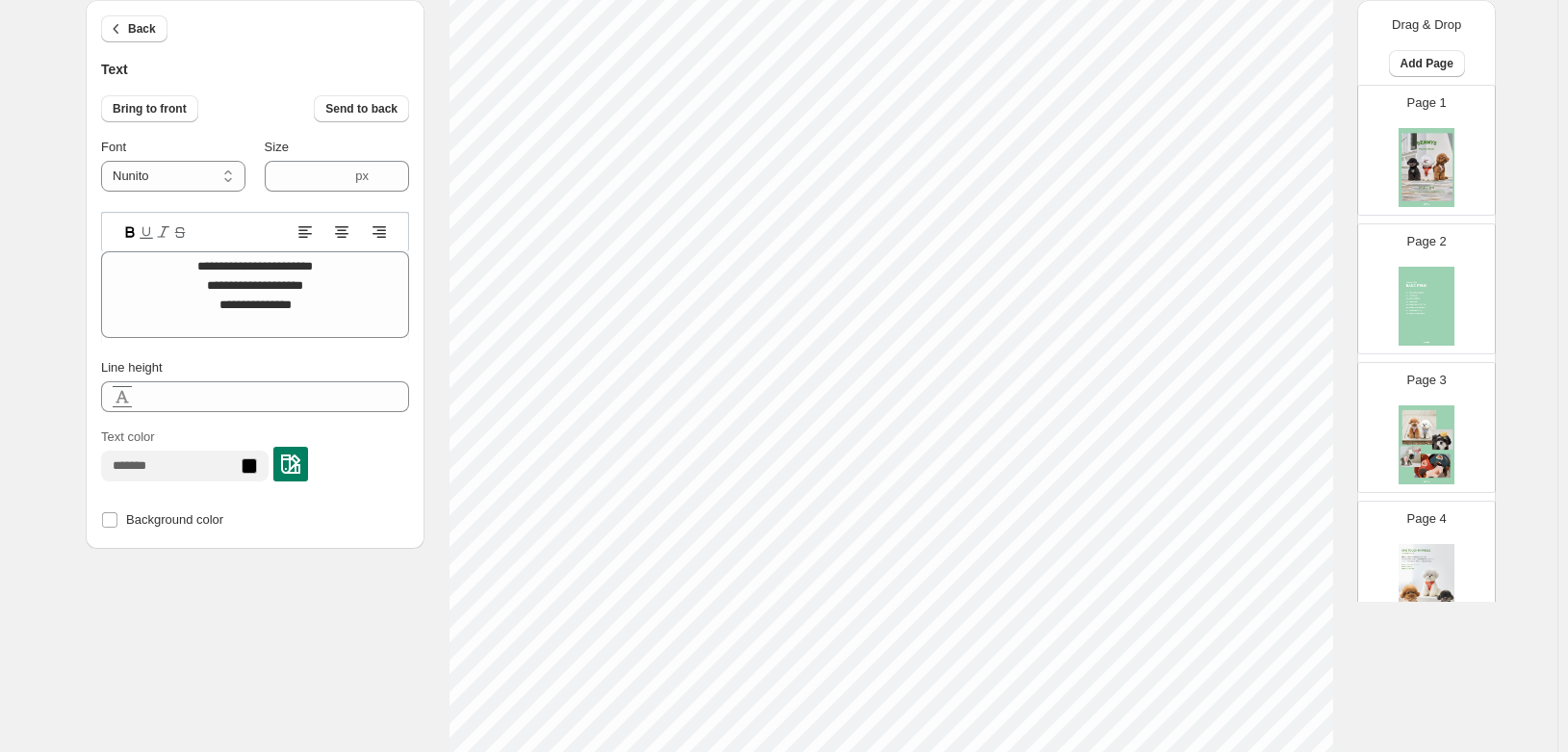 scroll, scrollTop: 276, scrollLeft: 0, axis: vertical 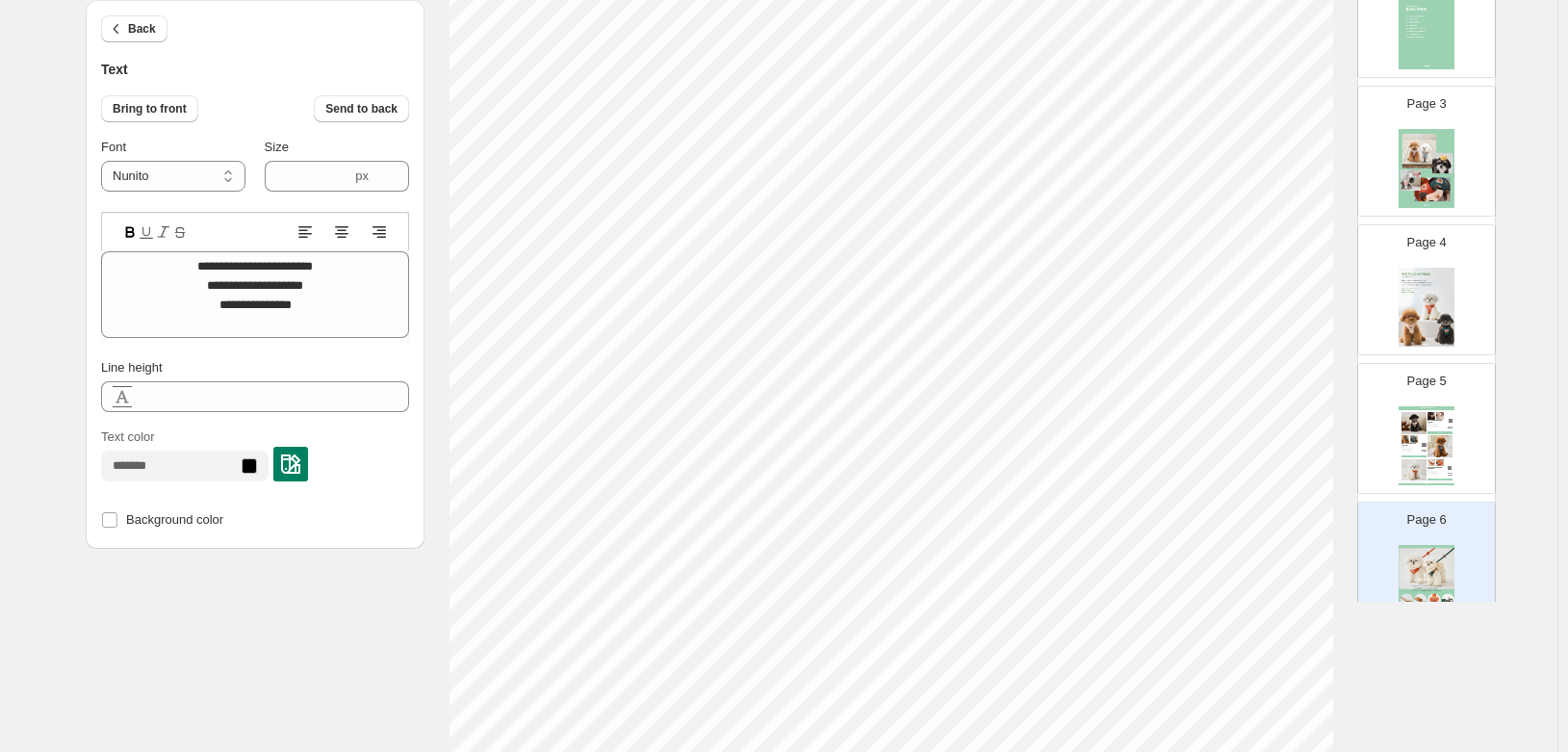click at bounding box center [1427, 307] 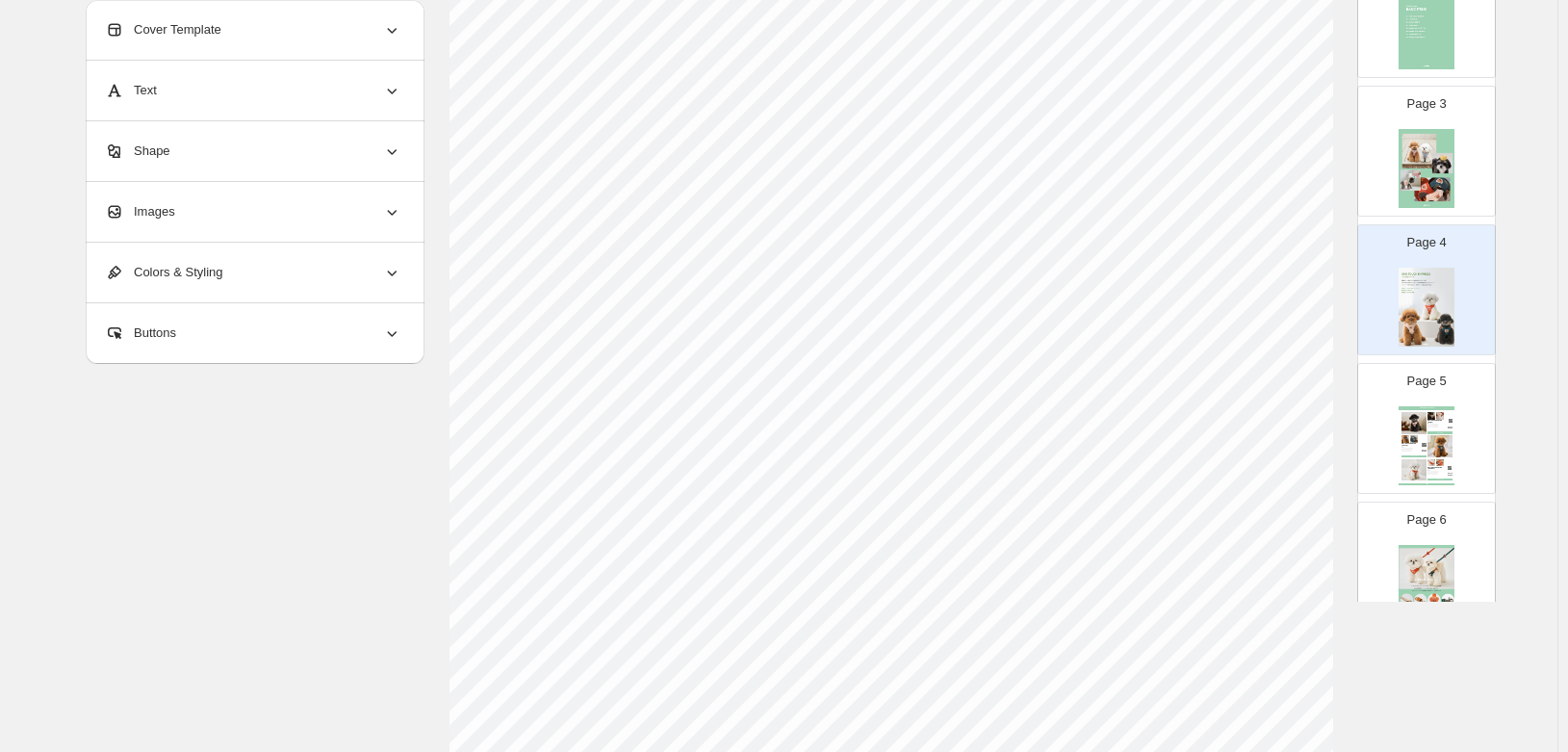 scroll, scrollTop: 140, scrollLeft: 0, axis: vertical 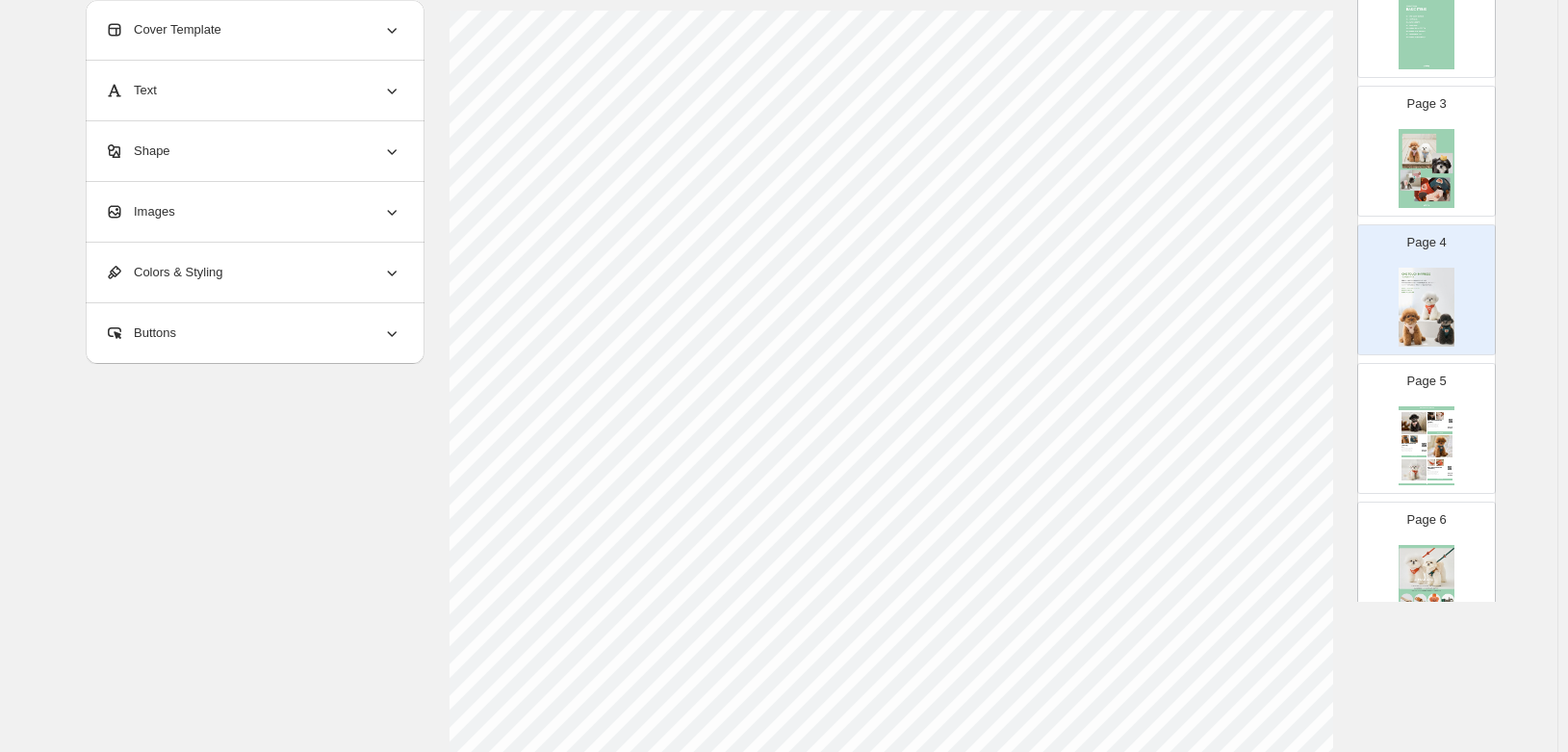 select on "******" 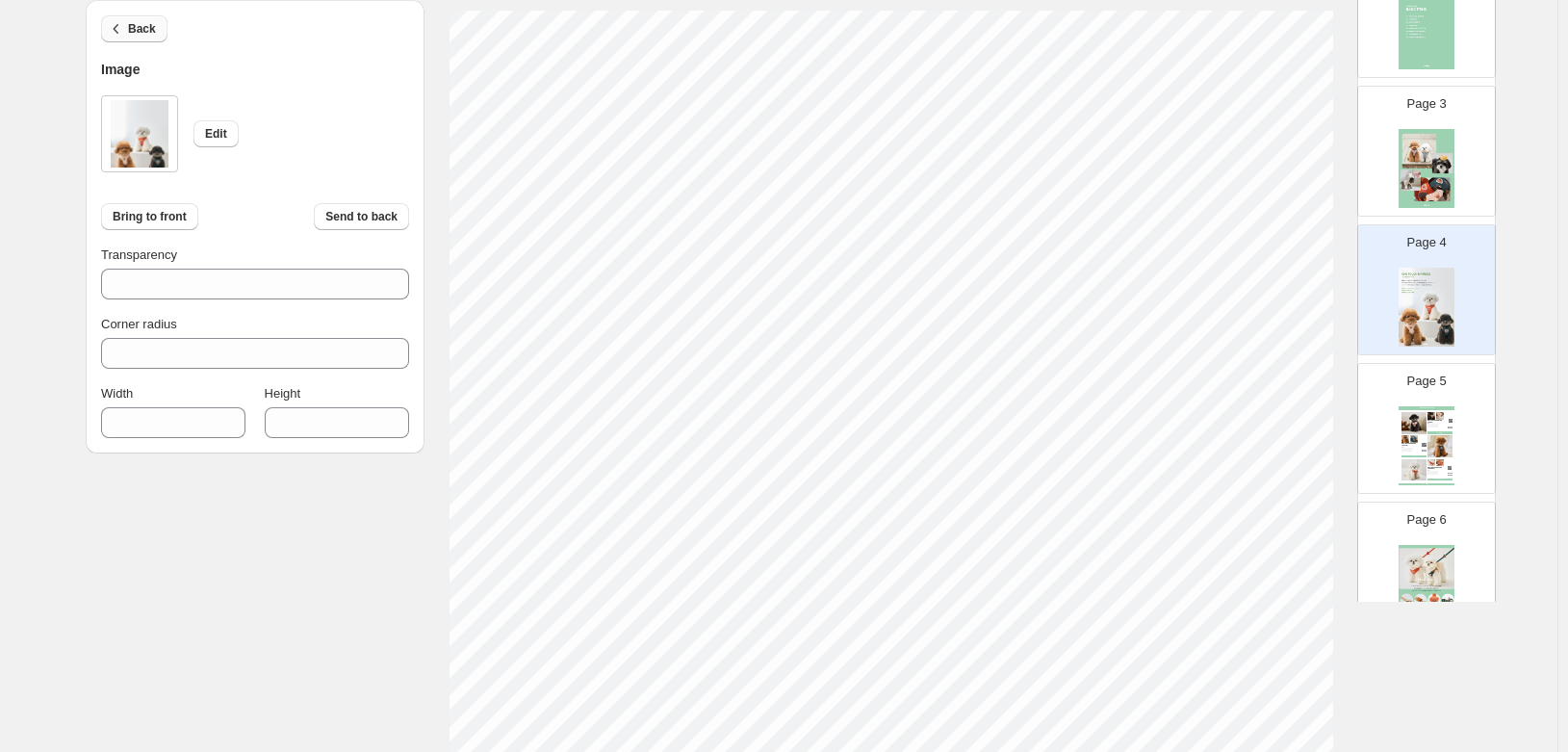 click 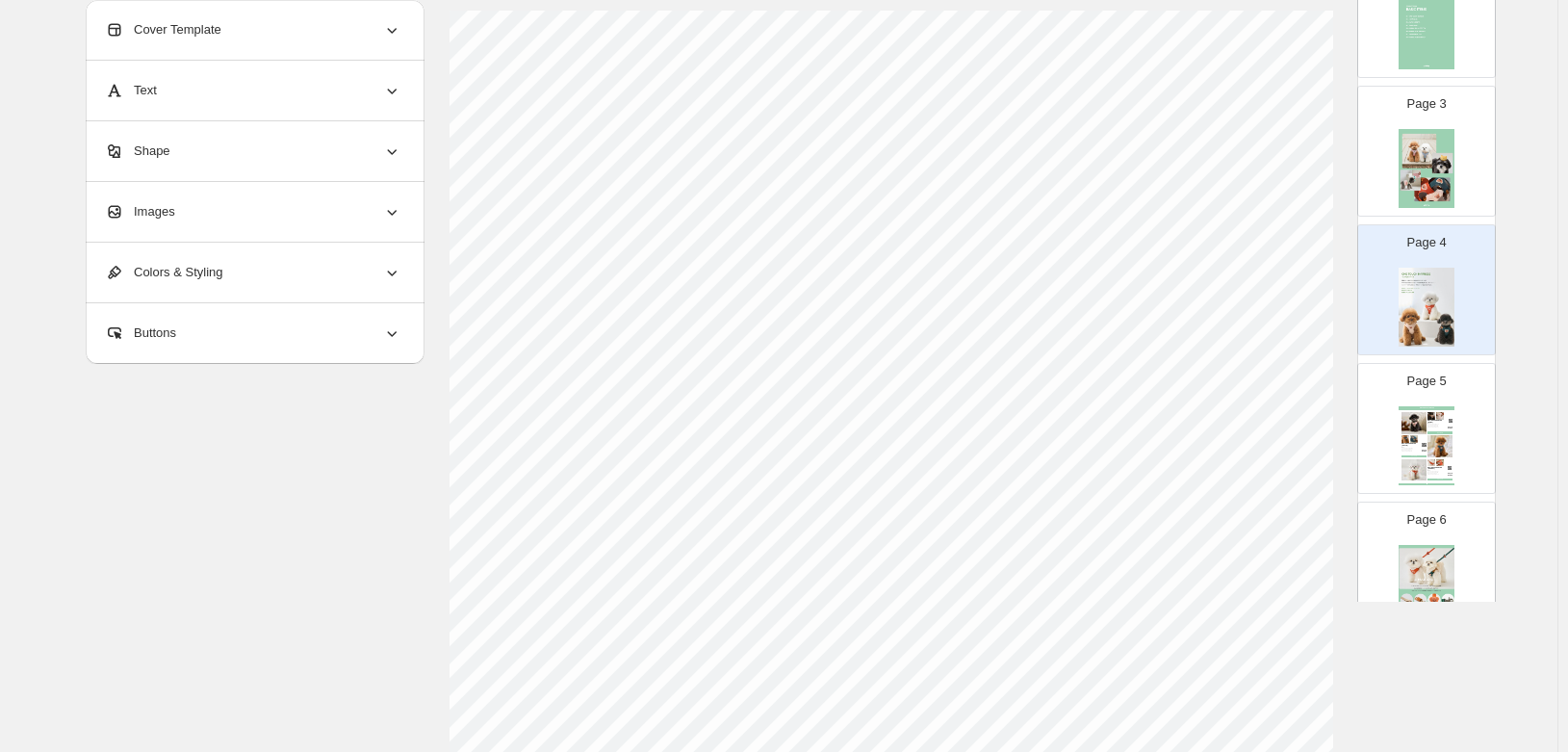 select on "******" 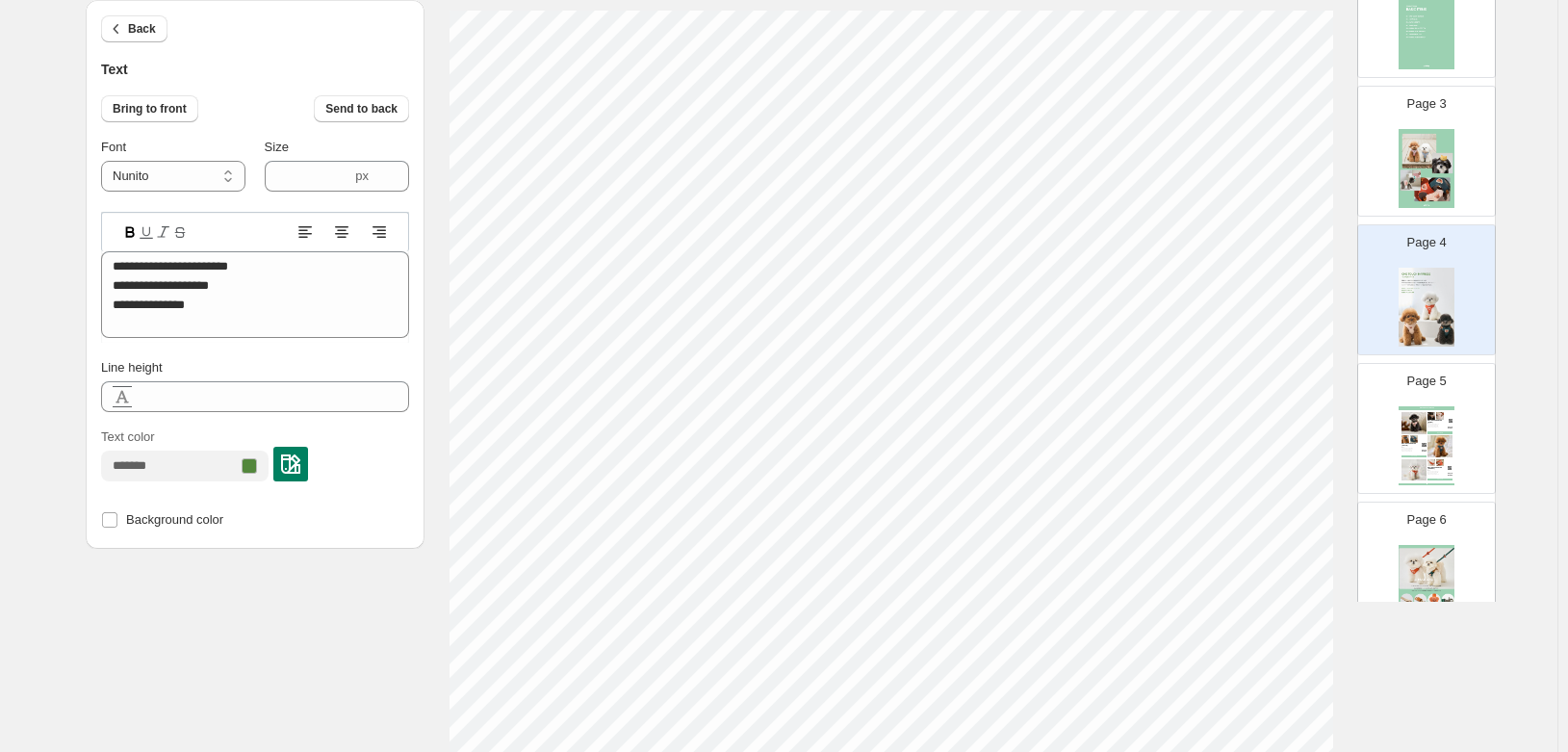 click at bounding box center (291, 464) 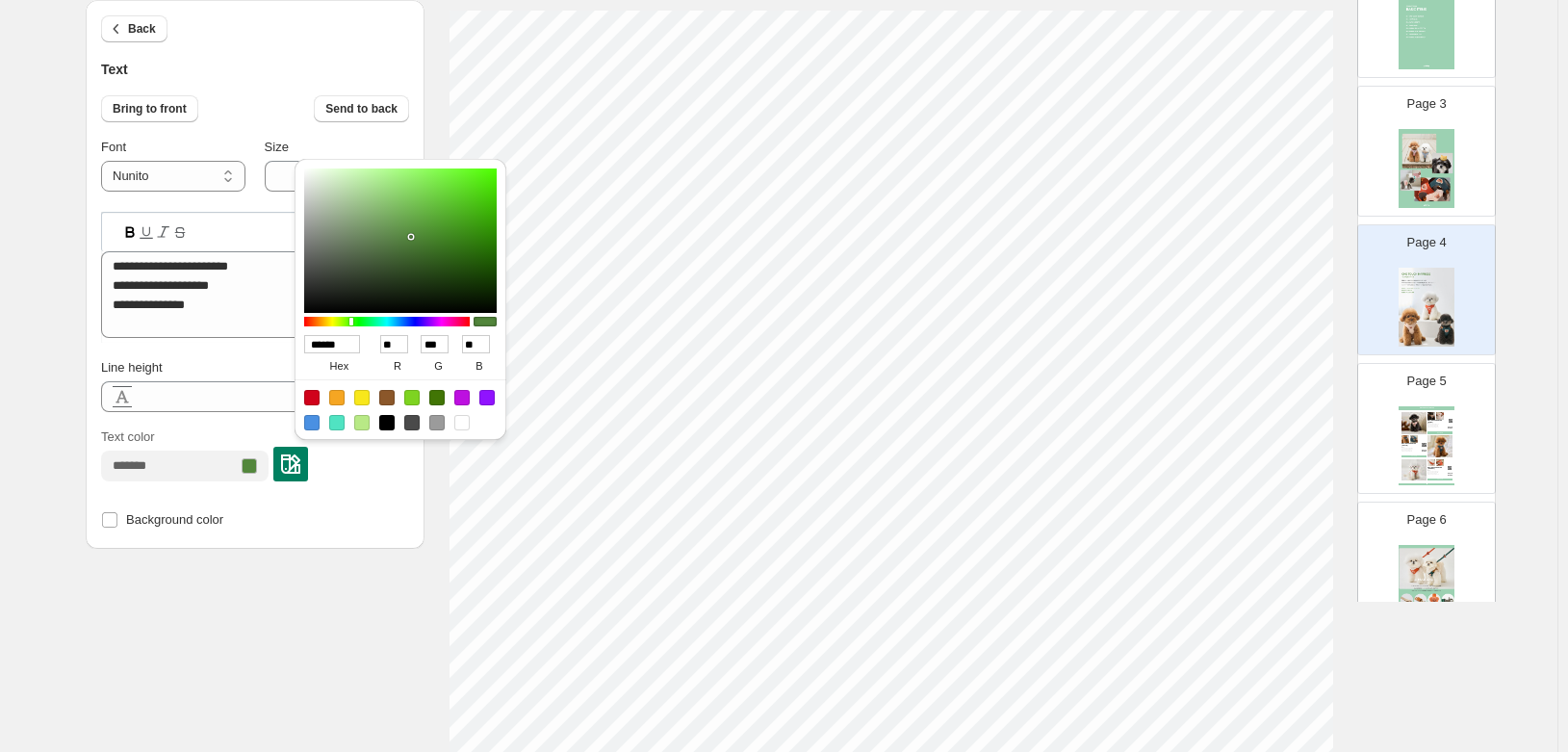 click on "******" at bounding box center (332, 344) 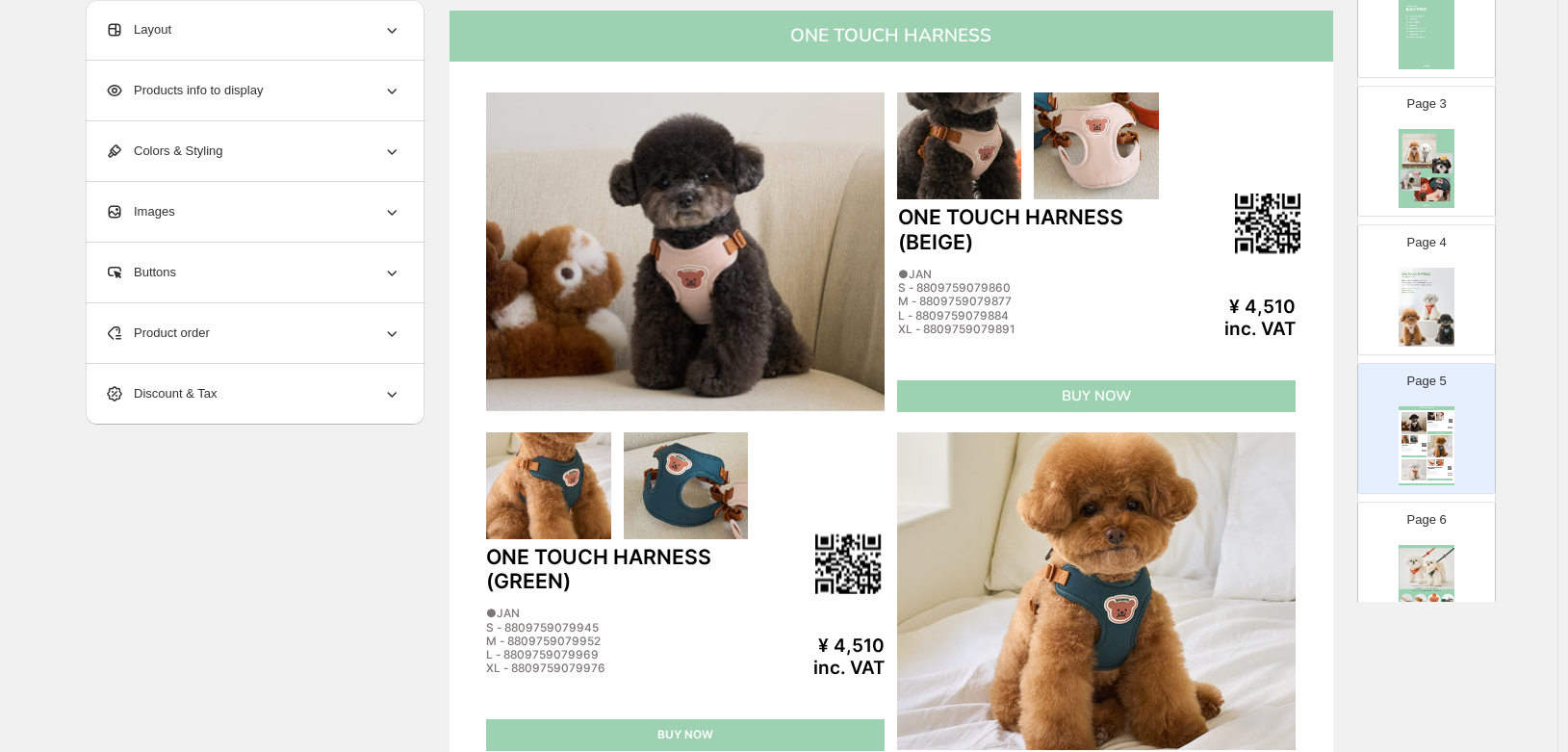 click at bounding box center [1427, 584] 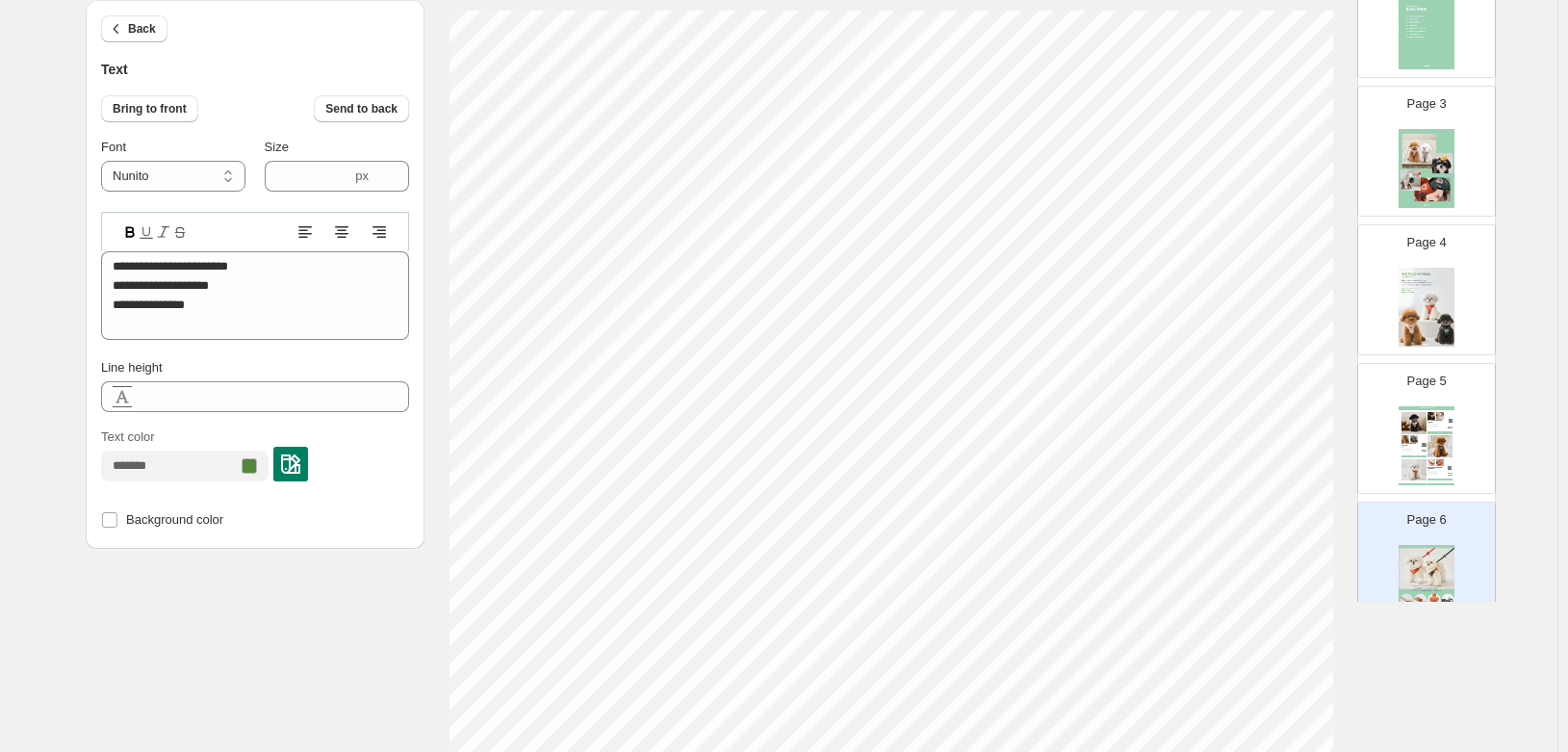 type on "*" 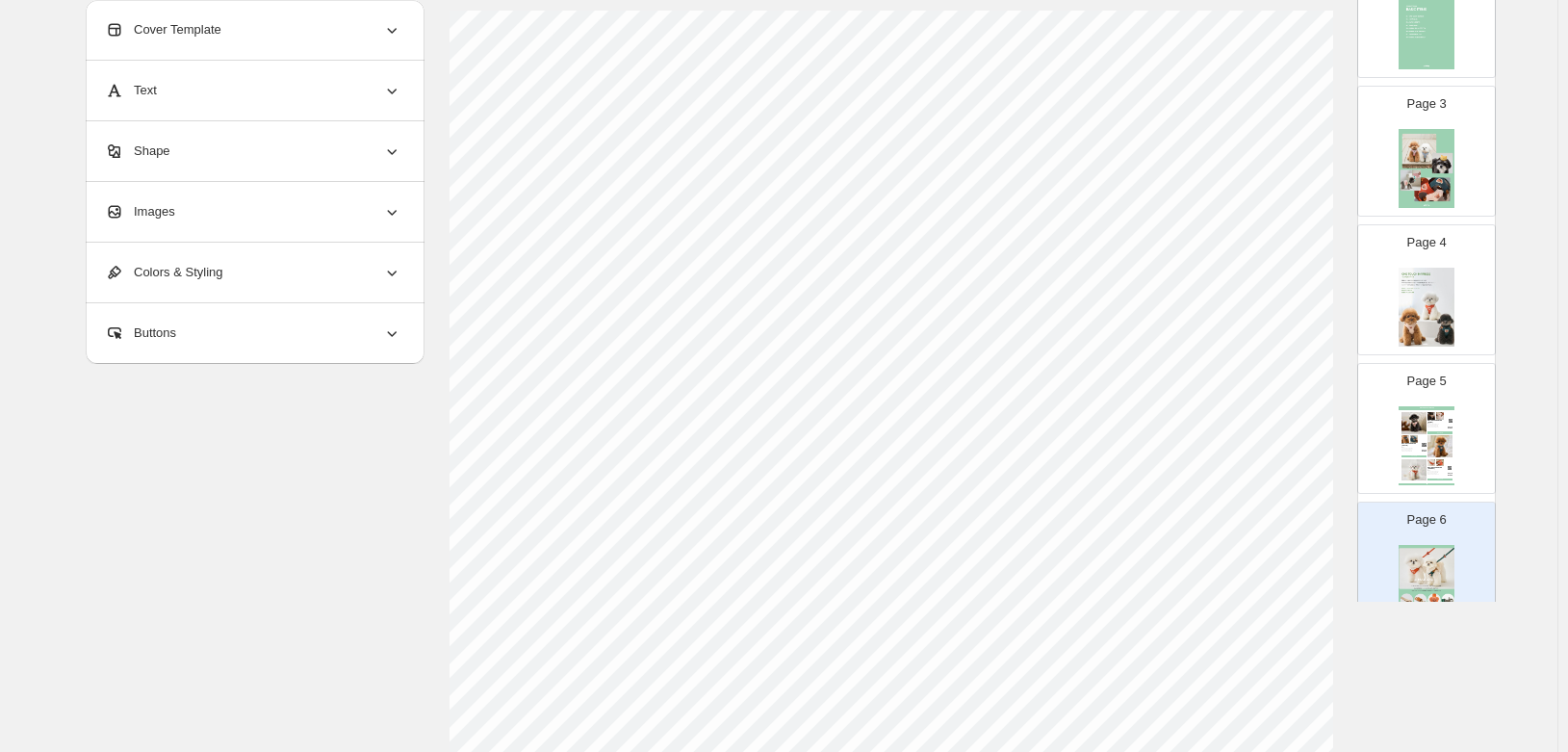 scroll, scrollTop: 621, scrollLeft: 0, axis: vertical 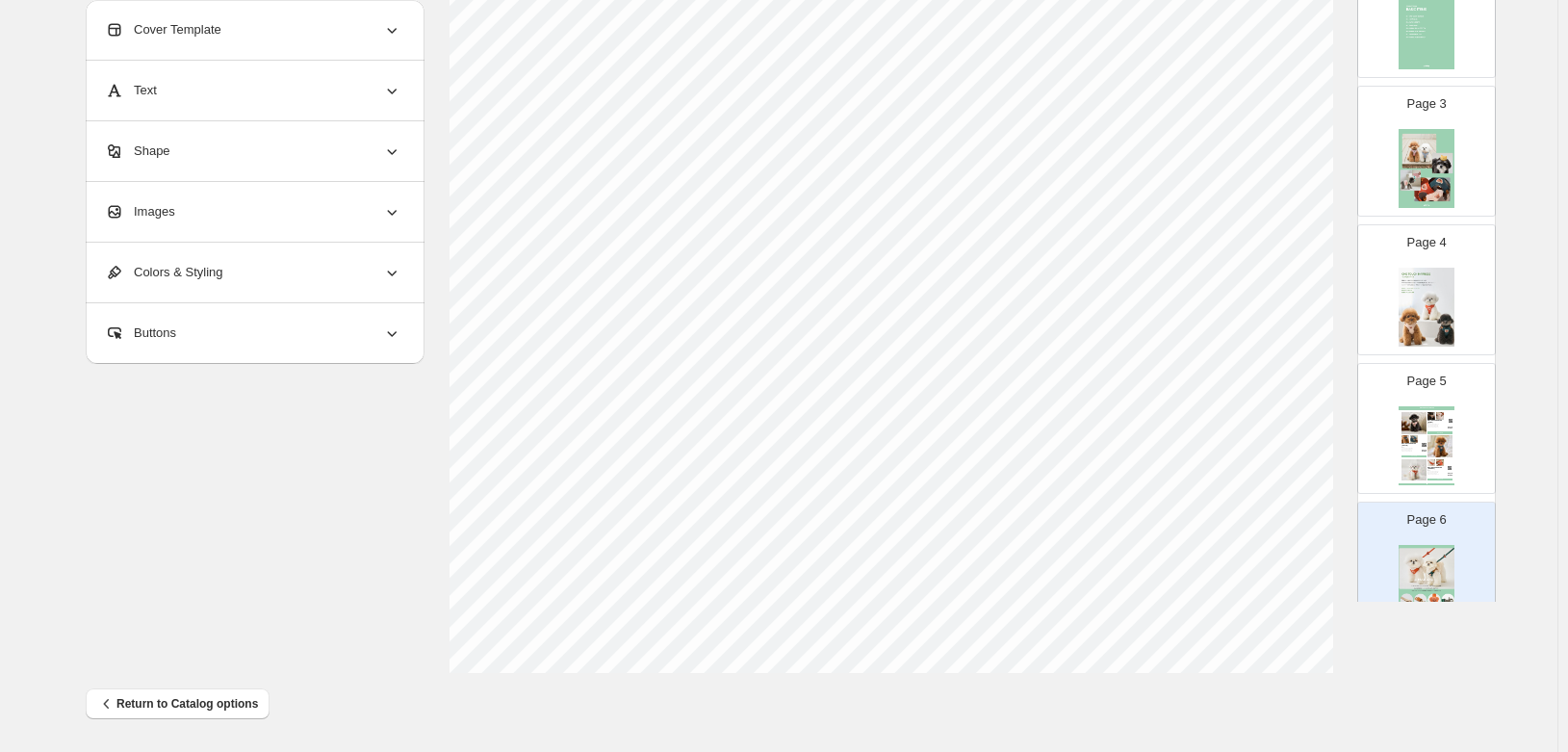 select on "******" 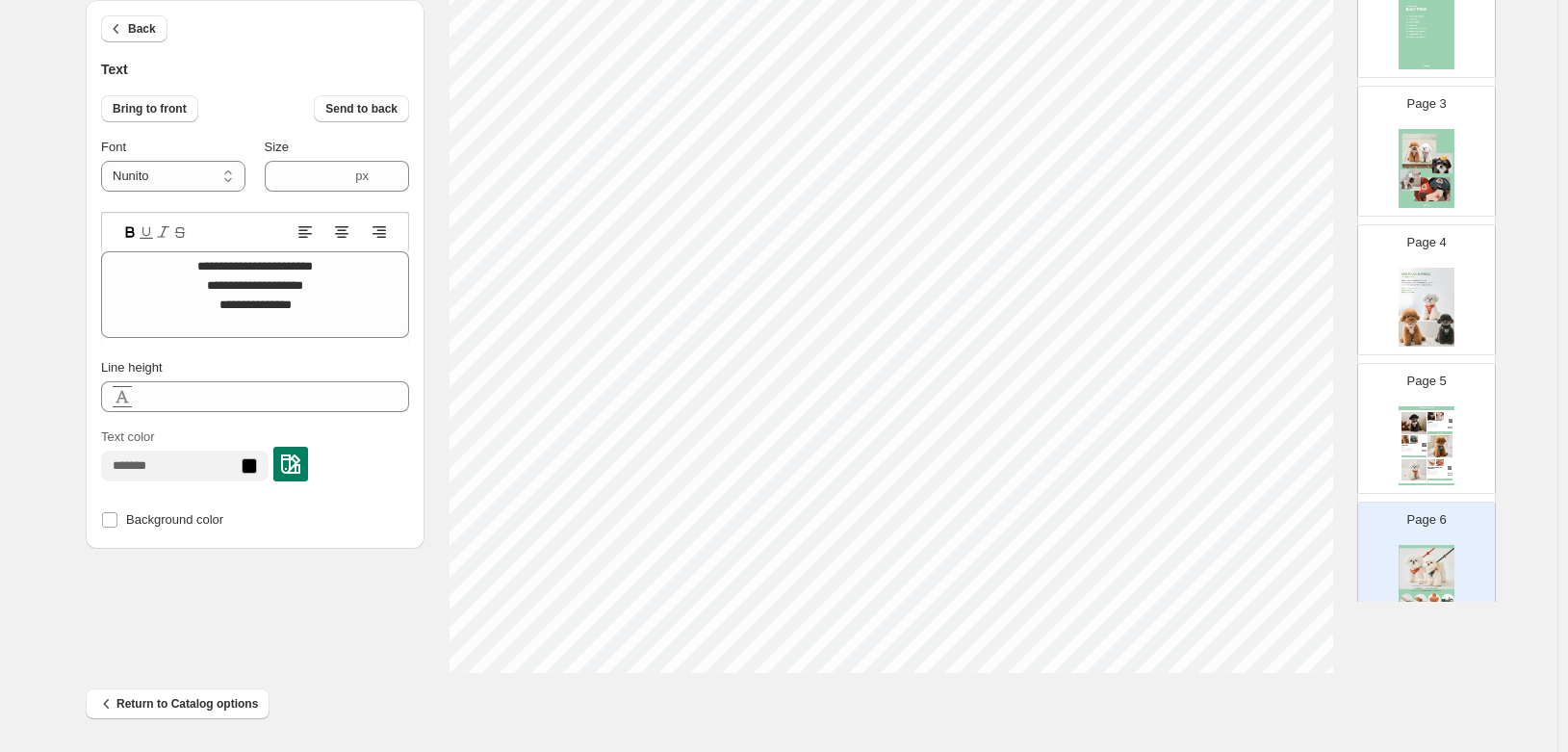 click at bounding box center (291, 464) 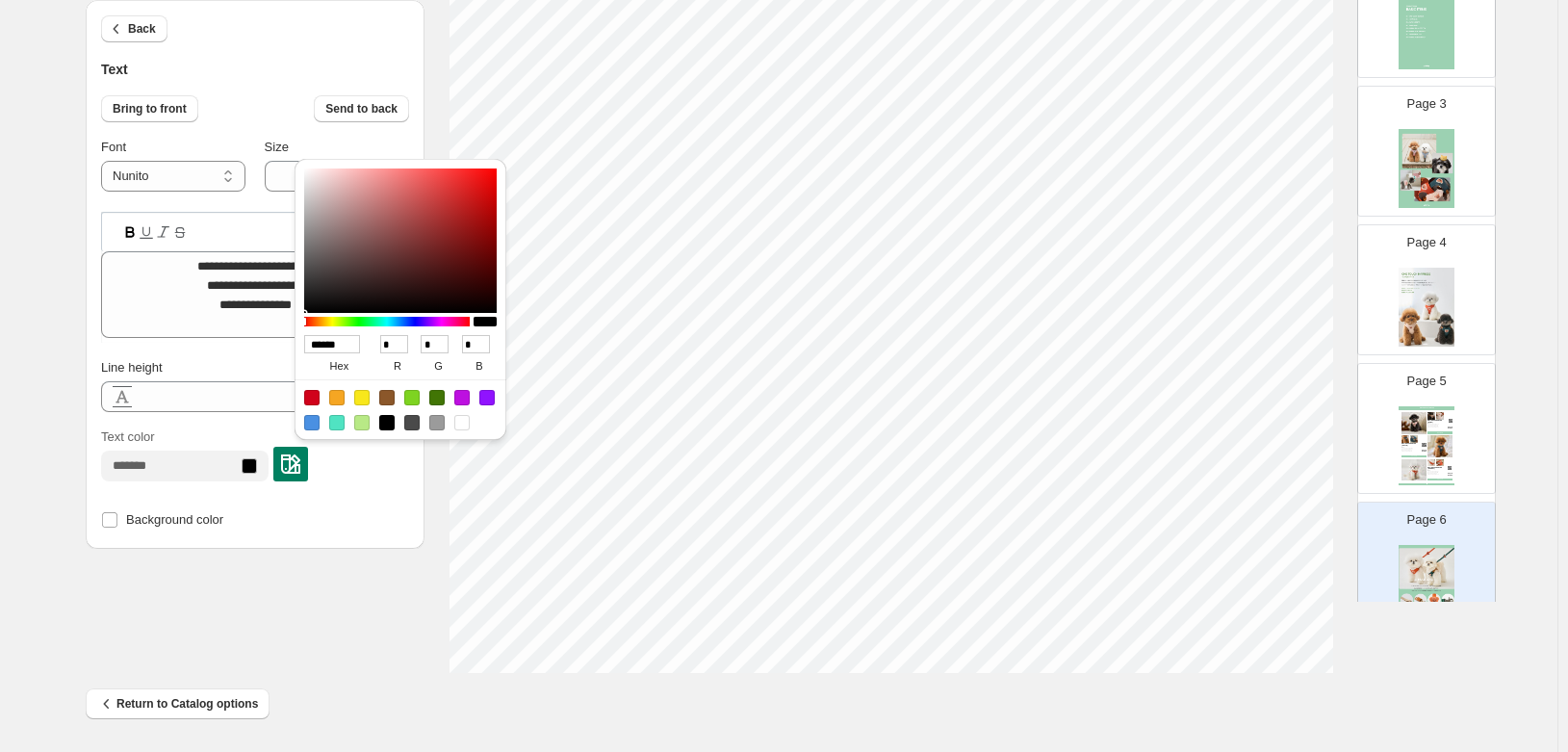 click on "******" at bounding box center (332, 344) 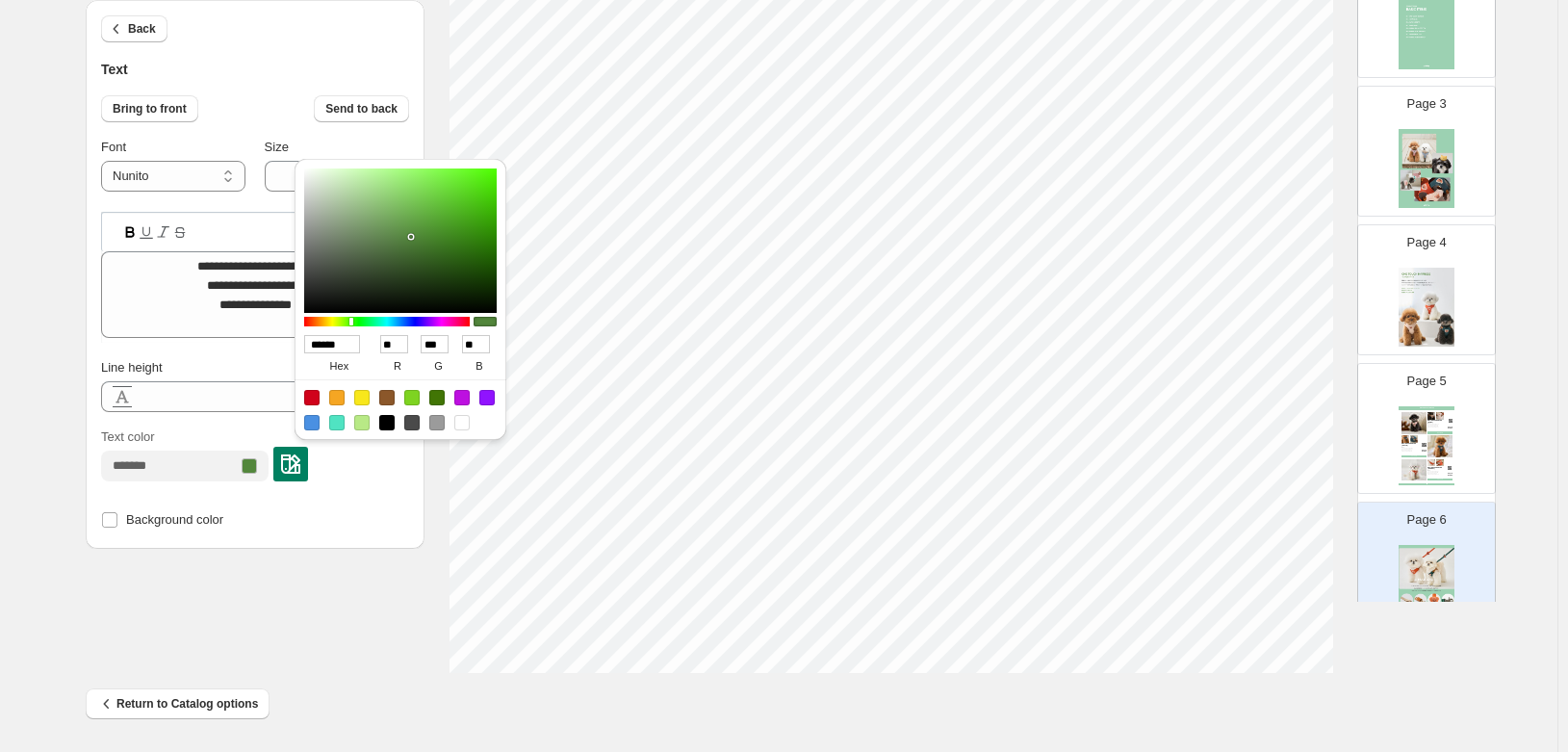 type on "******" 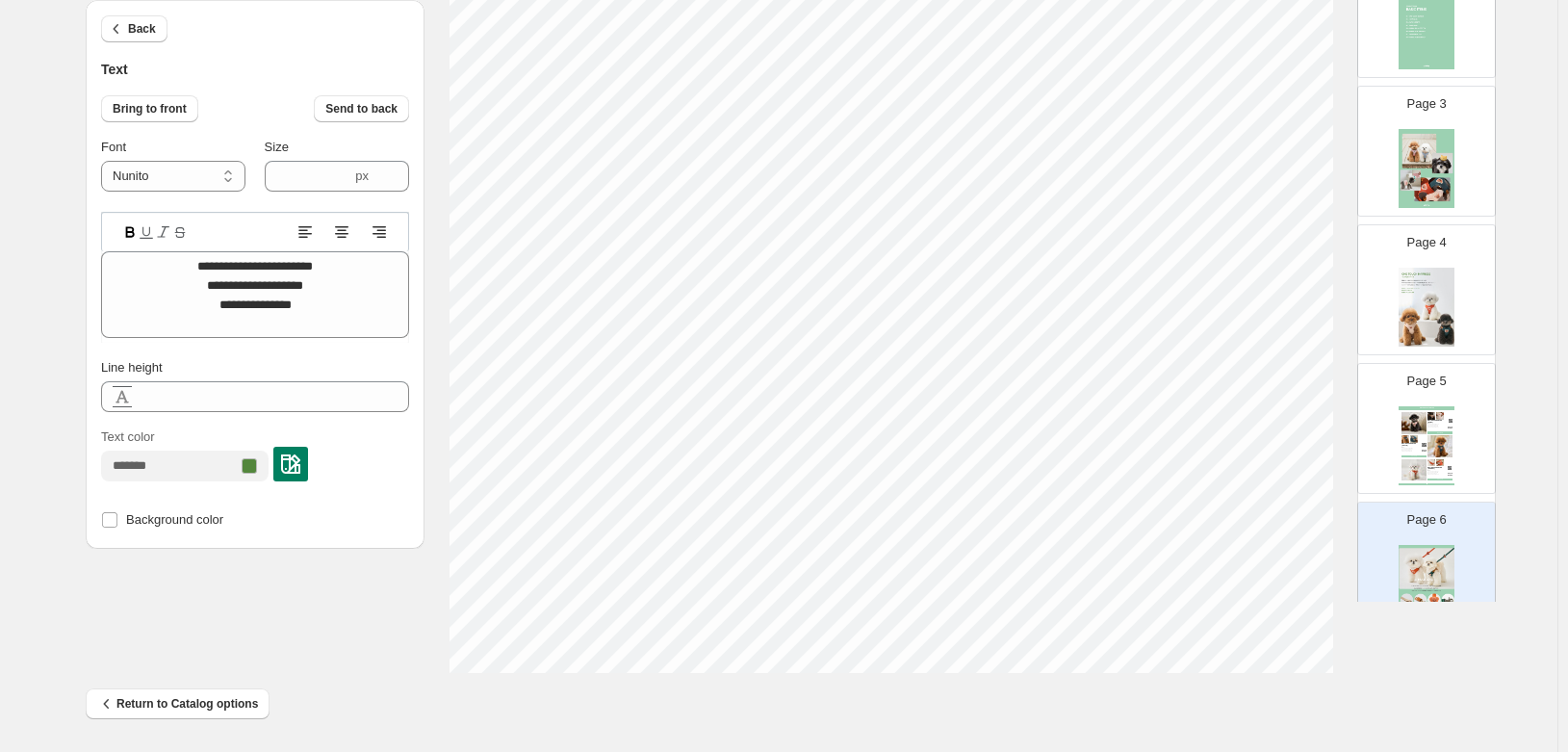 click on "**********" at bounding box center (779, 84) 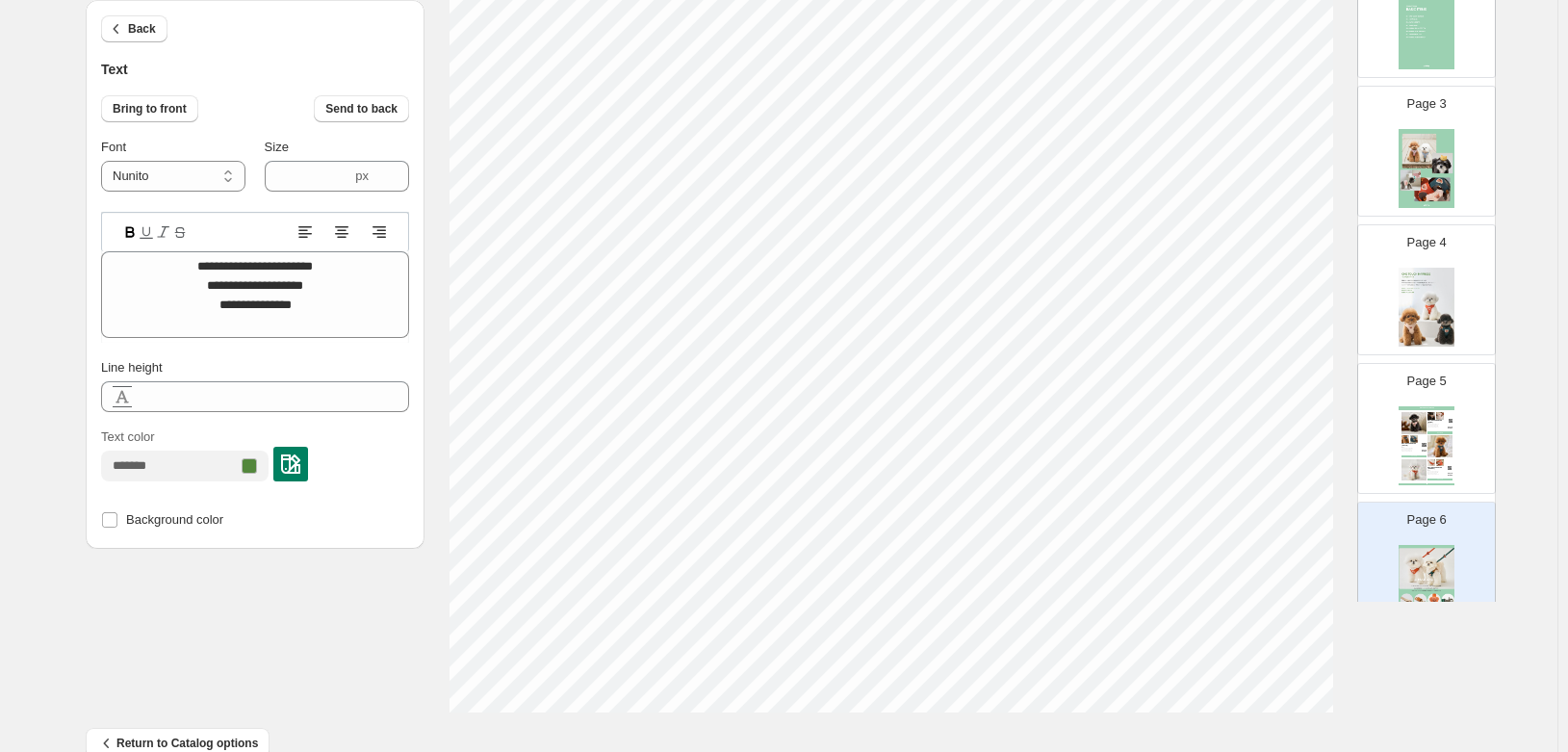 scroll, scrollTop: 621, scrollLeft: 0, axis: vertical 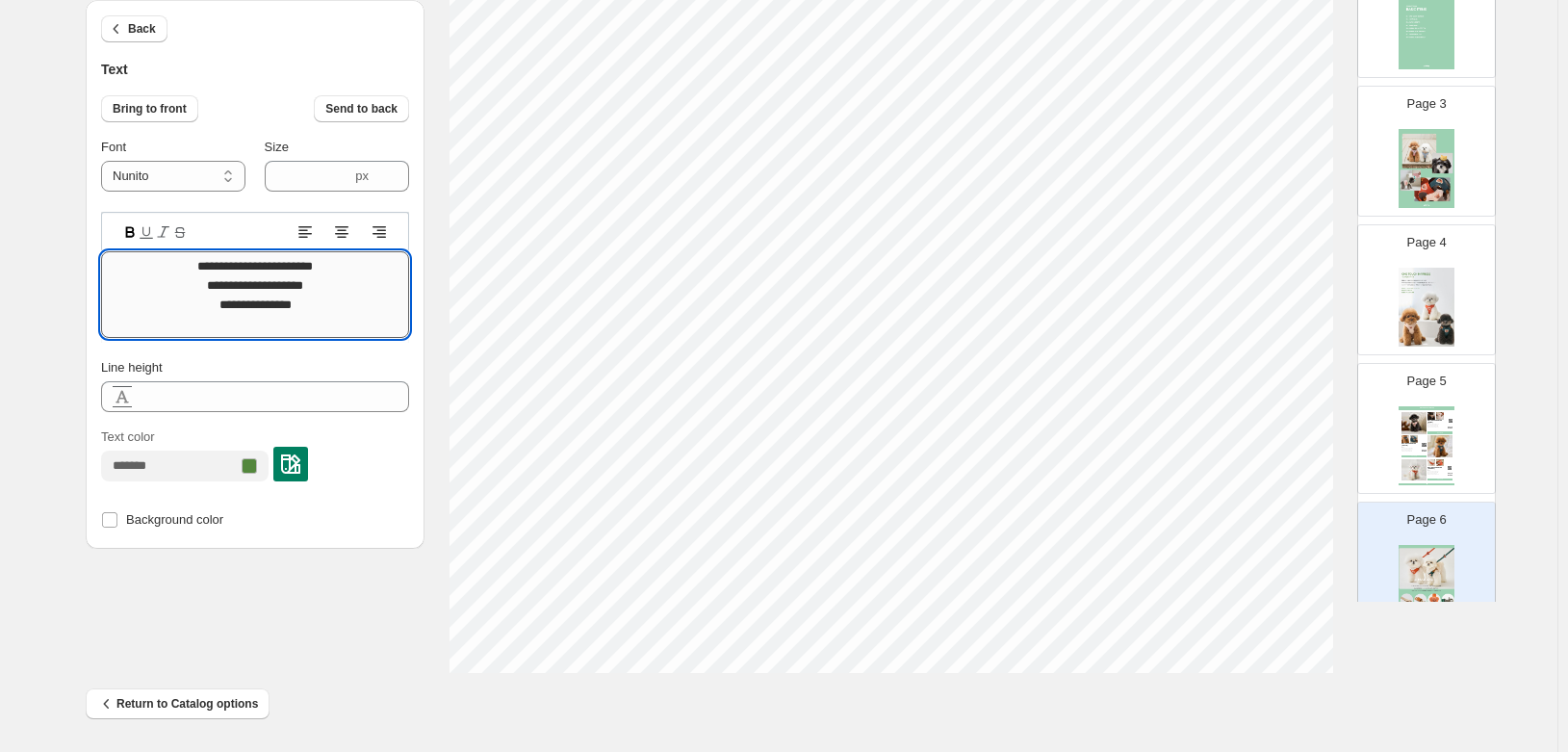 drag, startPoint x: 347, startPoint y: 276, endPoint x: 254, endPoint y: 278, distance: 93.0215 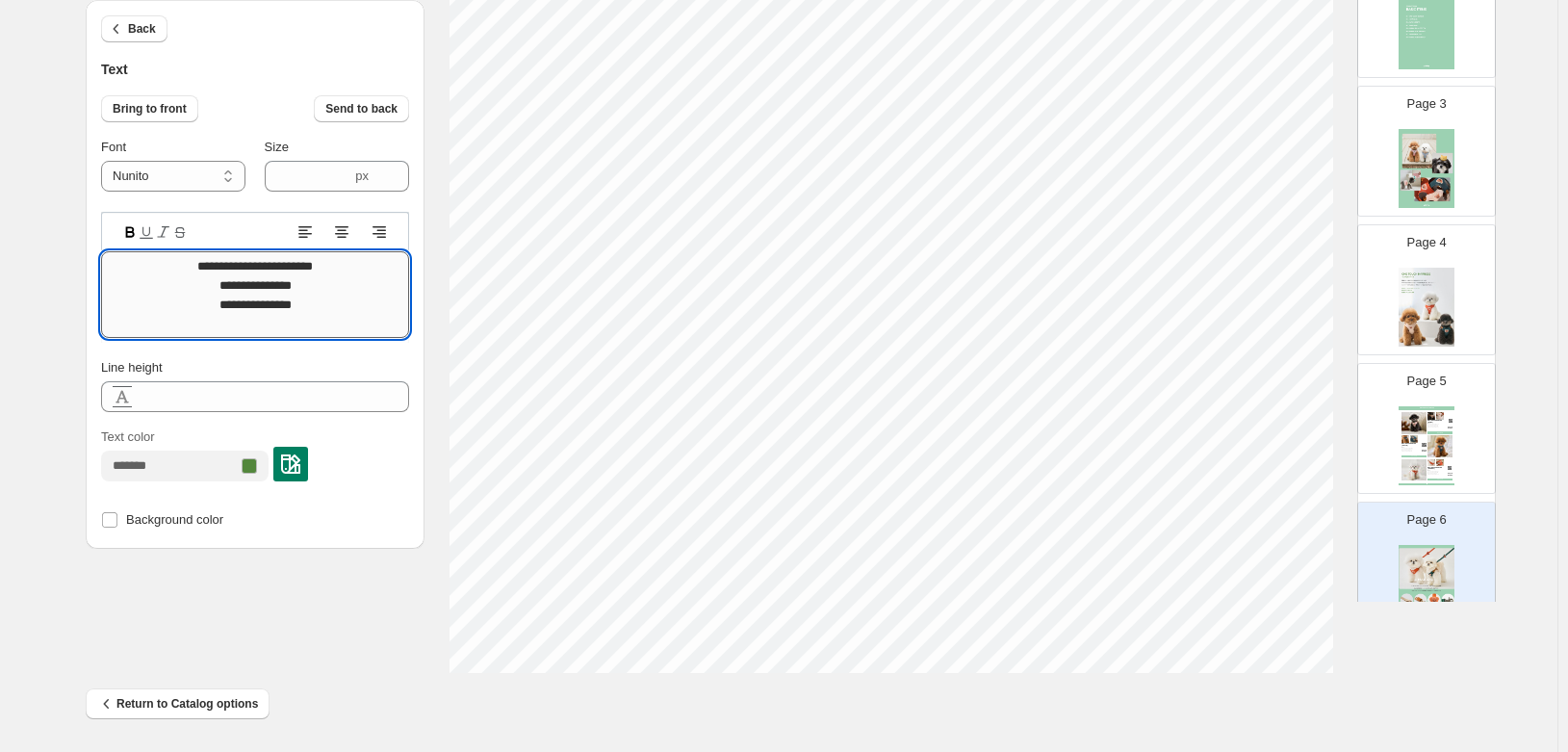 type on "**********" 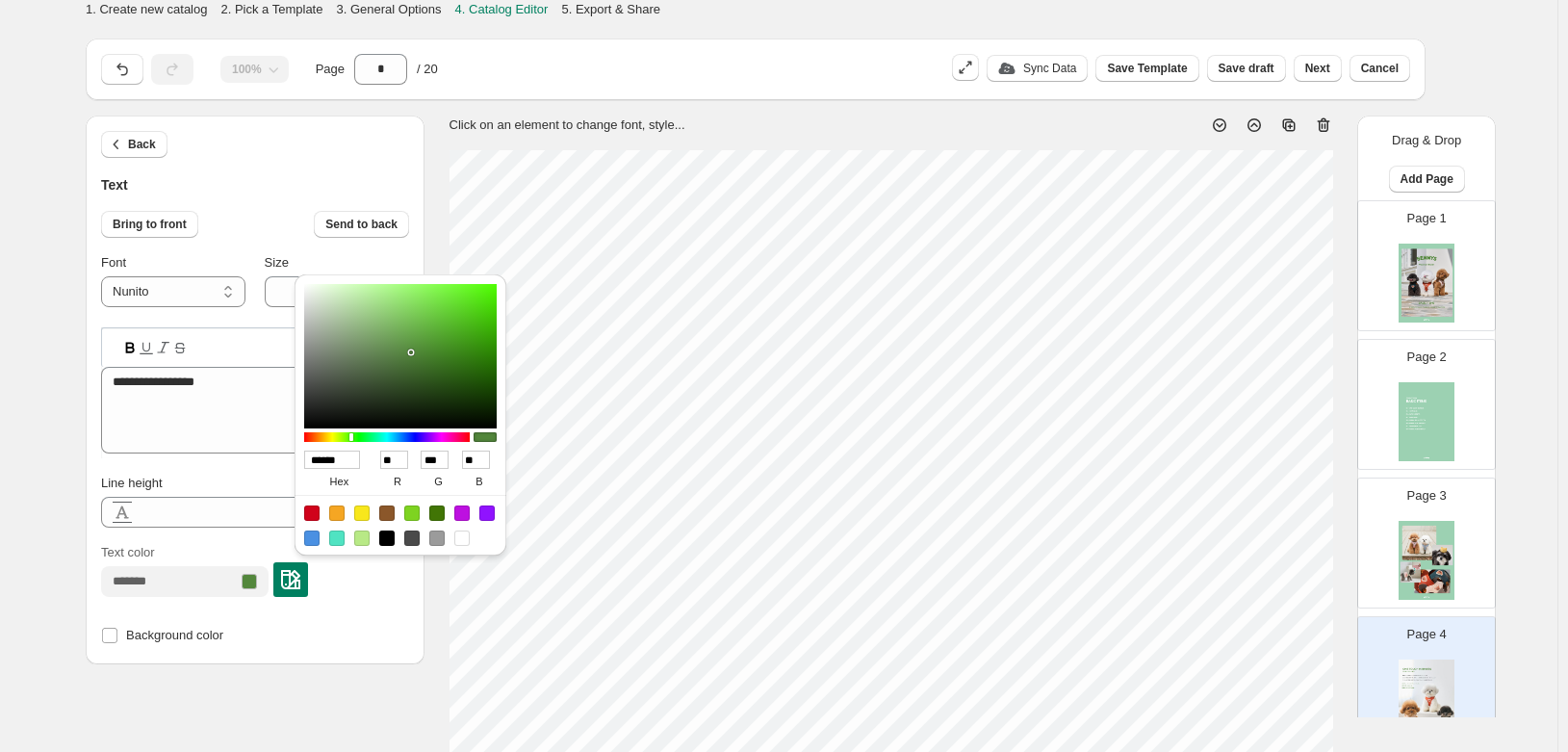 select on "******" 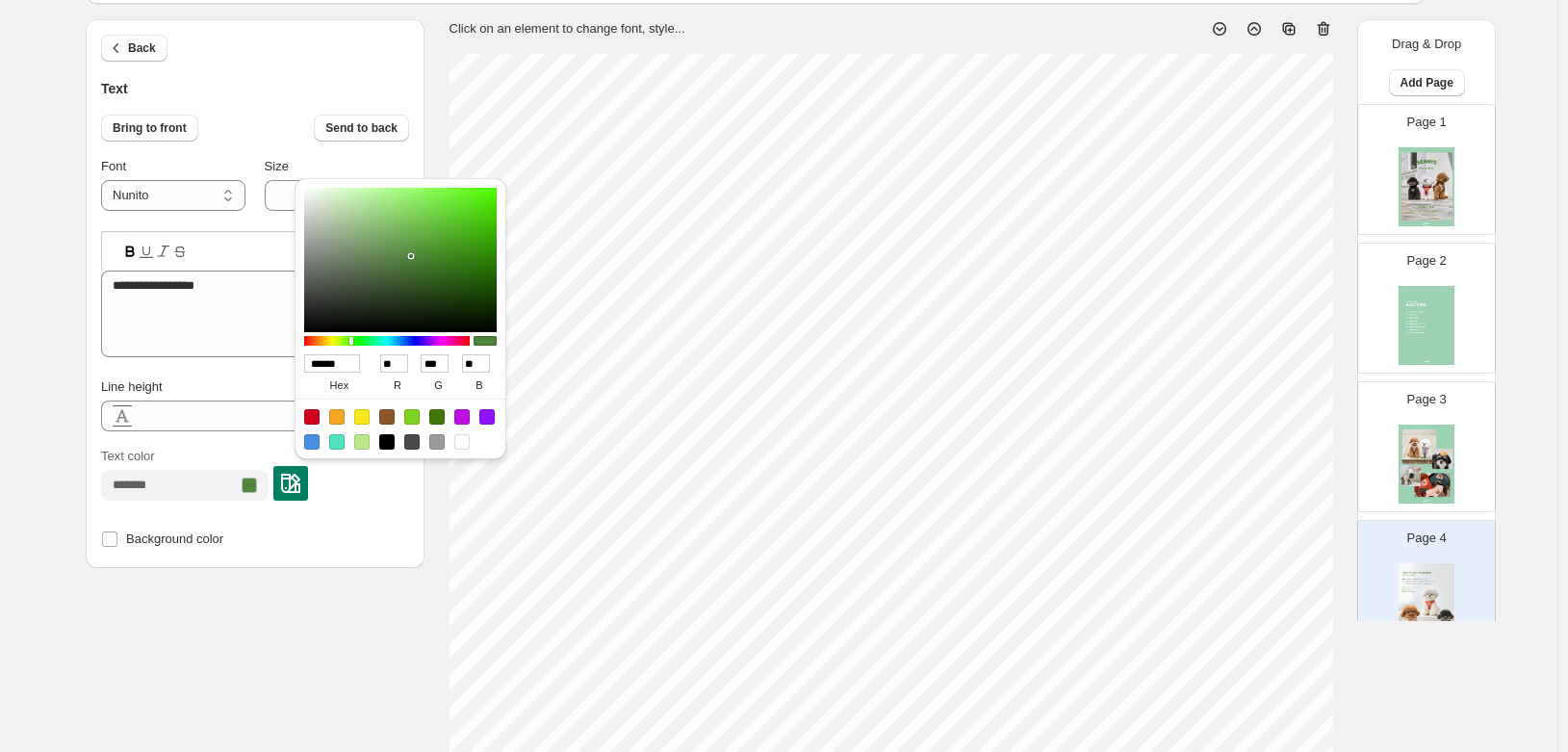 scroll, scrollTop: 96, scrollLeft: 0, axis: vertical 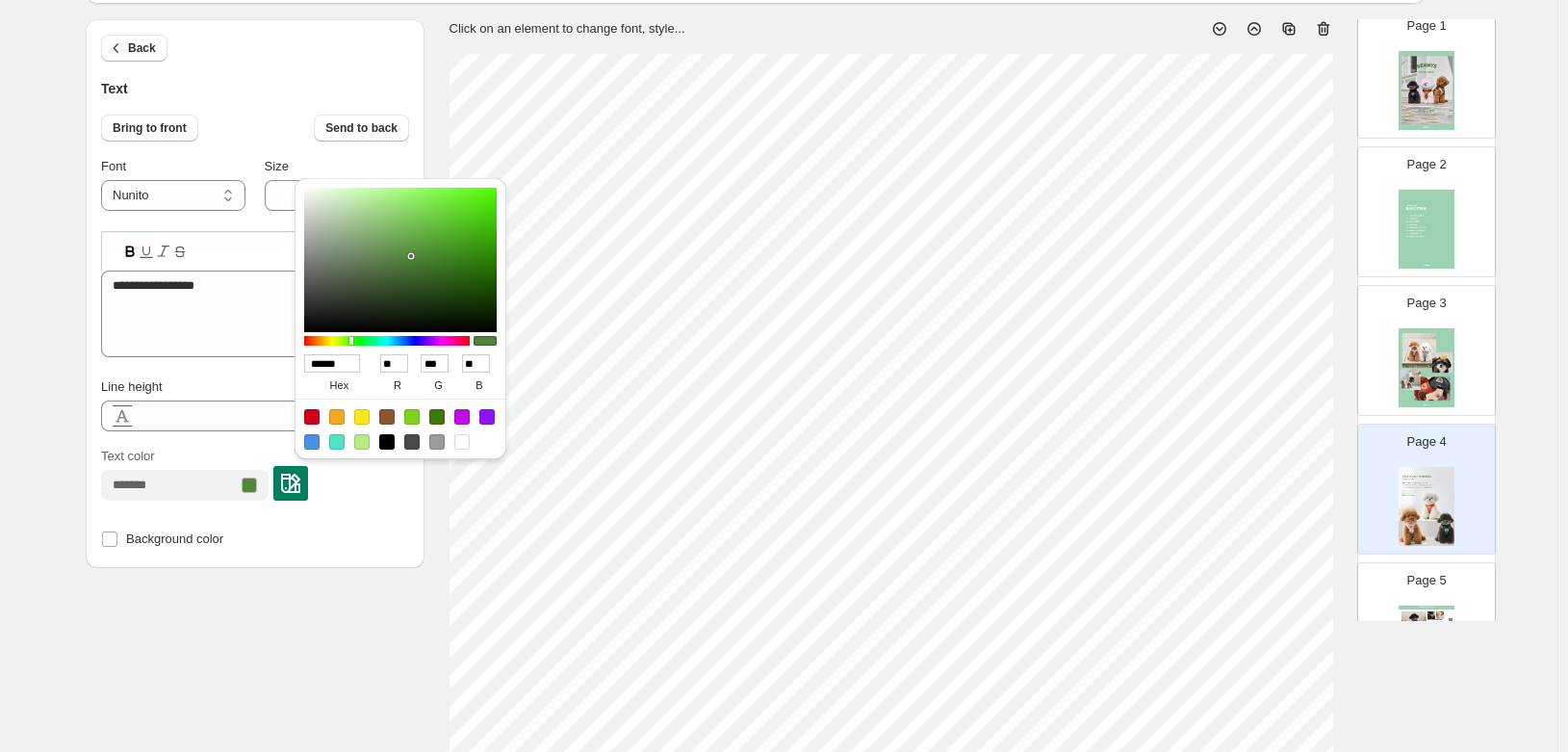 click on "******" at bounding box center (332, 363) 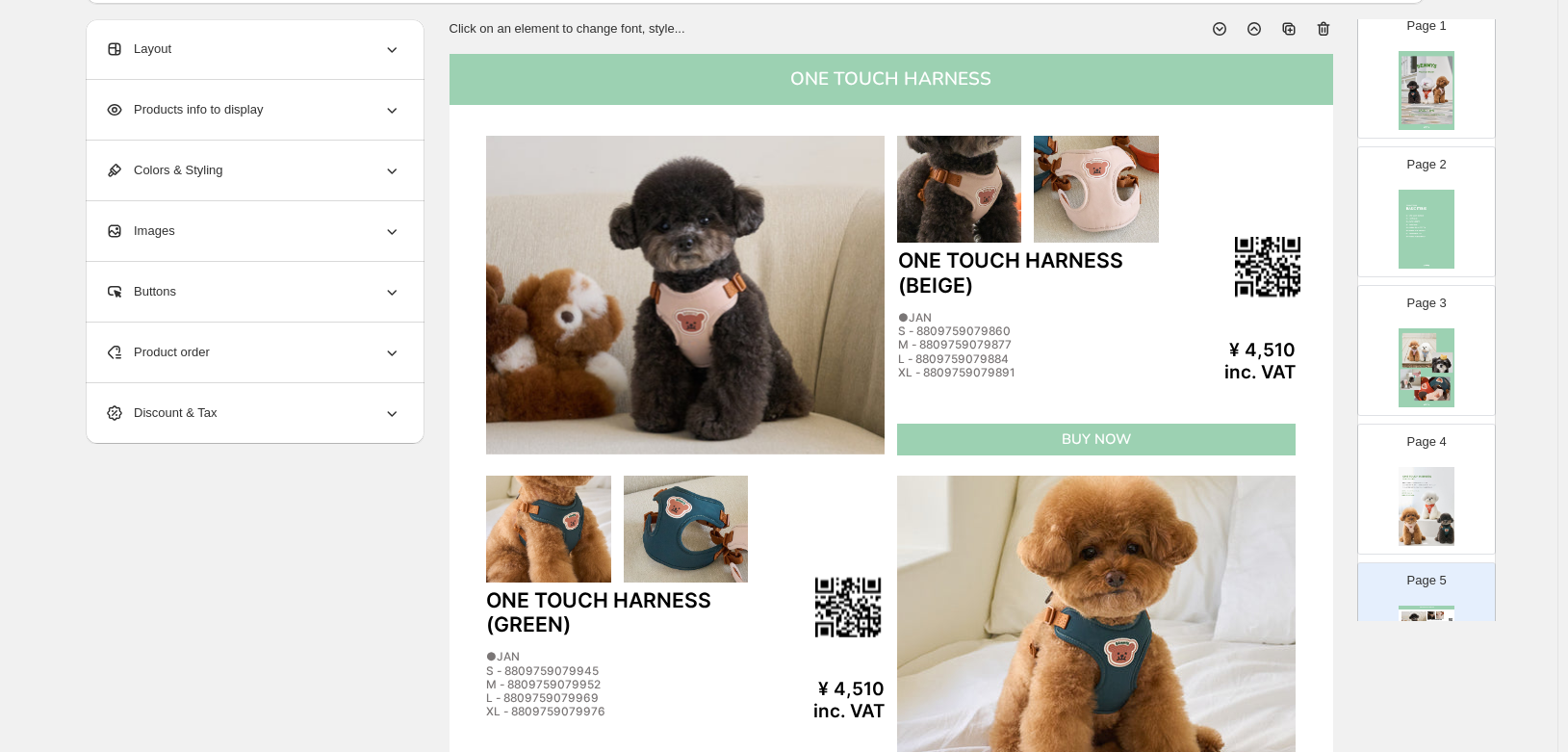 click at bounding box center (1427, 506) 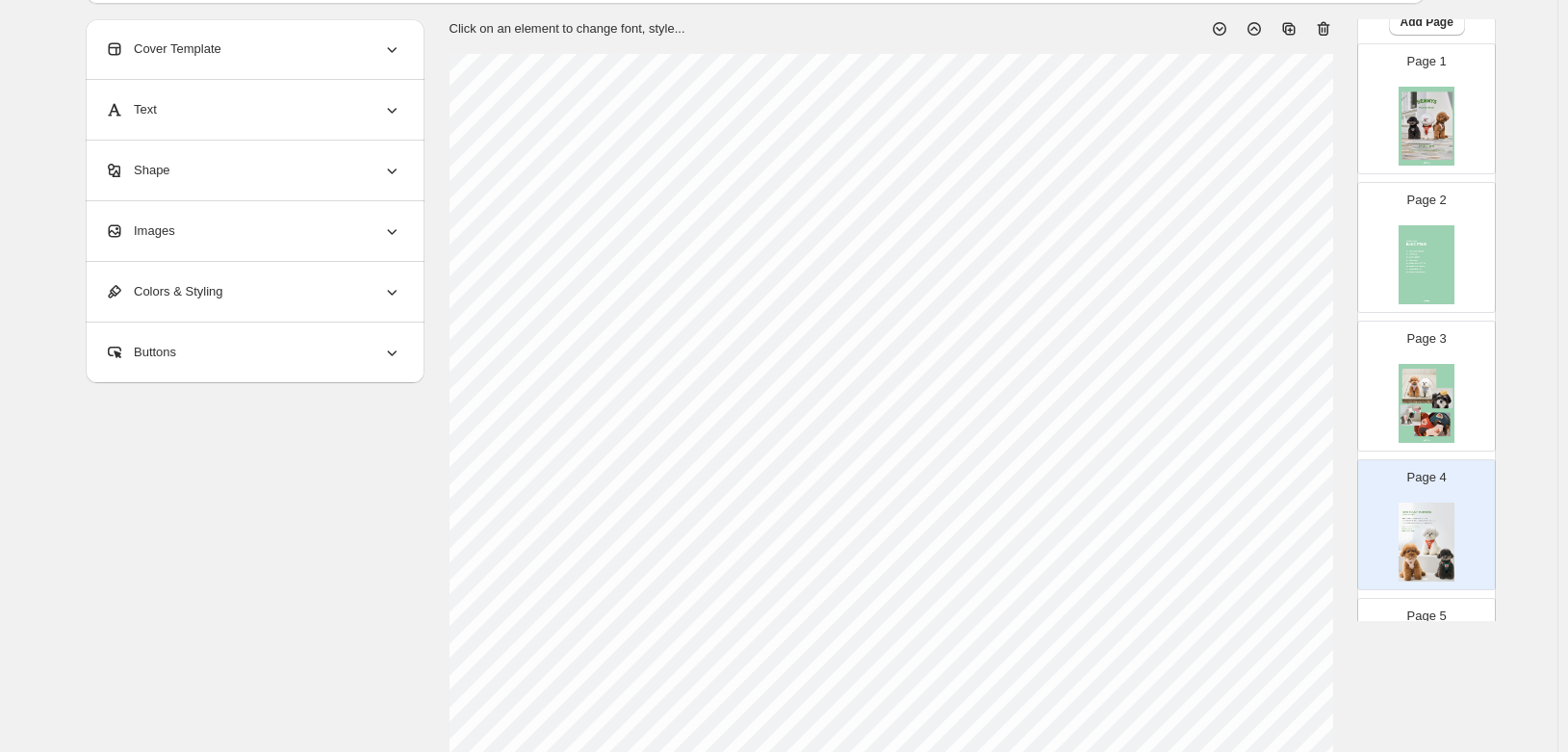 scroll, scrollTop: 0, scrollLeft: 0, axis: both 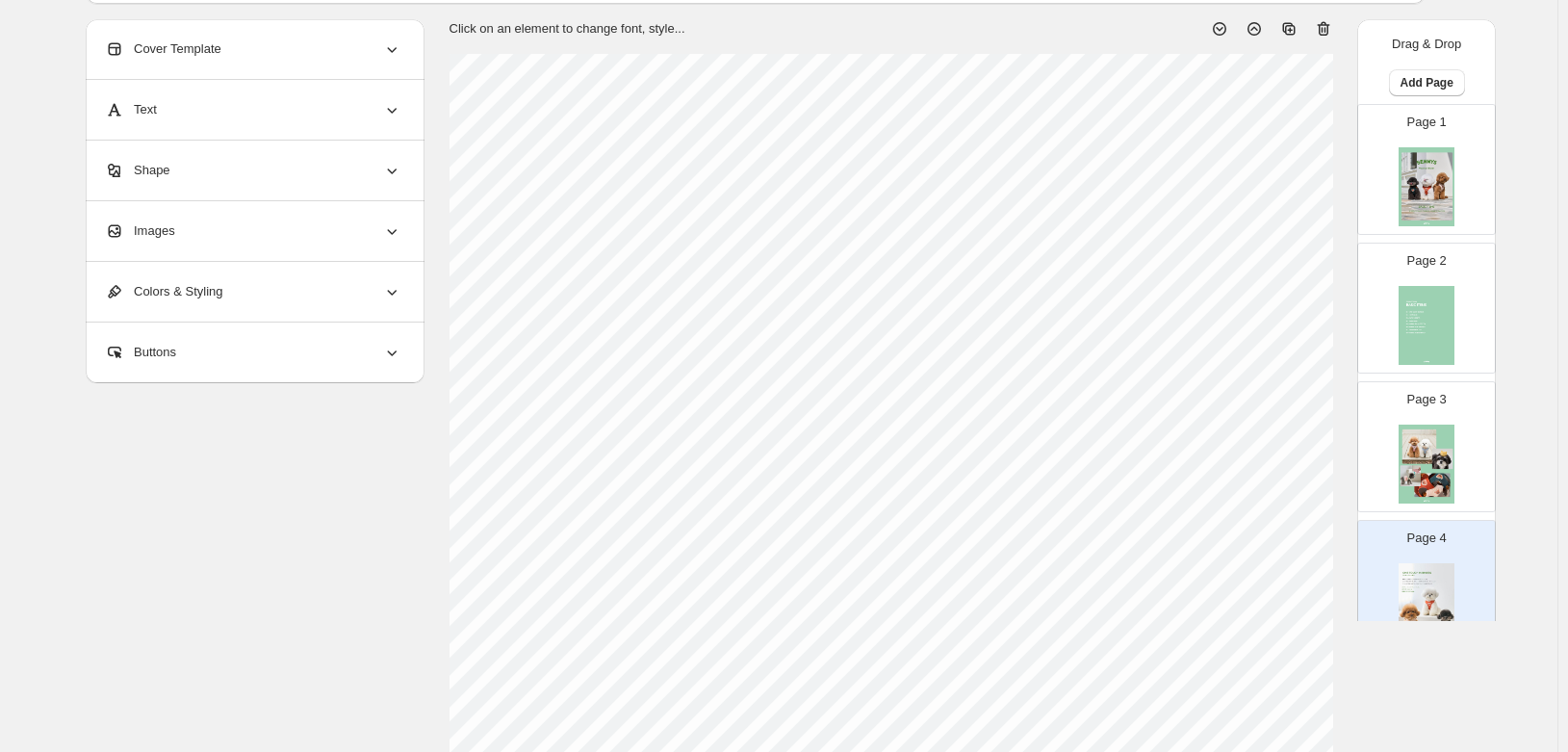 select on "******" 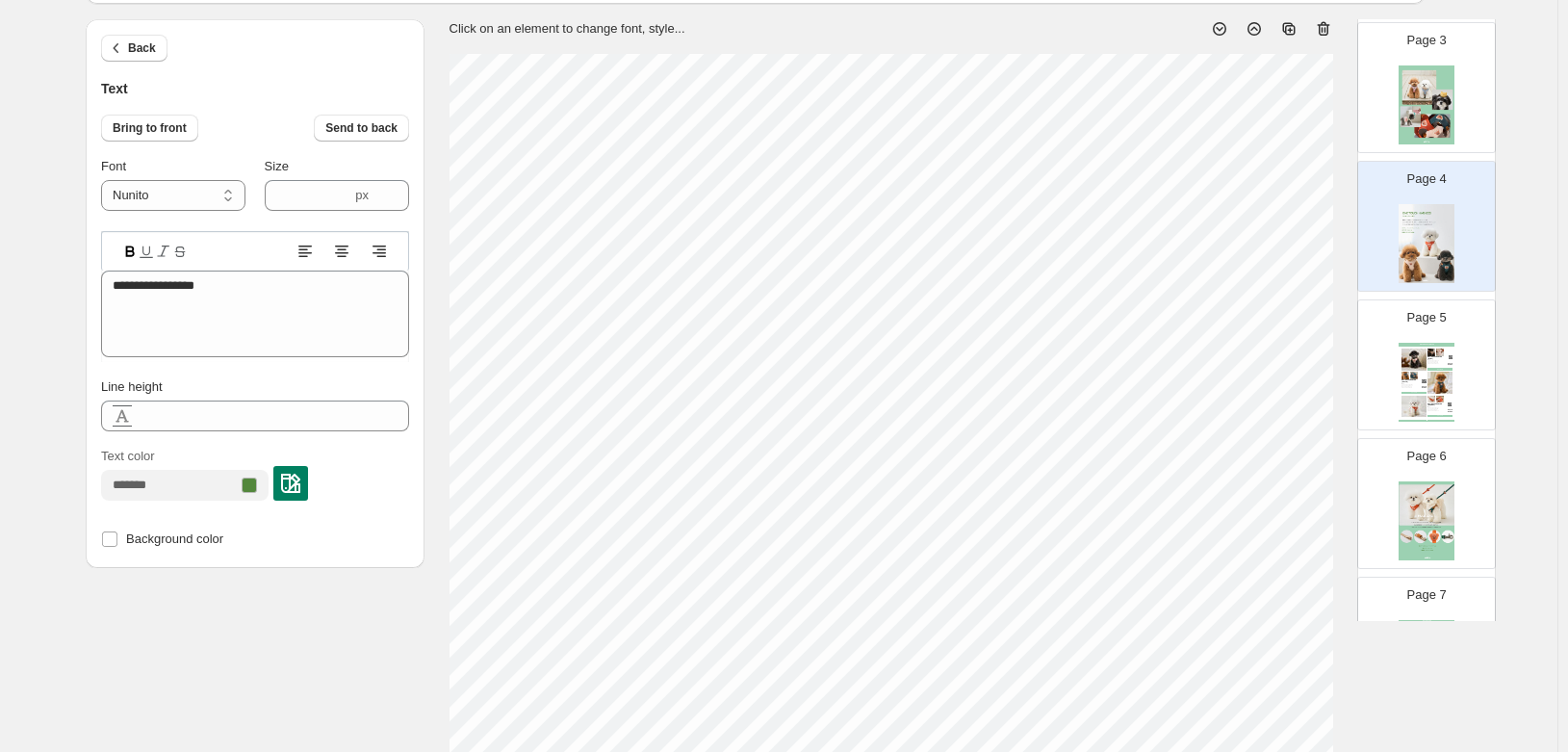 scroll, scrollTop: 385, scrollLeft: 0, axis: vertical 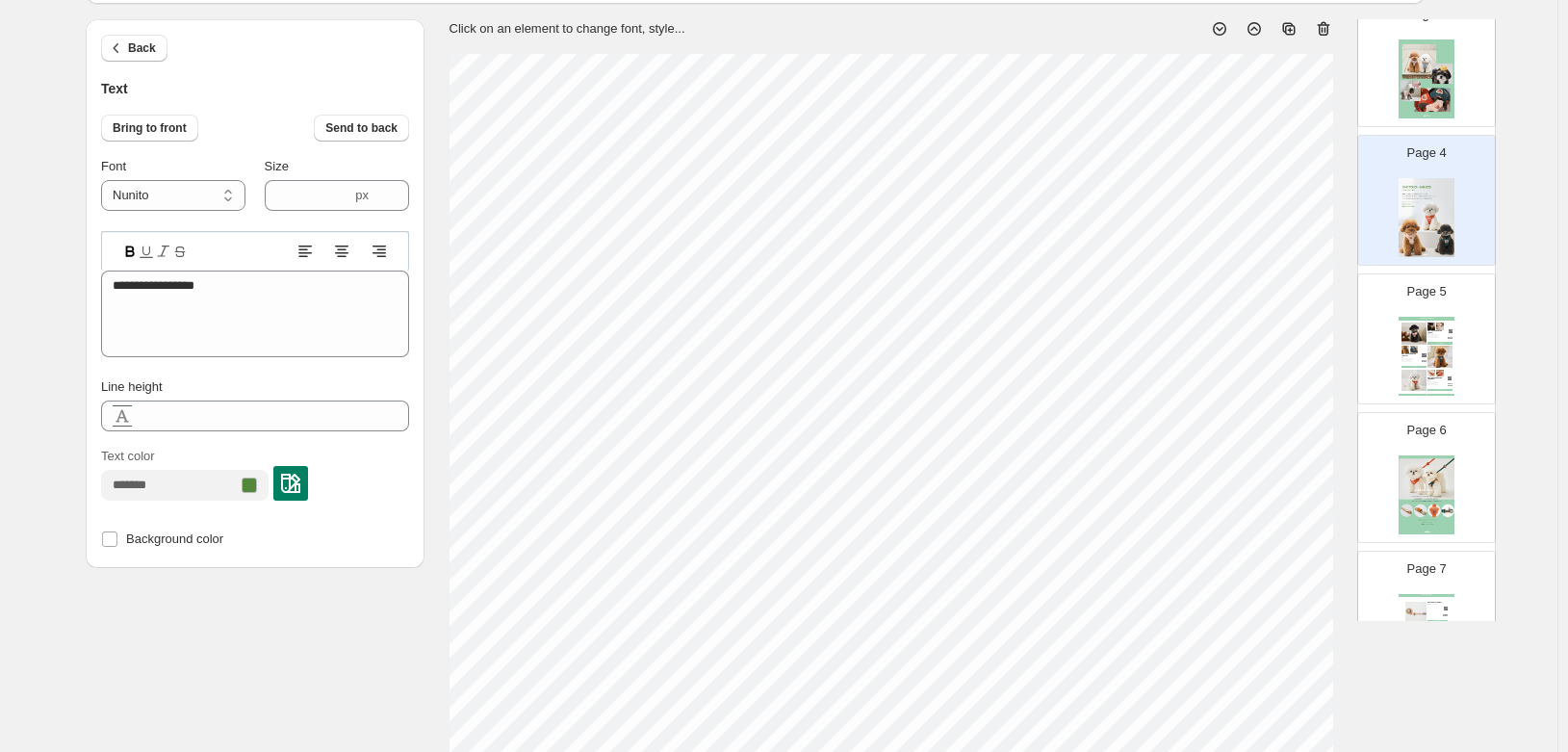 click at bounding box center (1427, 495) 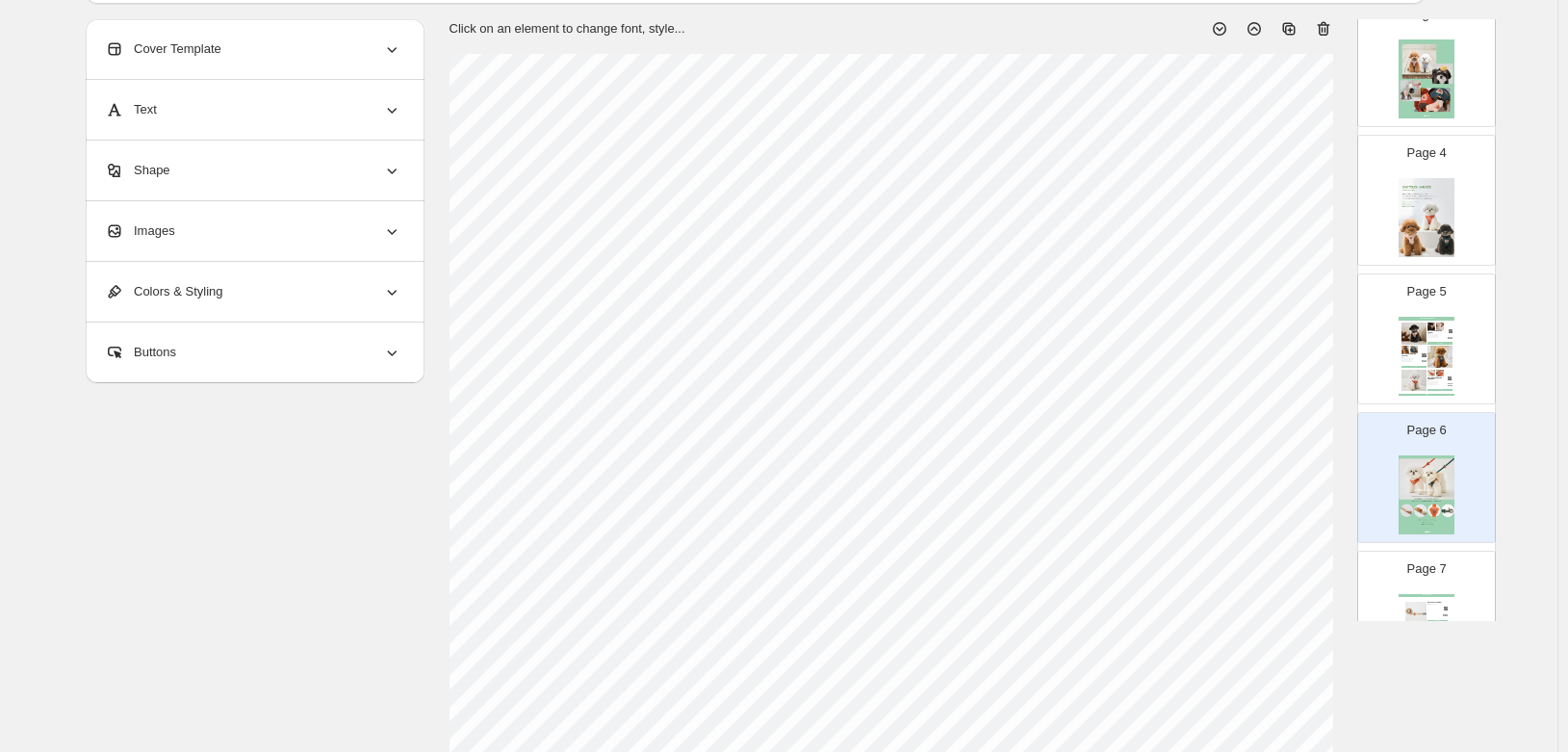 select on "******" 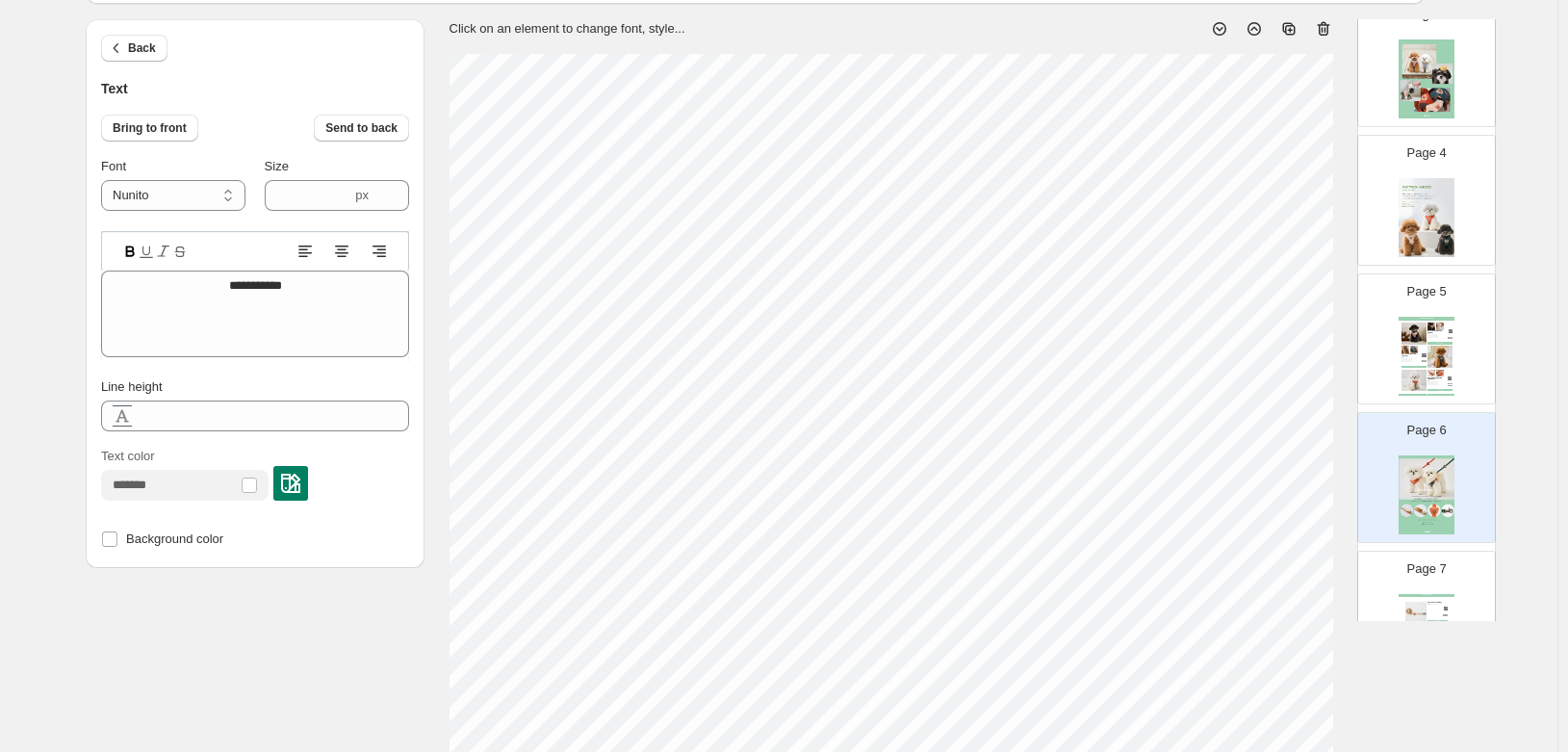 click on "Text color" at bounding box center [255, 479] 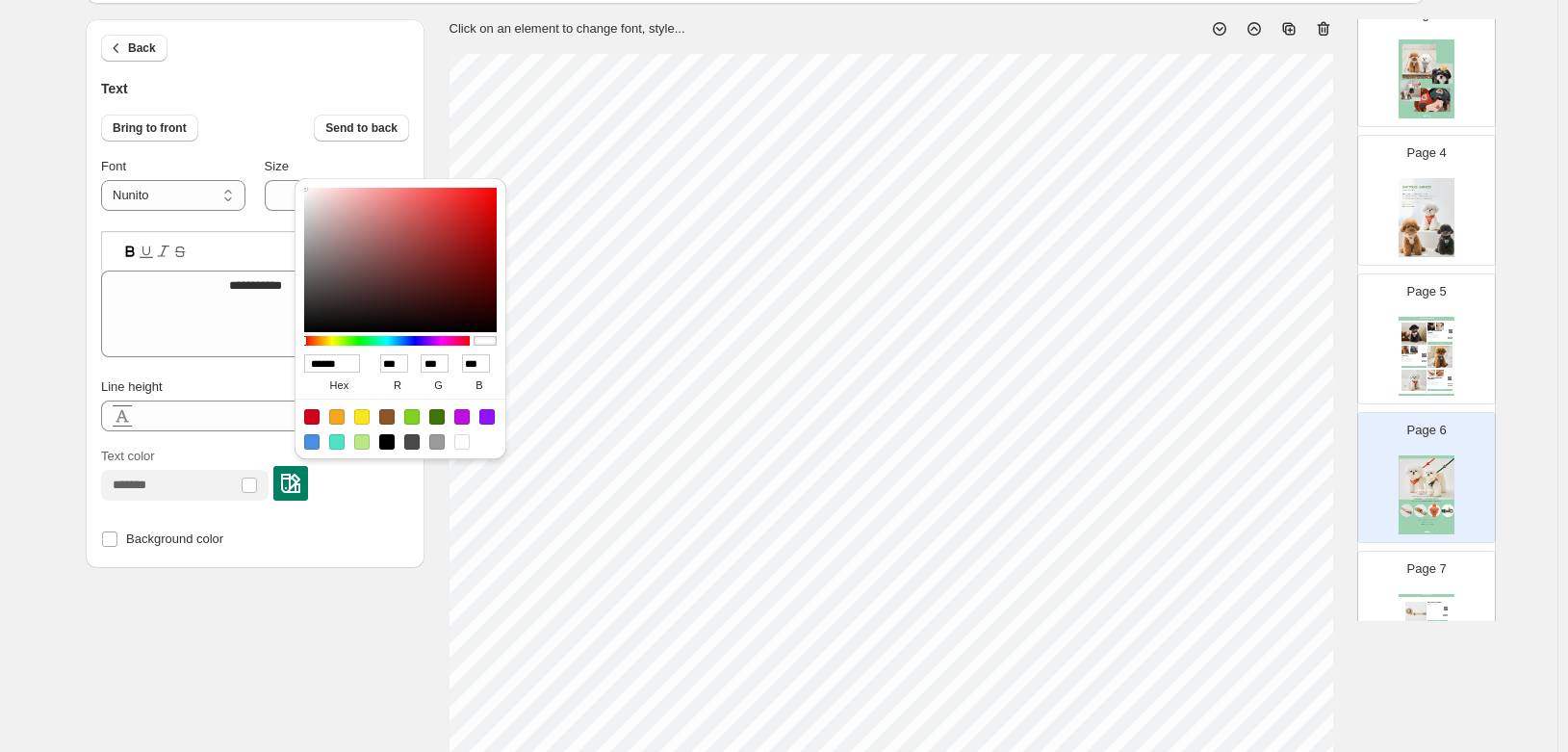 click on "******" at bounding box center [332, 363] 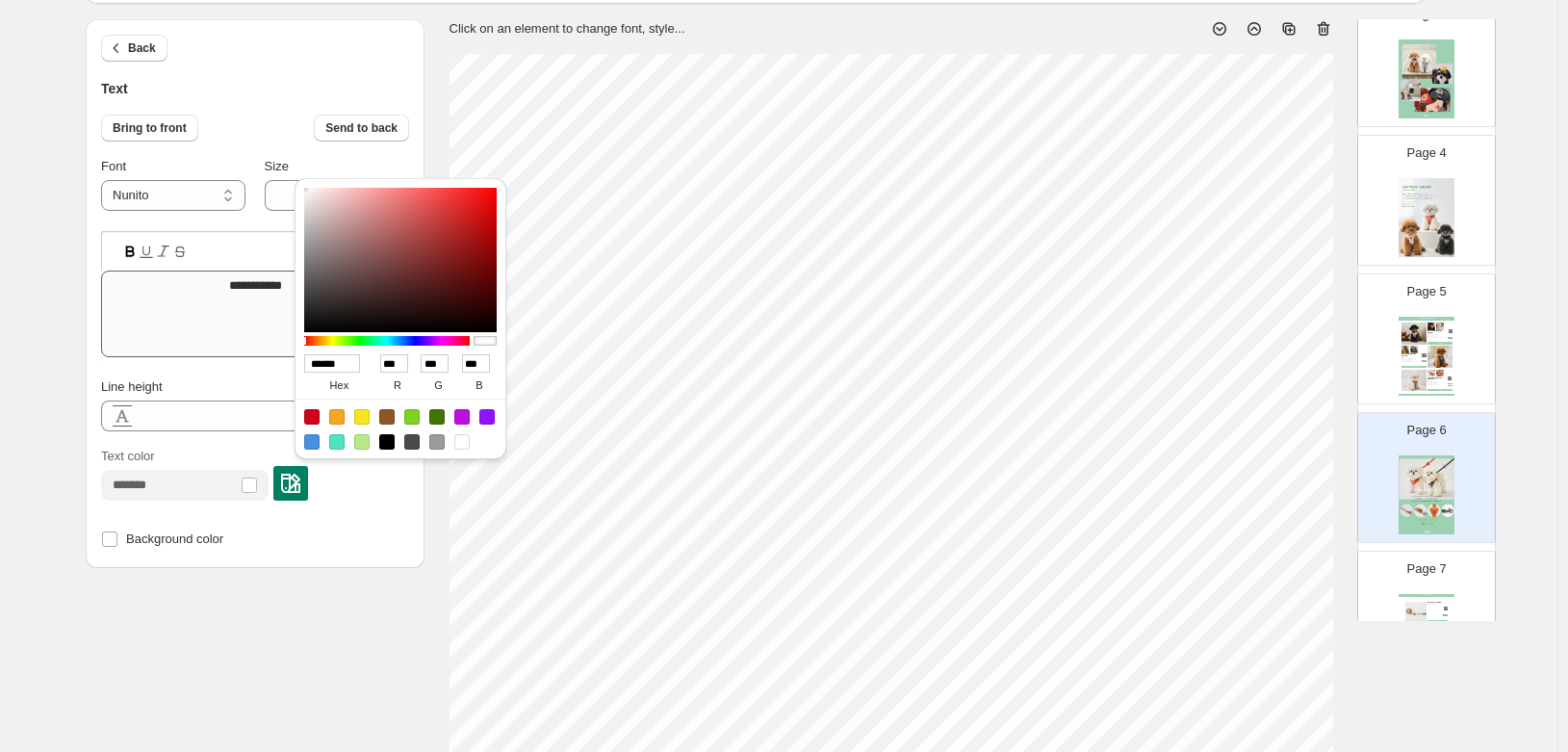 paste 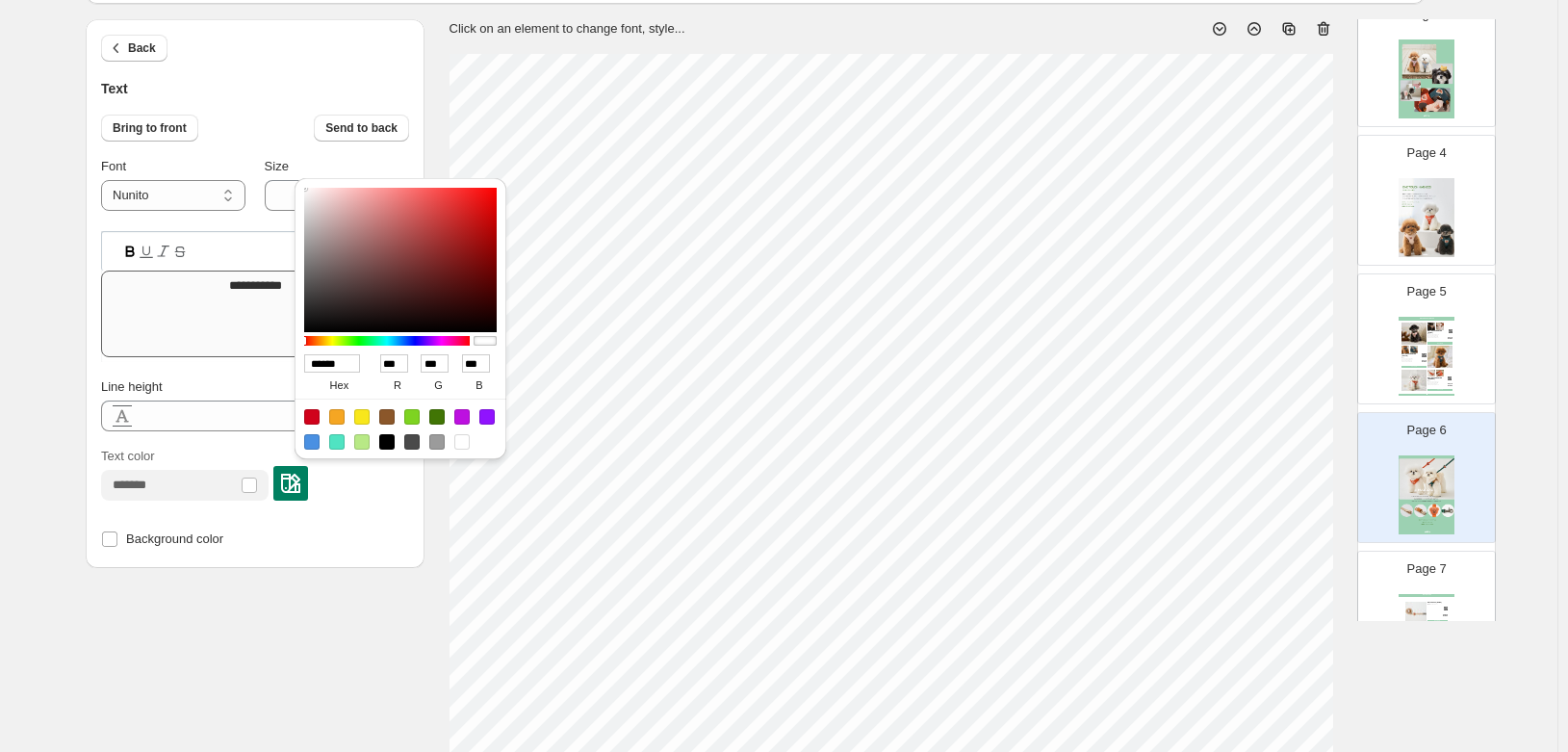 type on "******" 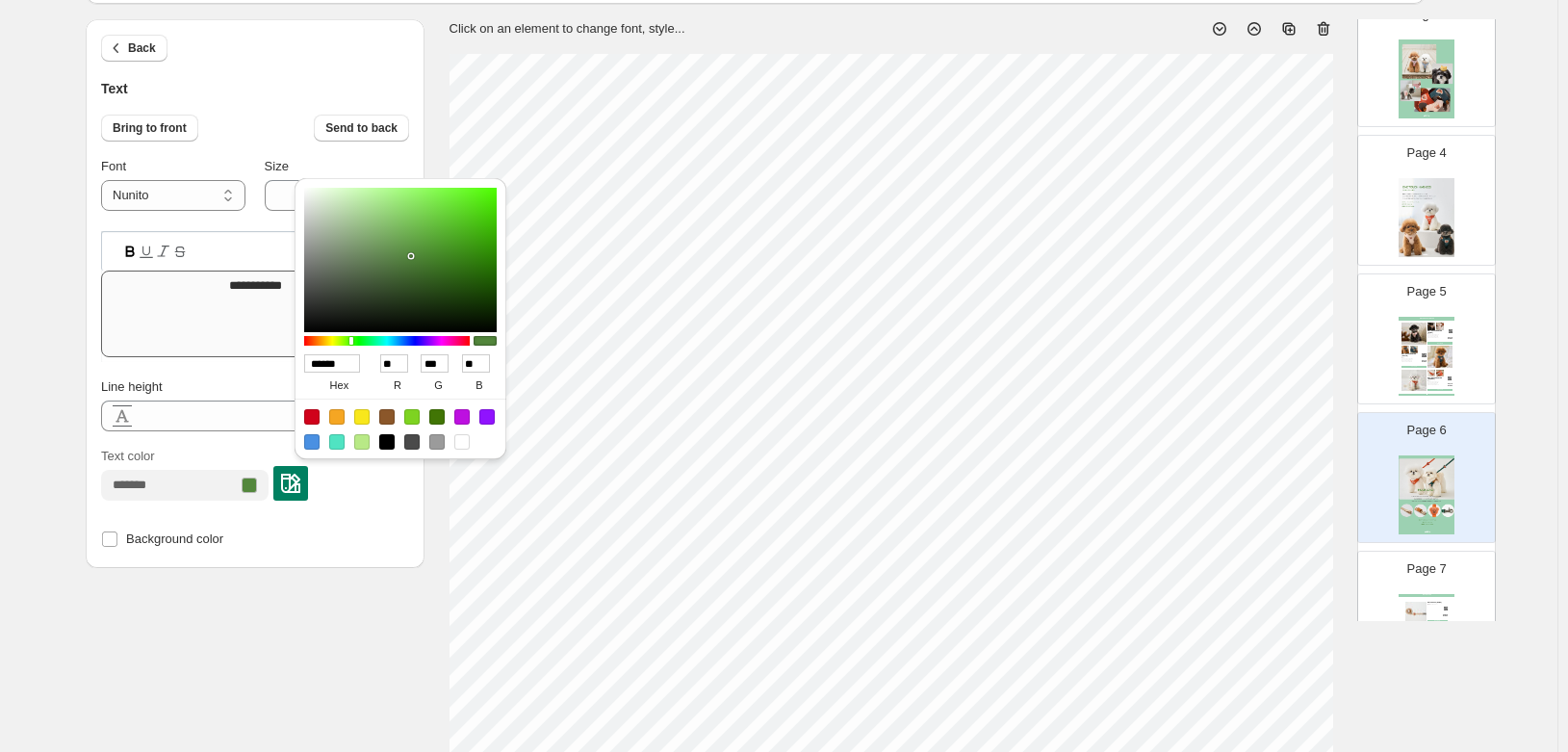 type on "******" 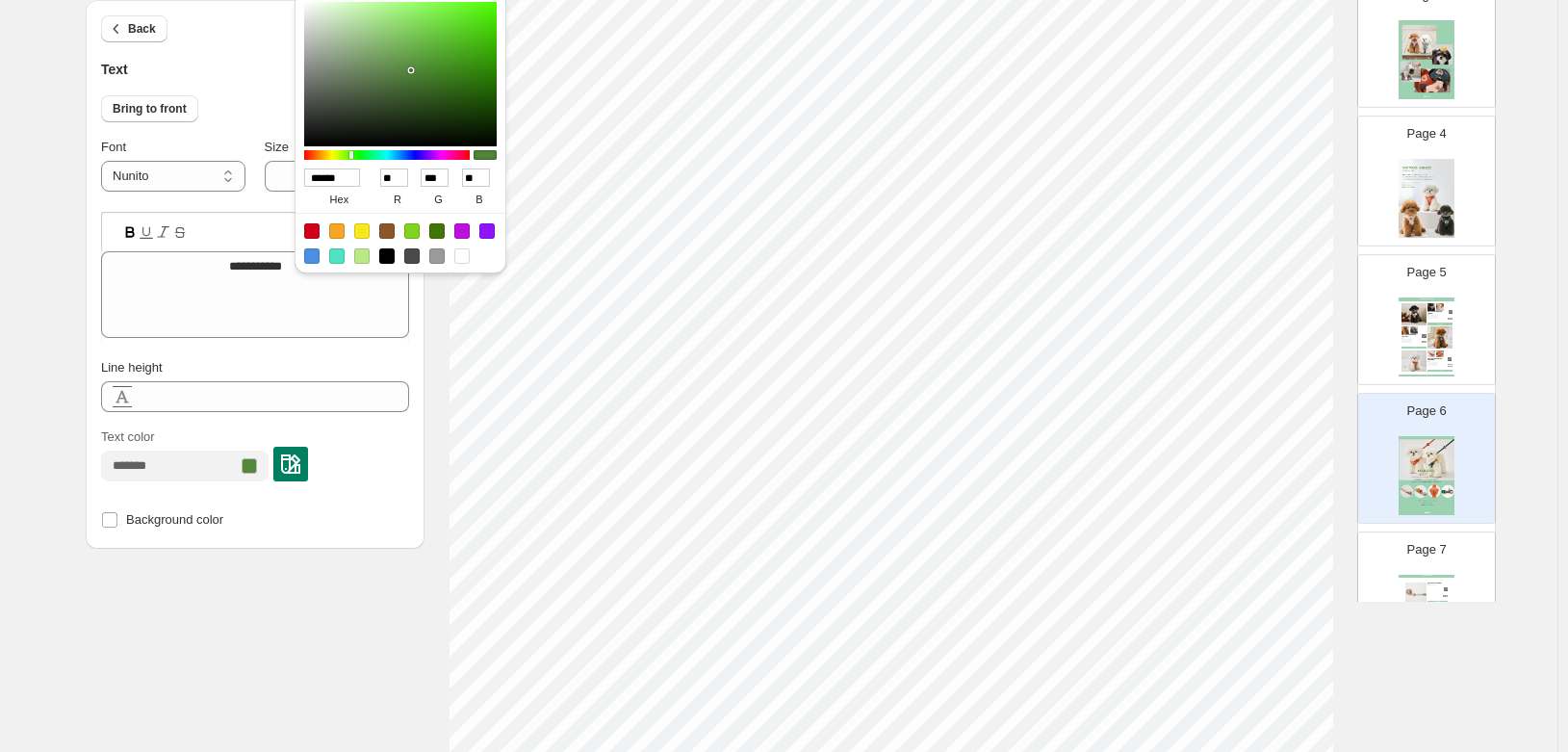 scroll, scrollTop: 385, scrollLeft: 0, axis: vertical 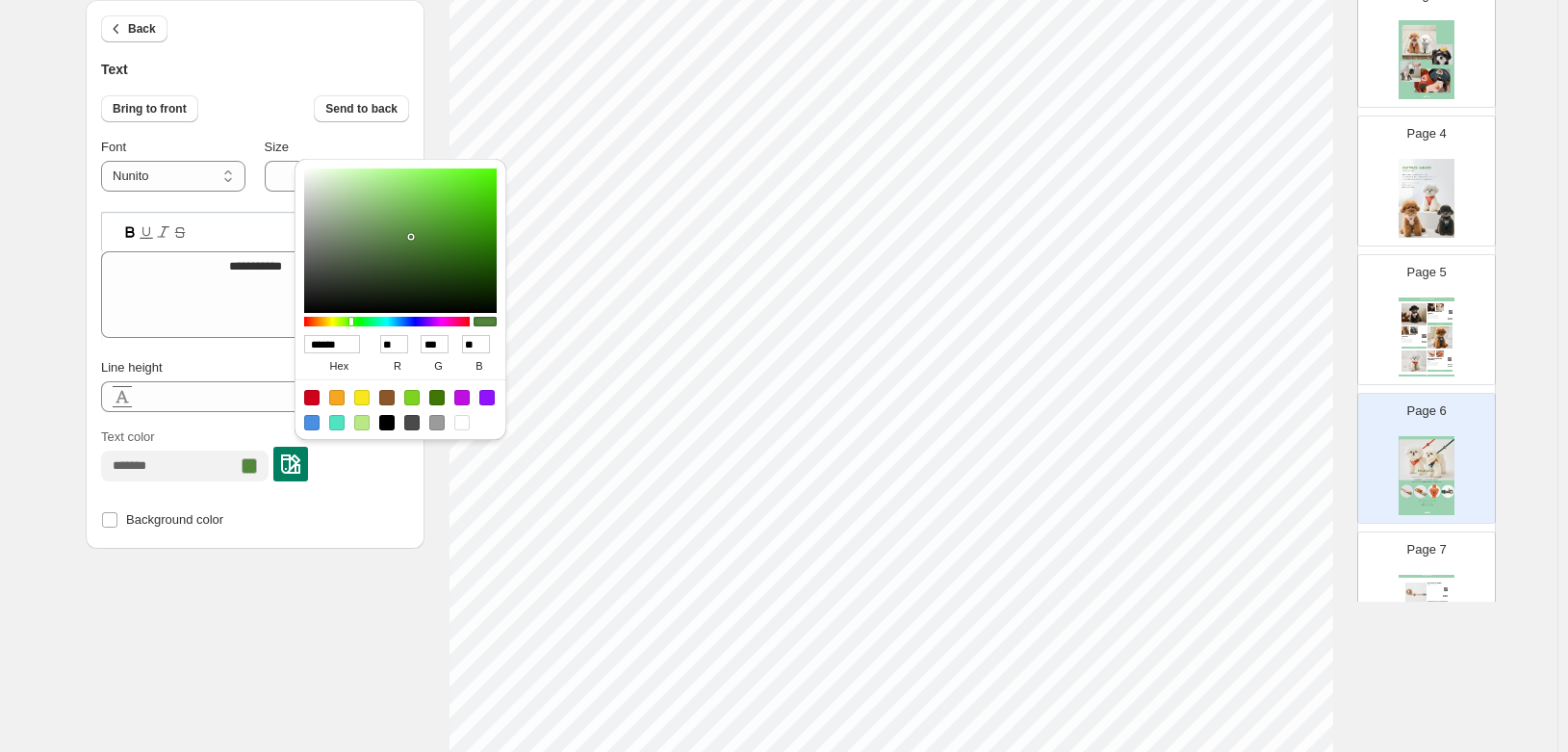 type on "****" 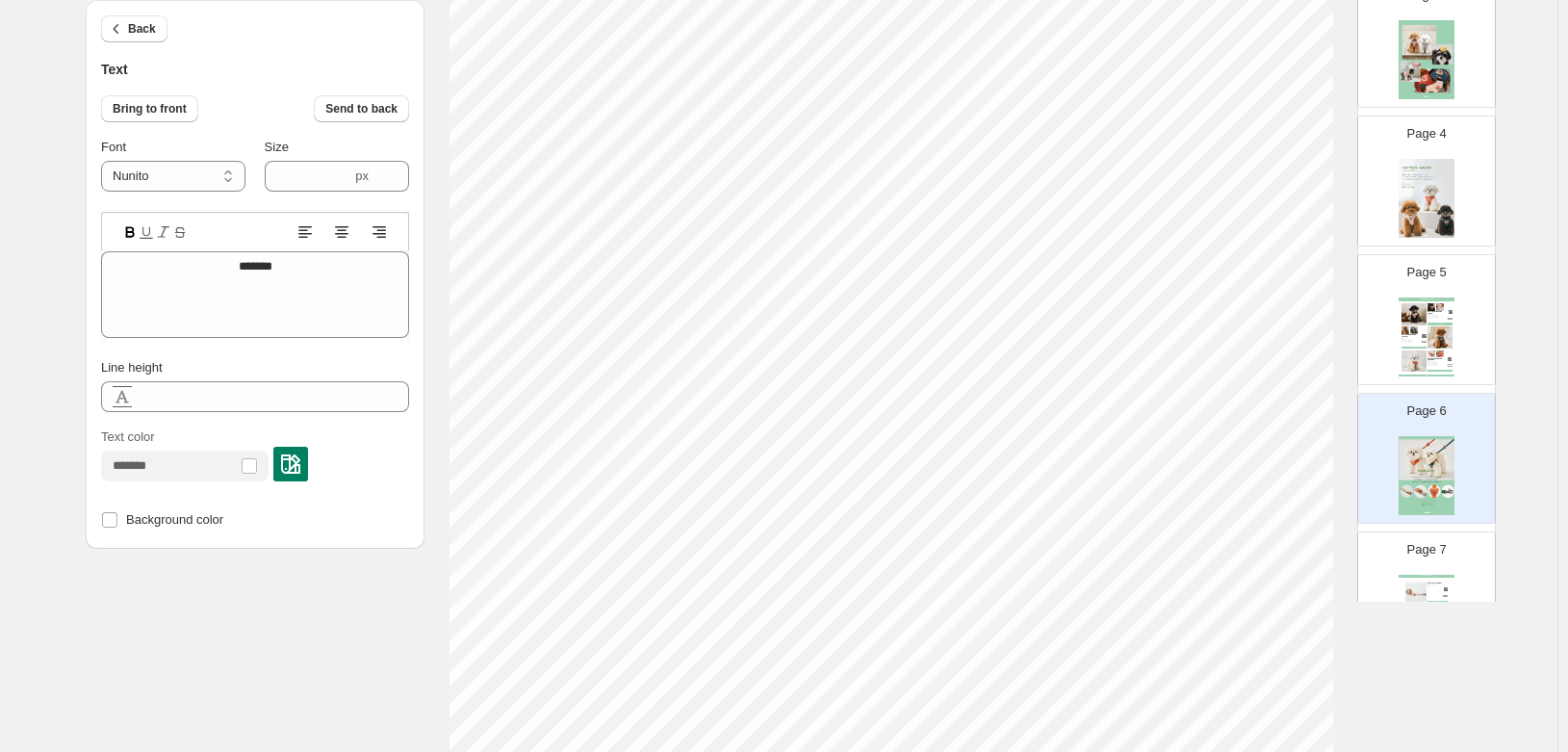 click on "**********" at bounding box center (779, 320) 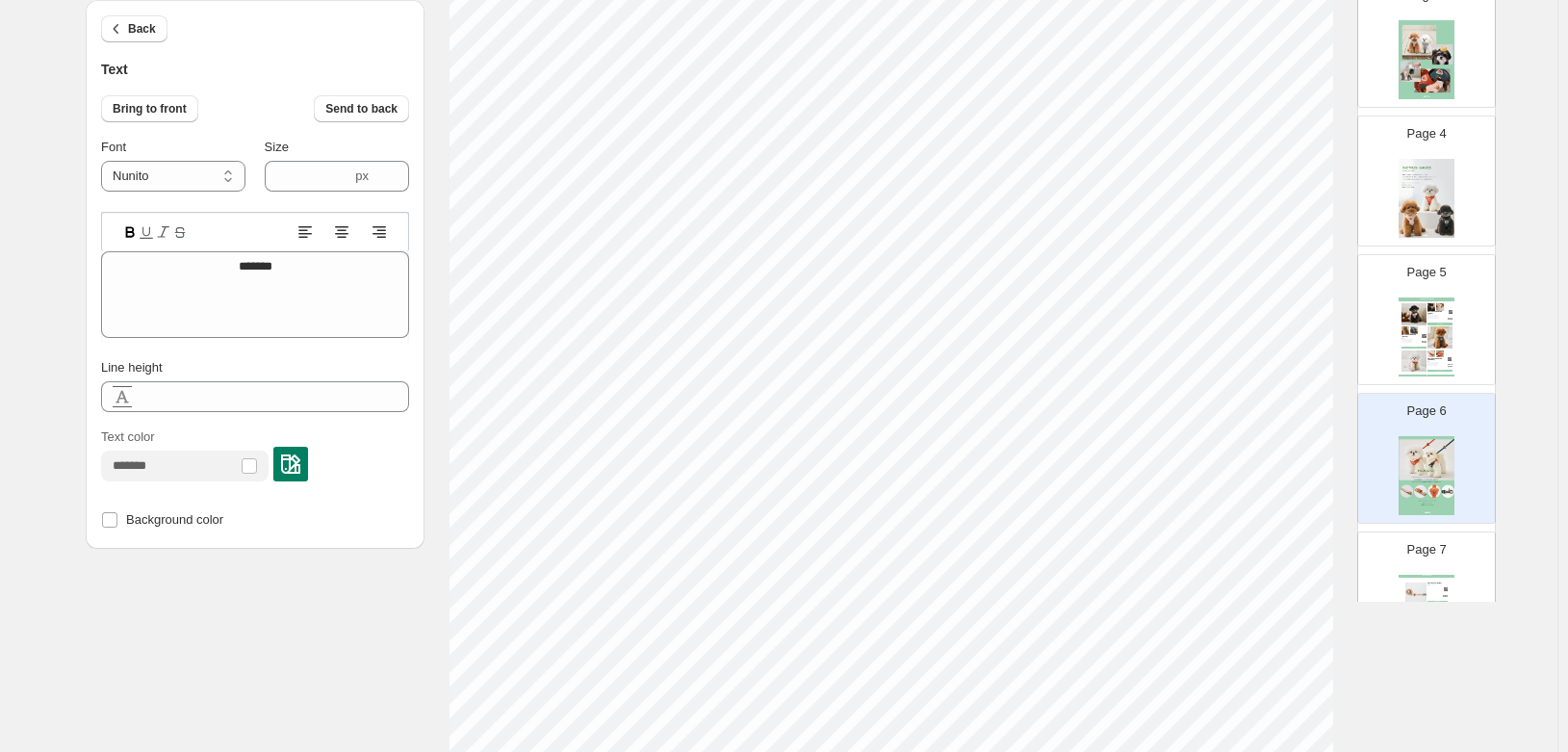 type on "****" 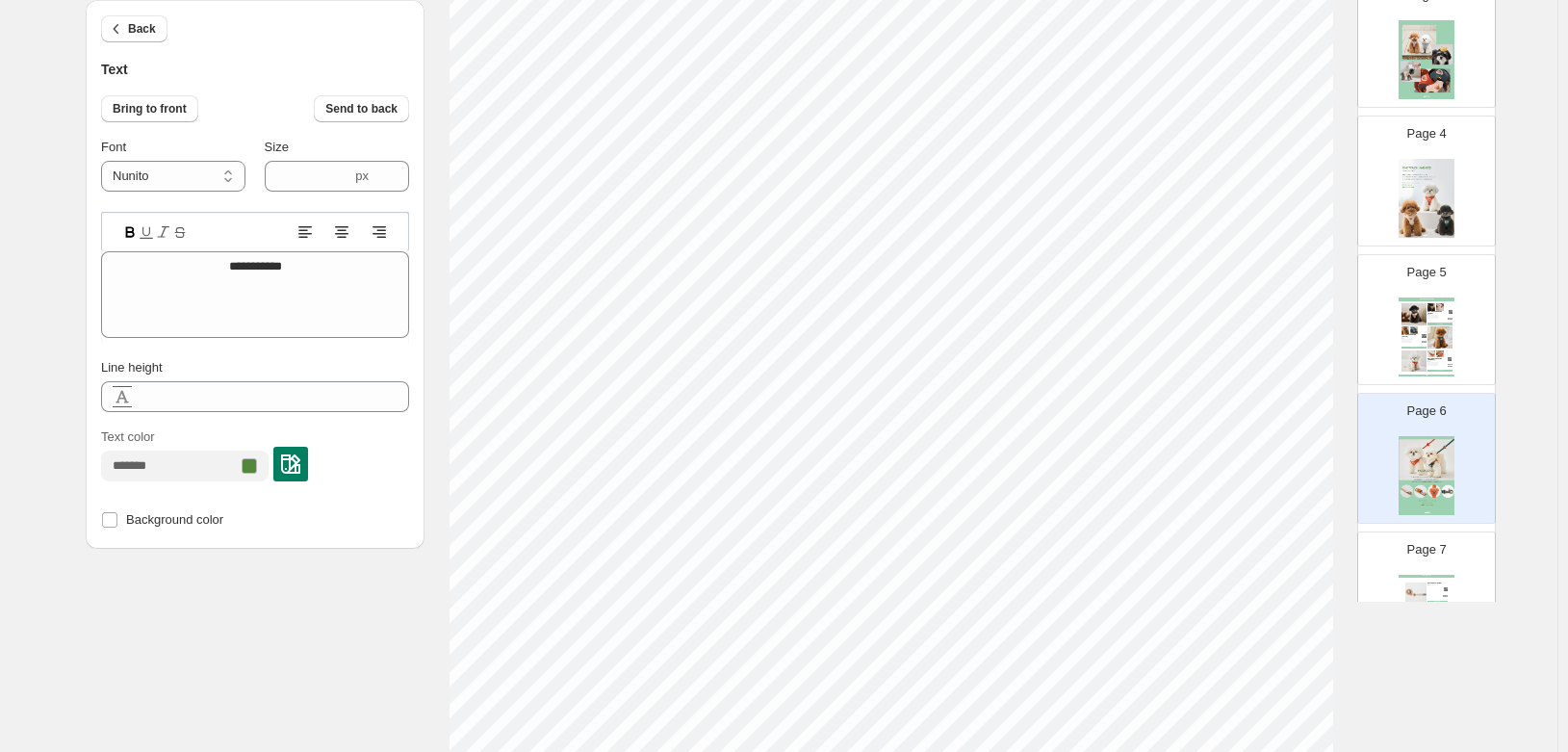 click at bounding box center [291, 464] 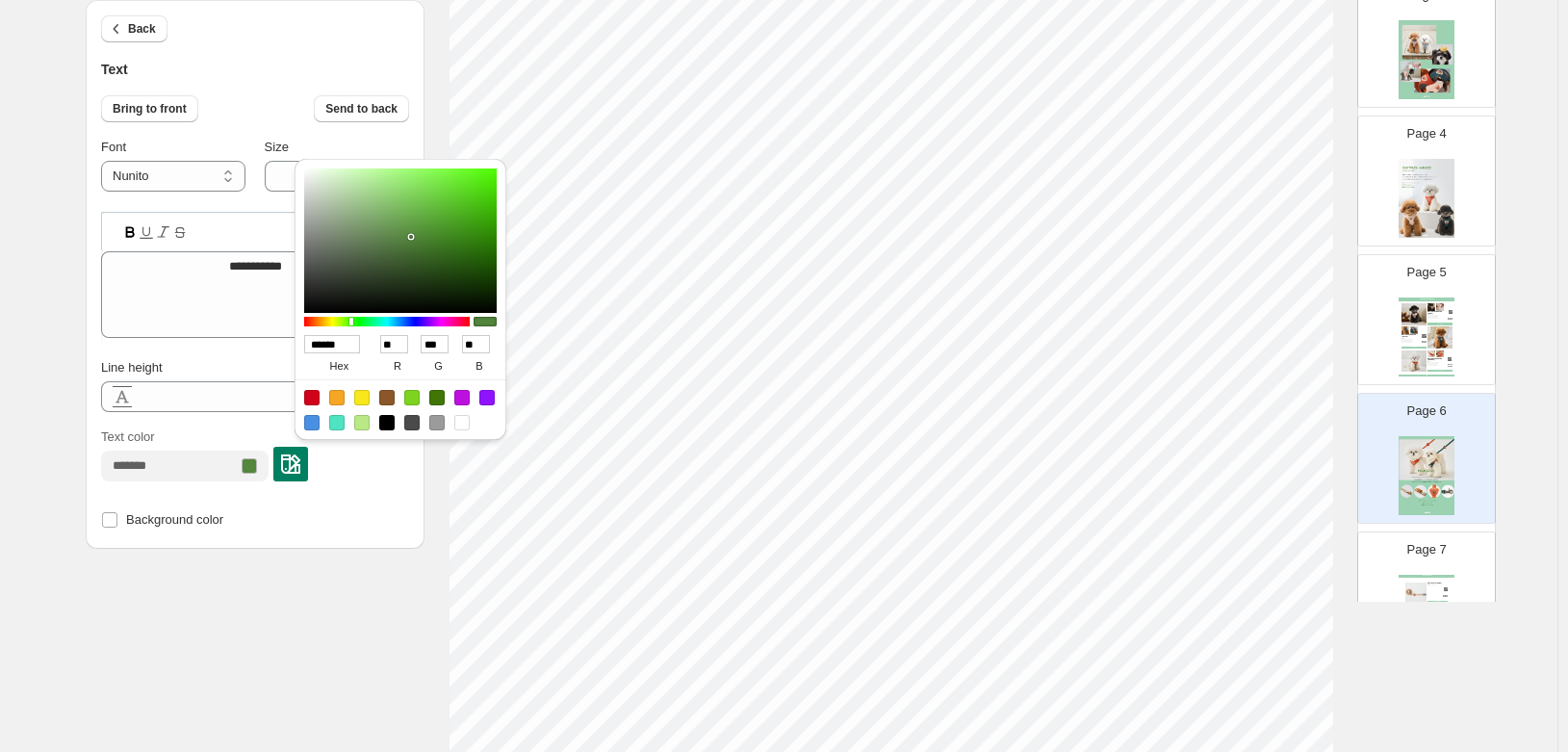 click at bounding box center [462, 423] 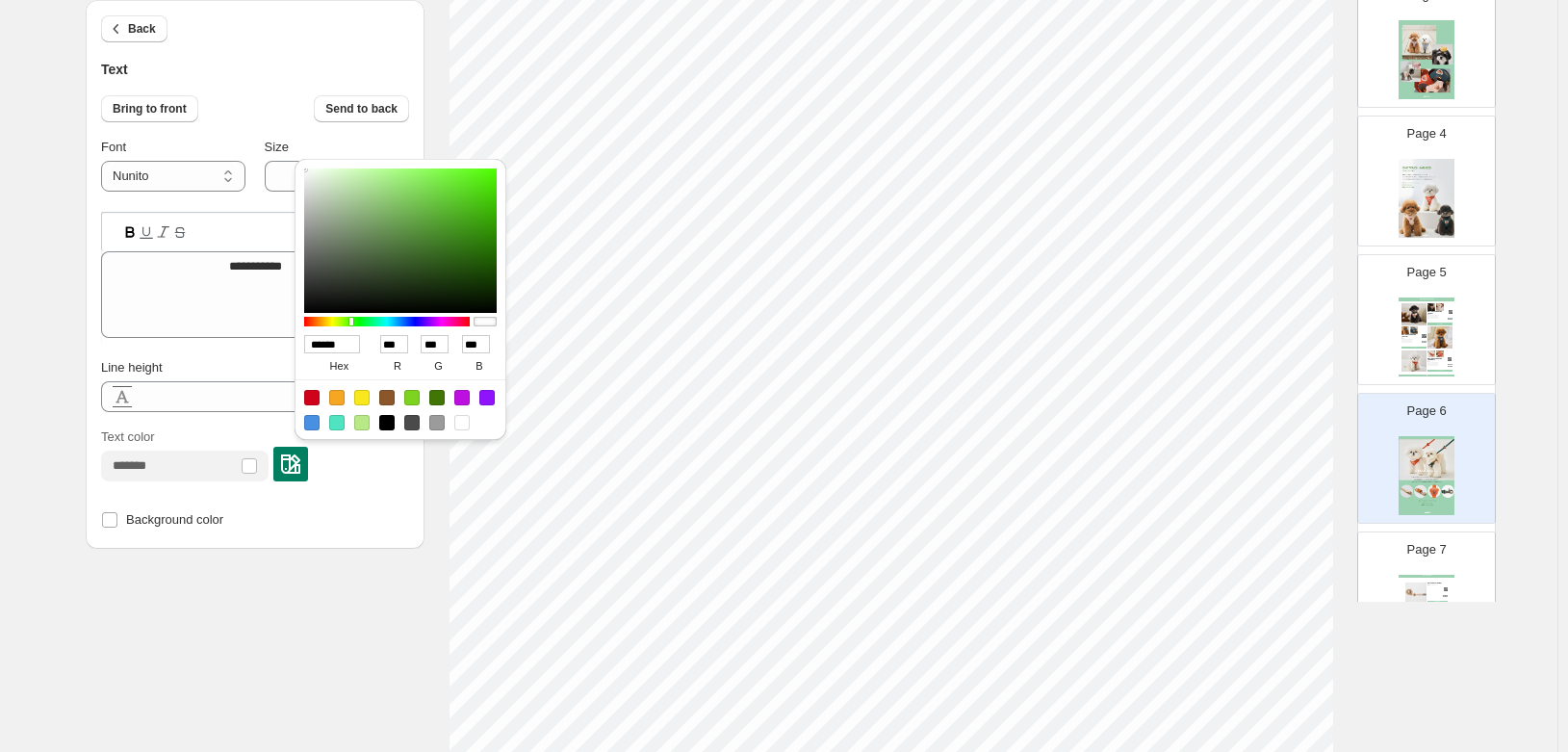 click on "**********" at bounding box center [779, 320] 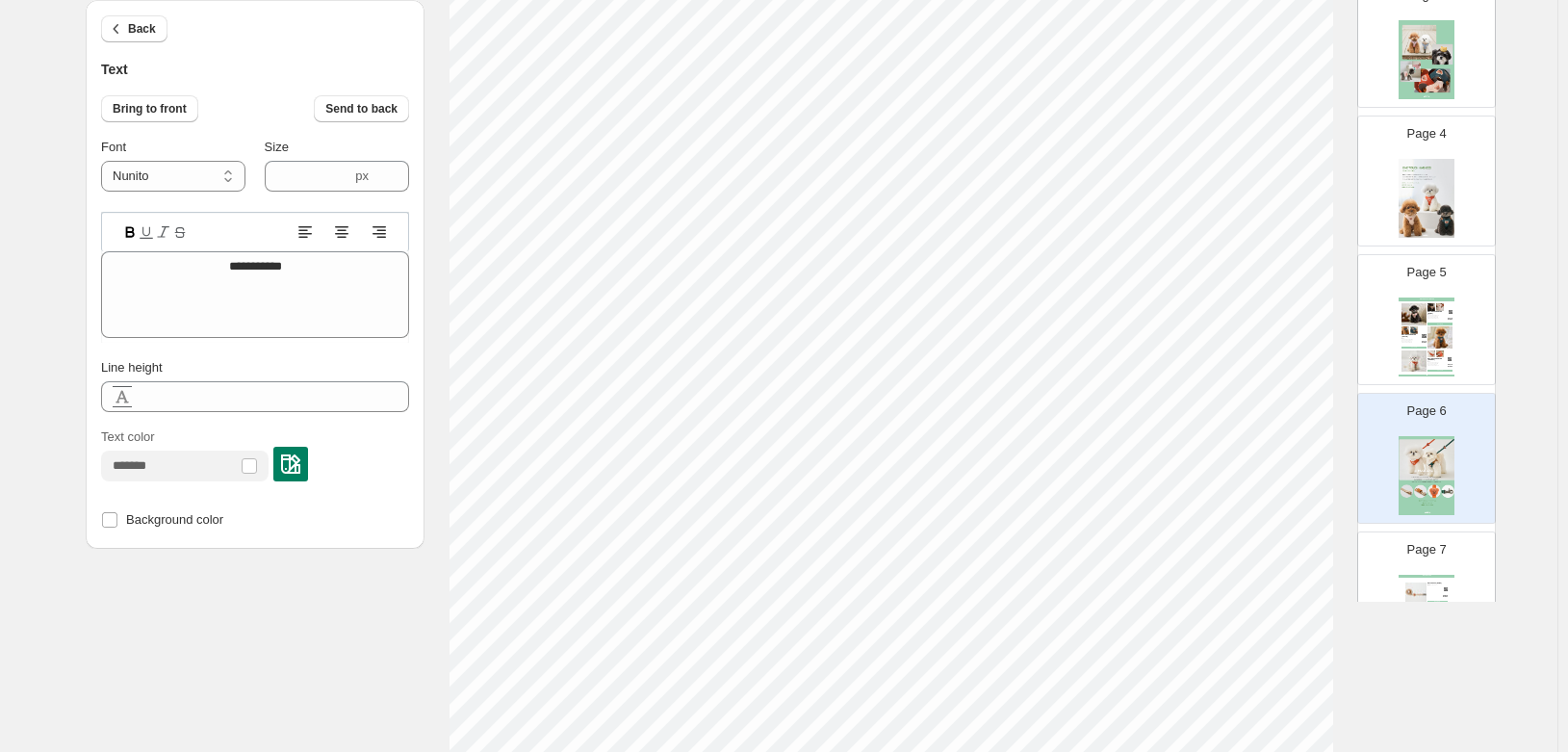 click on "●JAN
S - 8809759079860
M - 8809759079877
L - 8809759079884
XL - 8809759079891" at bounding box center [1436, 317] 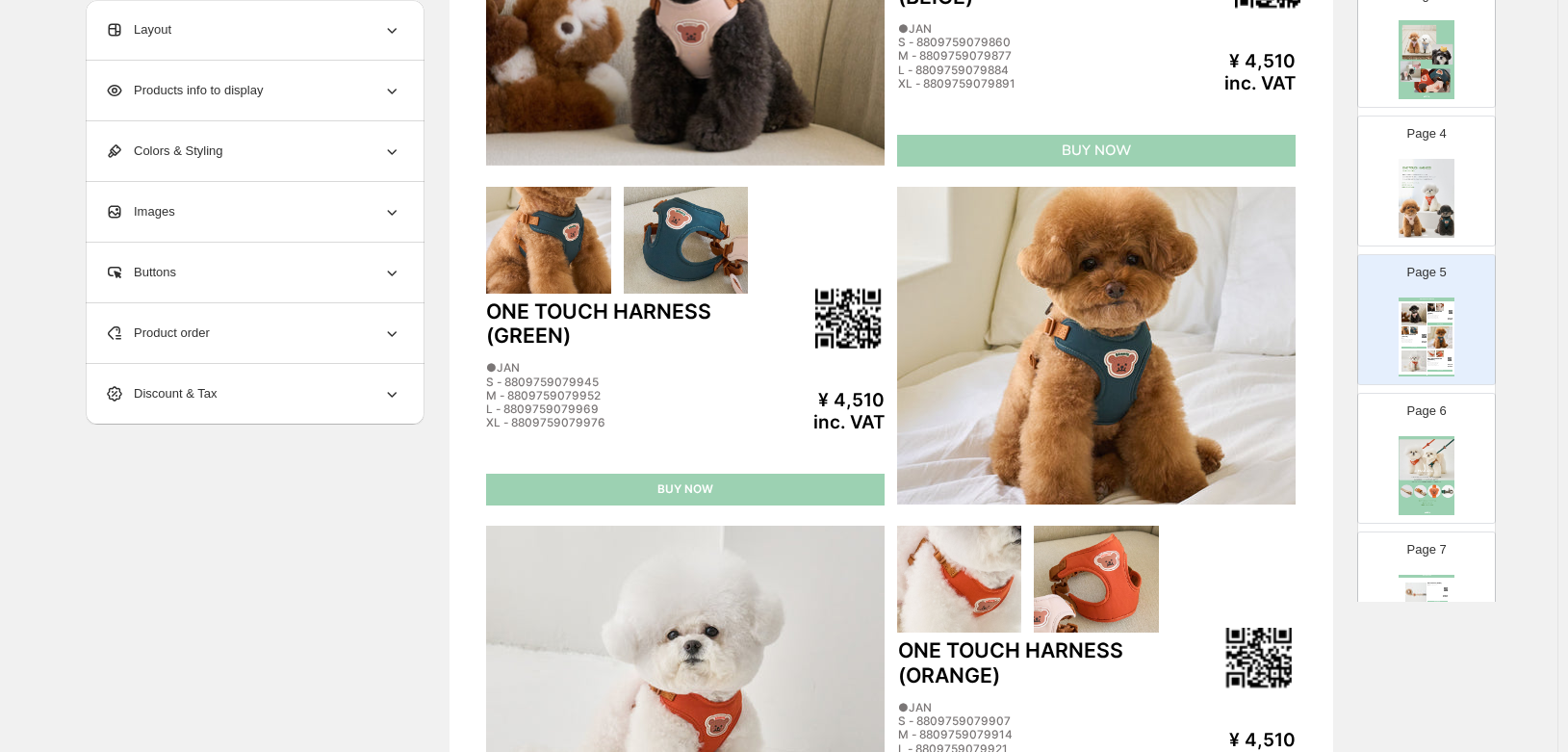 click at bounding box center [1427, 476] 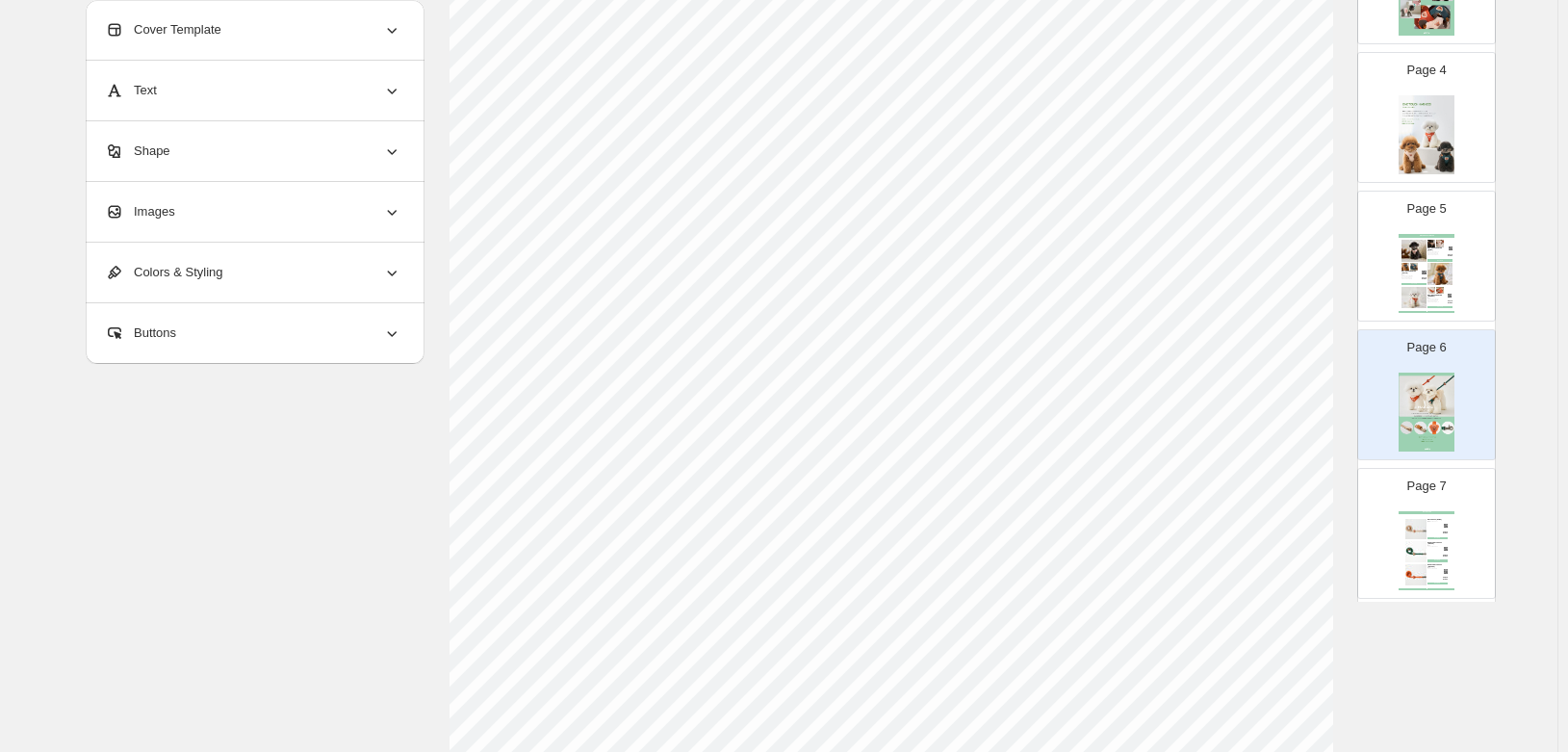 scroll, scrollTop: 481, scrollLeft: 0, axis: vertical 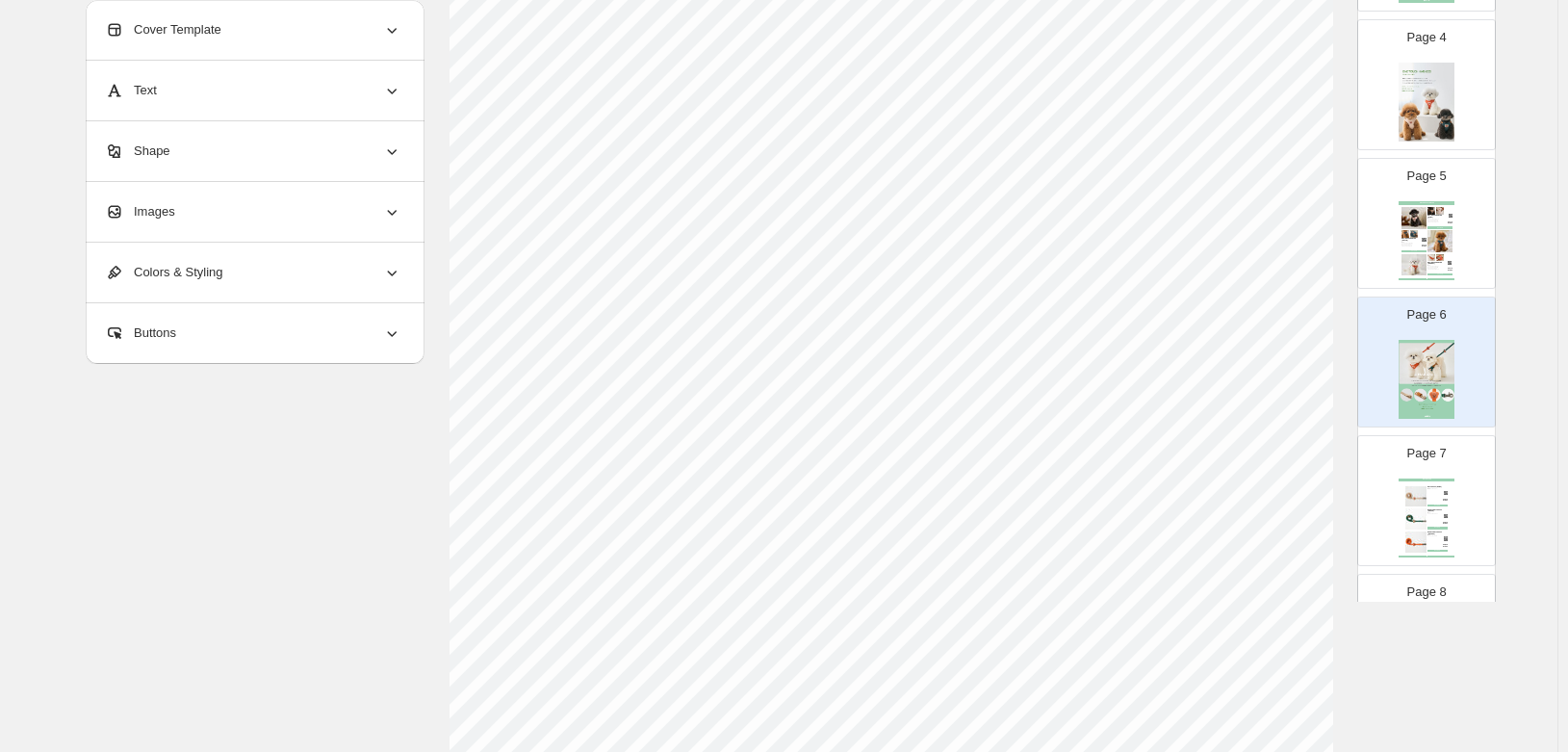 select on "******" 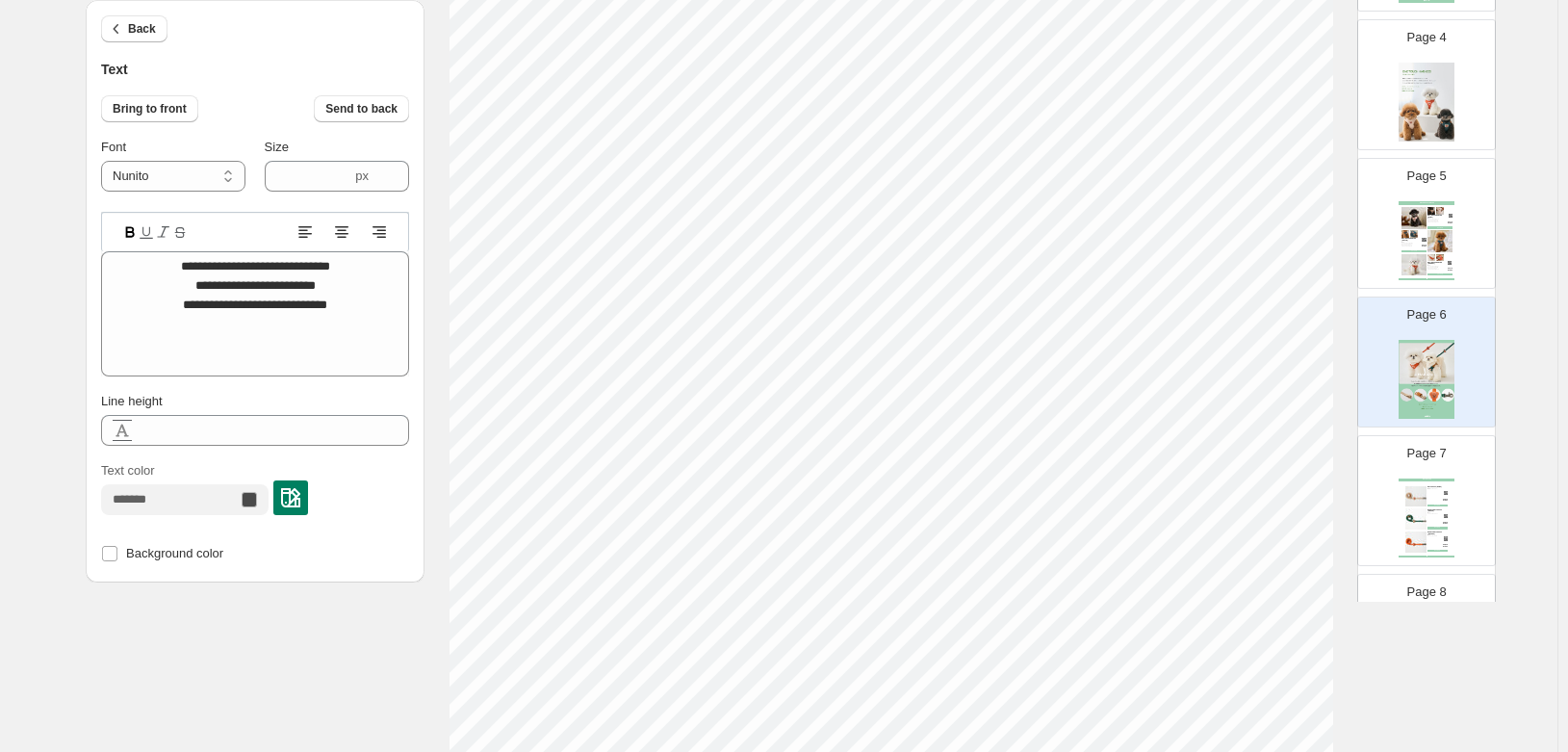 click on "BUY NOW" at bounding box center (1438, 528) 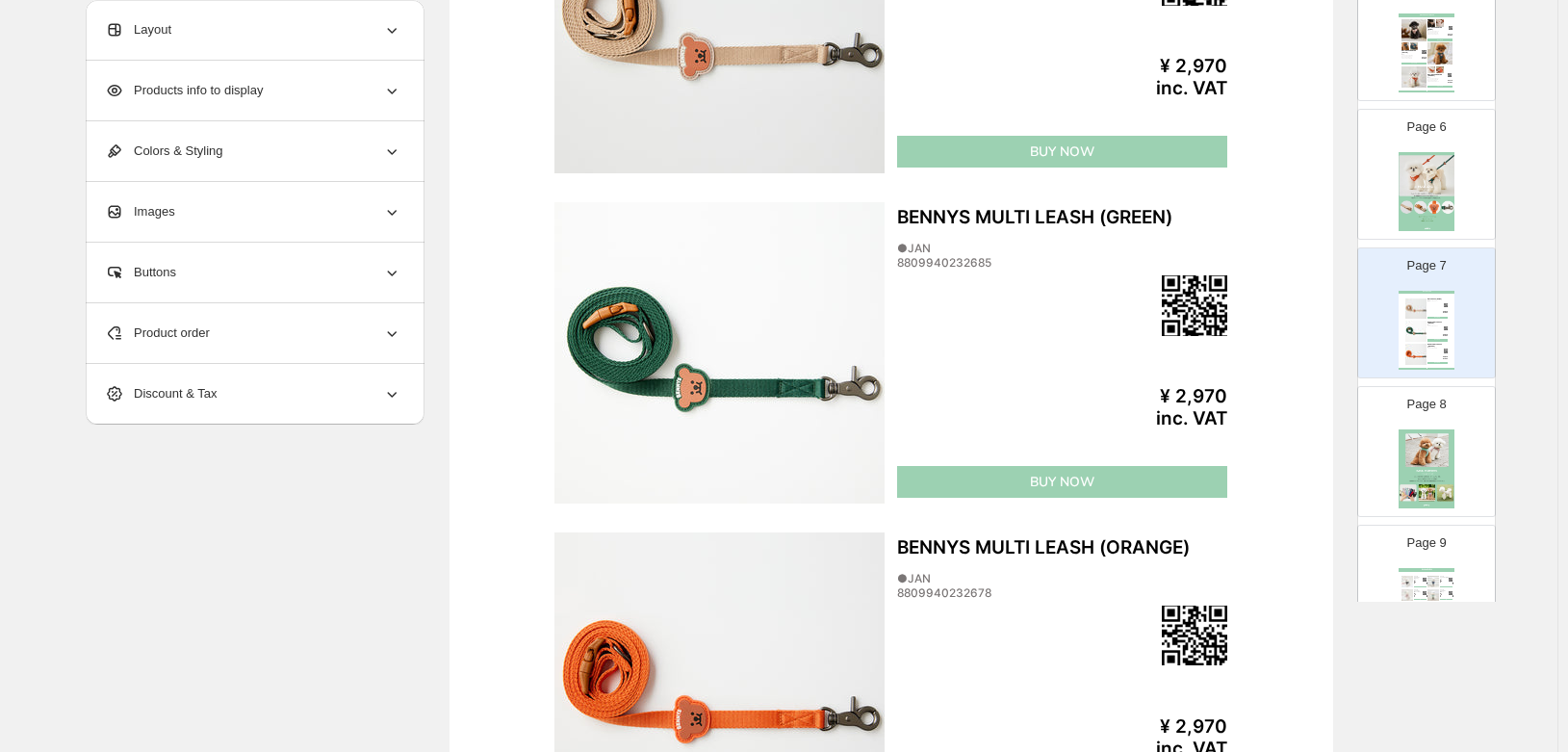 scroll, scrollTop: 674, scrollLeft: 0, axis: vertical 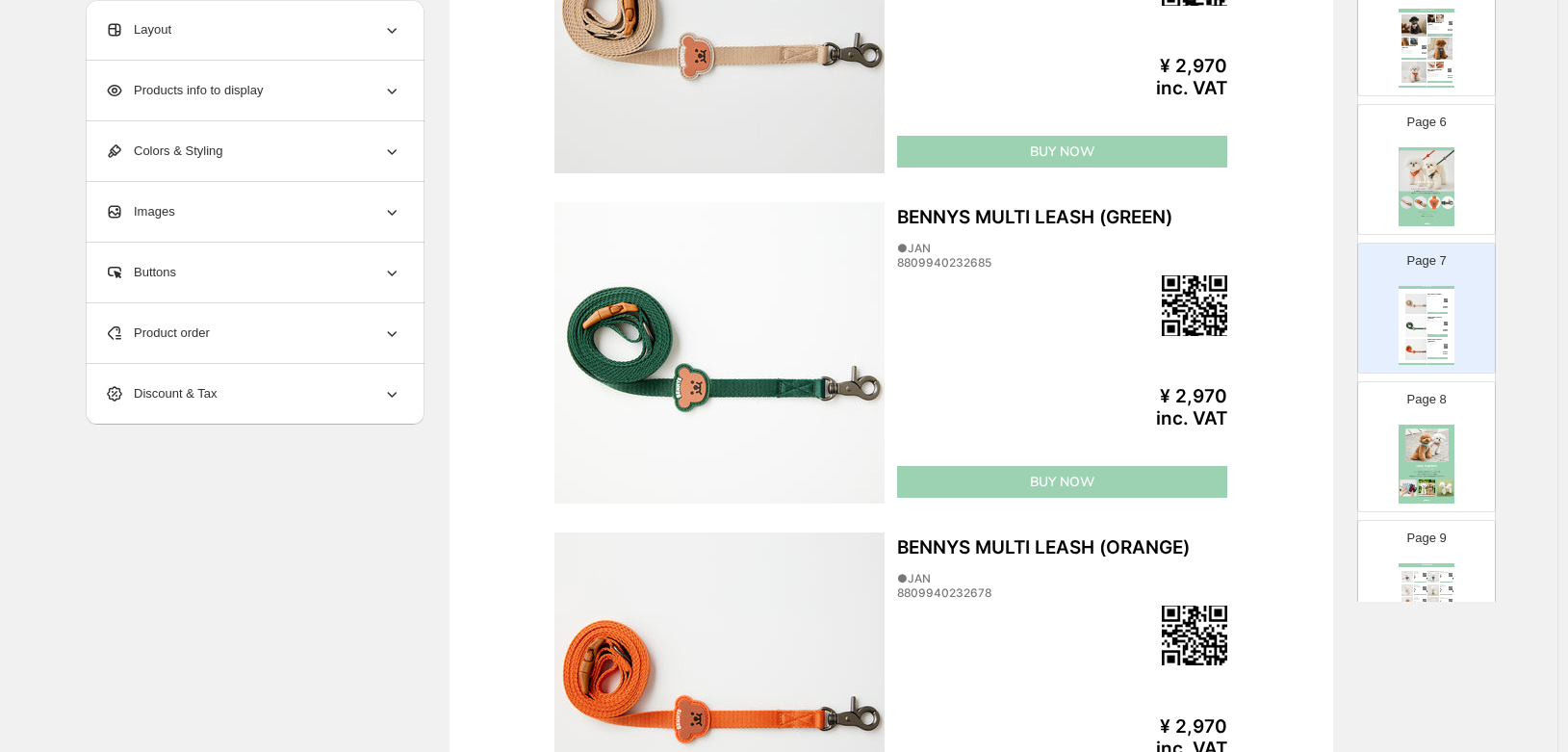 click at bounding box center (1427, 464) 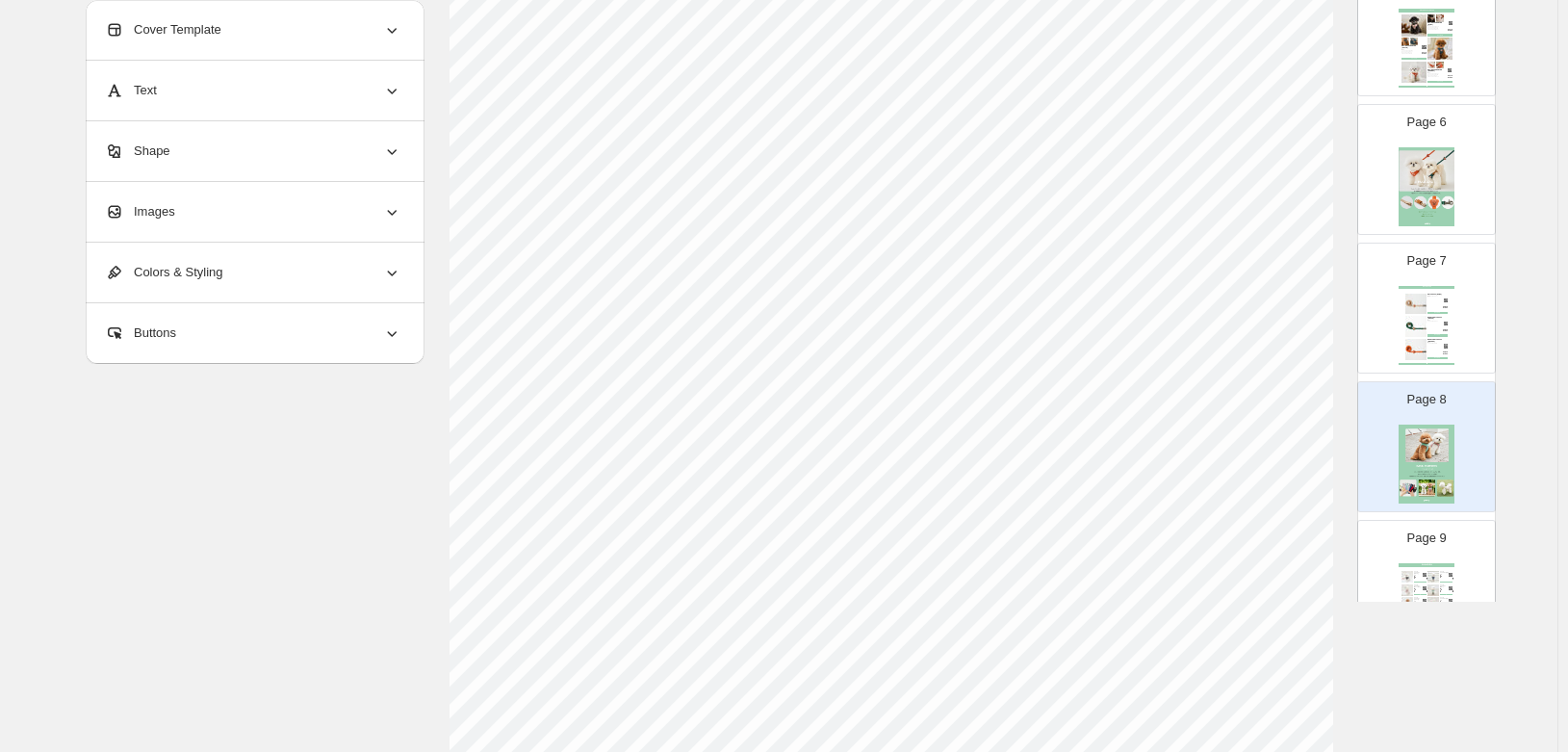 select on "******" 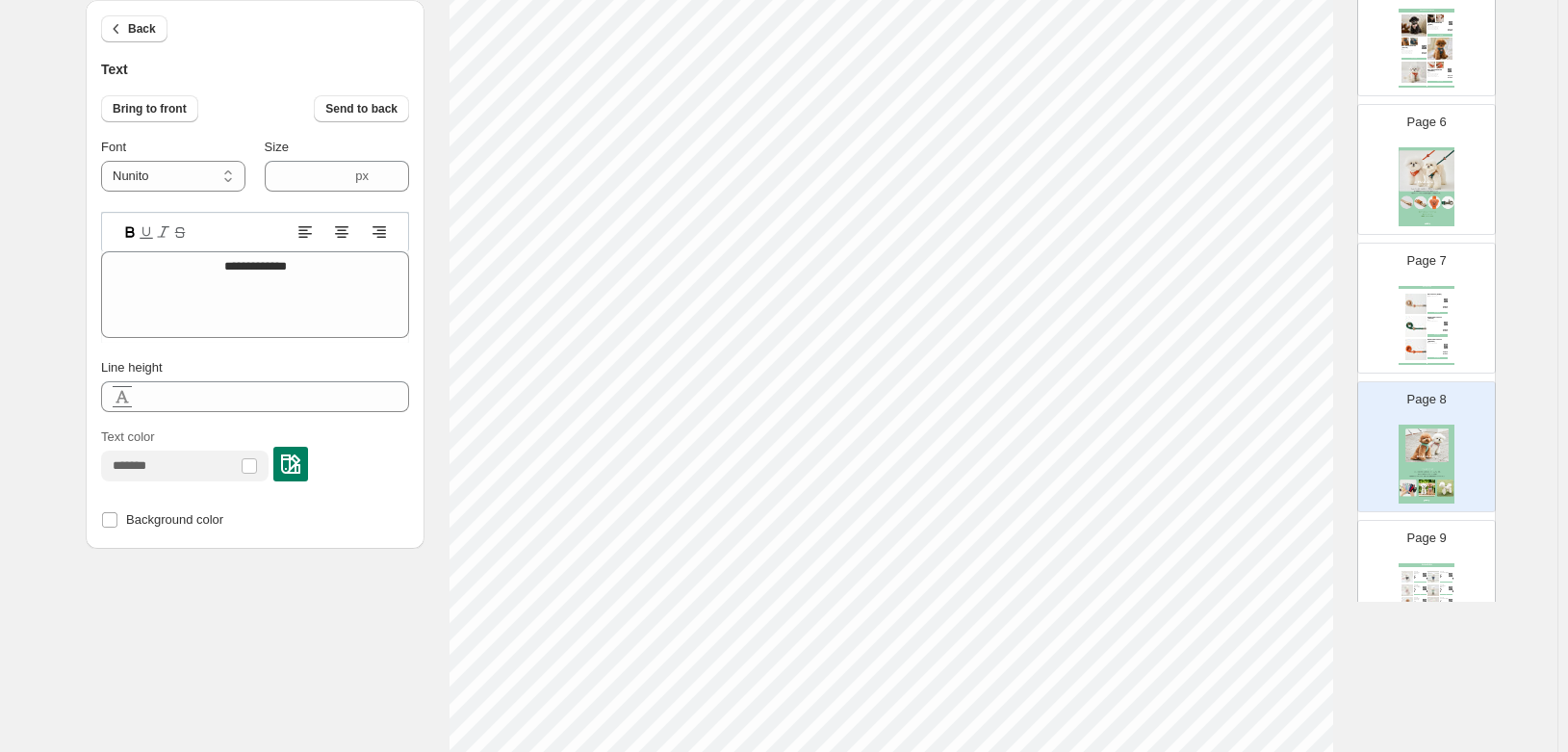type on "****" 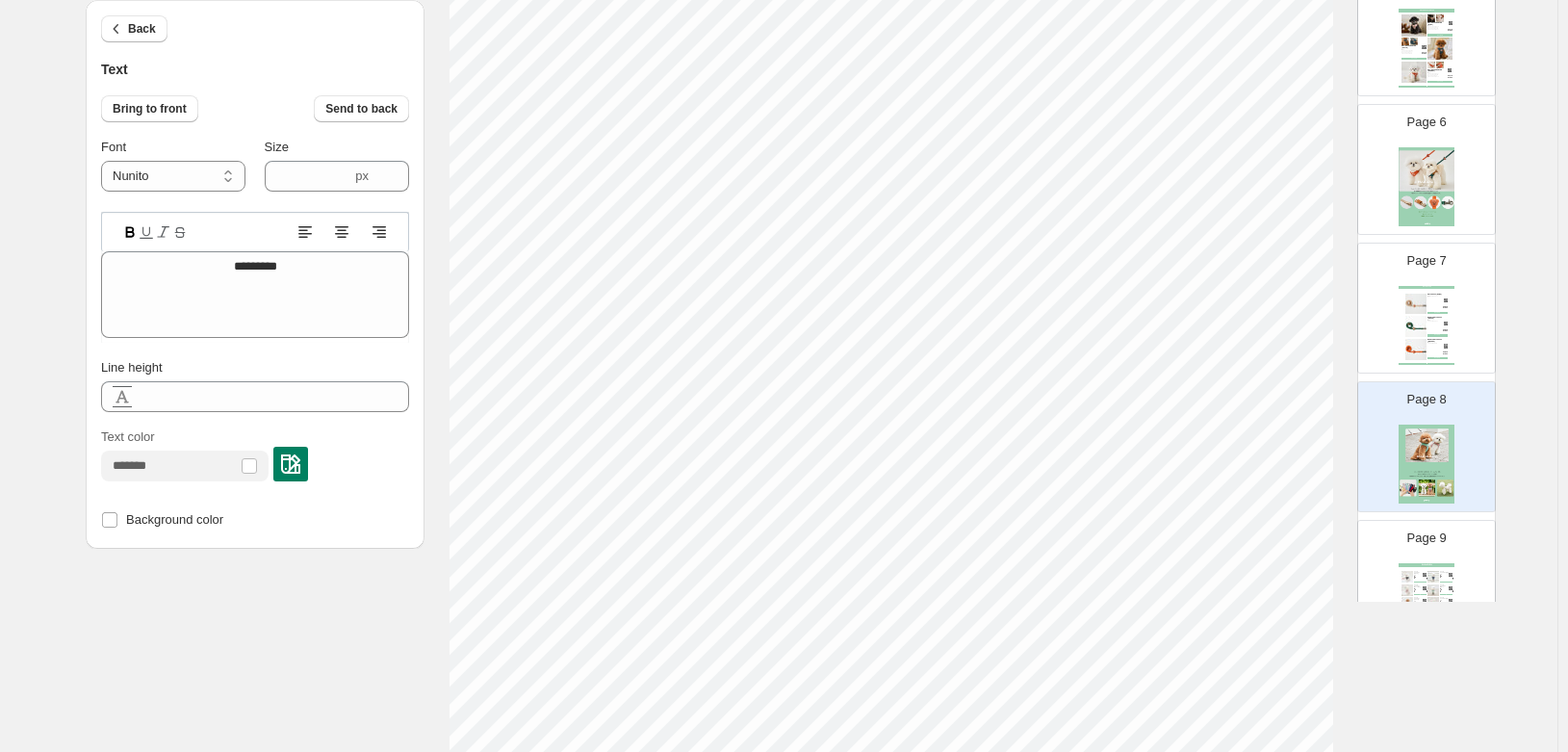 select on "*****" 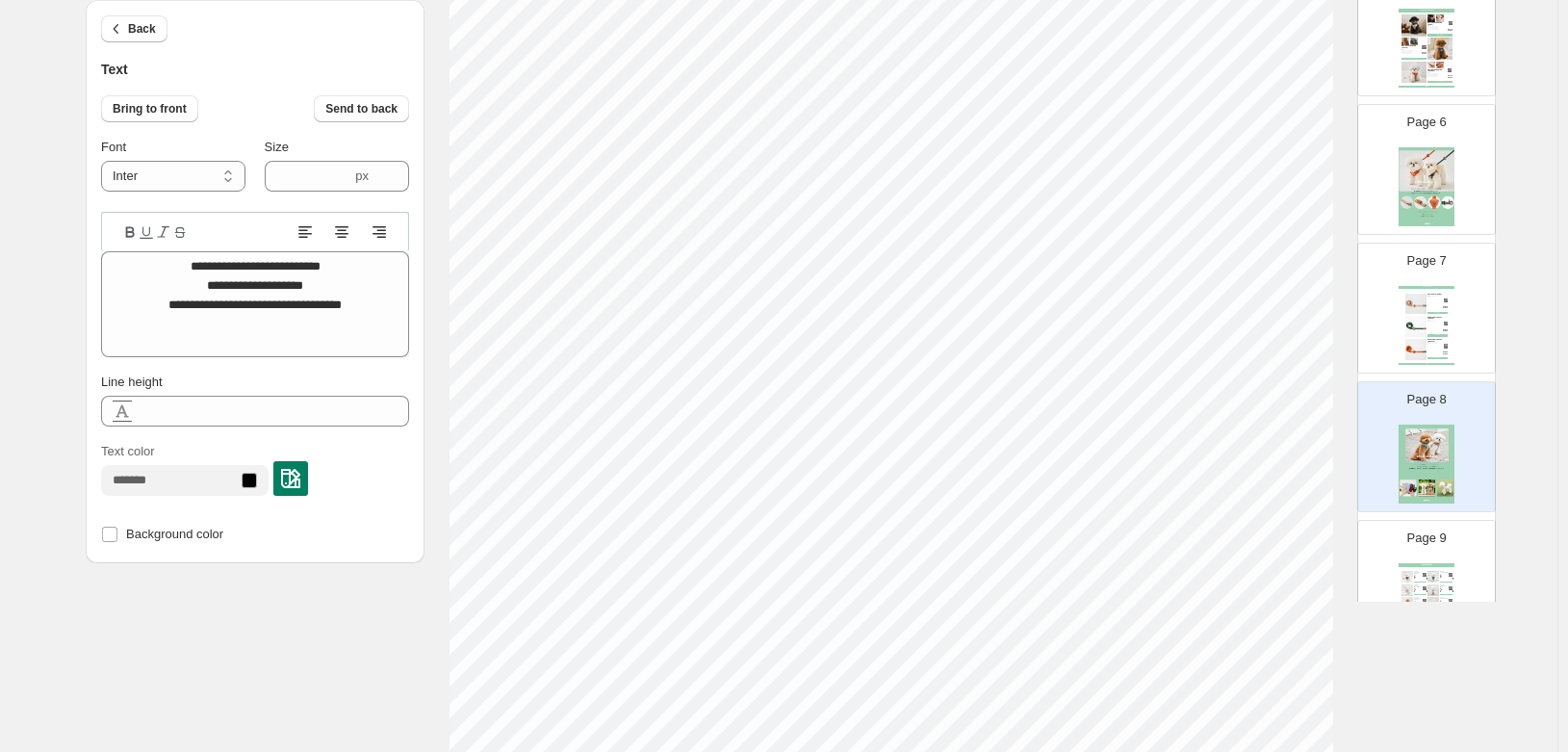 click at bounding box center [291, 479] 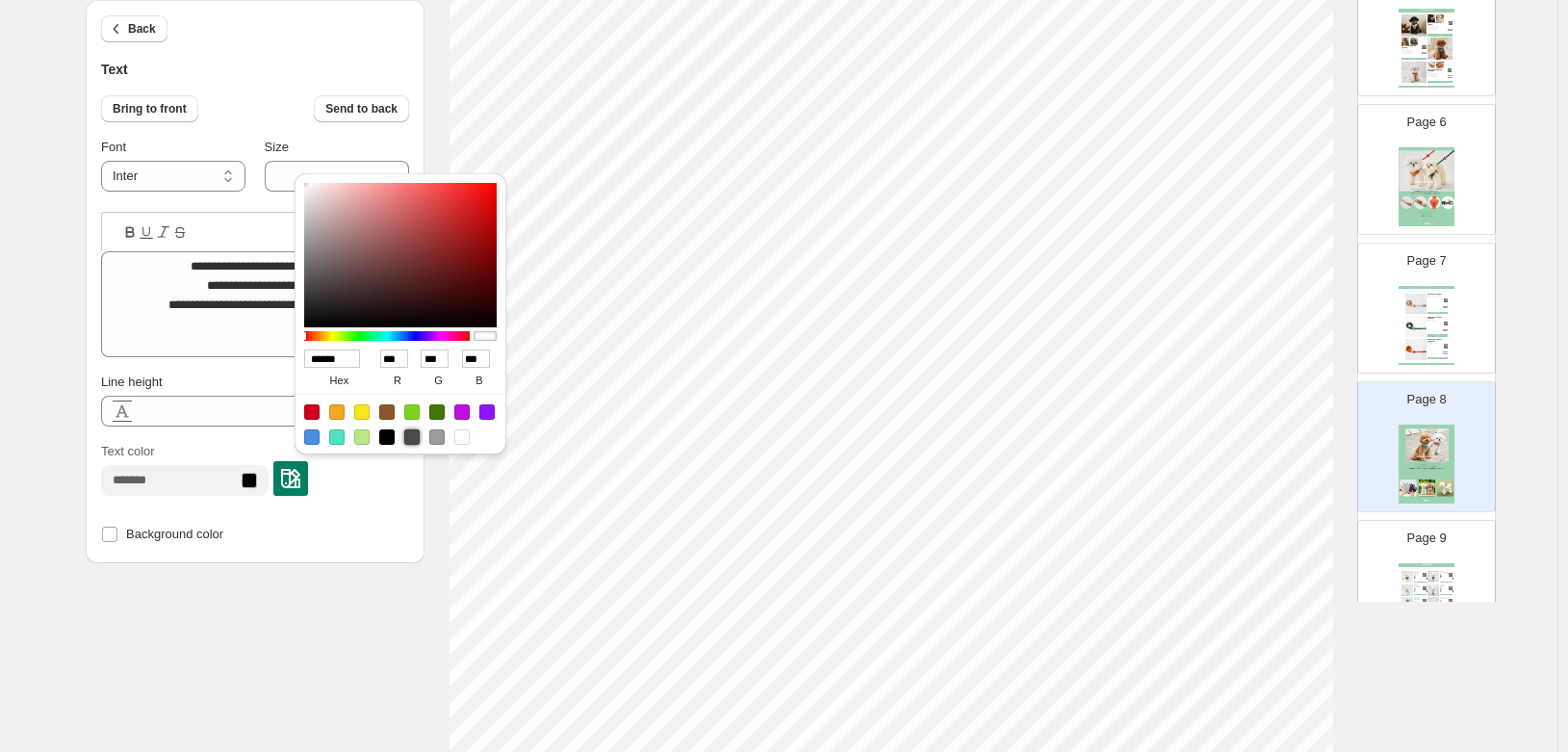 click at bounding box center [412, 437] 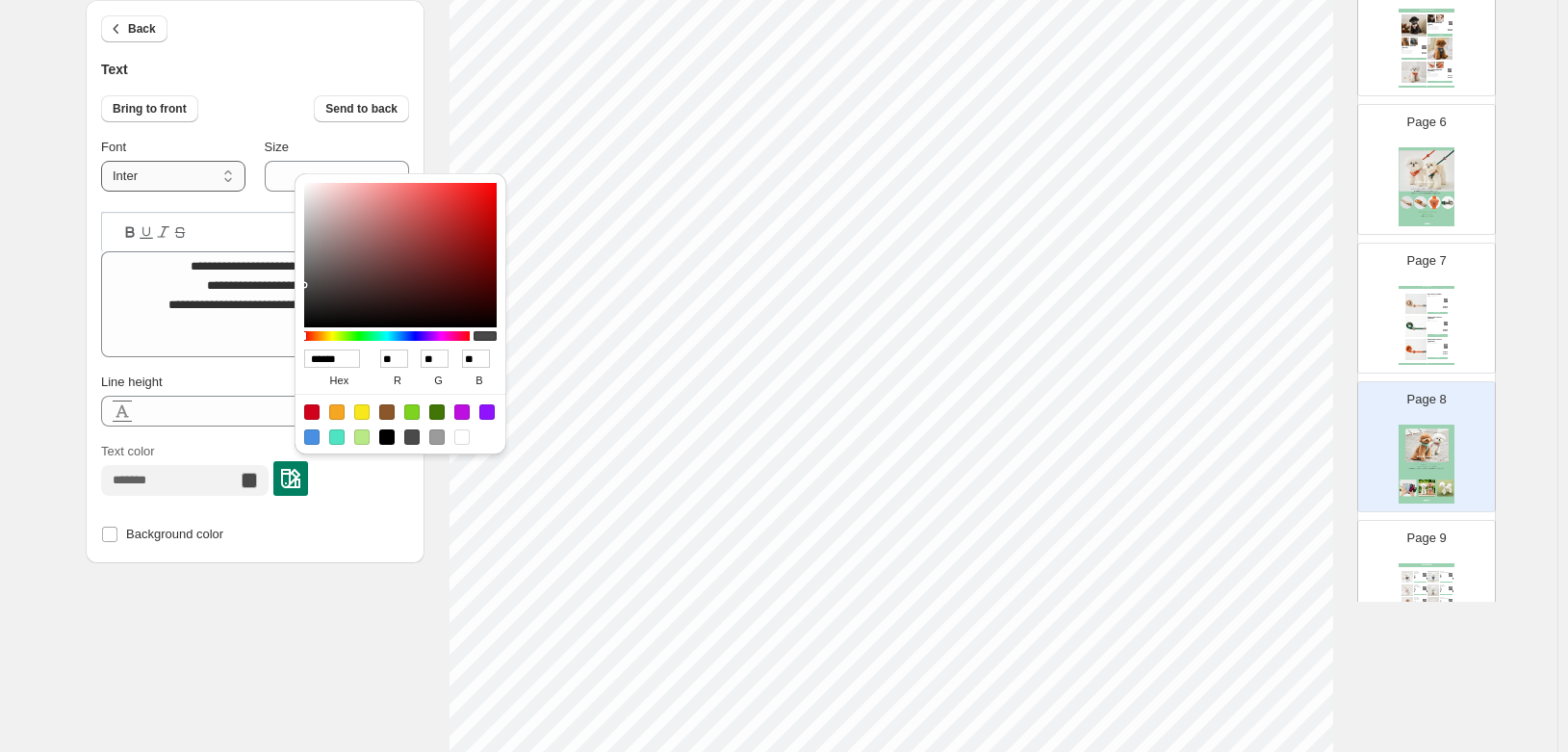 click on "**********" at bounding box center (173, 176) 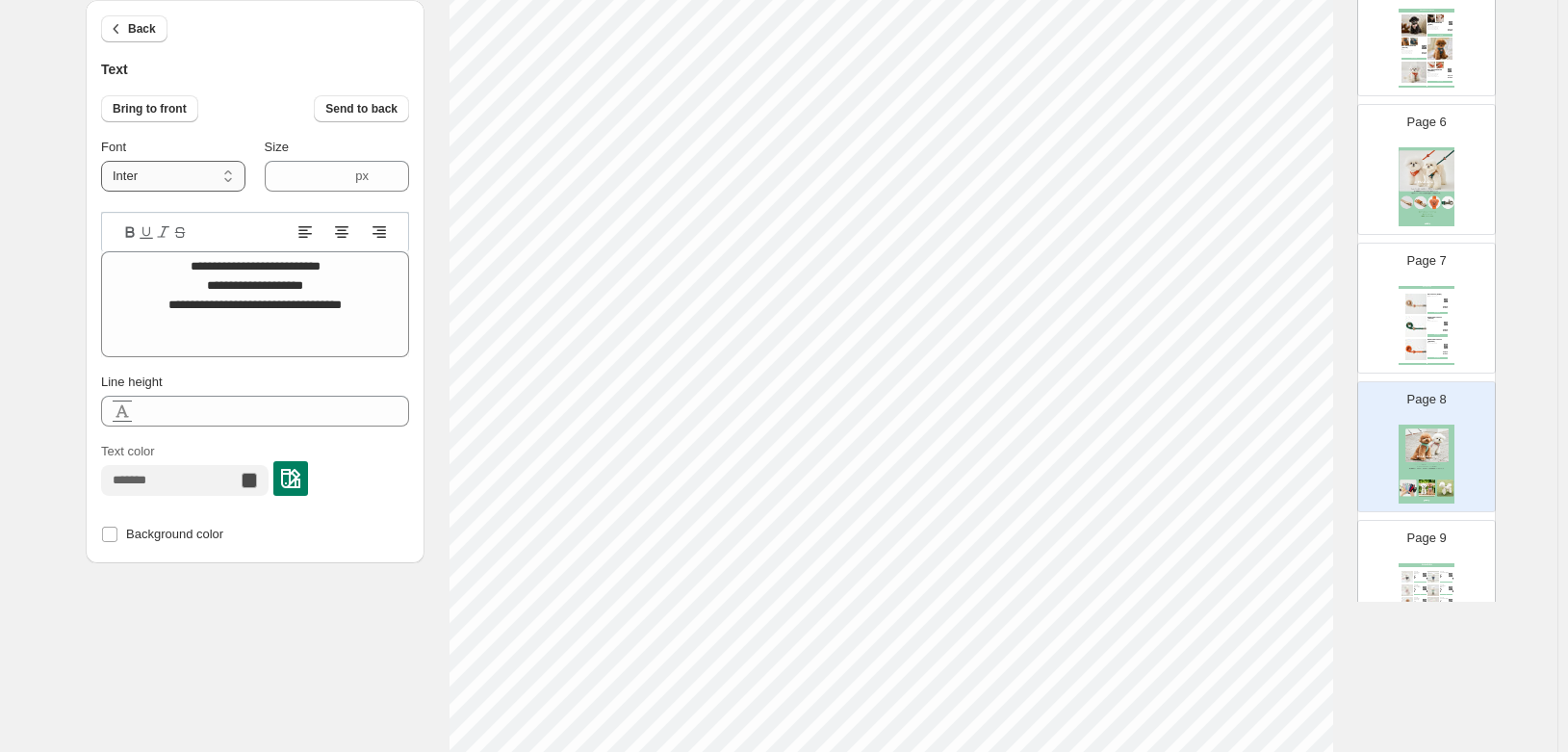 select on "******" 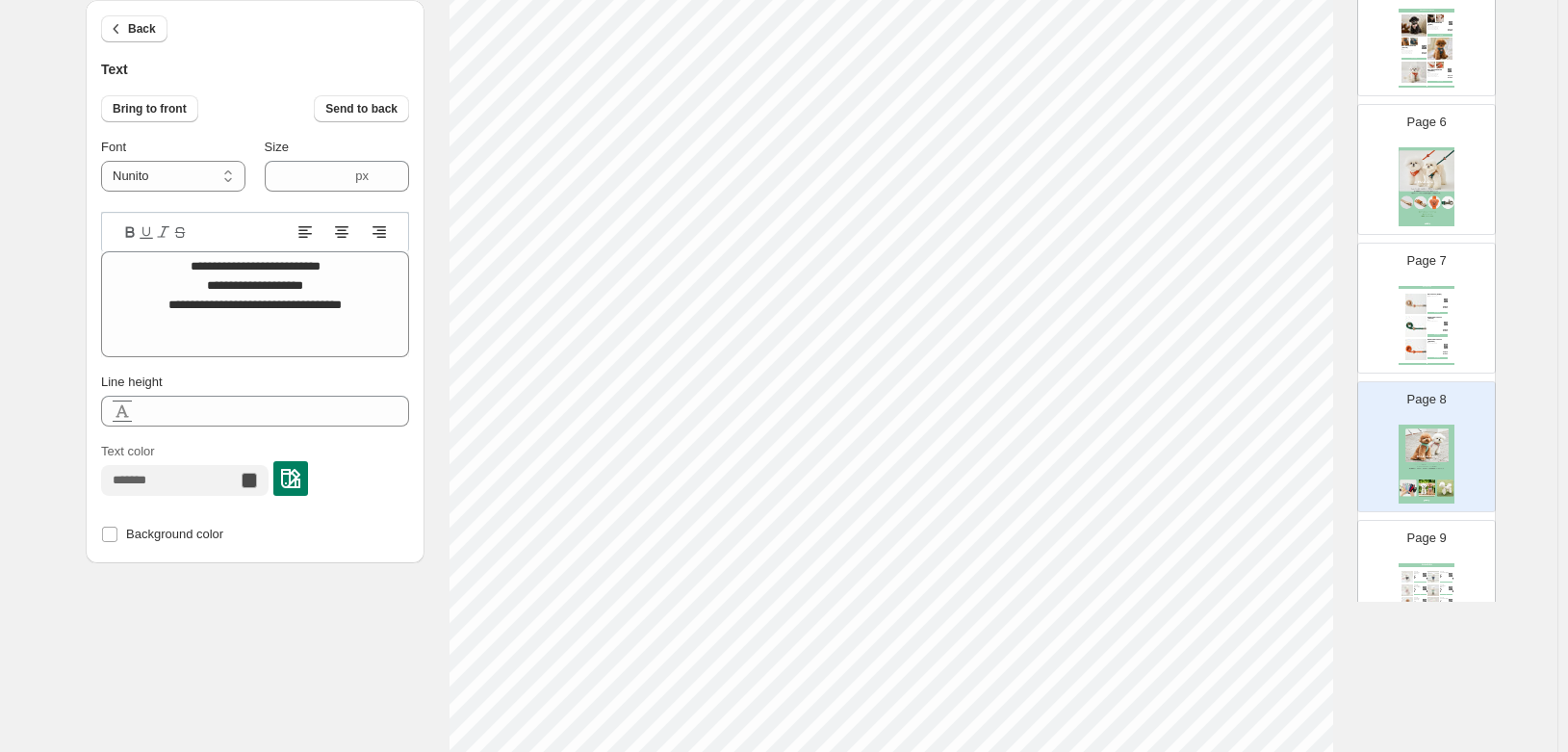 click 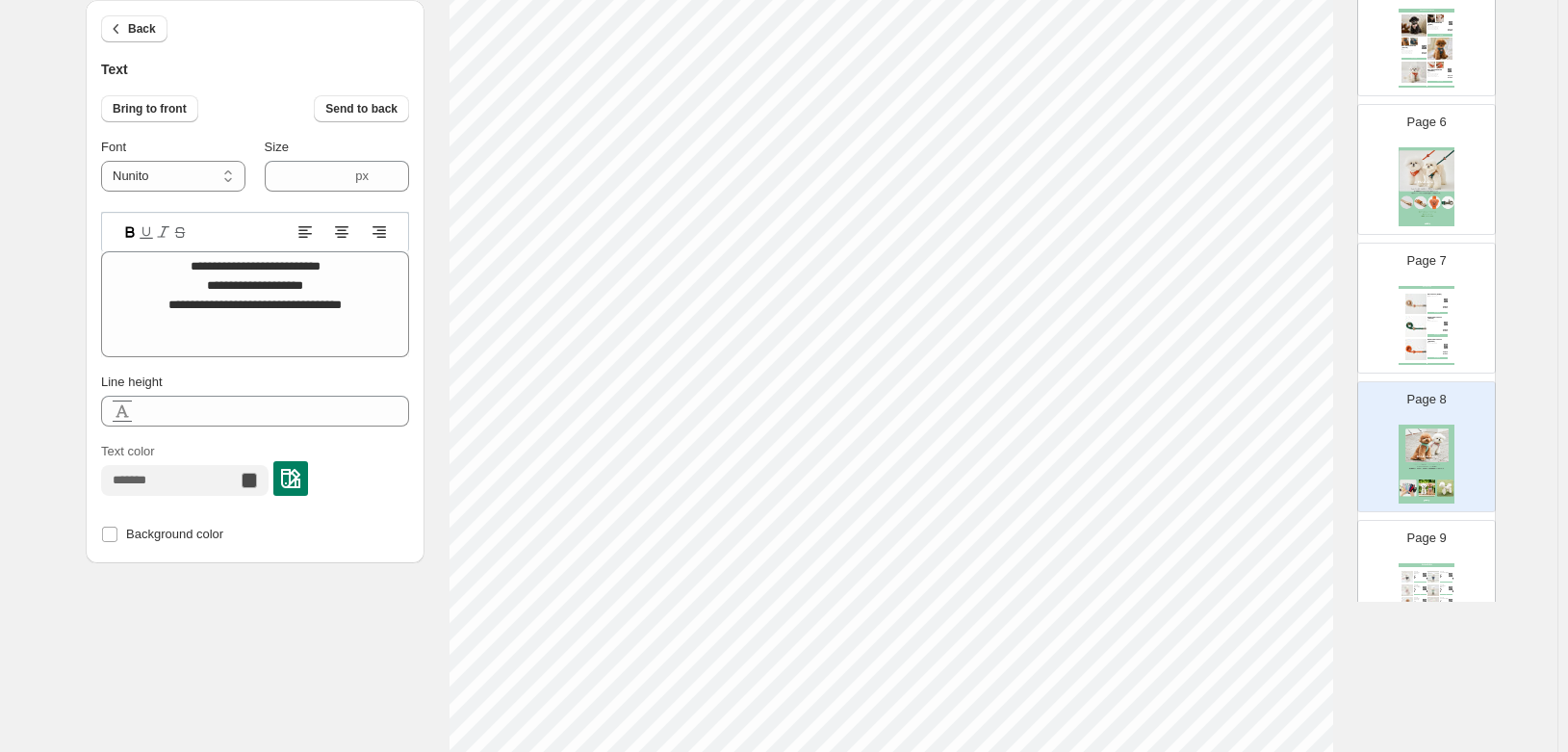 click 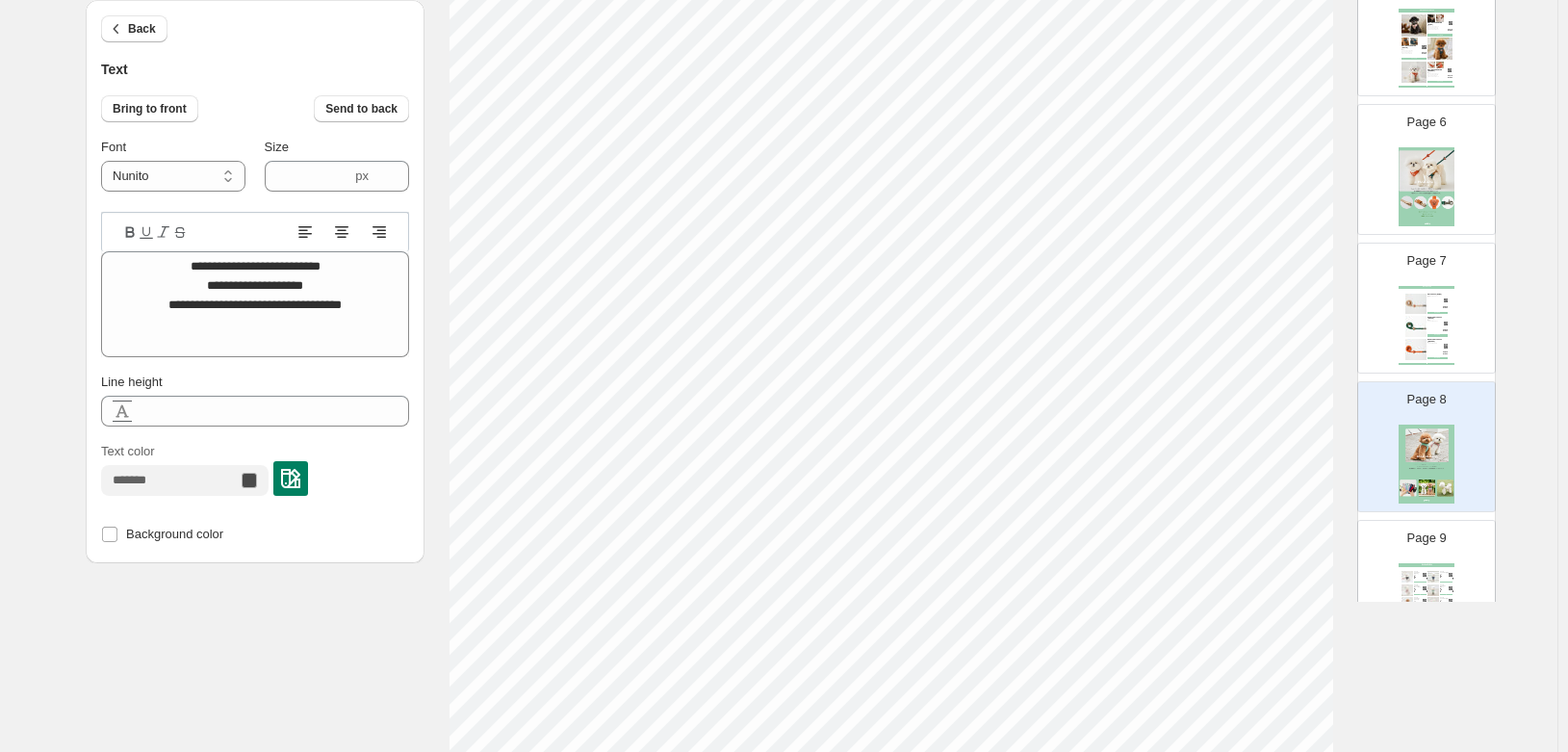 click 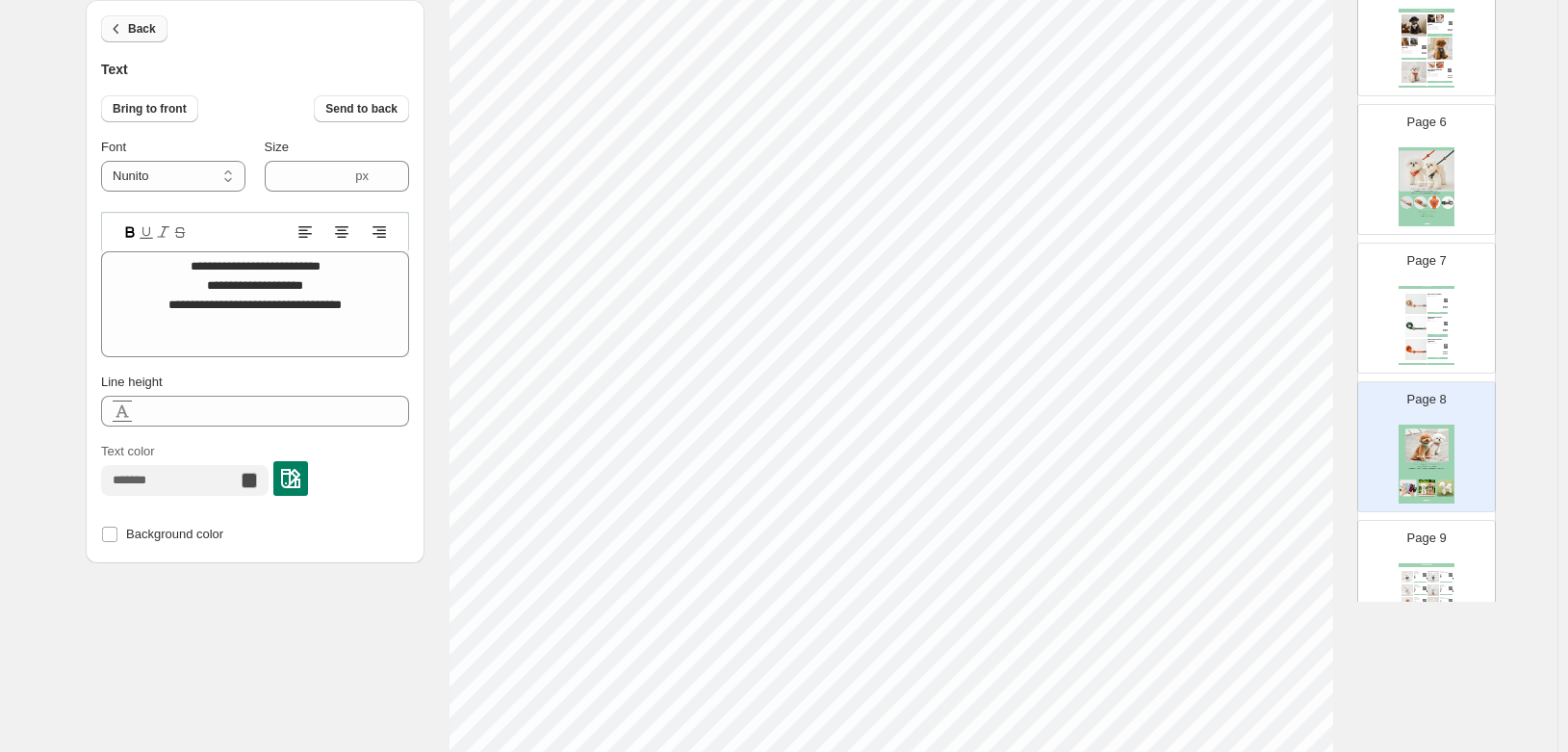 click on "Back" at bounding box center [141, 29] 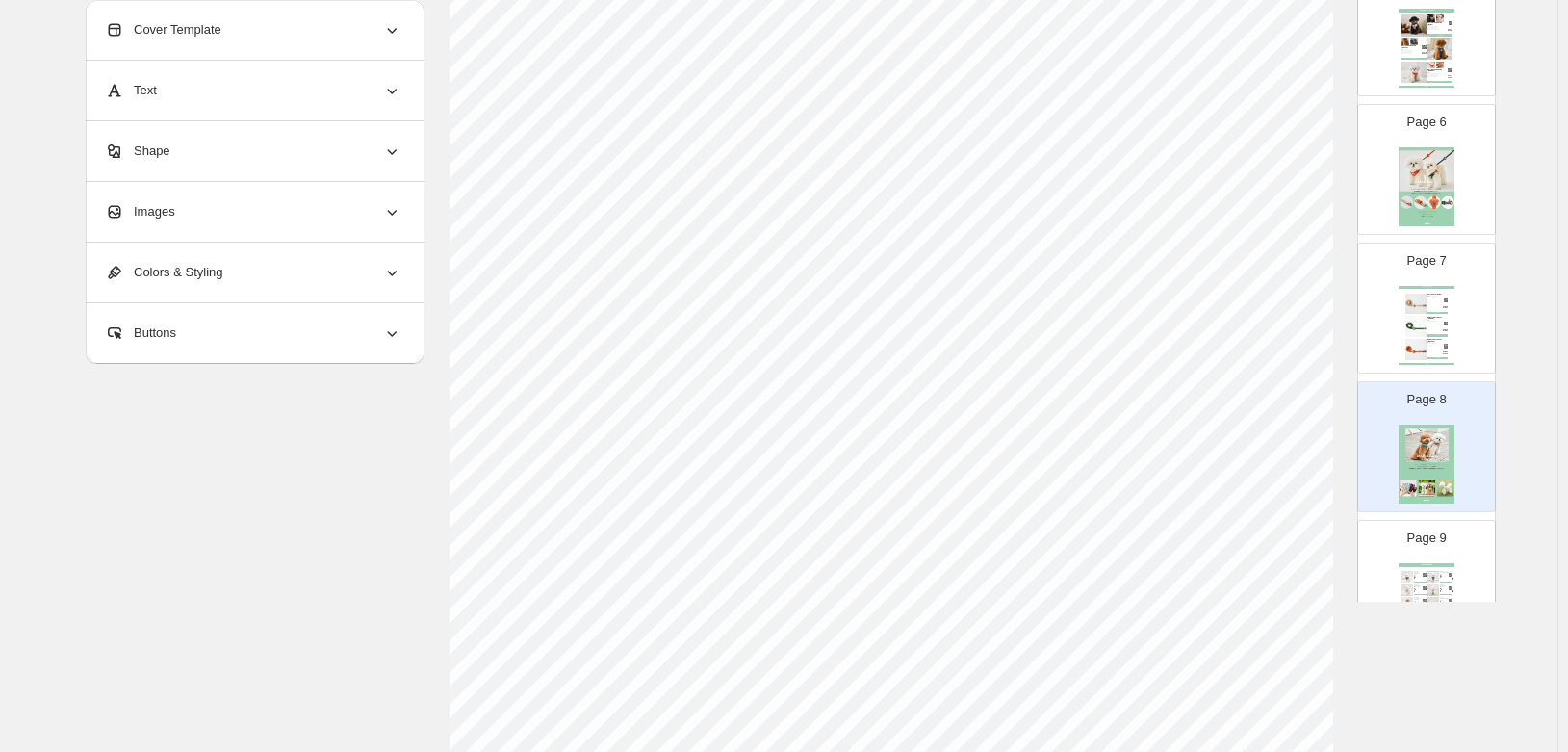 click on "Text" at bounding box center [253, 91] 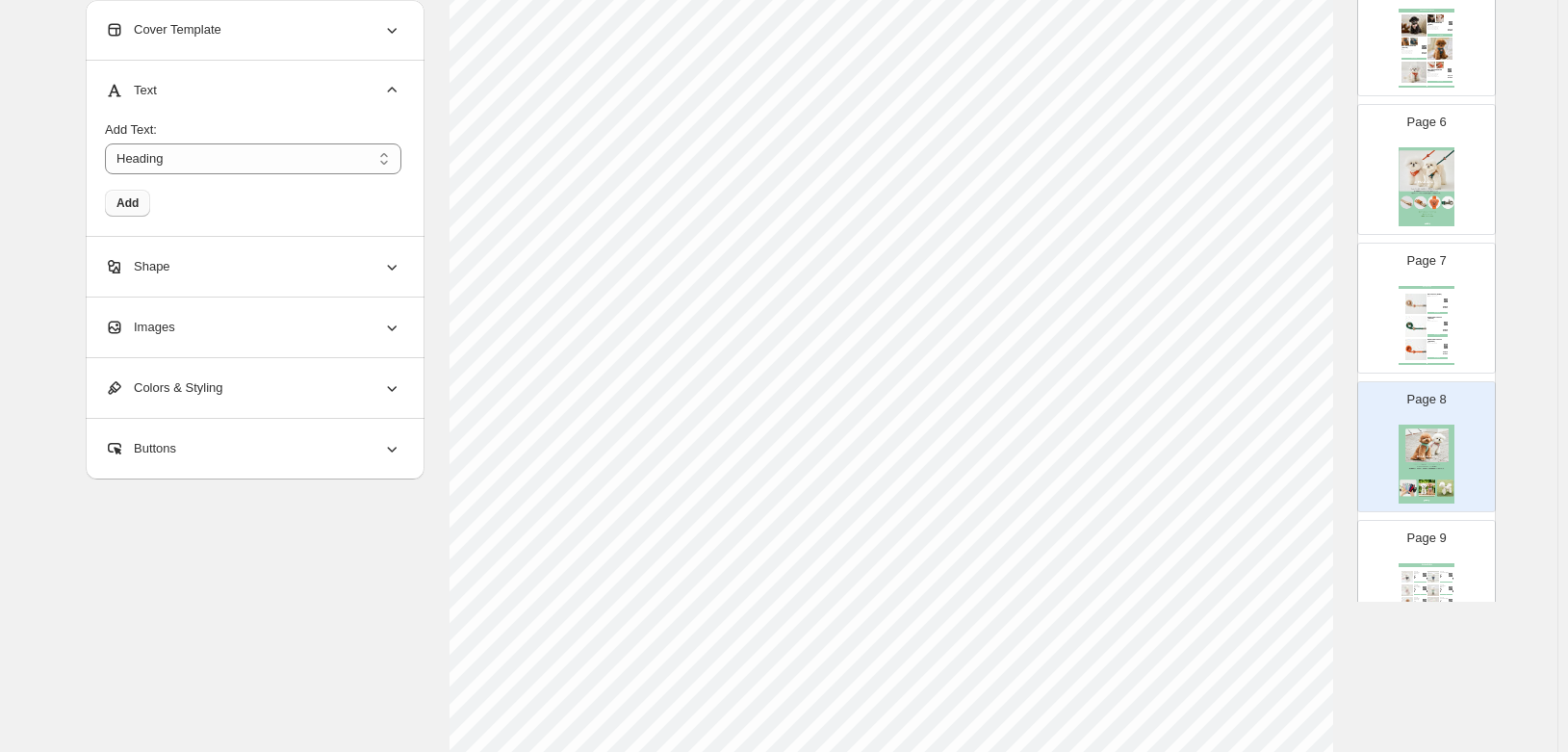 click on "Add" at bounding box center [127, 203] 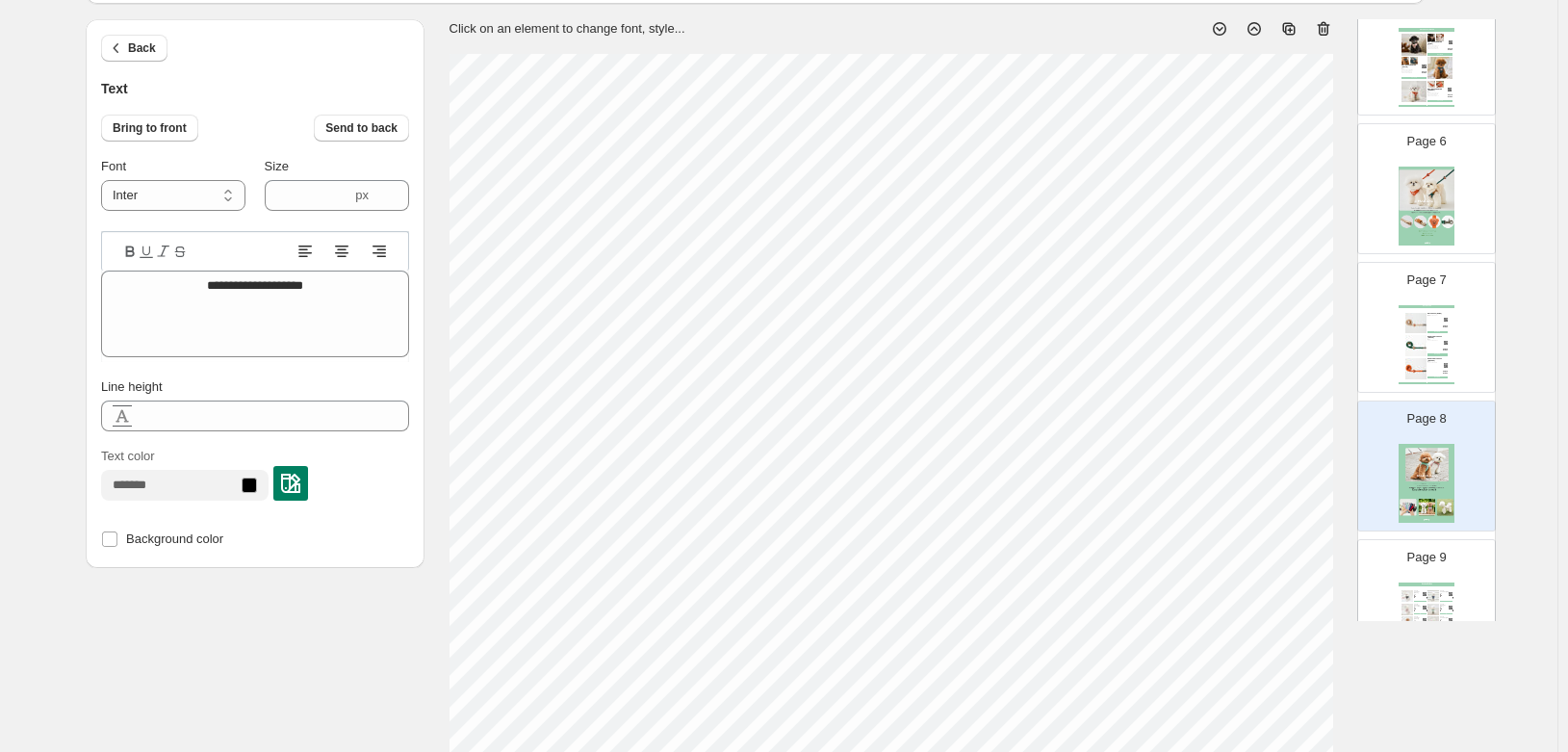 scroll, scrollTop: 481, scrollLeft: 0, axis: vertical 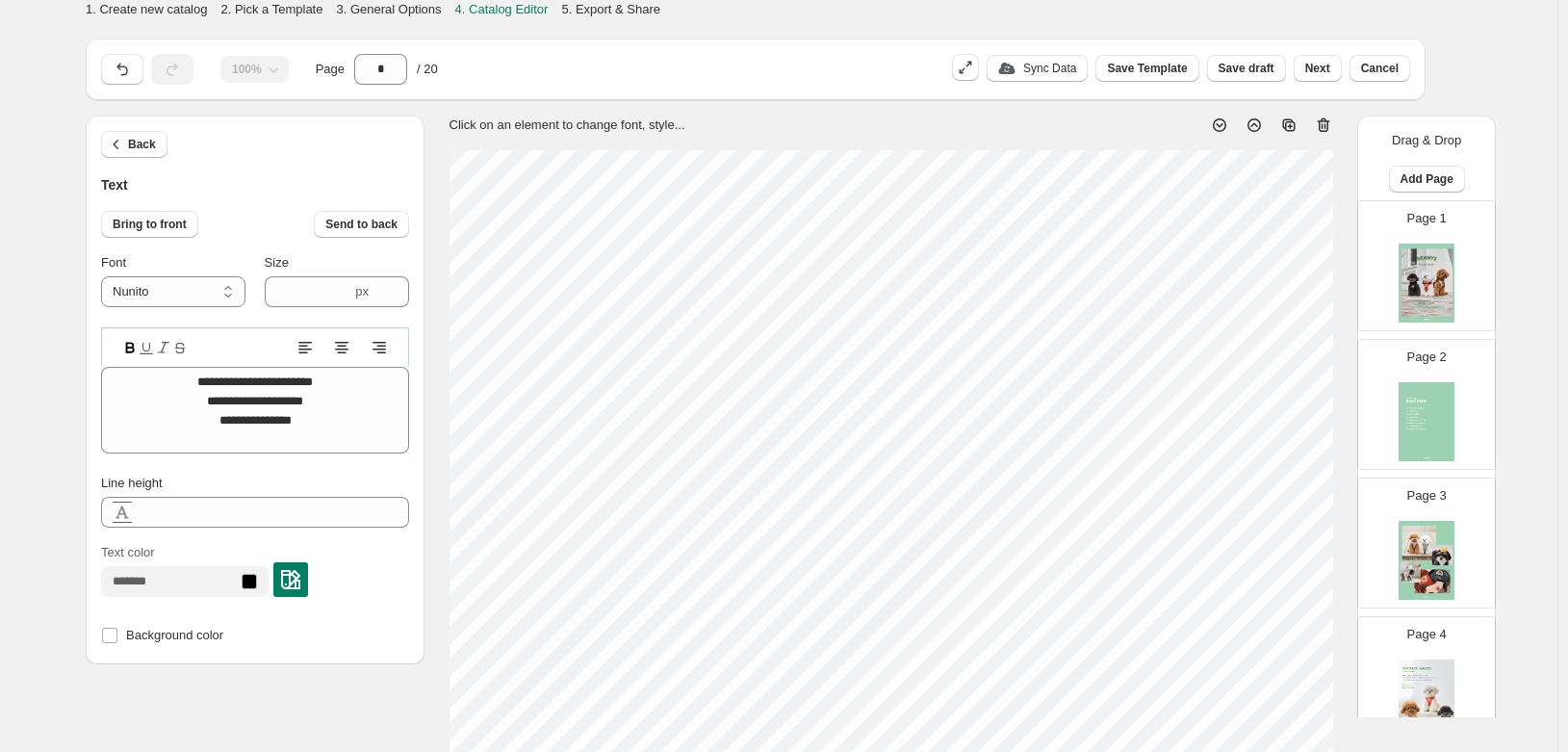 select on "******" 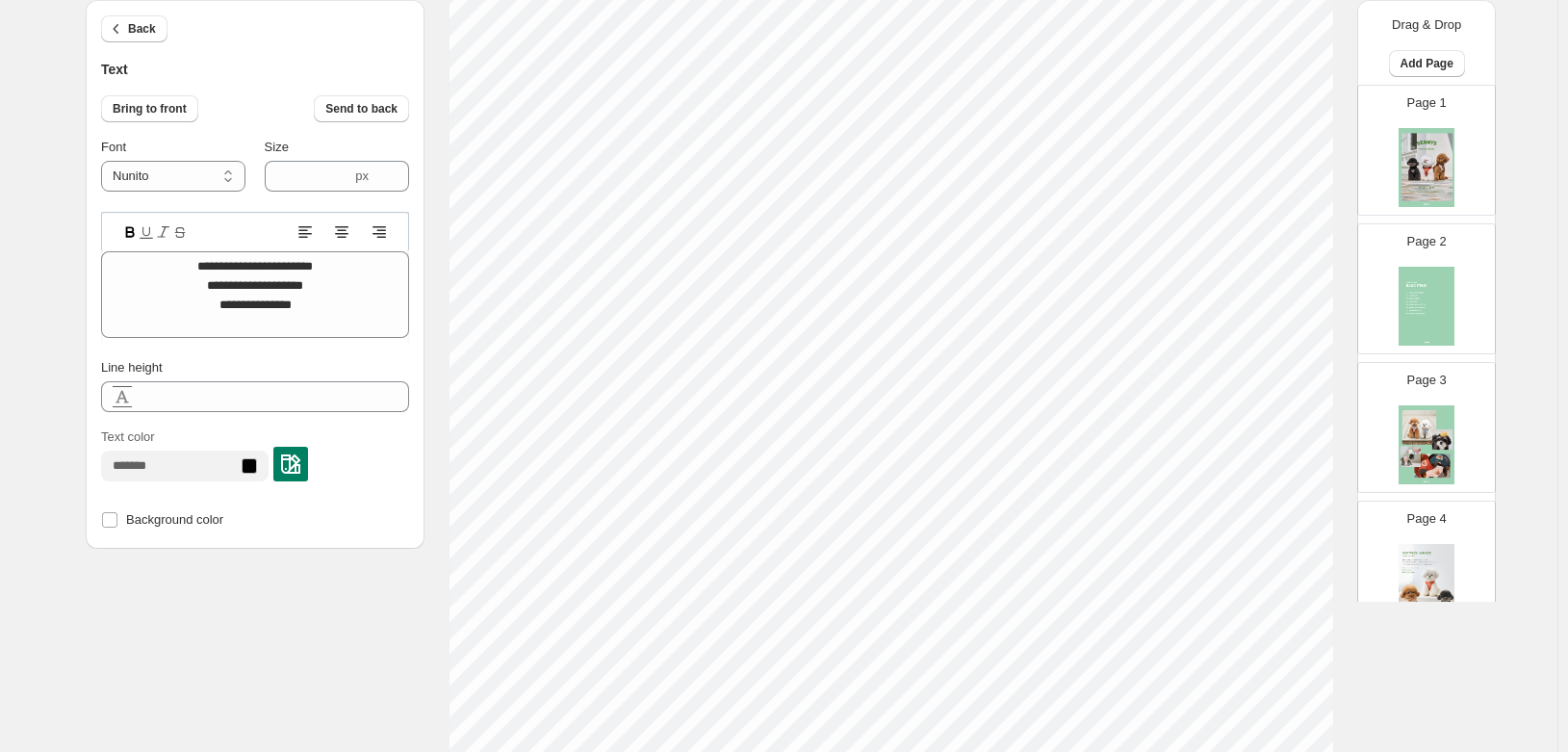 scroll, scrollTop: 674, scrollLeft: 0, axis: vertical 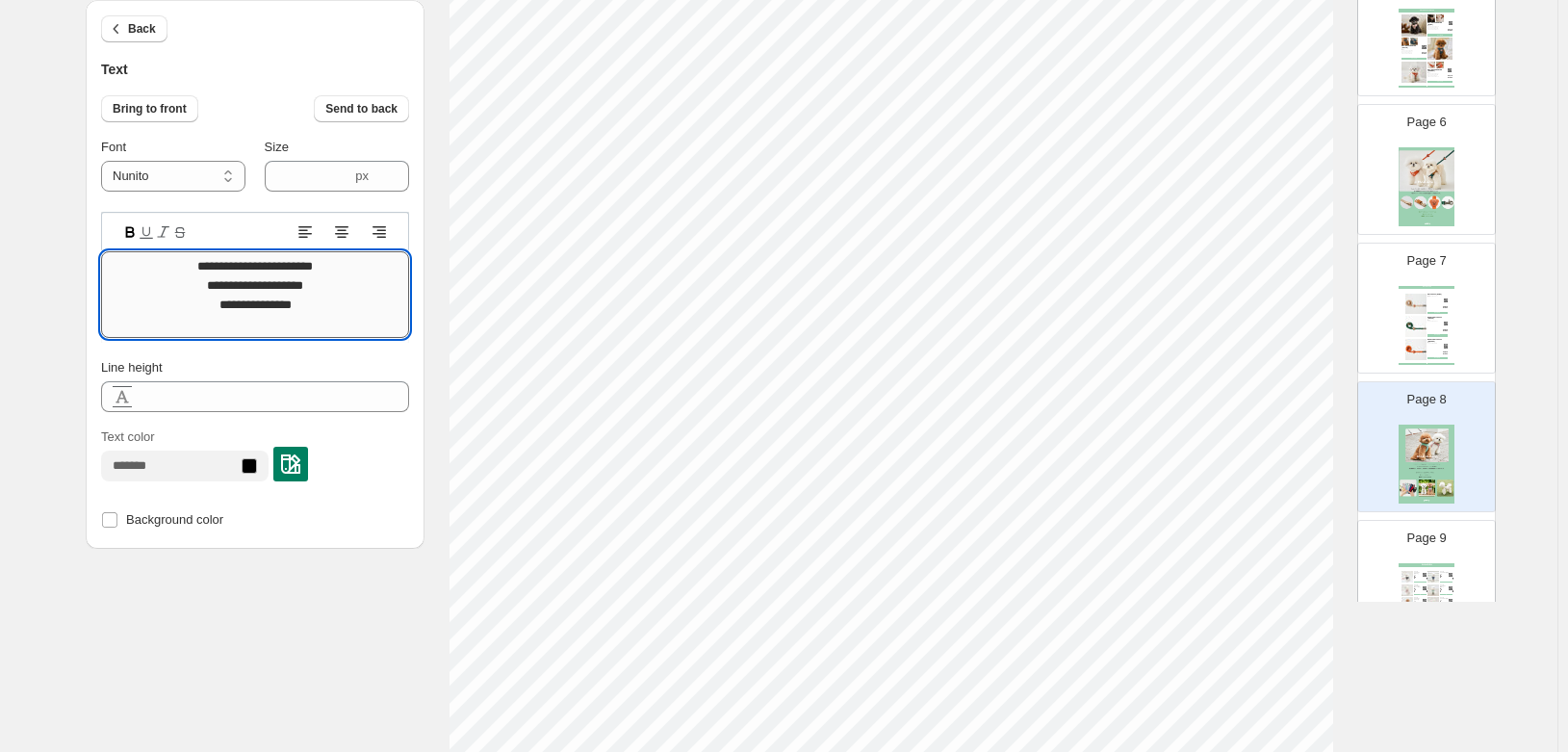 drag, startPoint x: 203, startPoint y: 266, endPoint x: 383, endPoint y: 256, distance: 180.27756 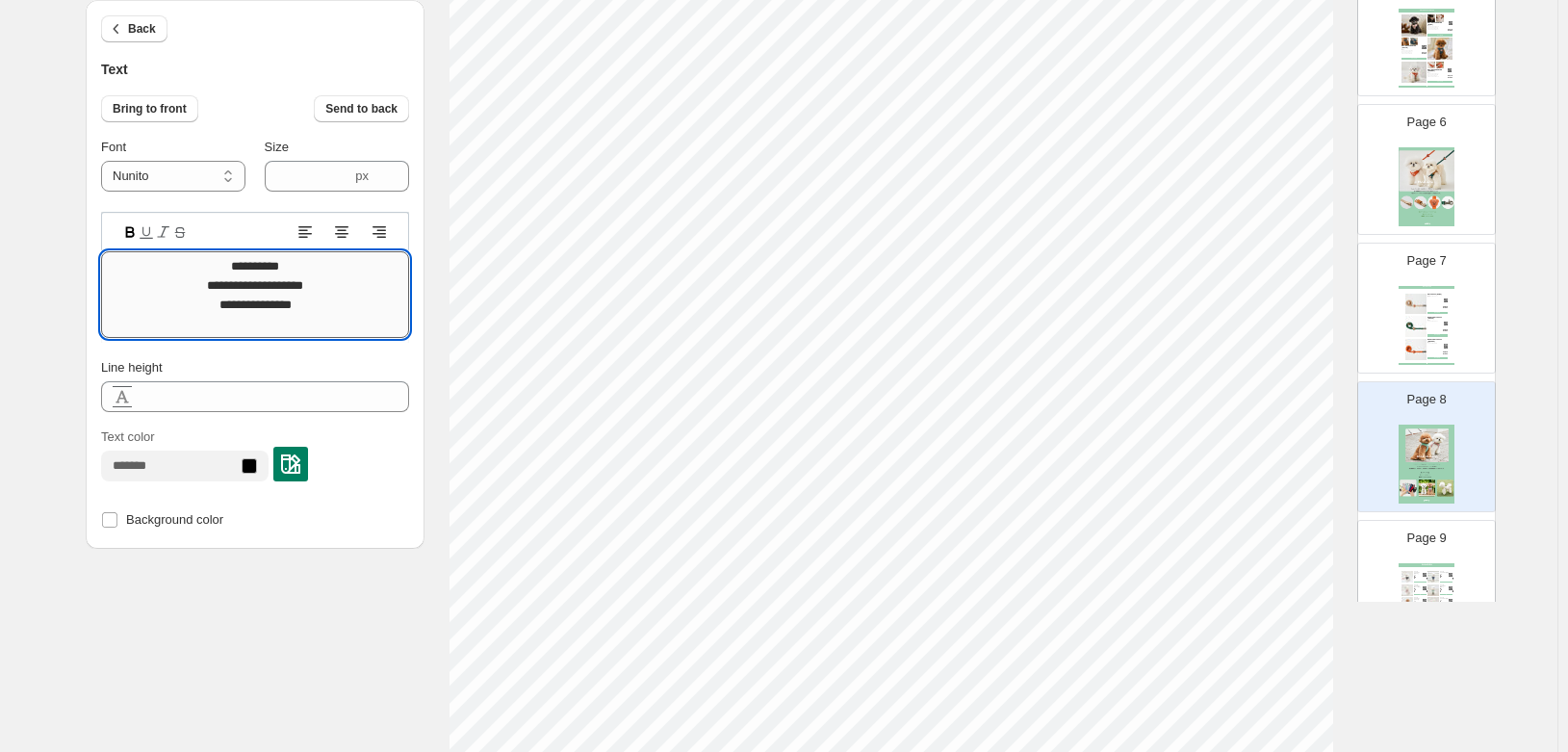 type on "**********" 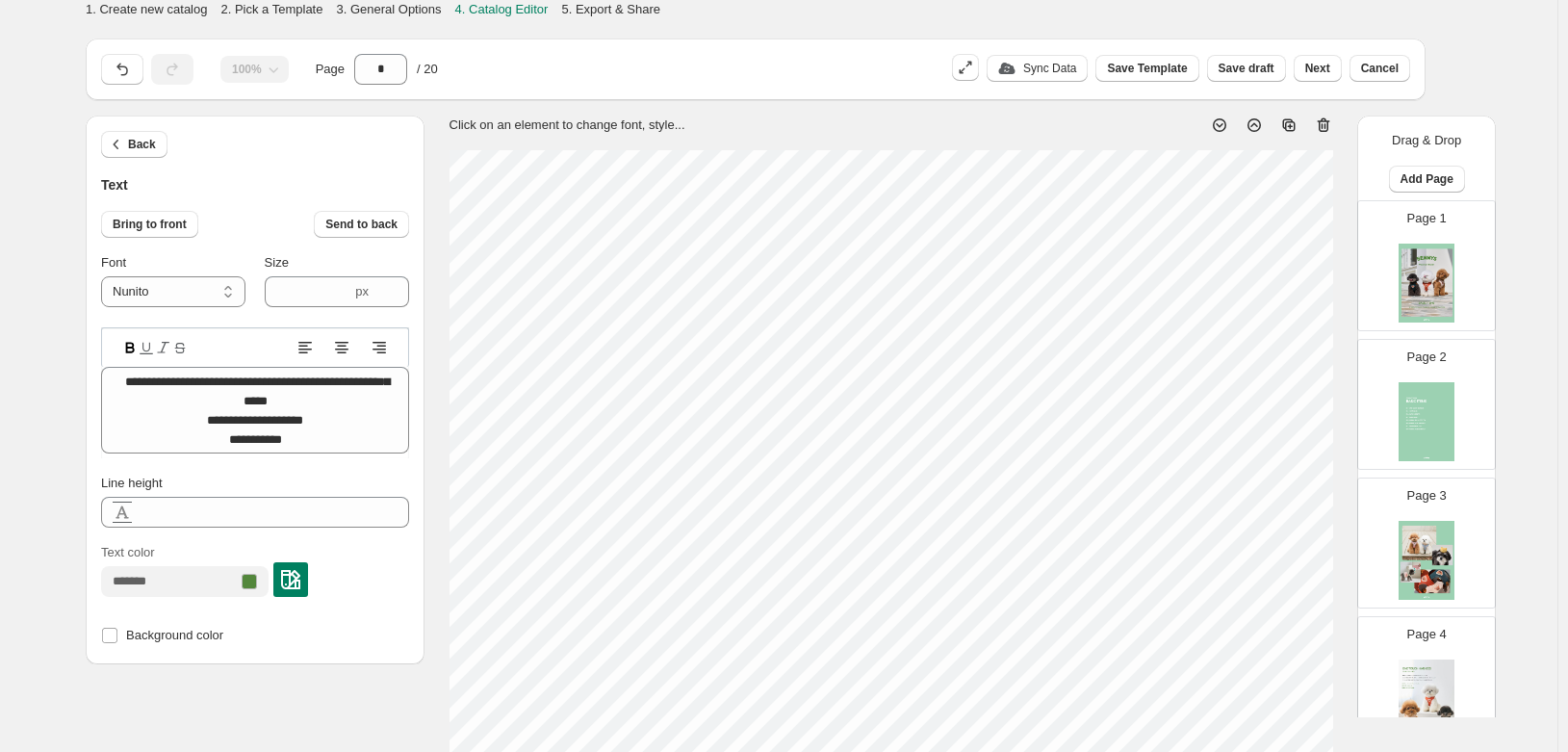 select on "******" 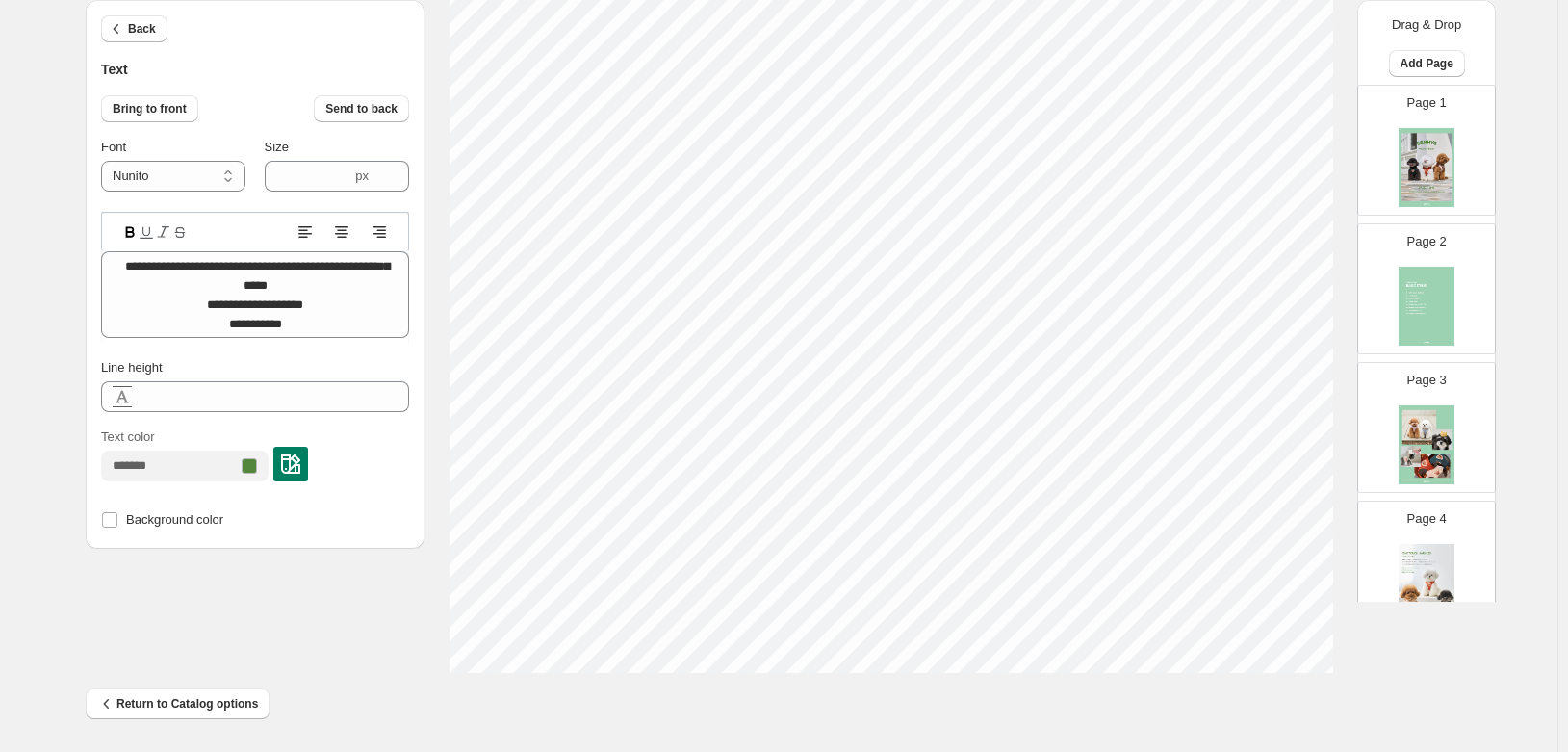 scroll, scrollTop: 674, scrollLeft: 0, axis: vertical 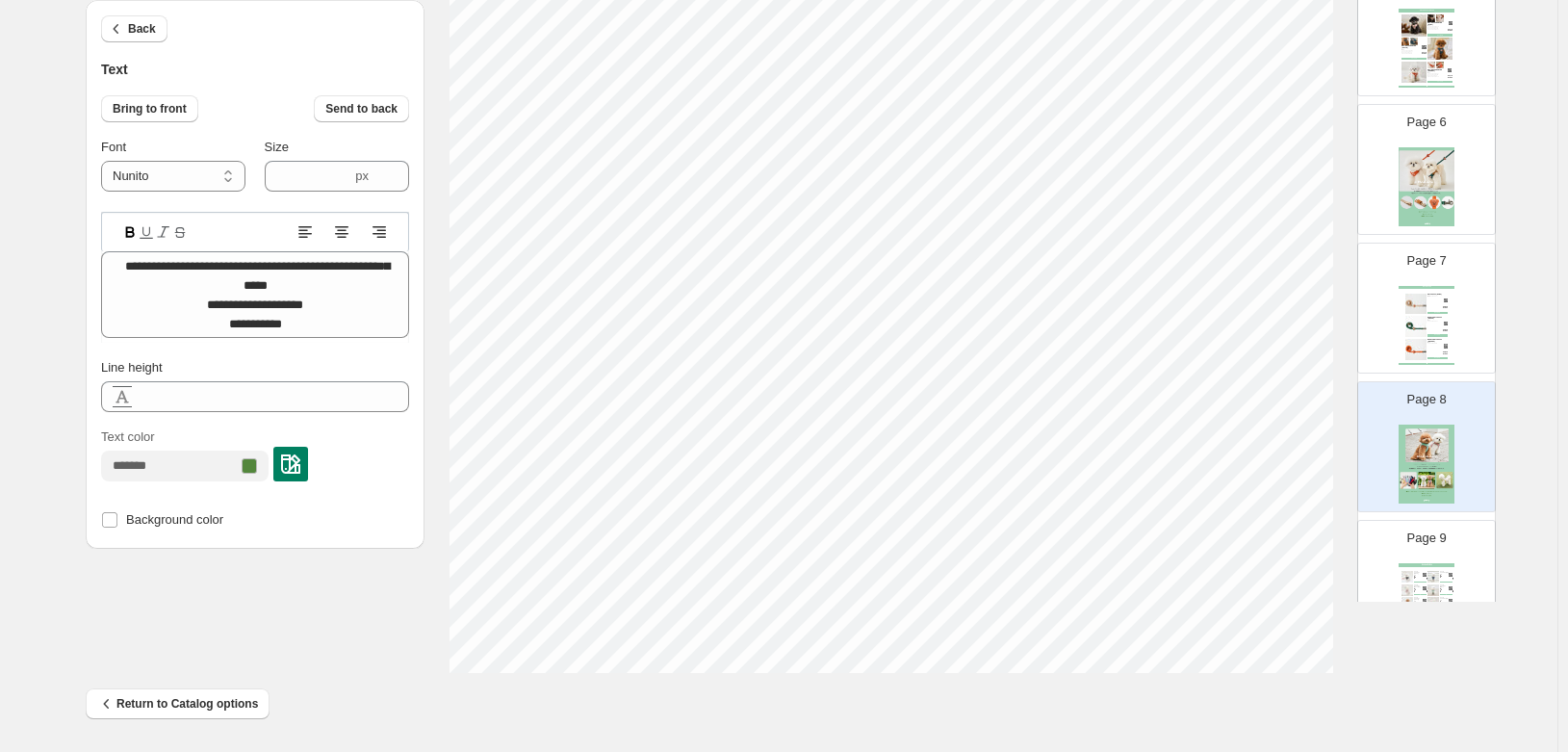 click on "Click on an element to change font, style..." at bounding box center (890, 84) 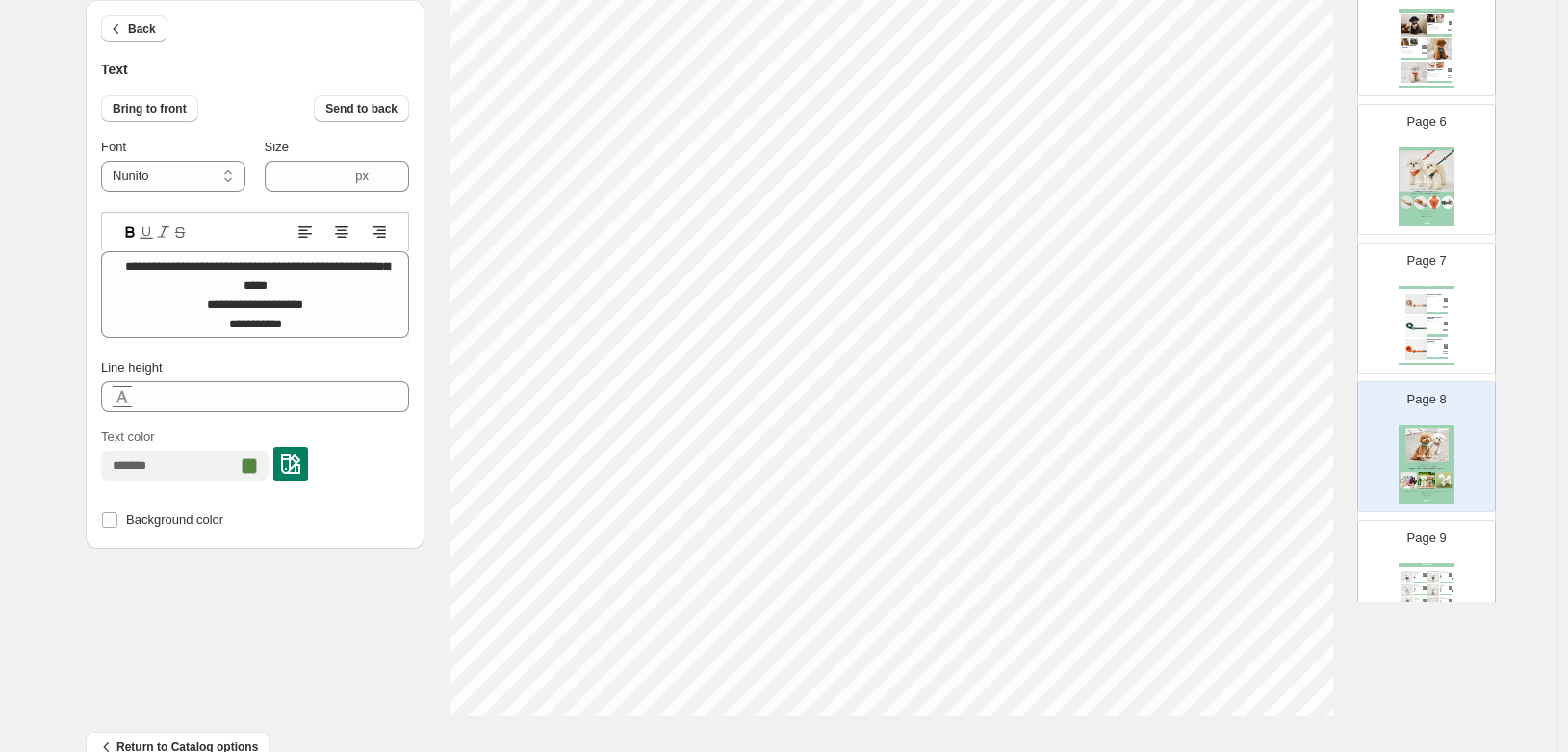 scroll, scrollTop: 621, scrollLeft: 0, axis: vertical 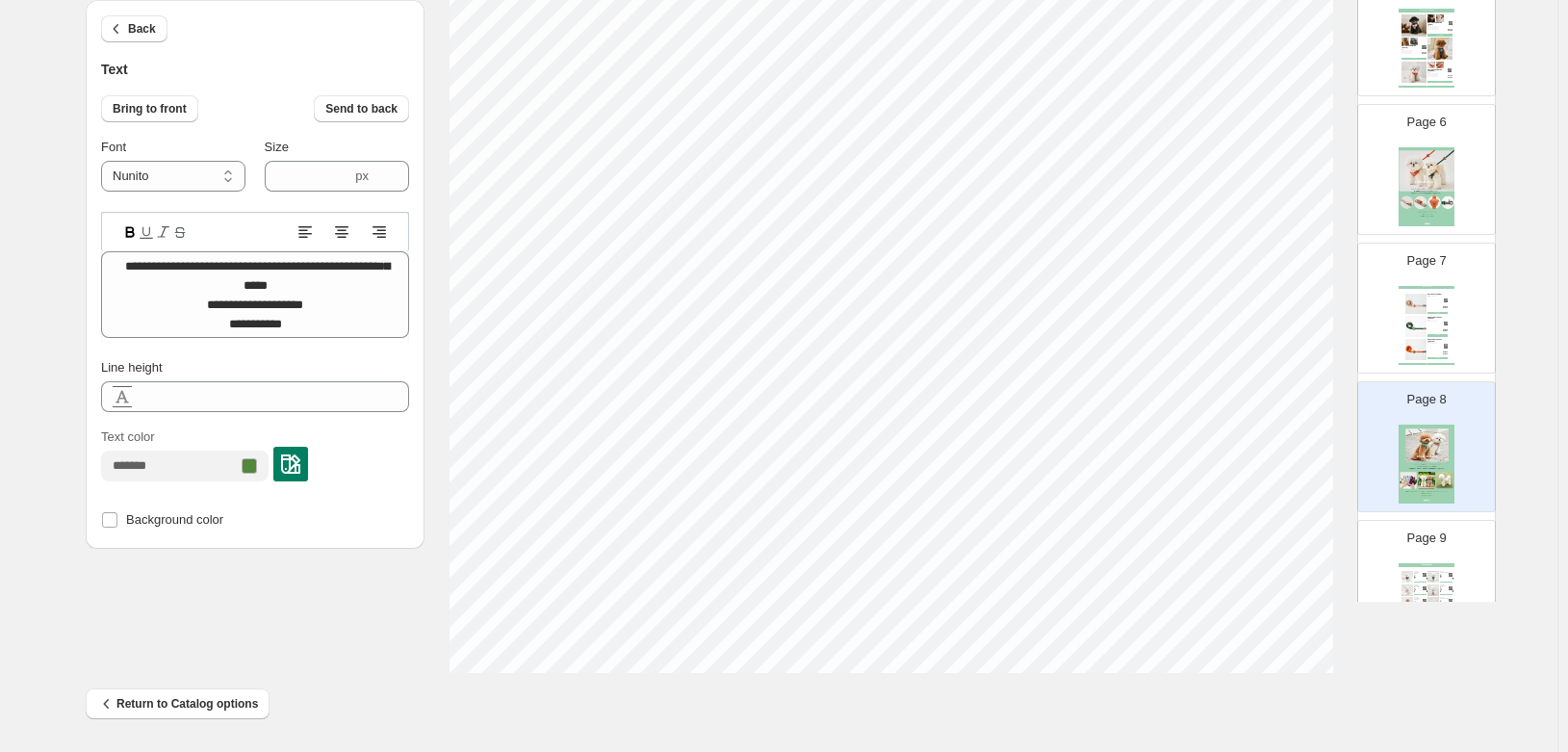 click on "Page 9 BASIC HARNESS BASIC HARNESS (BLACK) ●JAN
S - 8809488877096
M - 8809488877102
L - 8809488877119
XL - 8809488877126 S-L ¥3,740
XL ¥3,960
inc. VAT BUY NOW BASIC HARNESS (BLUE) ●JAN
S - 8809509980125
M - 8809509980132
L - 8809509980149
XL - 8809488877164 S-L ¥3,740
XL ¥3,960
inc. VAT BUY NOW BASIC HARNESS (LIGHTPINK) ●JAN
S - 8809509980156
M - 8809509980163
L - 8809509980170
XL - 8809488877171 S-L ¥3,740
XL ¥3,960
inc. VAT BUY NOW BASIC HARNESS (MINT) ●JAN
S - 8809509980187
M - 8809509980194
L - 8809509980200
XL - 8809488877140 S-L ¥3,740
XL ¥3,960
inc. VAT BUY NOW BASIC HARNESS (PURPLE) ●JAN
S - 8809759070782
M - 8809759070799
L - 8809759070805
XL - 8809759070812 S-L ¥3,740
XL ¥3,960
inc. VAT BUY NOW BASIC HARNESS (RED) ●JAN
S - 8809509980095
M - 8809509980101
L - 8809509980118
XL - 8809488877133 S-L ¥3,740
XL ¥3,960
inc. VAT BUY NOW BASIC HARNESS (SKYBLUE) ●JAN
S - 8809759070744
M - 8809759070751
L - 8809759070768
XL - 8809759070775 S-L ¥3,740
XL ¥3,960
inc. VAT BUY NOW" at bounding box center [1419, 578] 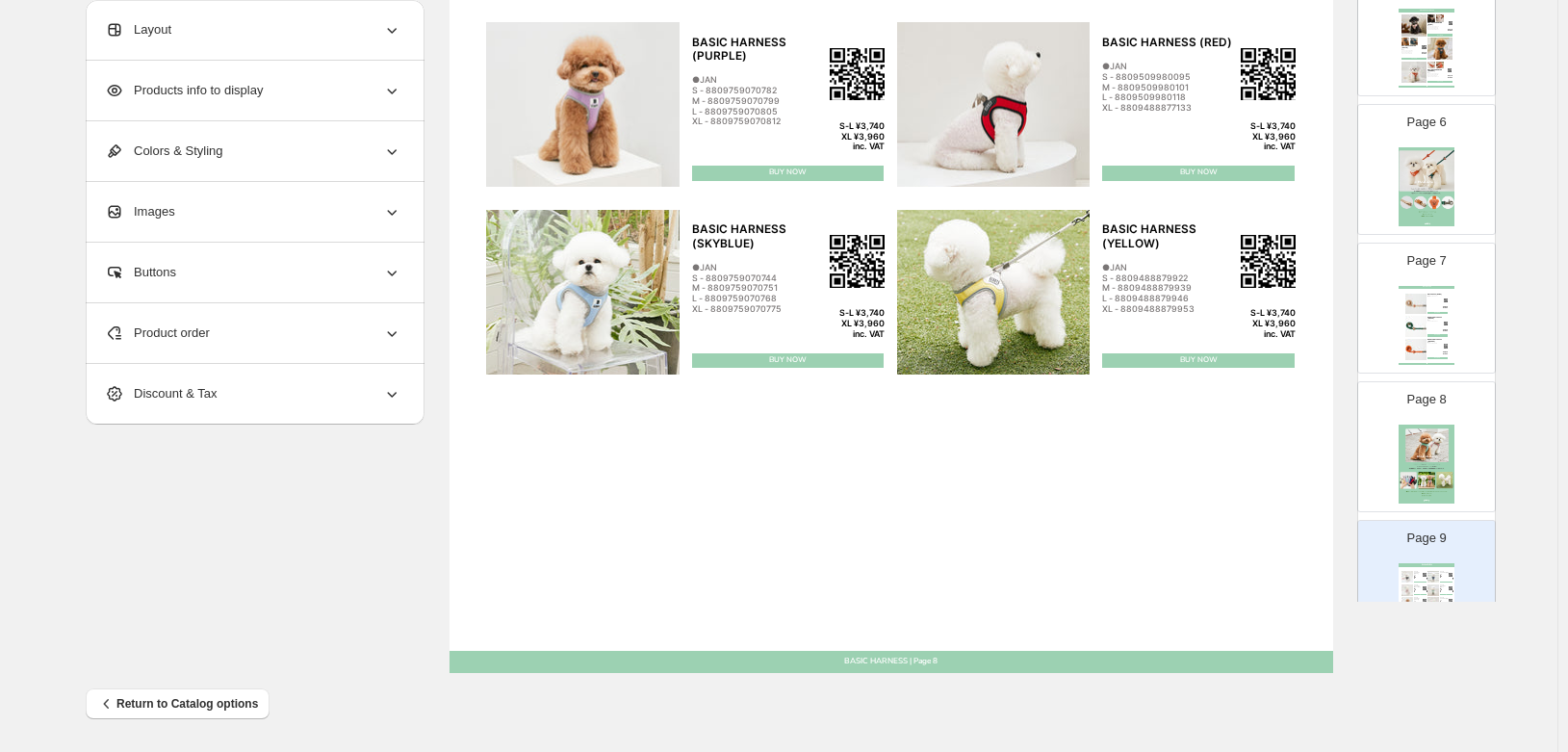 click at bounding box center [1427, 464] 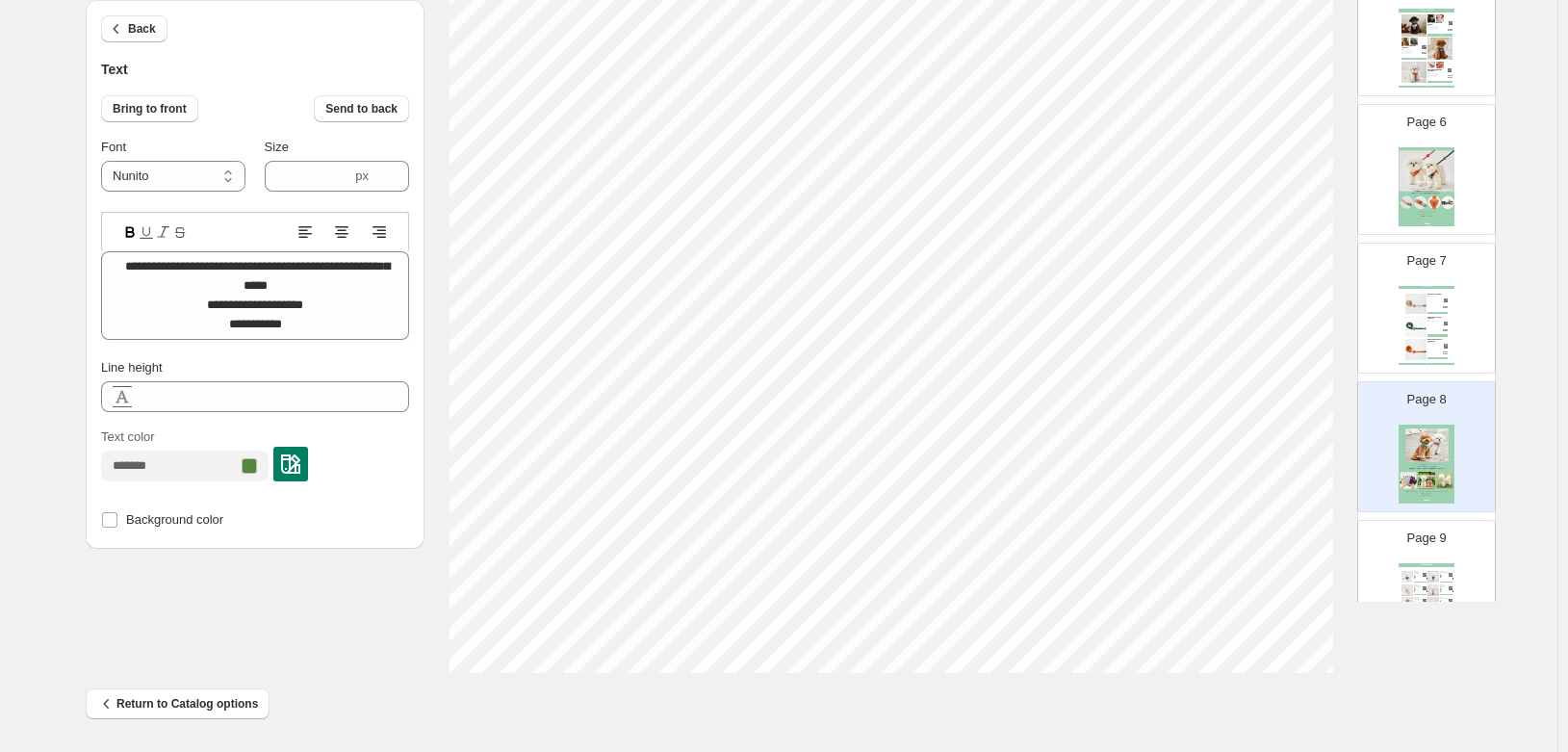 type on "*" 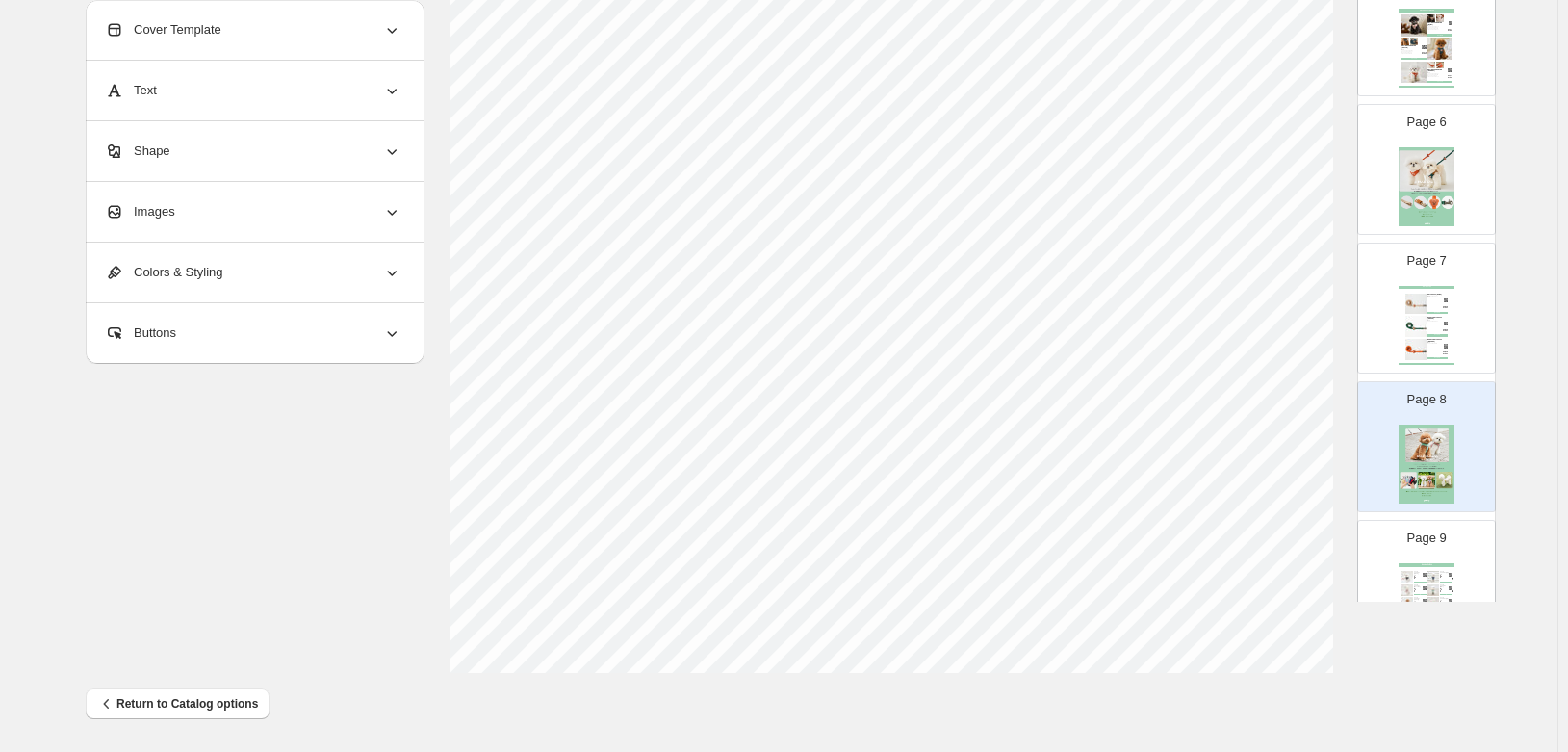 scroll, scrollTop: 43, scrollLeft: 0, axis: vertical 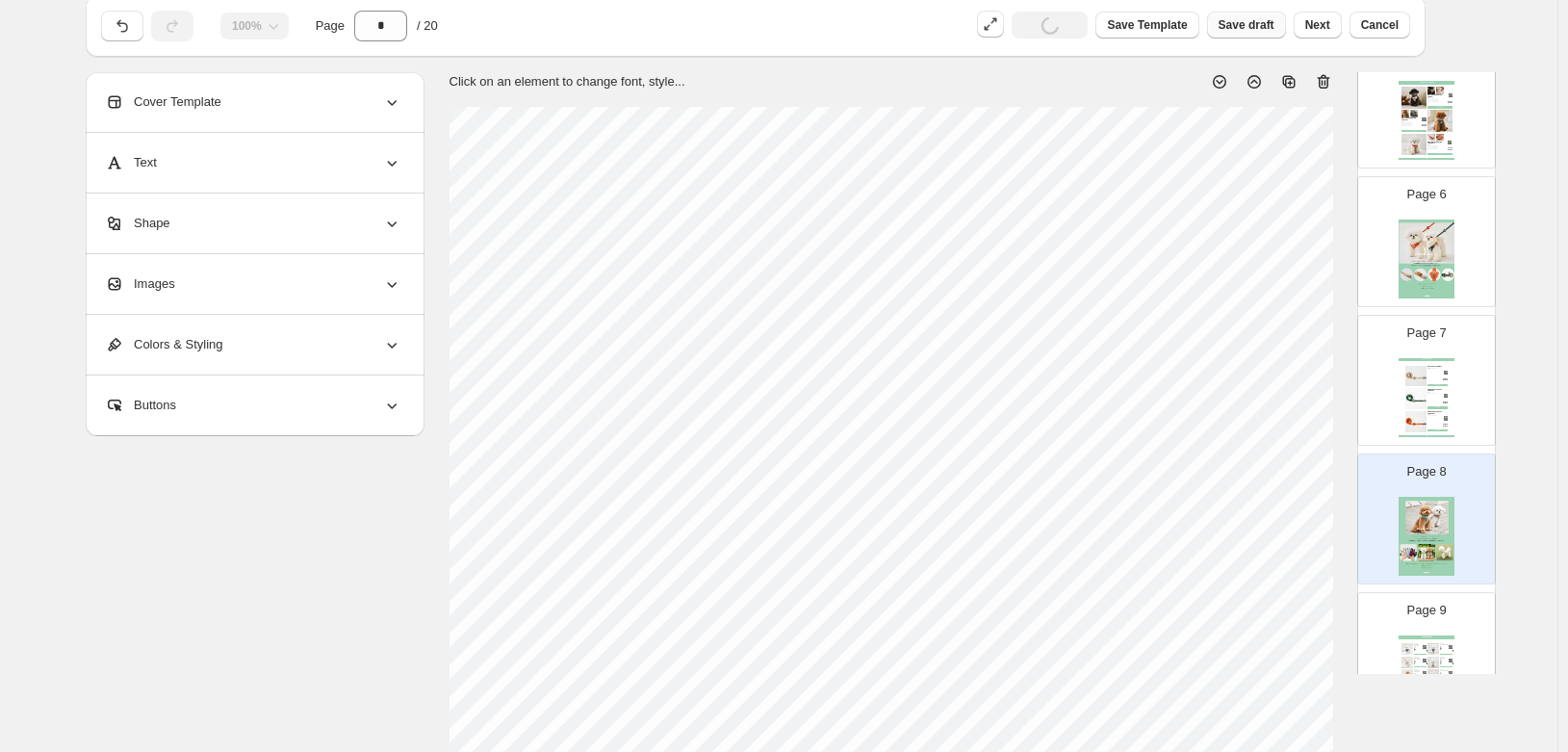 click on "Save draft" at bounding box center [1247, 25] 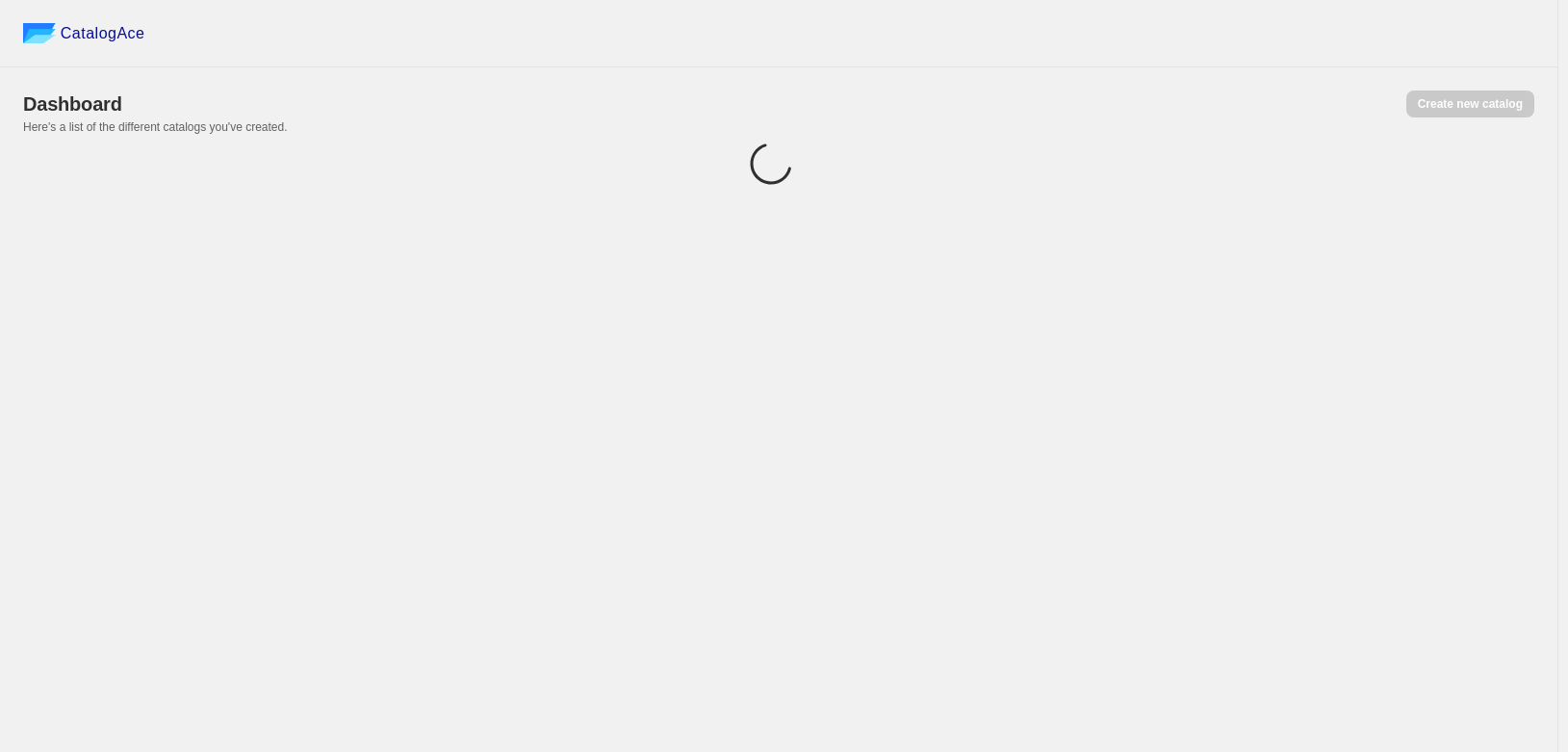 scroll, scrollTop: 0, scrollLeft: 0, axis: both 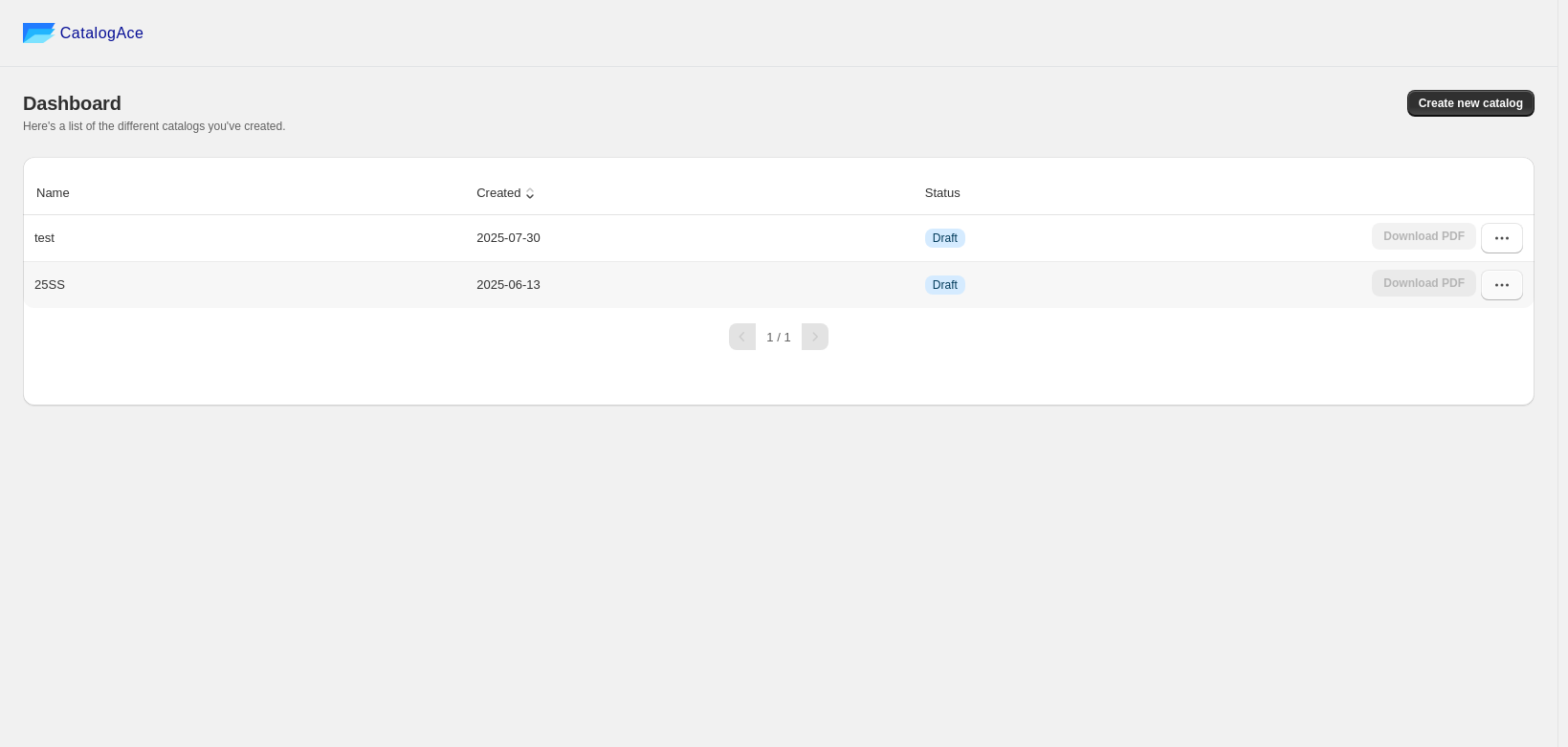 click 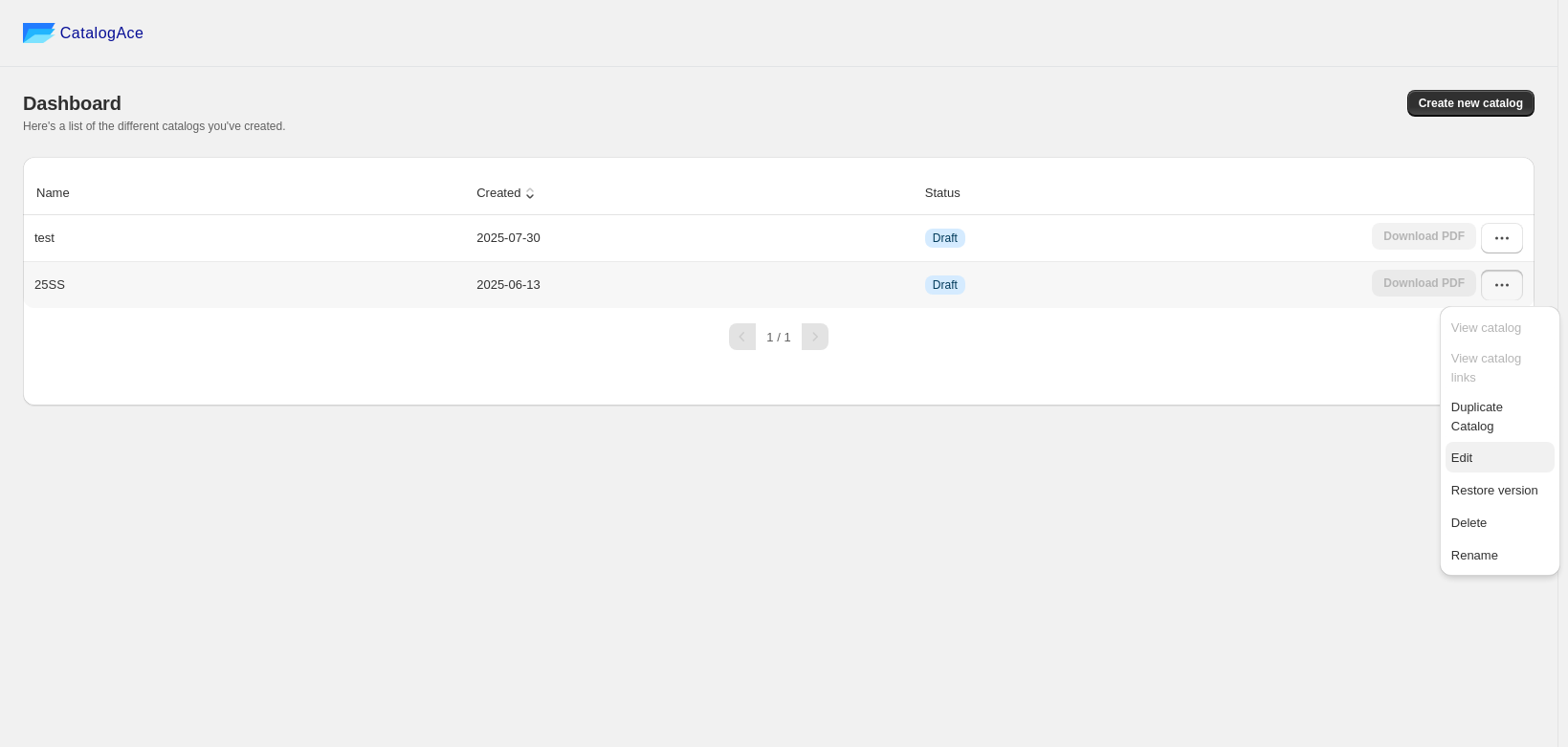click on "Edit" at bounding box center (1500, 458) 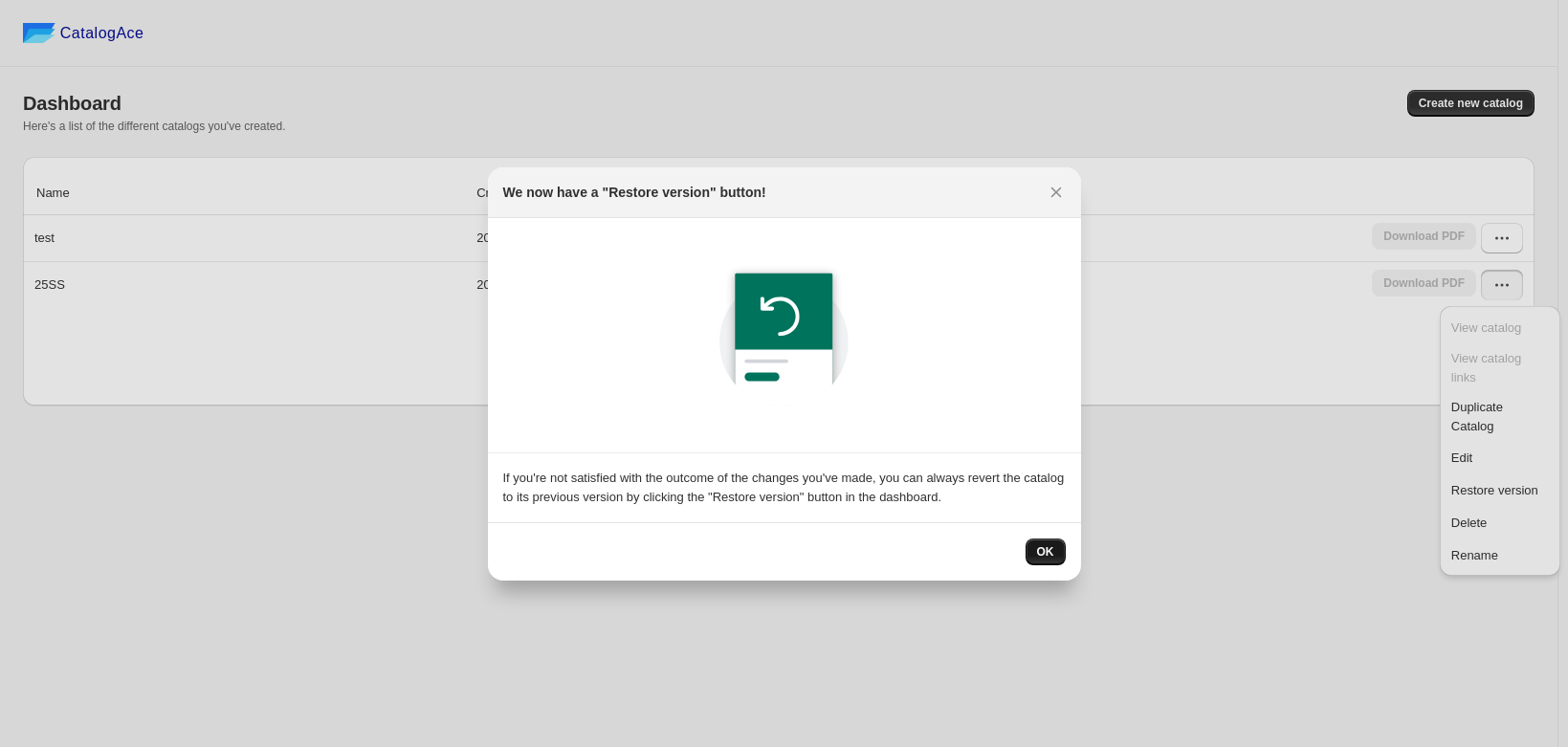 click on "OK" at bounding box center (1046, 552) 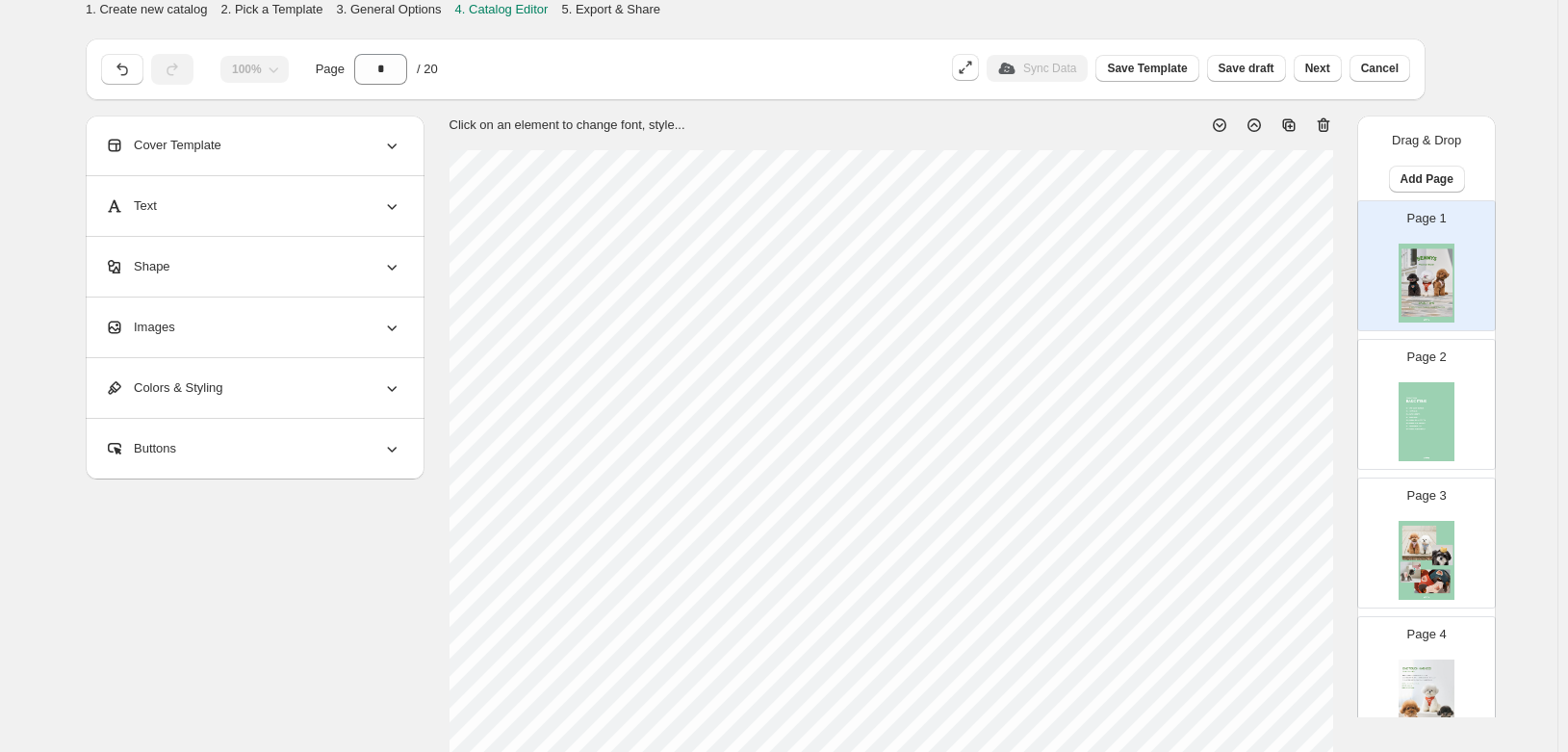 scroll, scrollTop: 0, scrollLeft: 0, axis: both 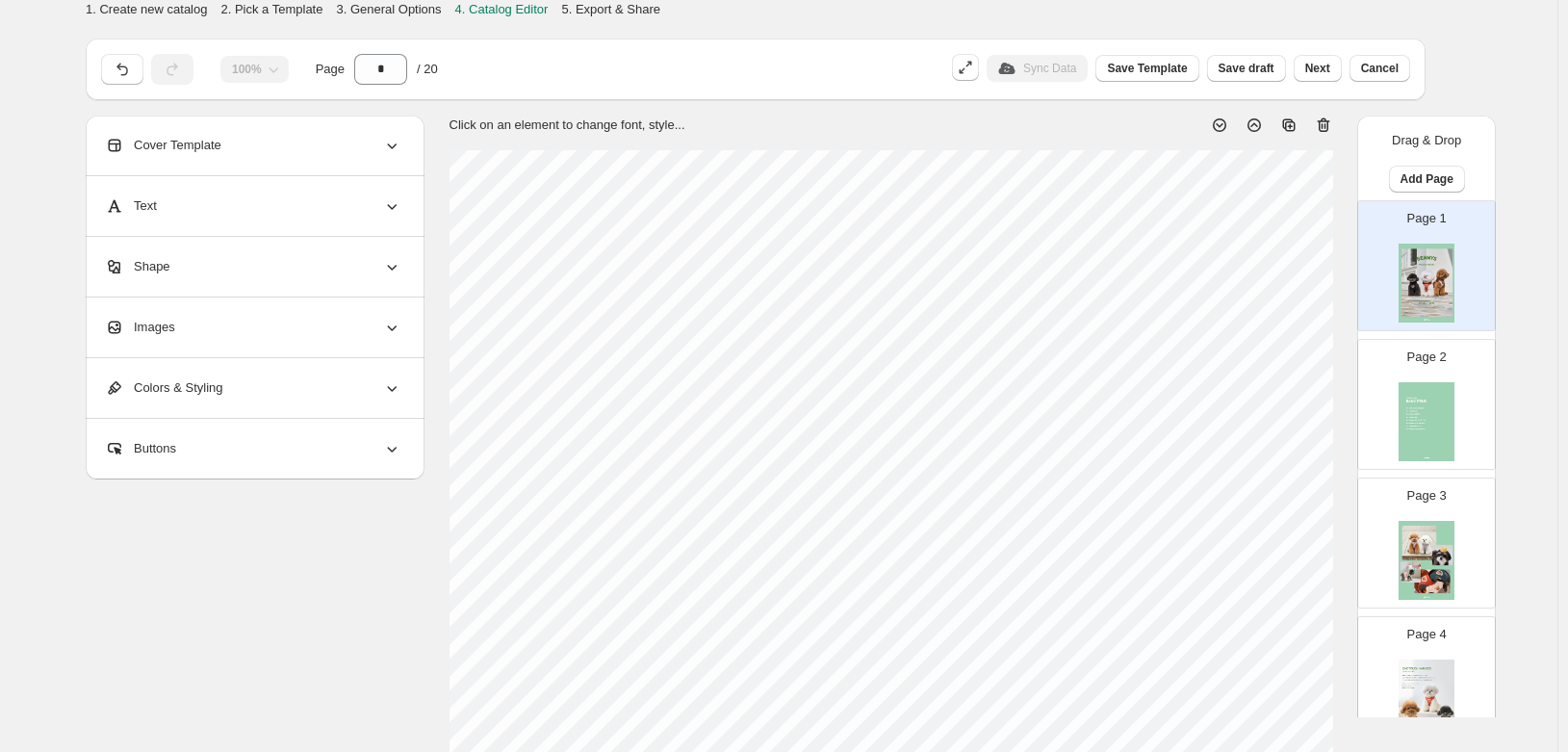 click on "**********" at bounding box center [779, 687] 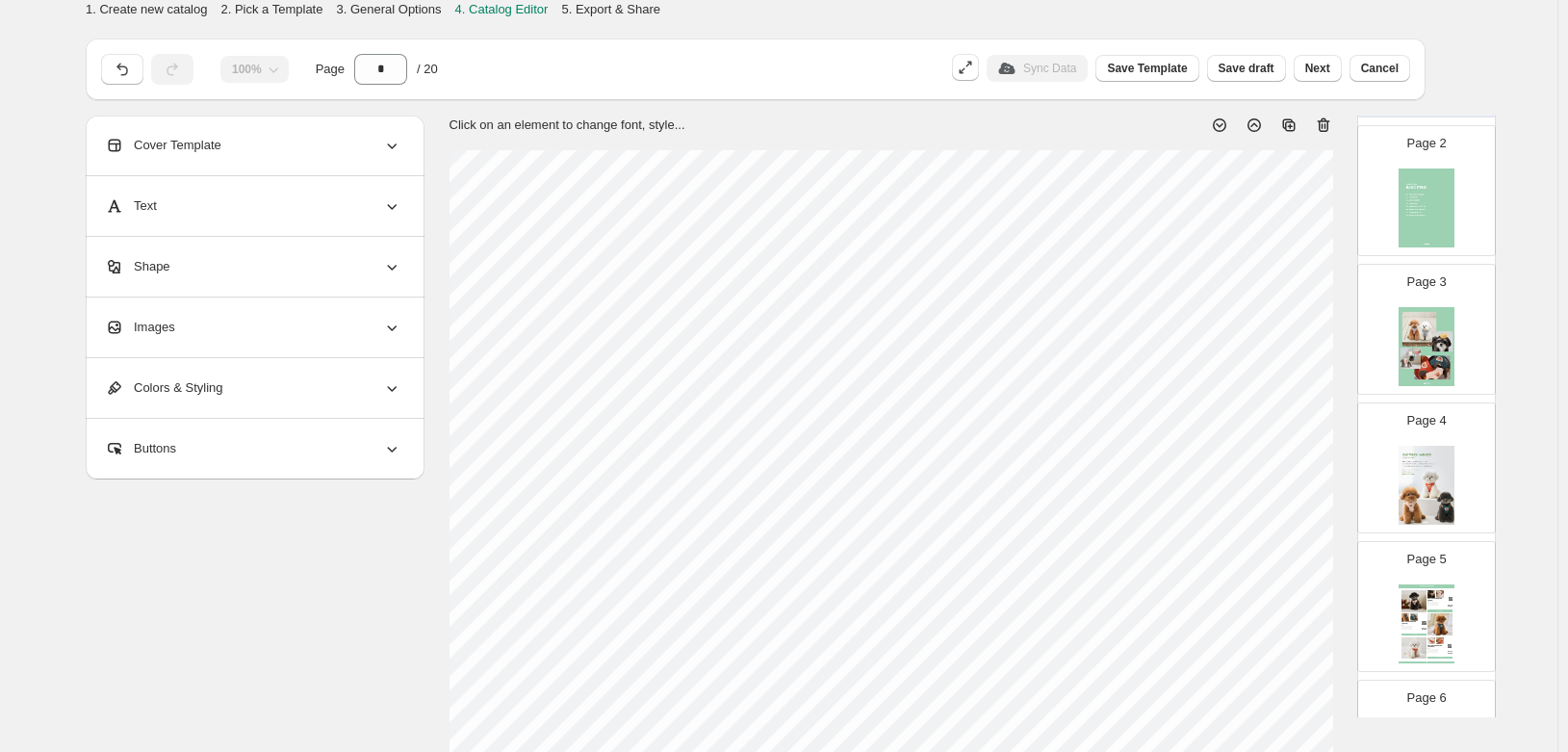 scroll, scrollTop: 289, scrollLeft: 0, axis: vertical 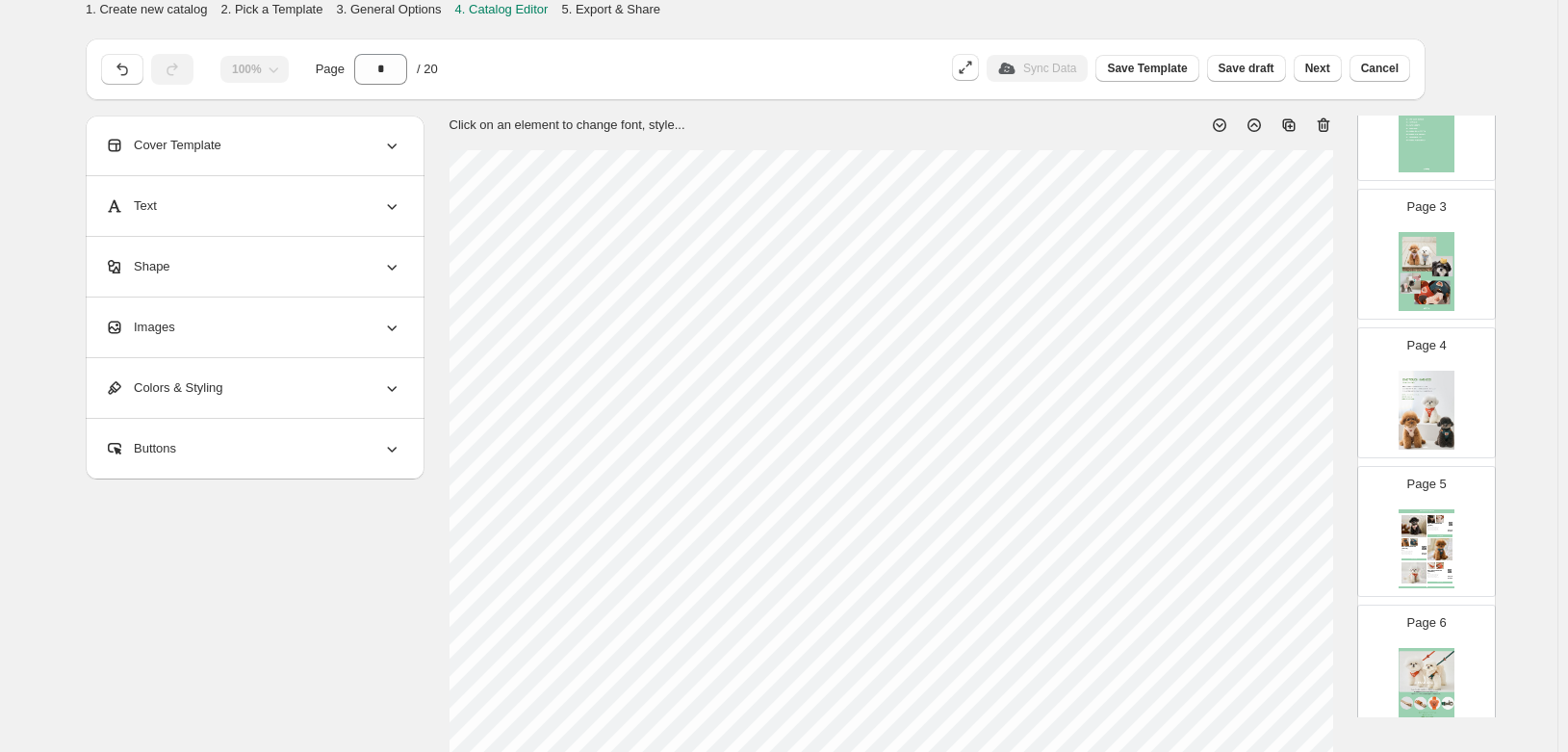 click on "Page 4" at bounding box center (1419, 385) 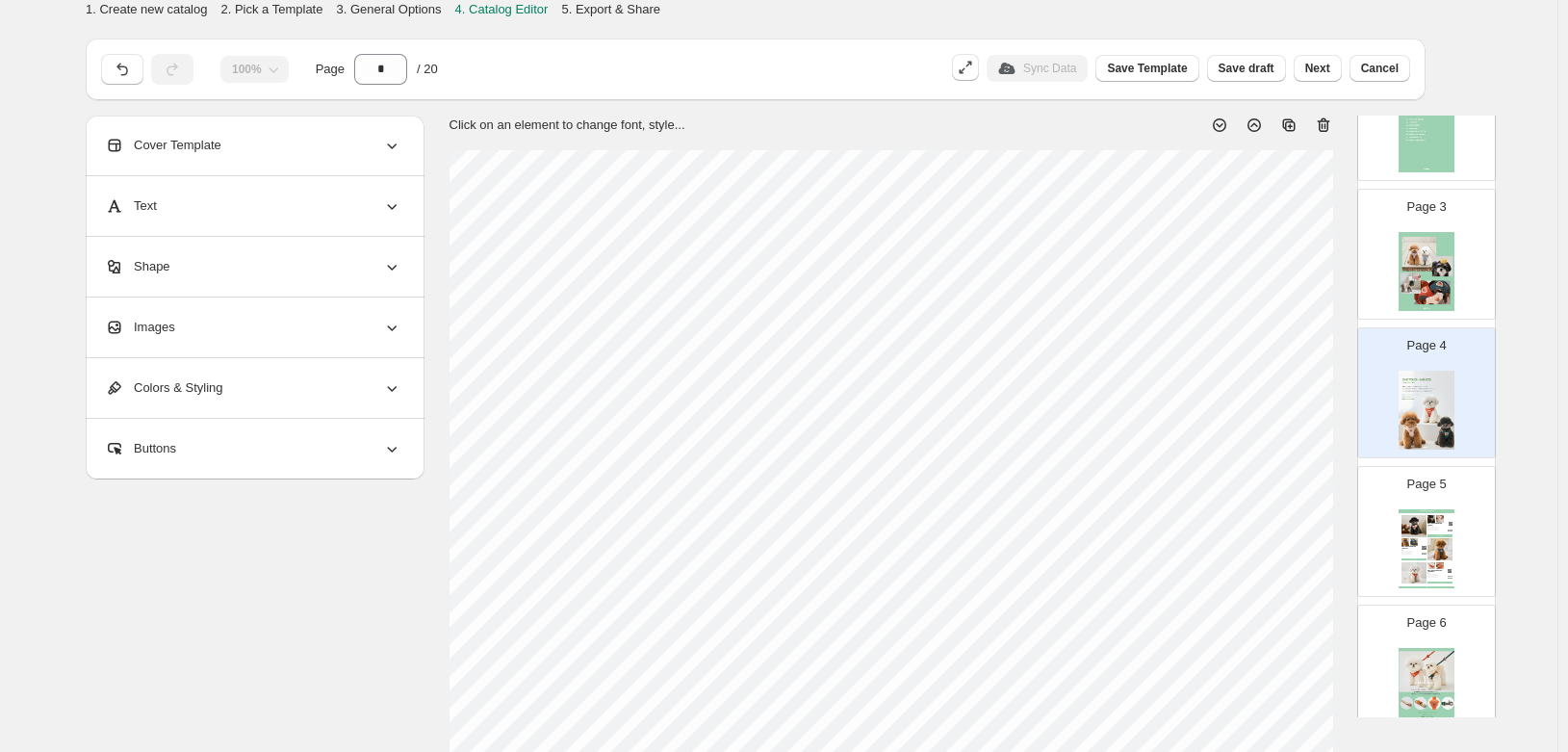 select on "******" 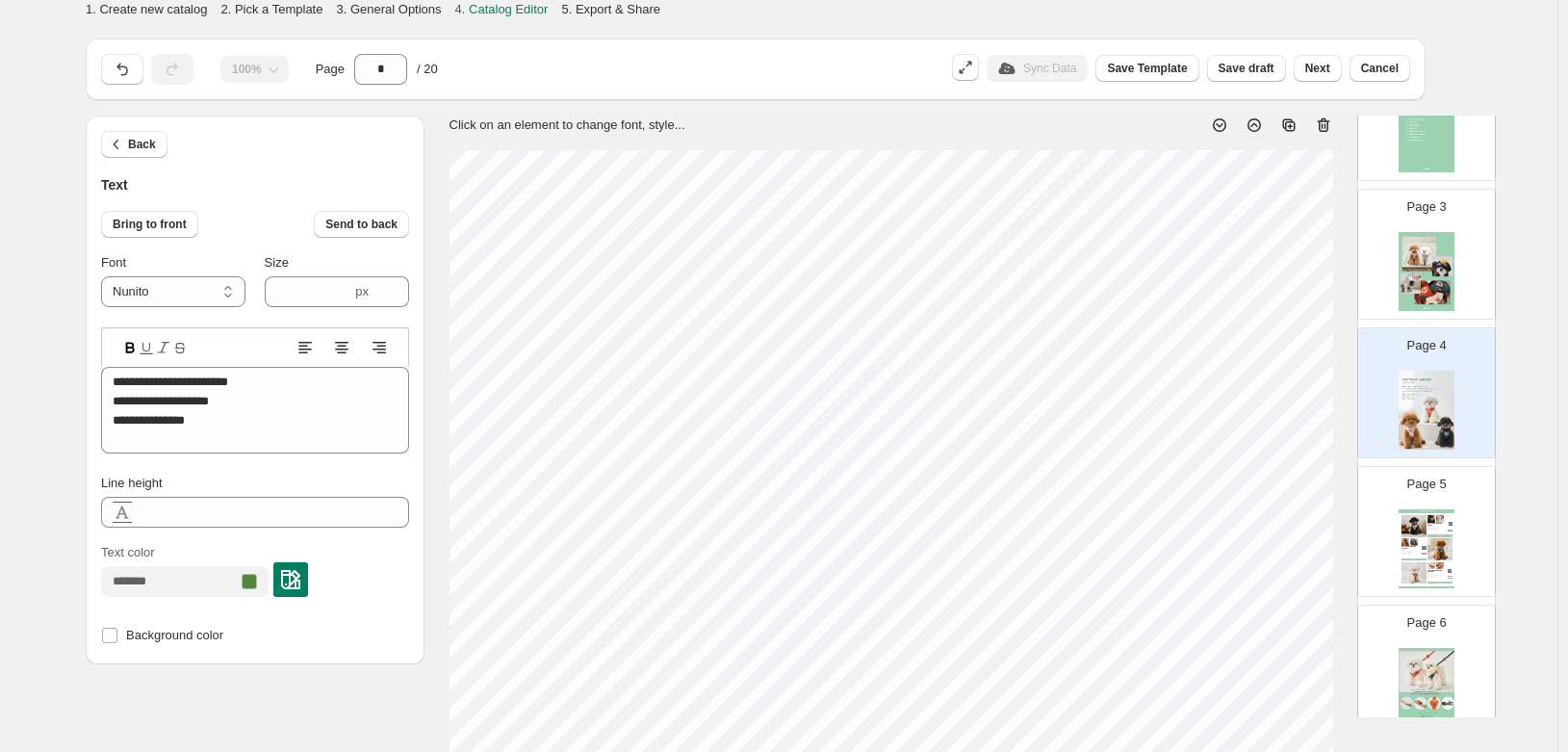 click at bounding box center (1414, 573) 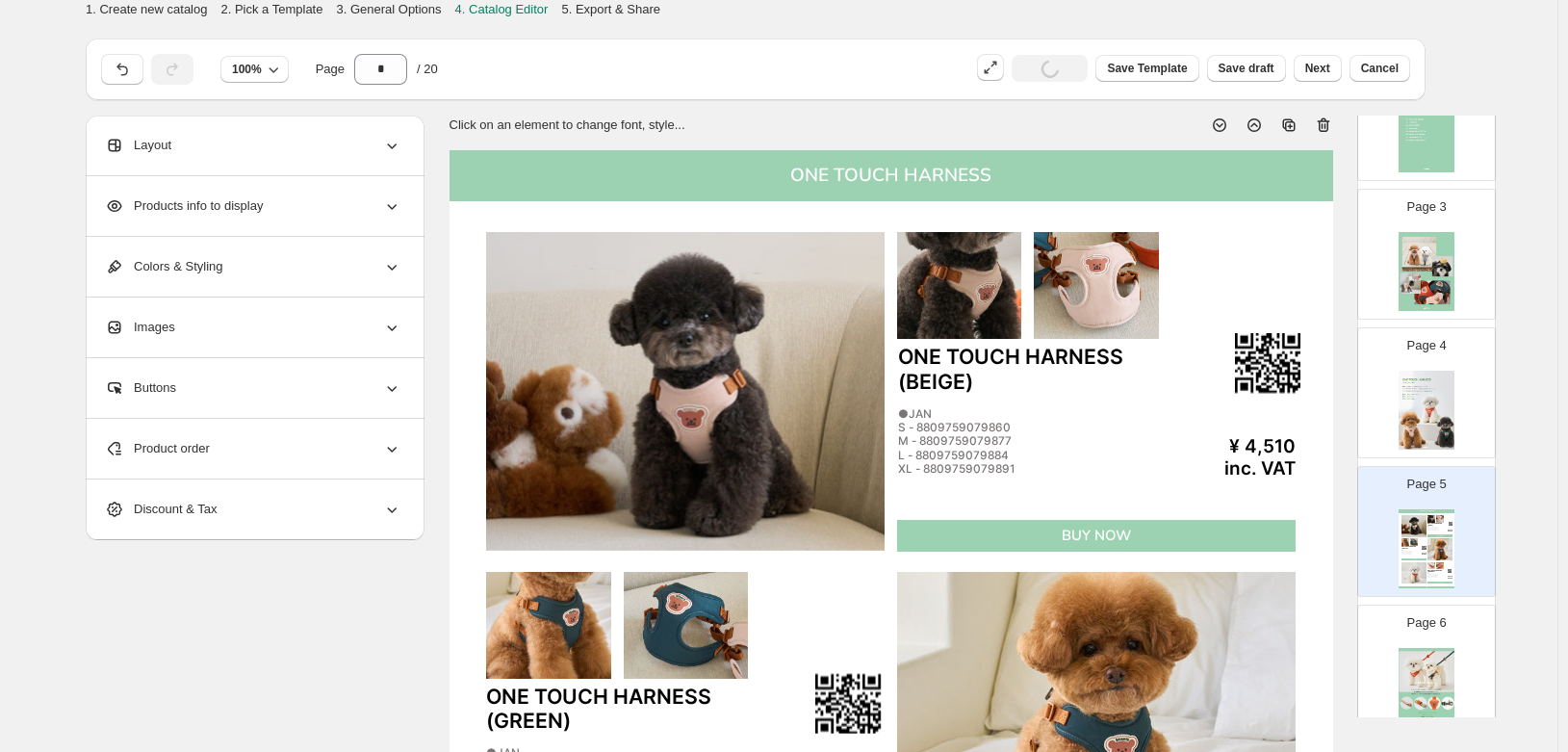 click at bounding box center (1427, 687) 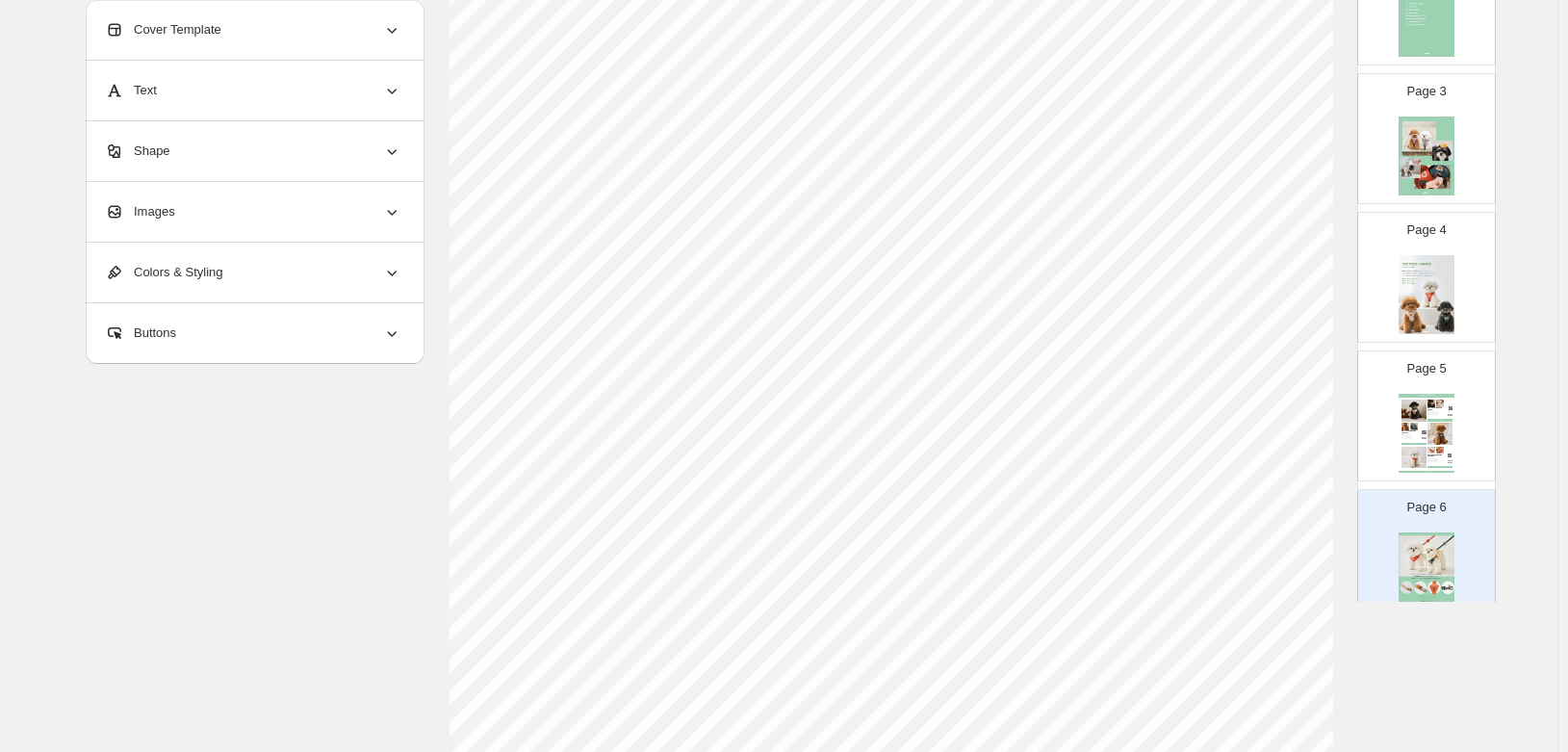 scroll, scrollTop: 578, scrollLeft: 0, axis: vertical 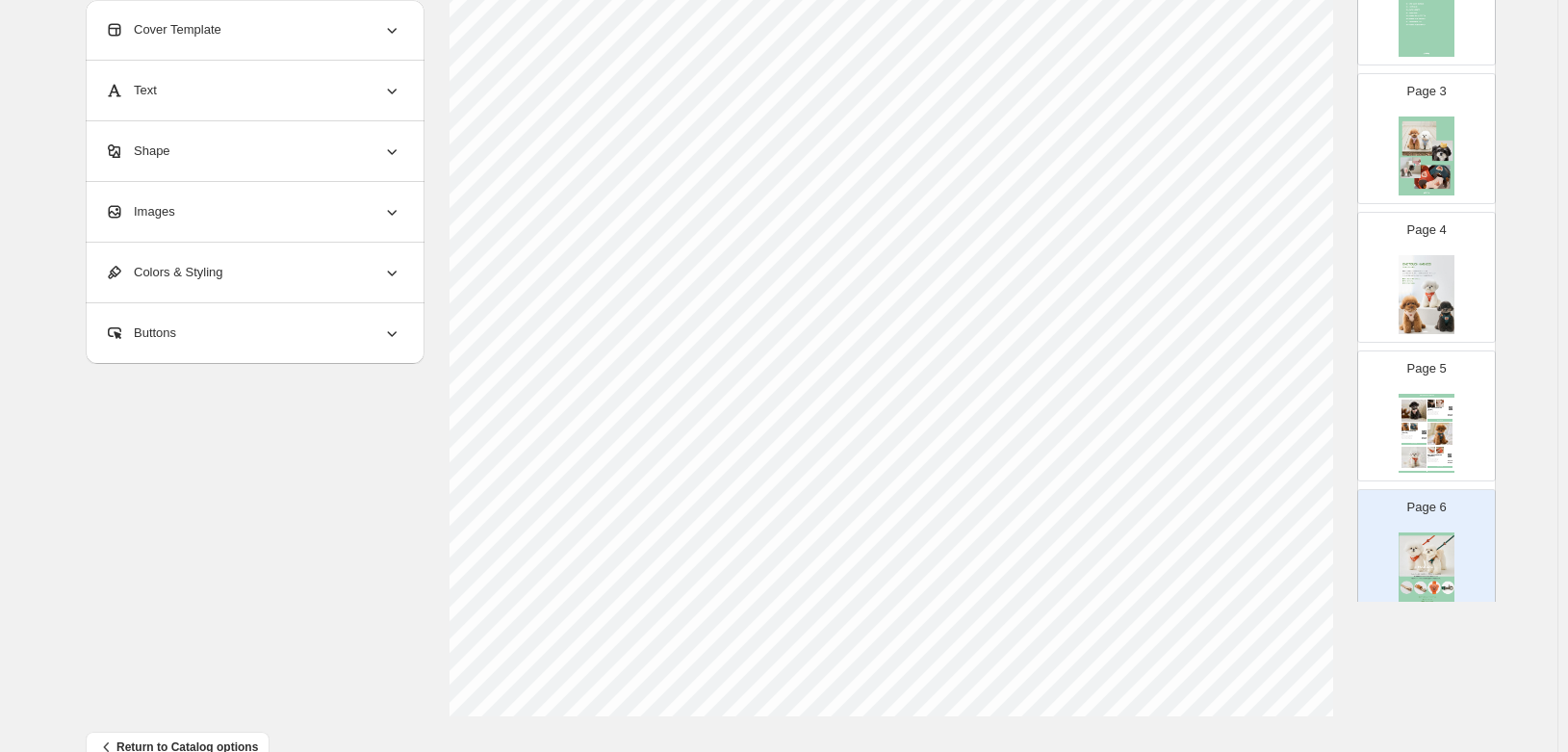 click at bounding box center [1427, 295] 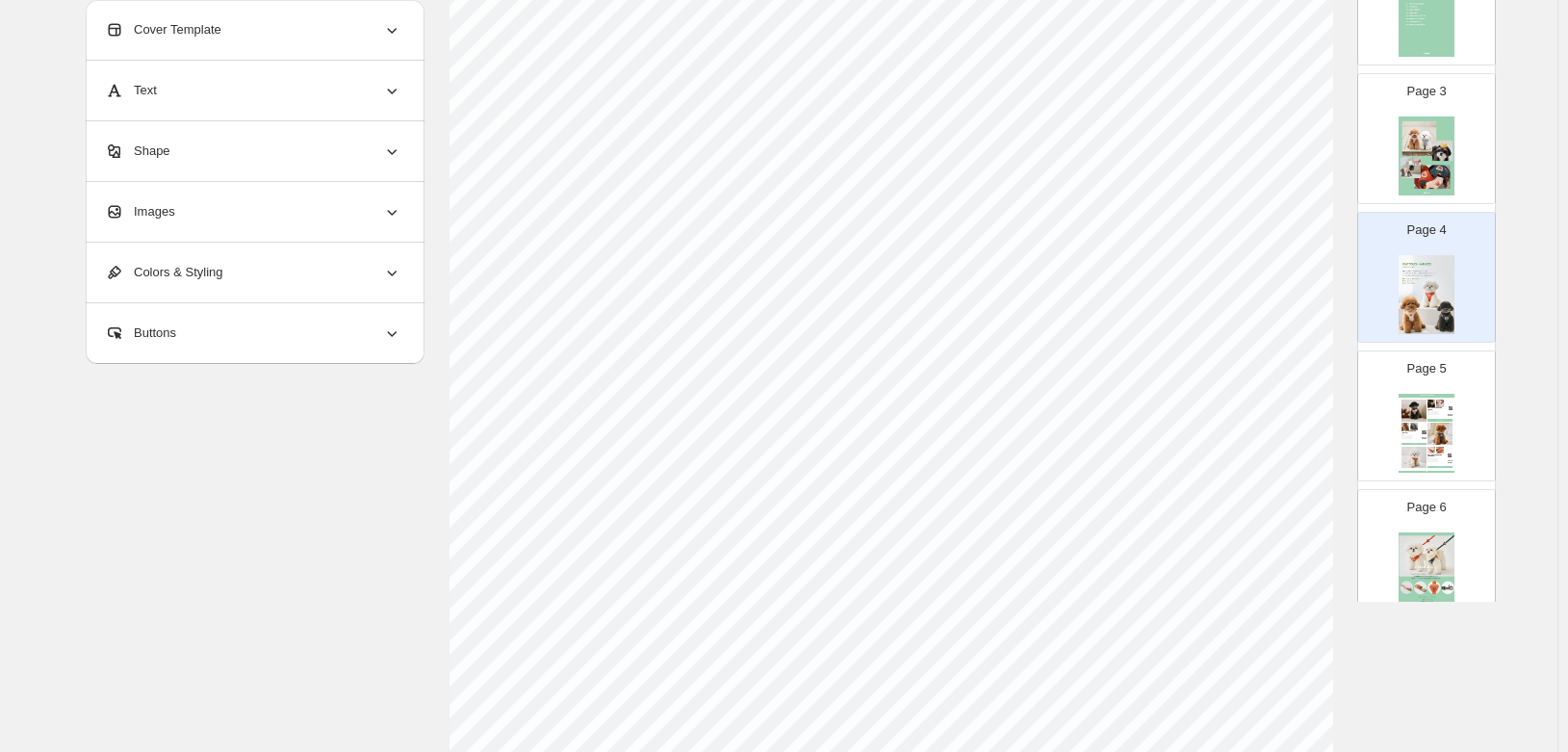 scroll, scrollTop: 481, scrollLeft: 0, axis: vertical 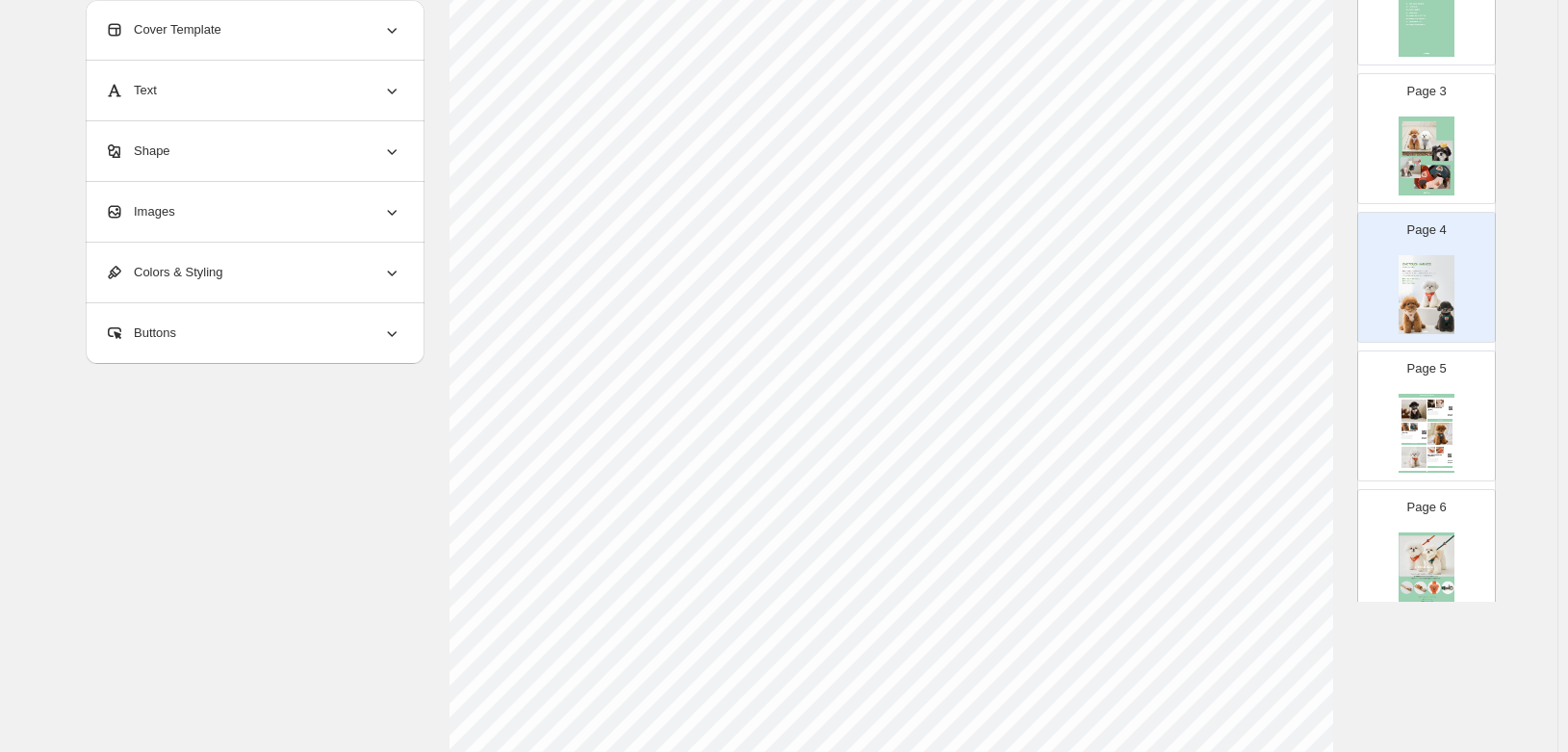 select on "******" 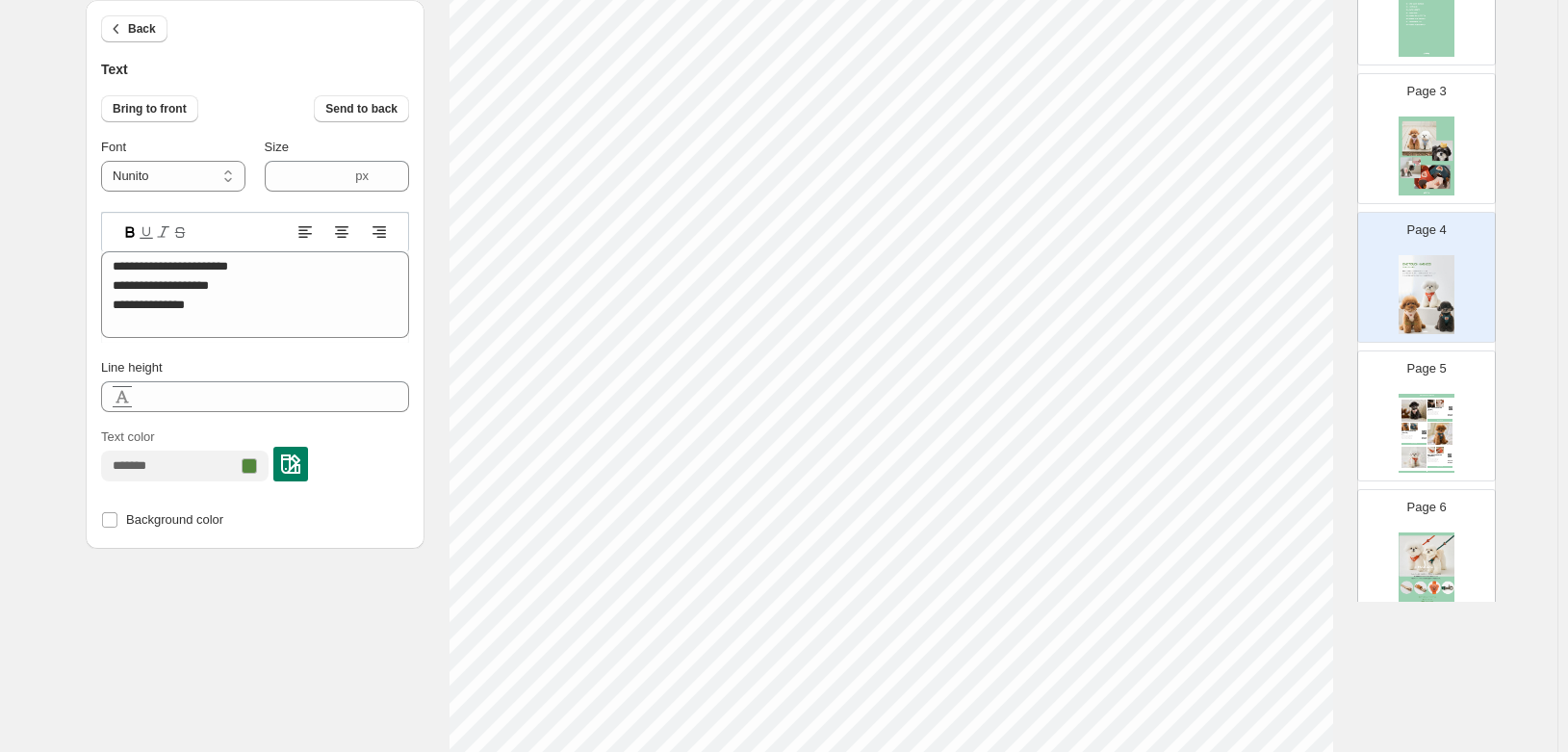 scroll, scrollTop: 621, scrollLeft: 0, axis: vertical 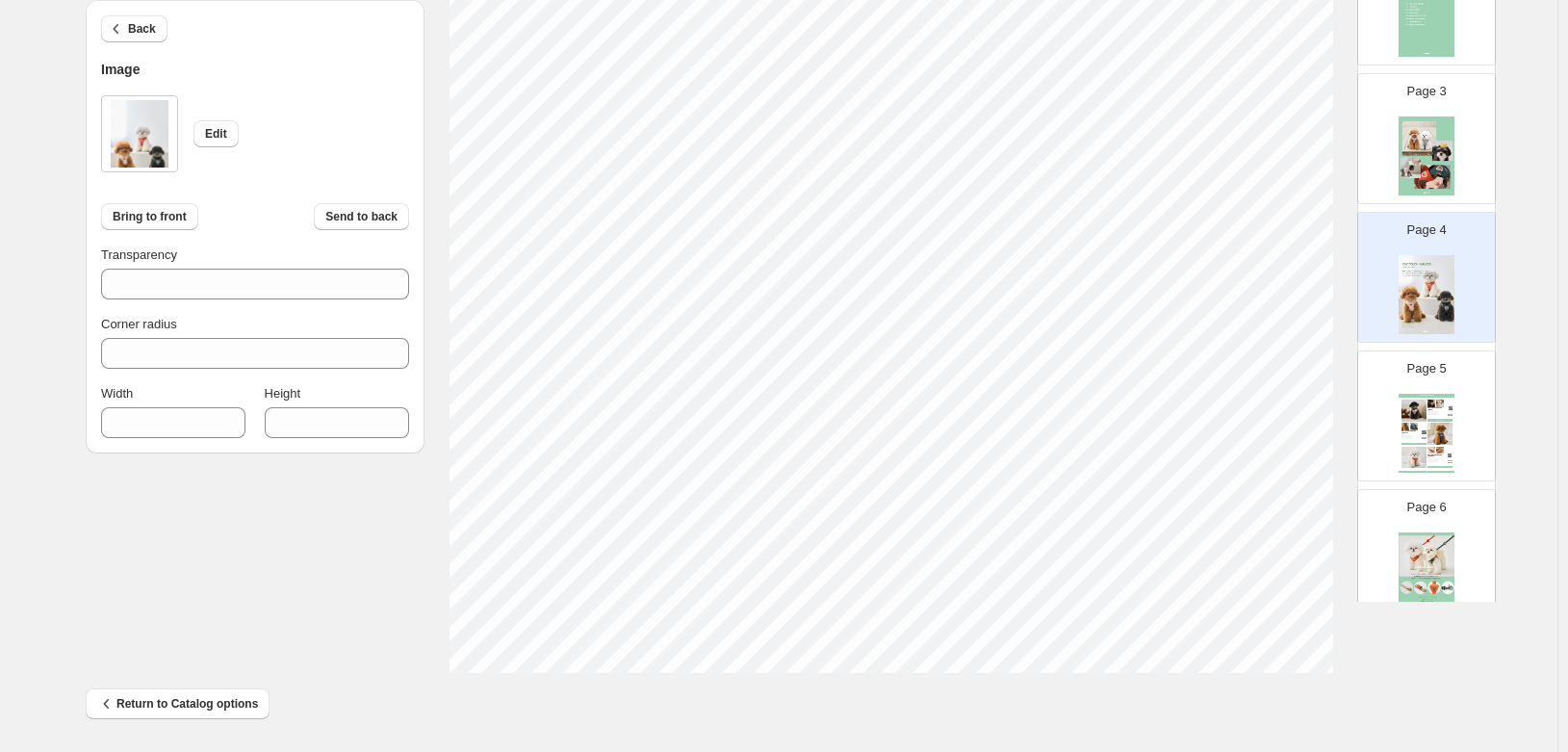 click on "Back Image Edit Bring to front Send to back Transparency *** Corner radius * Width *** Height **** Click on an element to change font, style... Drag & Drop Add Page Page 1 Page 2 Page 3 Page 4 Page 5 ONE TOUCH HARNESS   ONE TOUCH HARNESS (BEIGE) ●JAN
S - [PHONE]
M - [PHONE]
L - [PHONE]
XL - [PHONE] ¥ 4,510
inc. VAT BUY NOW ONE TOUCH HARNESS (GREEN) ●JAN
S - [PHONE]
M - [PHONE]
L - [PHONE]
XL - [PHONE] ¥ 4,510
inc. VAT BUY NOW ONE TOUCH HARNESS (ORANGE) ●JAN
S - [PHONE]
M - [PHONE]
L - [PHONE]
XL - [PHONE] ¥ 4,510
inc. VAT BUY NOW ONE TOUCH HARNESS | Page undefined Page 6 Page 7 MULTI LEASH MULTI LEASH (BEIGE) ●JAN
[PHONE] ¥ 2,970
inc. VAT BUY NOW BENNYS MULTI LEASH (GREEN) ●JAN
[PHONE]	 ¥ 2,970
inc. VAT BUY NOW BENNYS MULTI LEASH (ORANGE) ●JAN
[PHONE] ¥ 2,970
inc. VAT BUY NOW MULTI LEASH | Page undefined Page 8 Page 9 BASIC HARNESS BASIC HARNESS (BLACK) S-L ¥3,740
XL ¥3,960
inc. VAT BUY NOW BUY NOW" at bounding box center [779, 84] 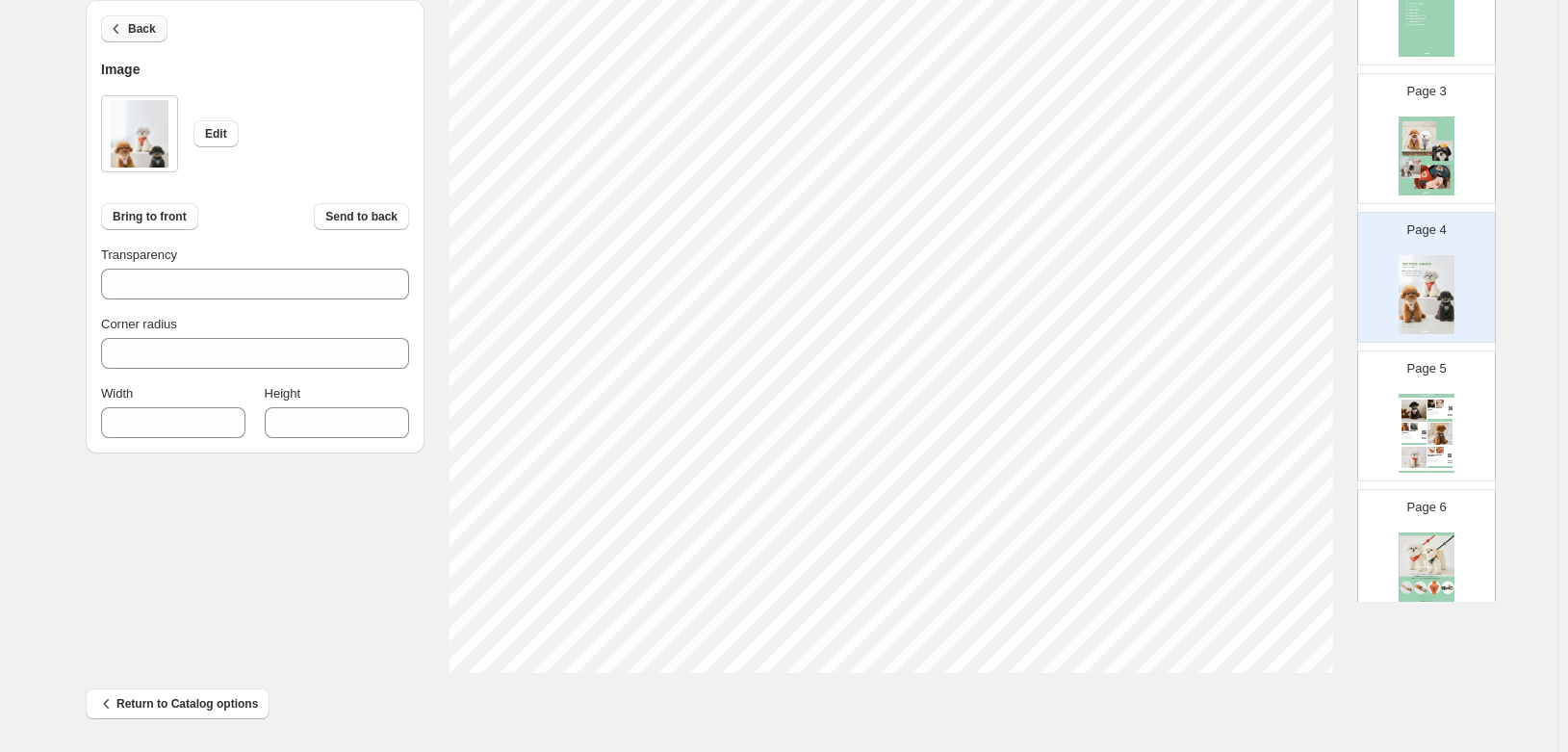 click on "Back" at bounding box center [134, 29] 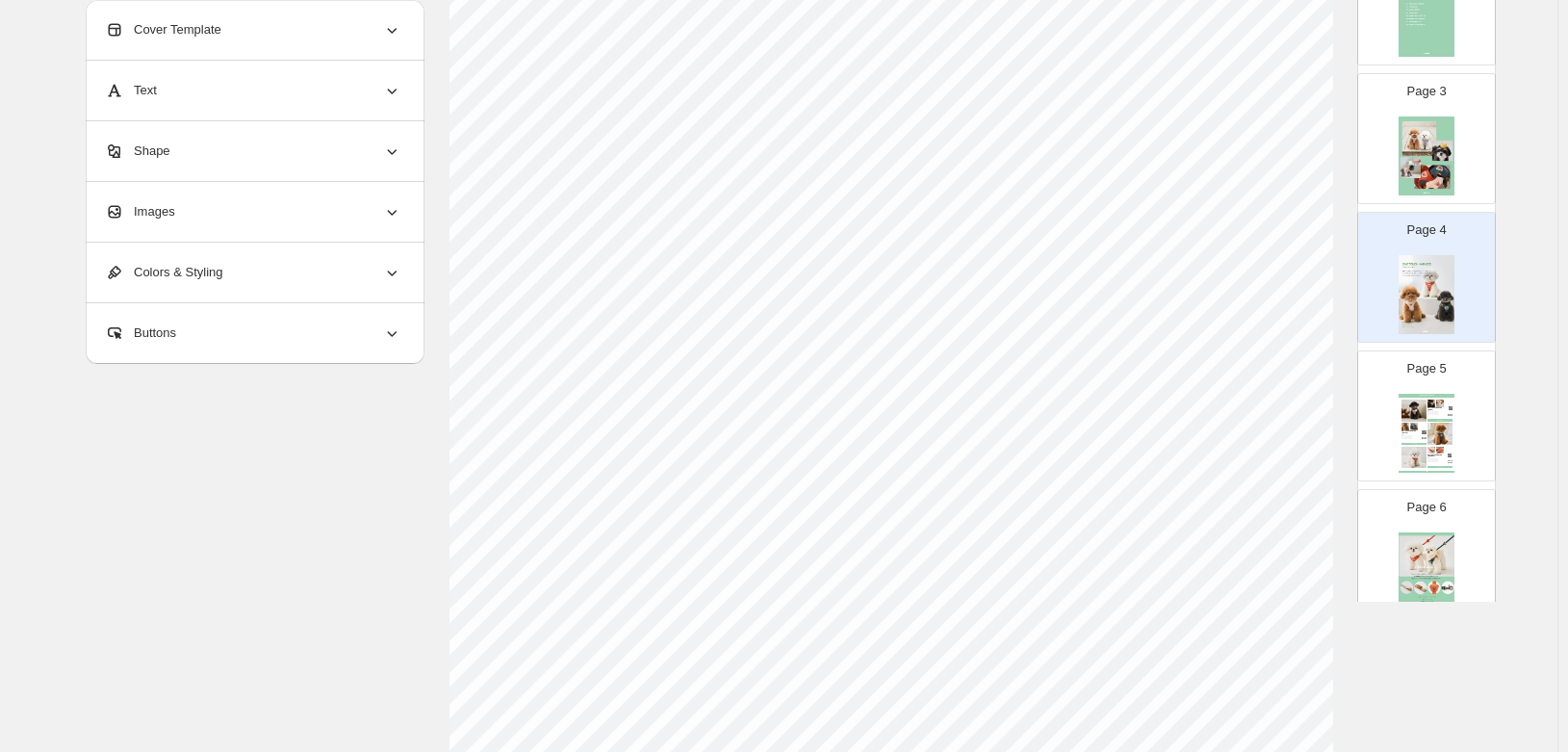 scroll, scrollTop: 621, scrollLeft: 0, axis: vertical 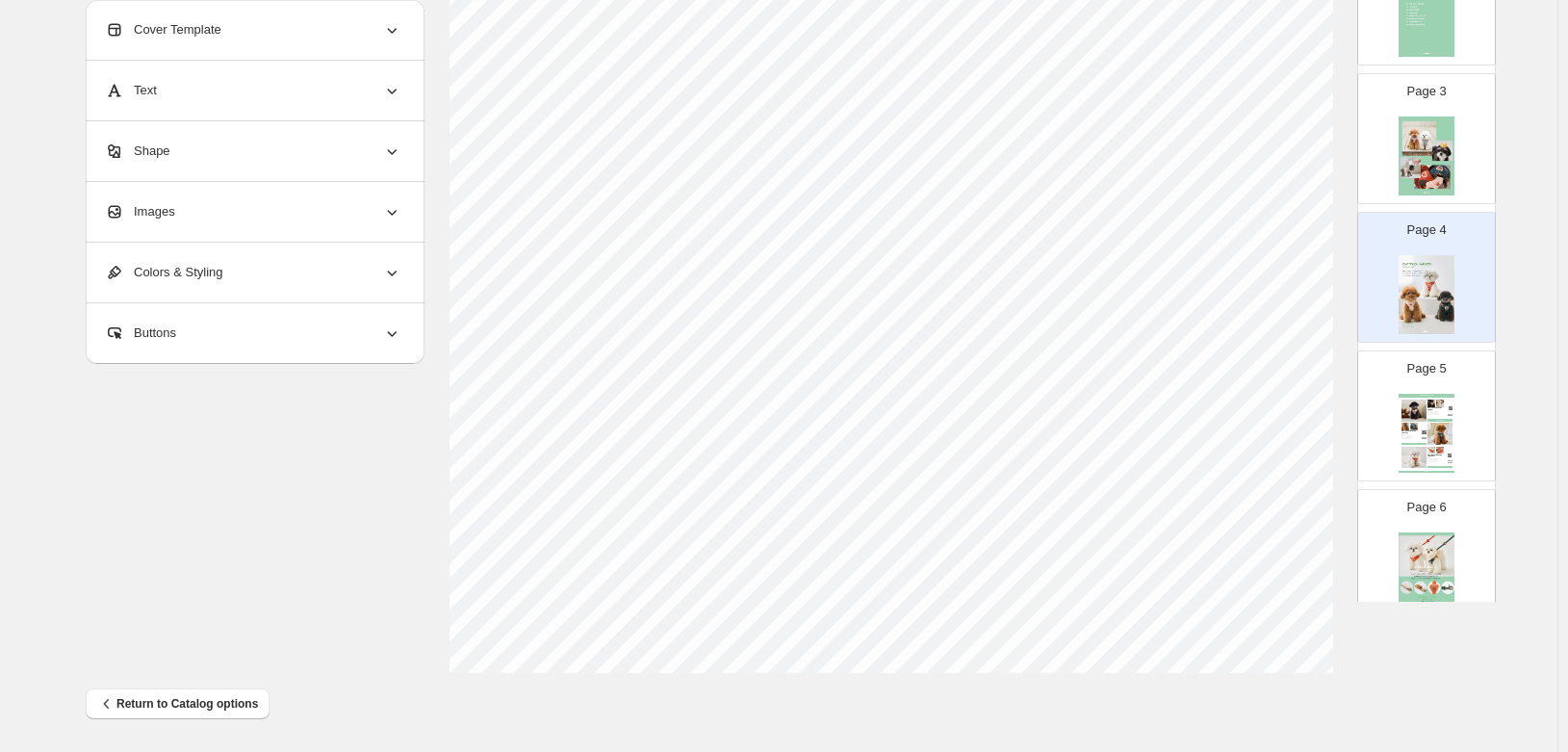 select on "******" 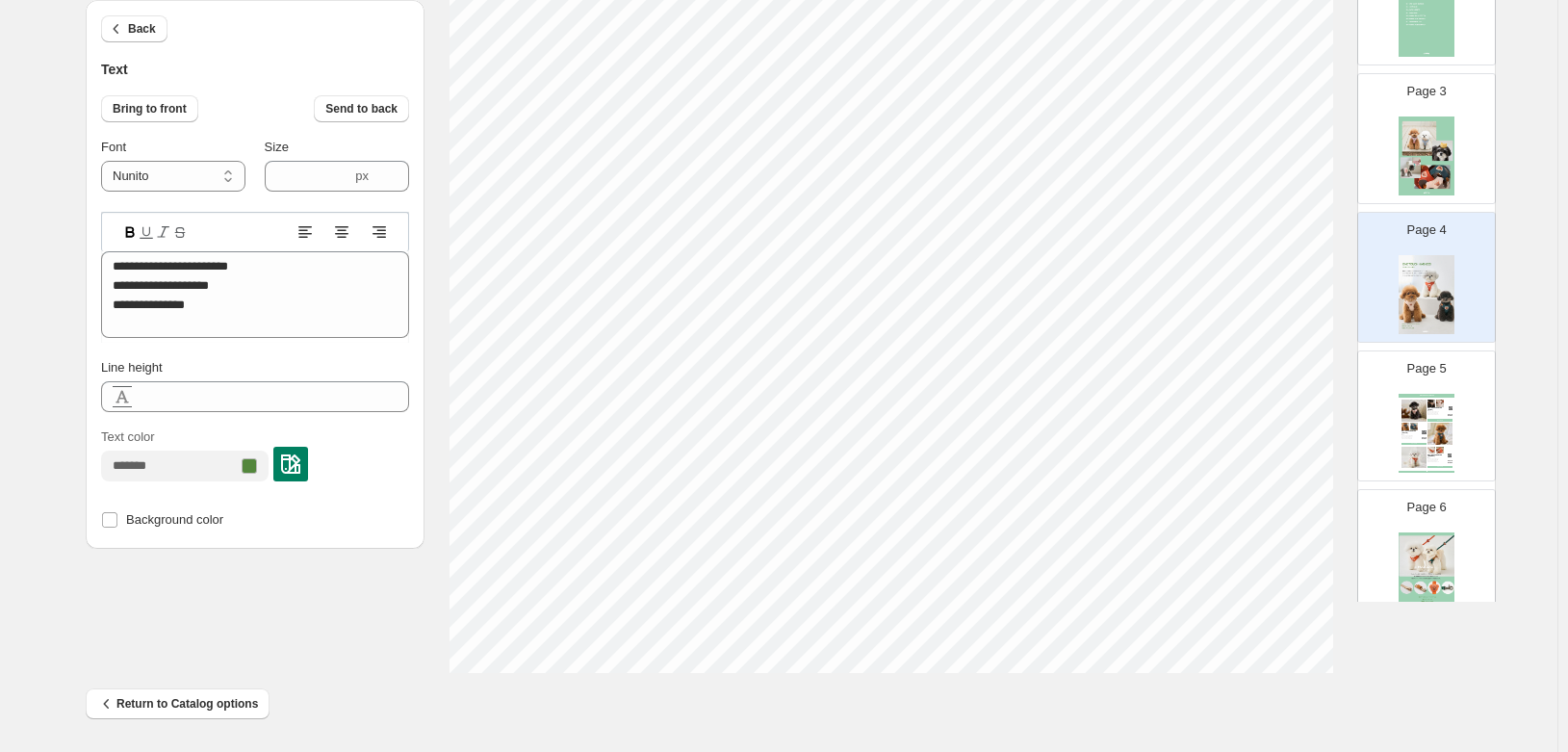 click on "**********" at bounding box center (779, 84) 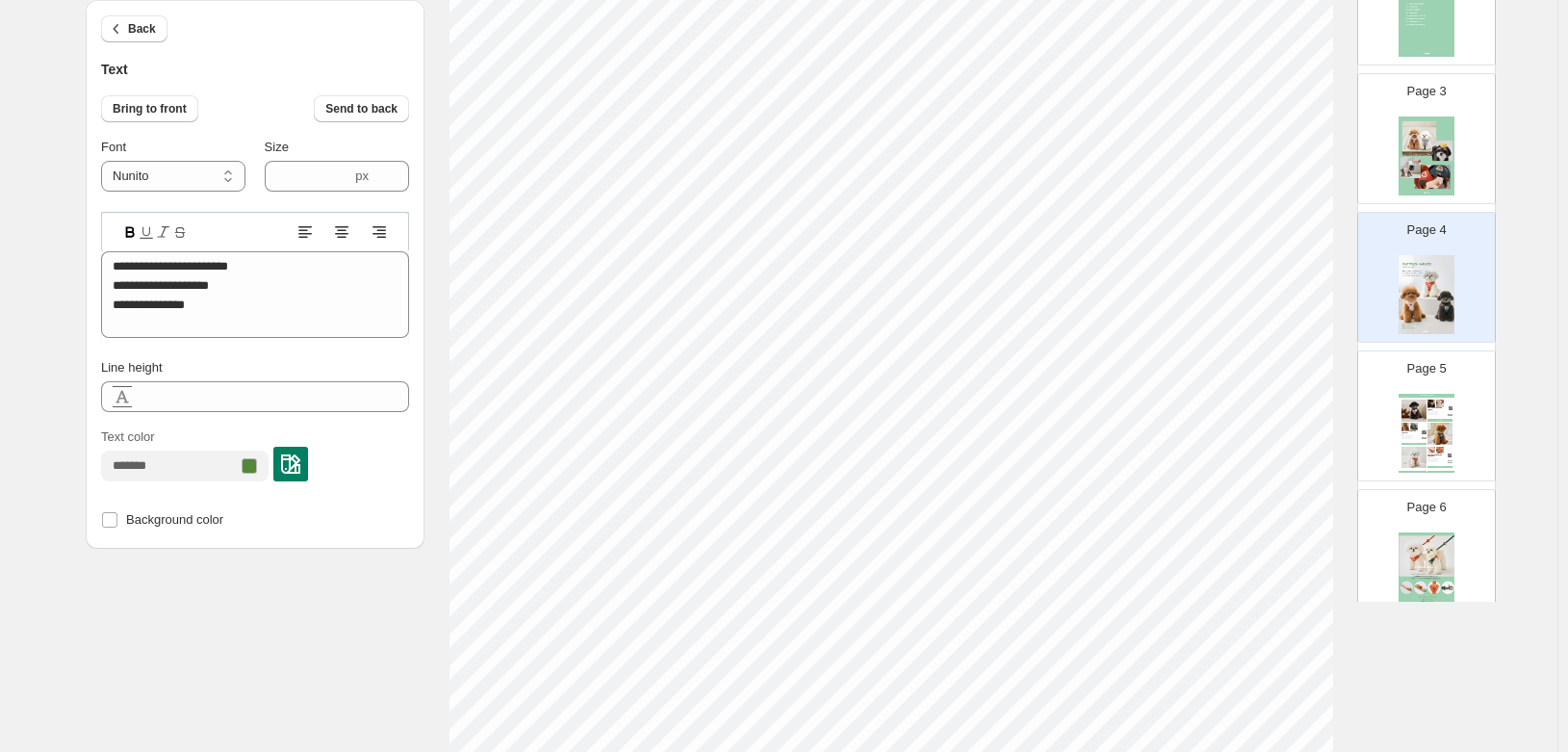 scroll, scrollTop: 525, scrollLeft: 0, axis: vertical 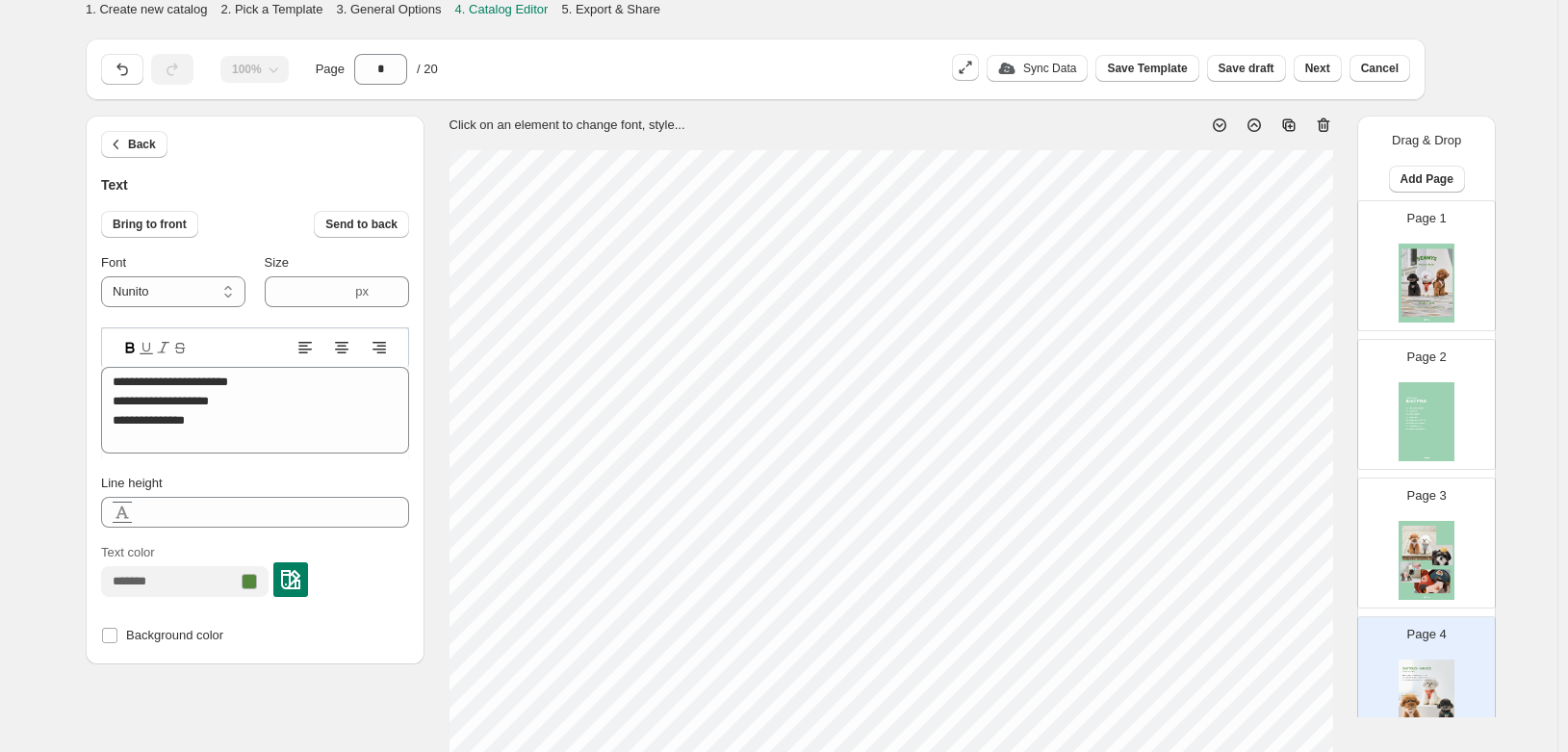 select on "******" 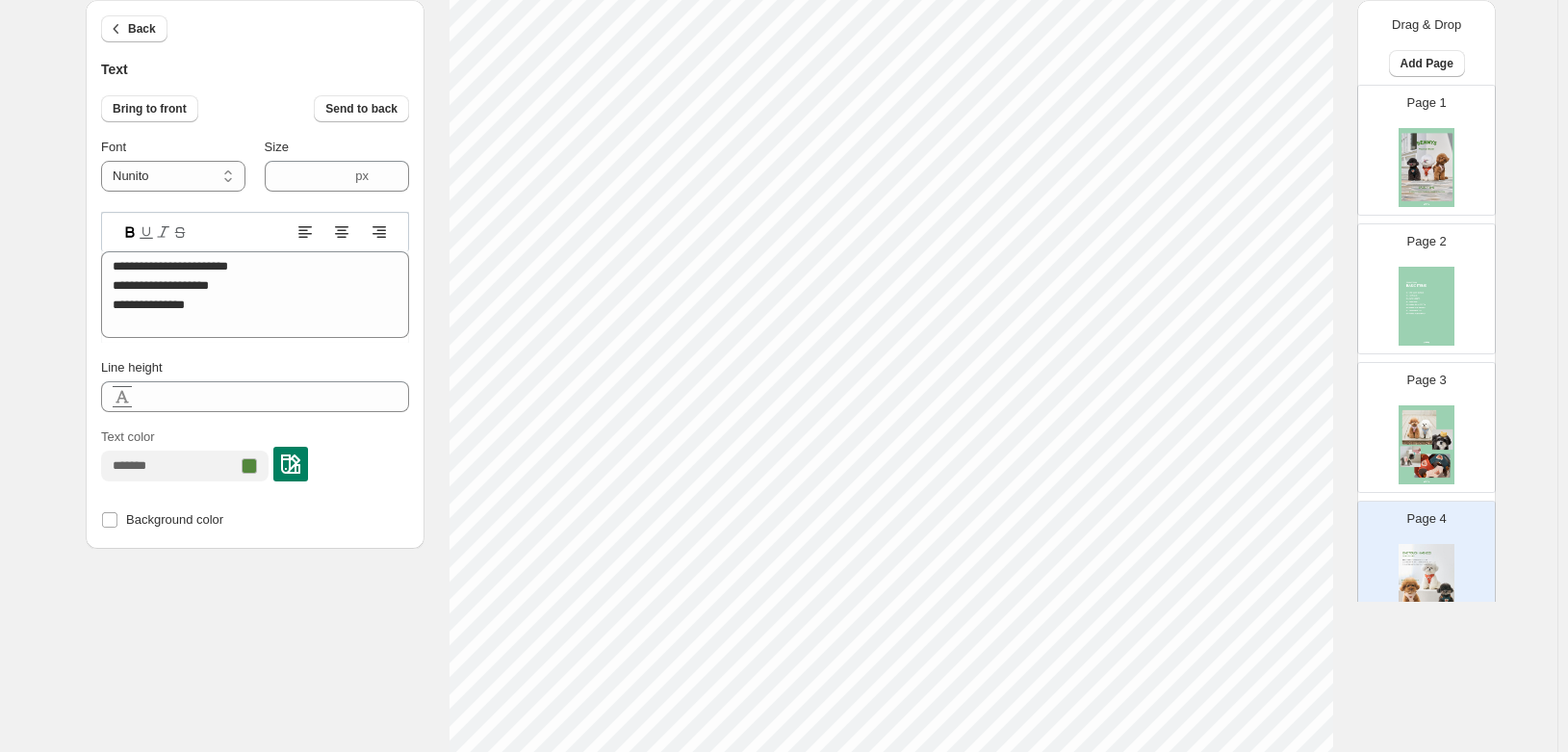 scroll, scrollTop: 289, scrollLeft: 0, axis: vertical 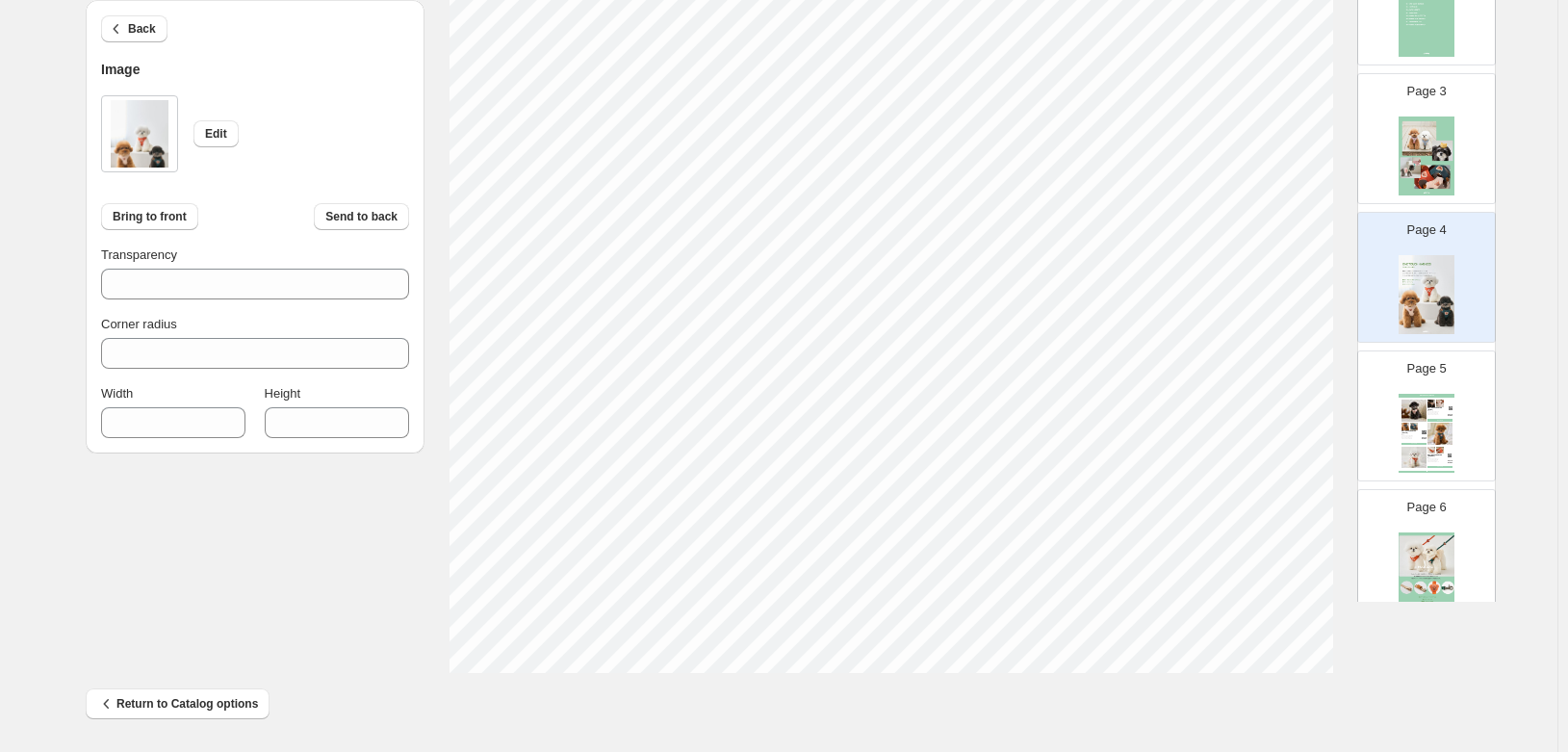 click on "**********" at bounding box center [779, 84] 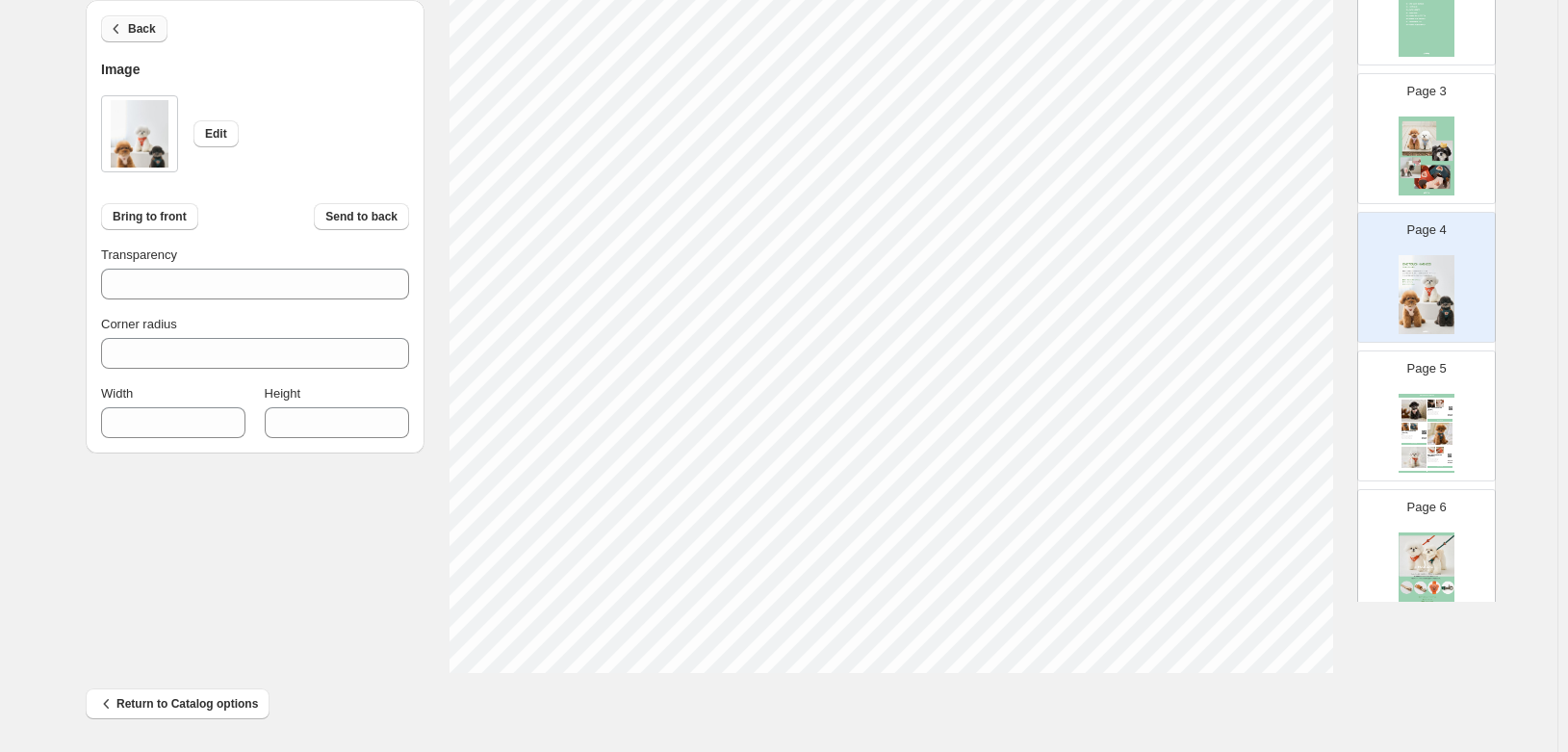 click on "Back" at bounding box center (141, 29) 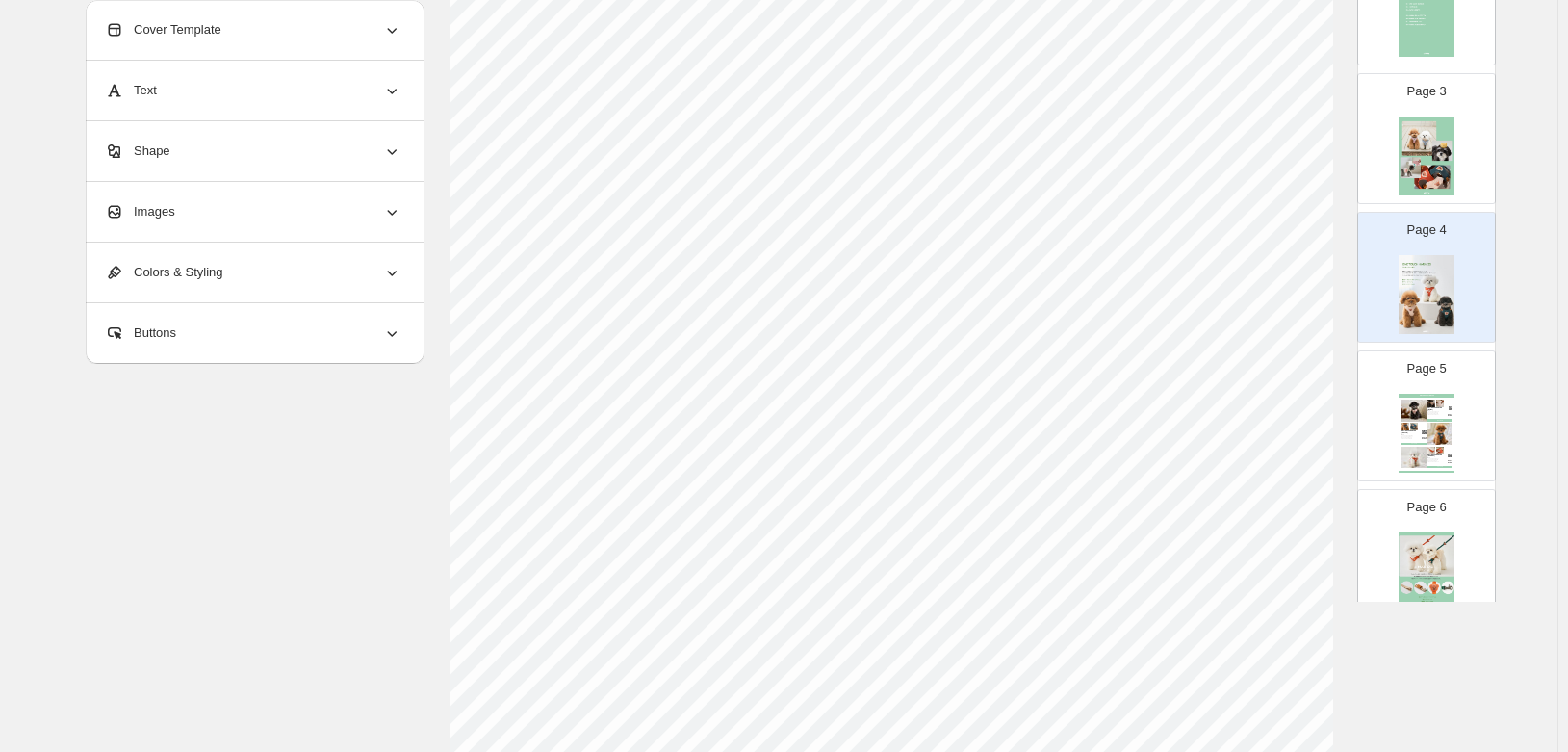 scroll, scrollTop: 0, scrollLeft: 0, axis: both 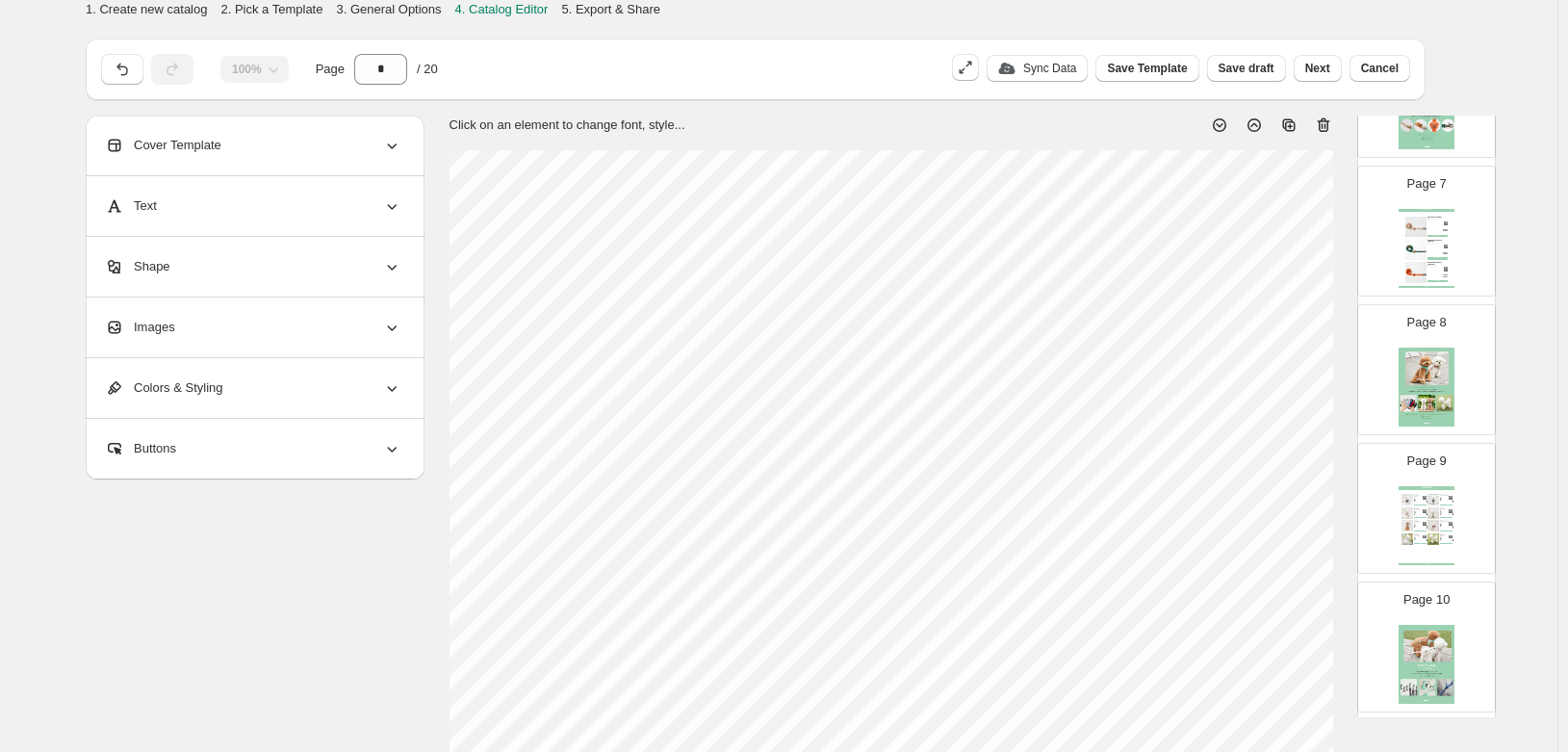click at bounding box center [1427, 387] 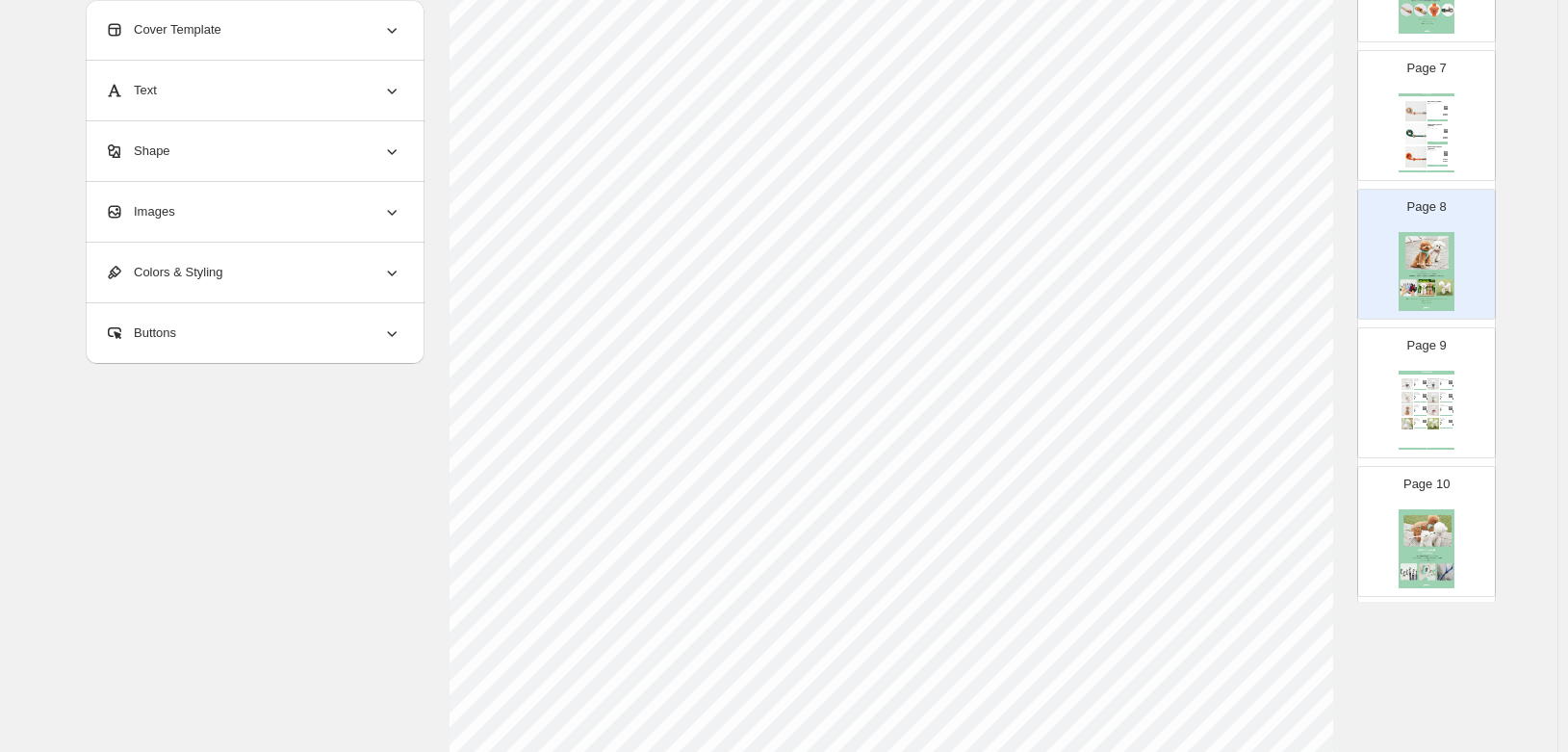 scroll, scrollTop: 193, scrollLeft: 0, axis: vertical 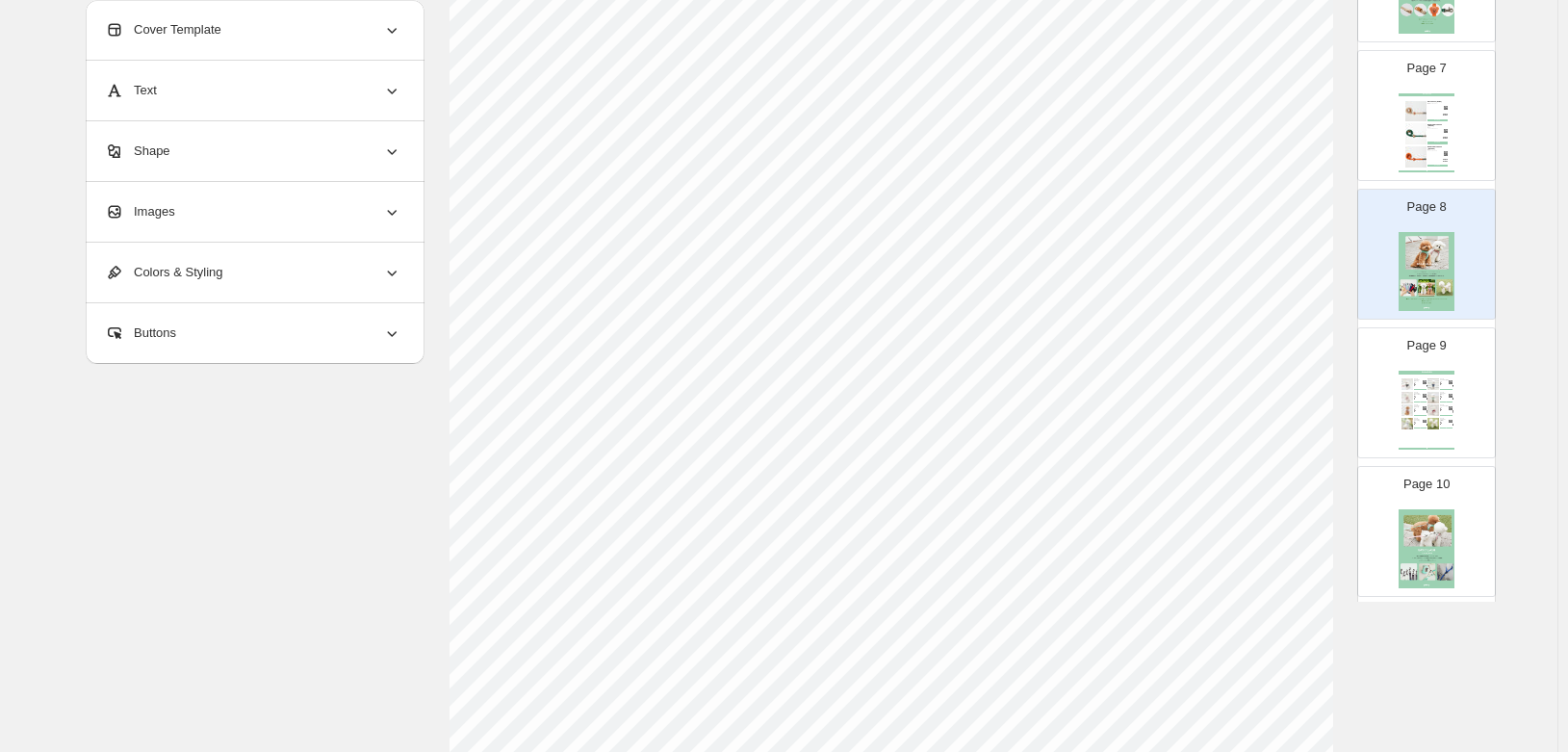 click at bounding box center (1427, 549) 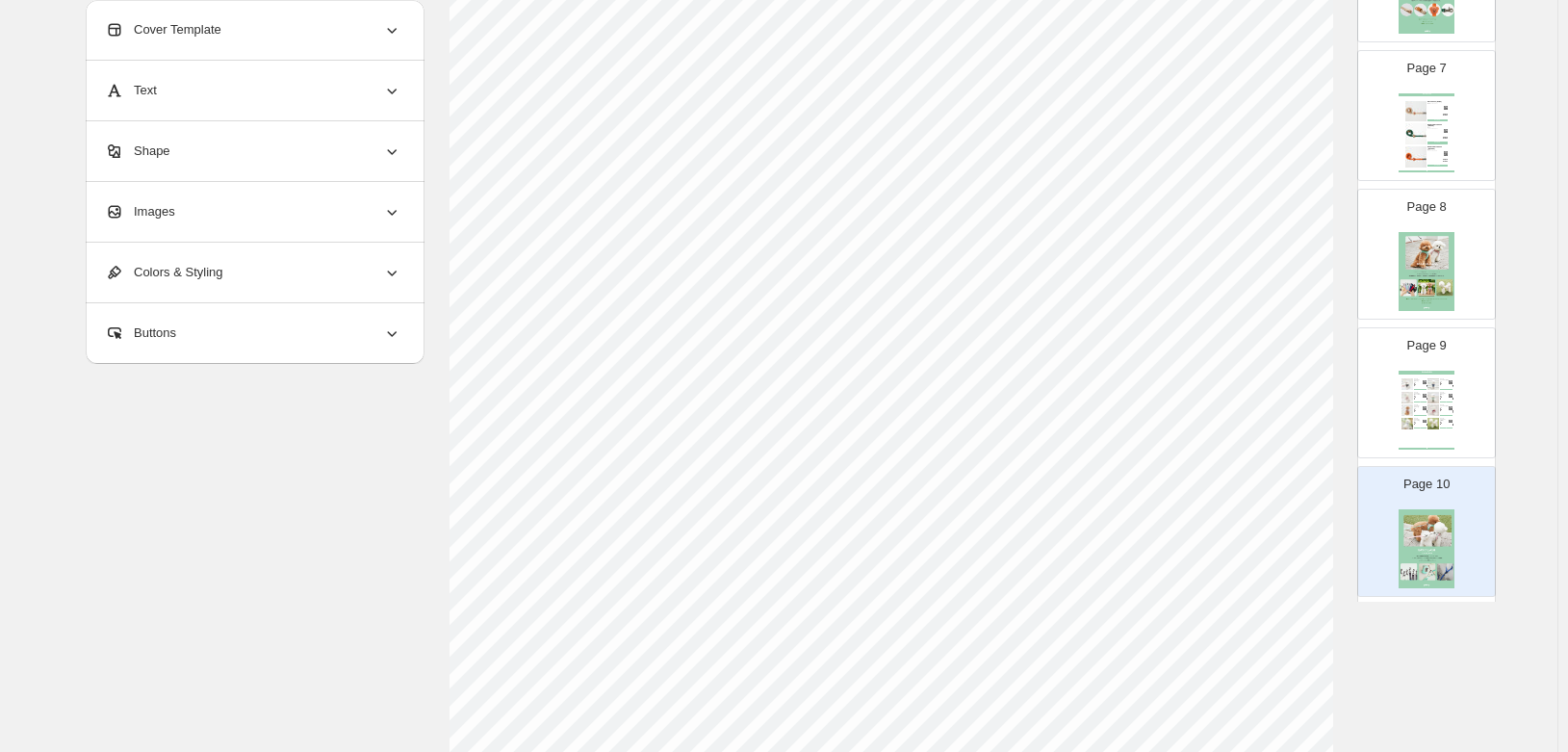 scroll, scrollTop: 481, scrollLeft: 0, axis: vertical 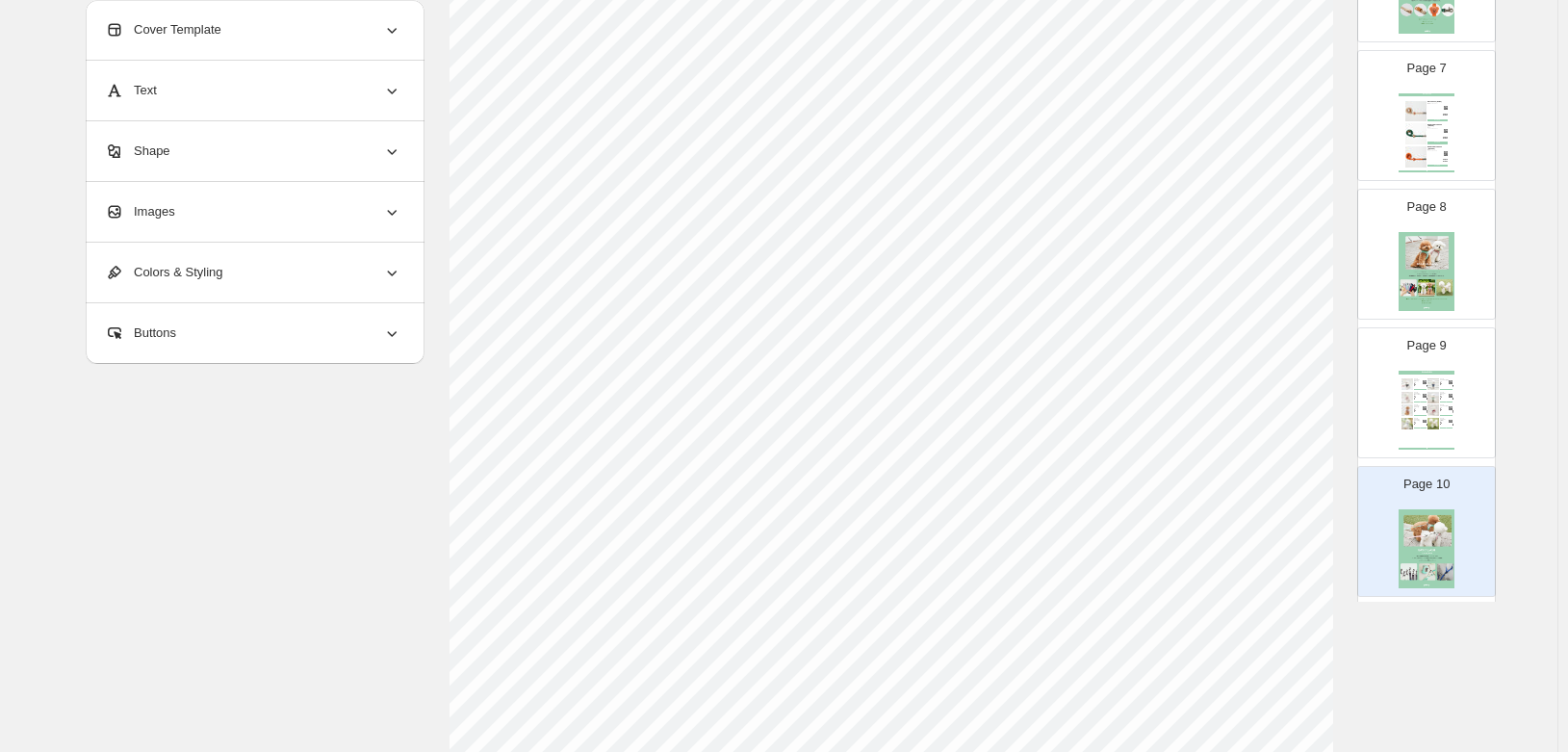 select on "******" 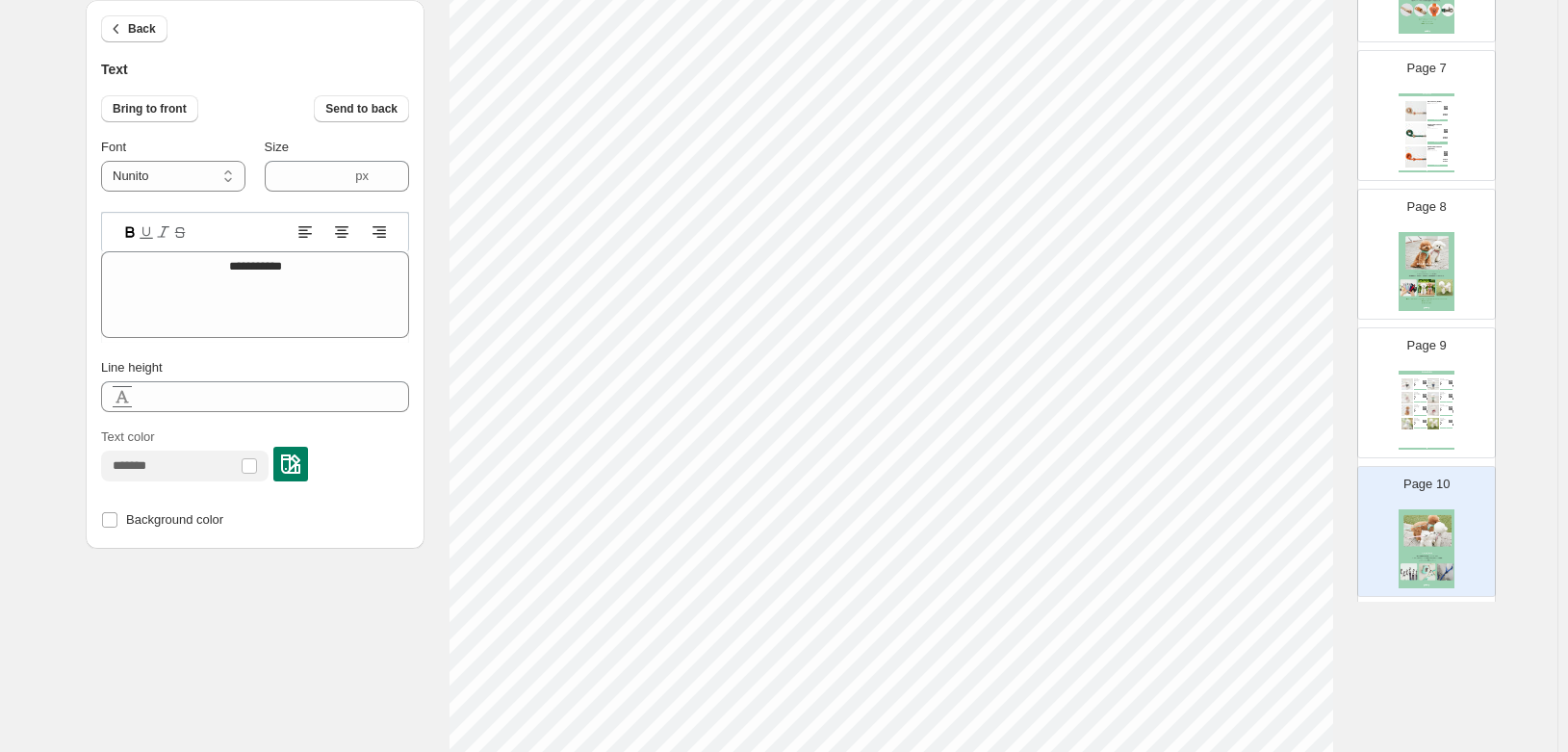 type on "****" 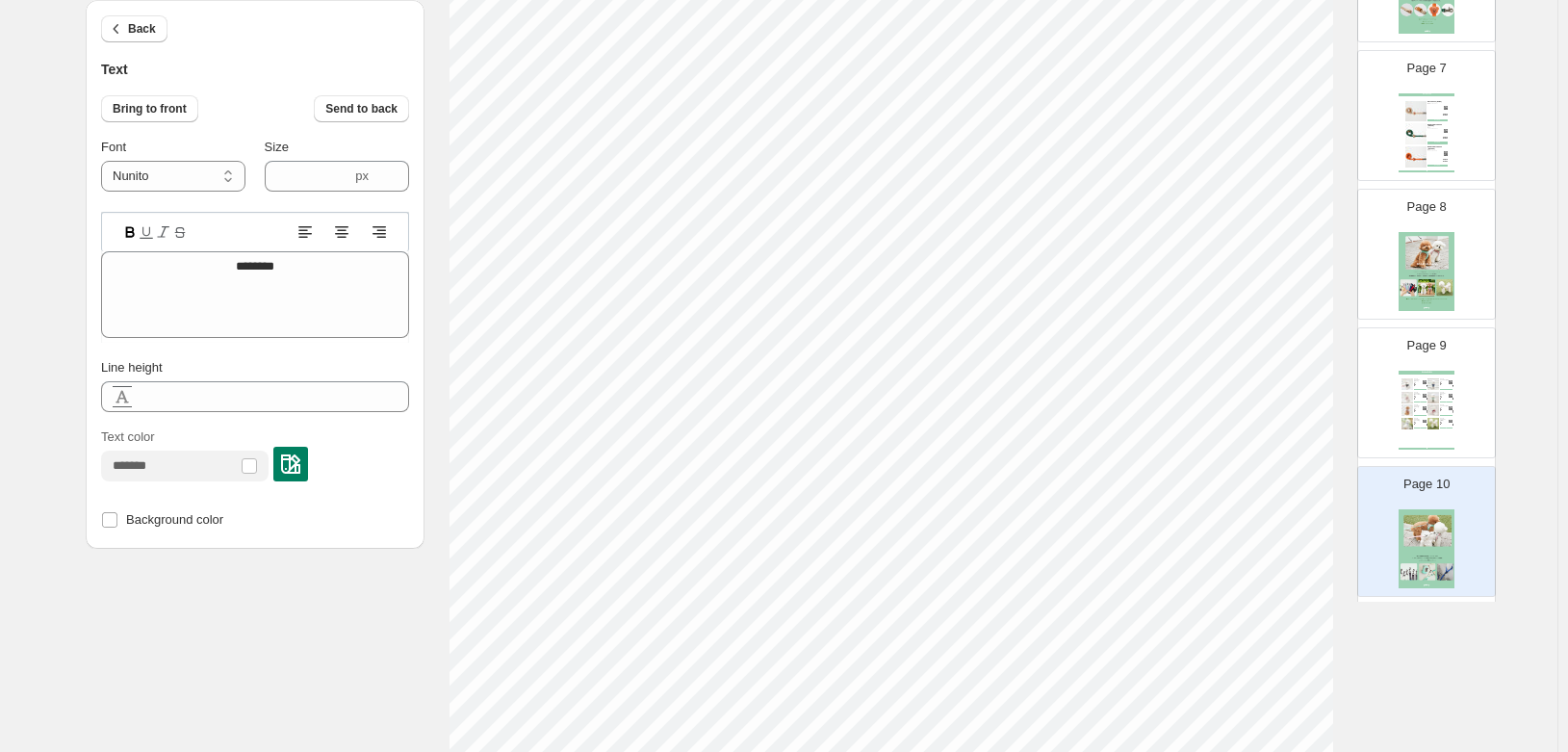 select on "*****" 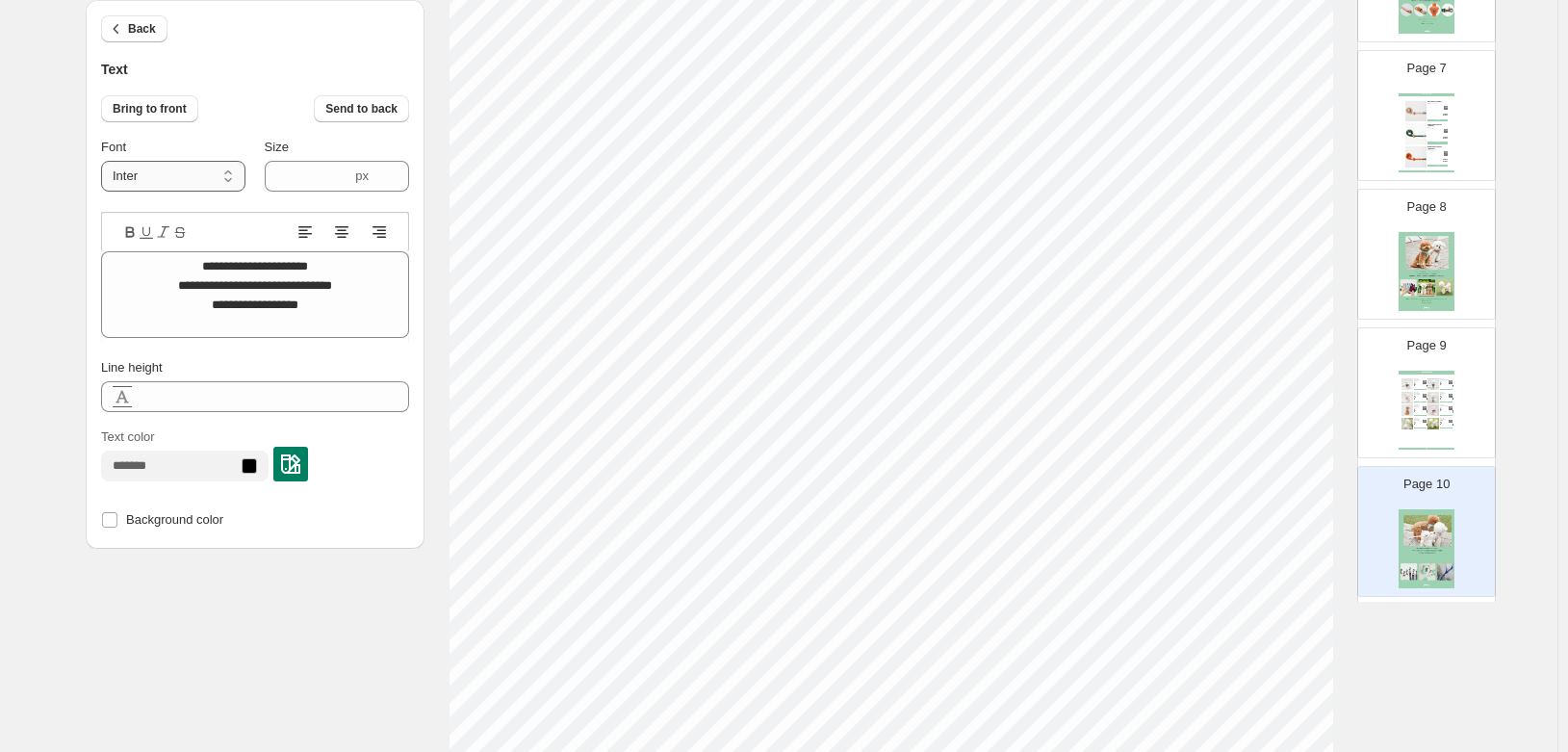 click on "**********" at bounding box center (173, 176) 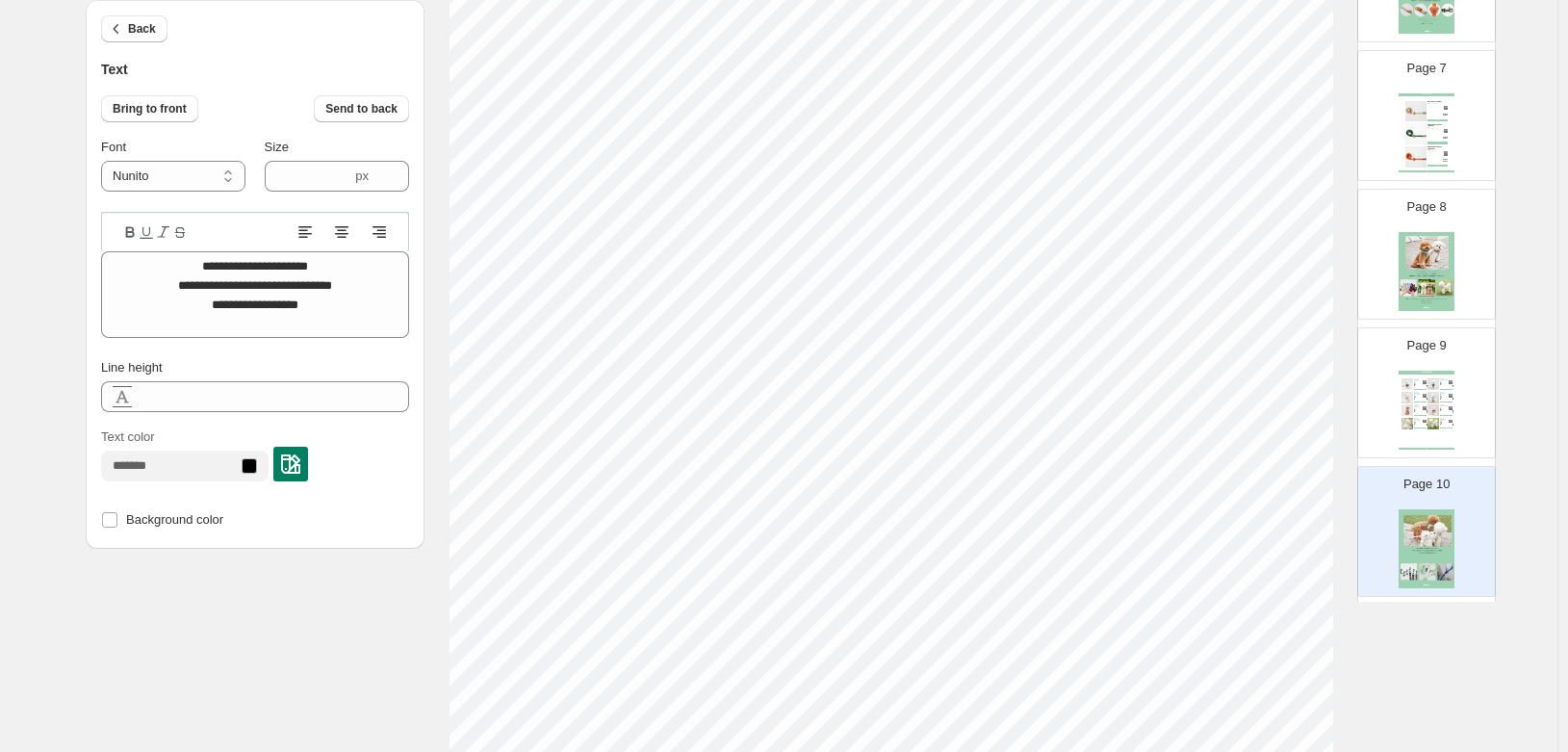 click at bounding box center (185, 466) 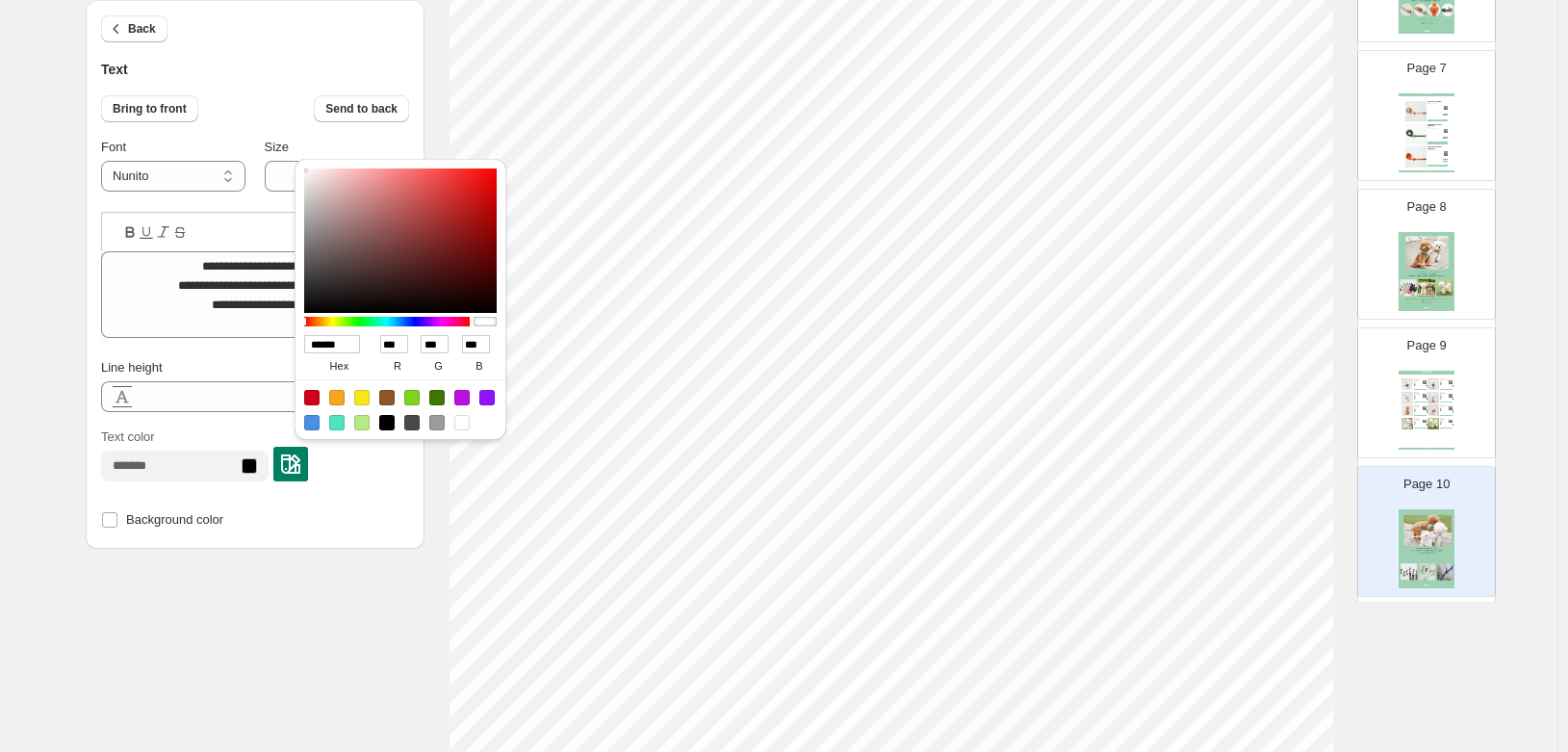 click at bounding box center [412, 423] 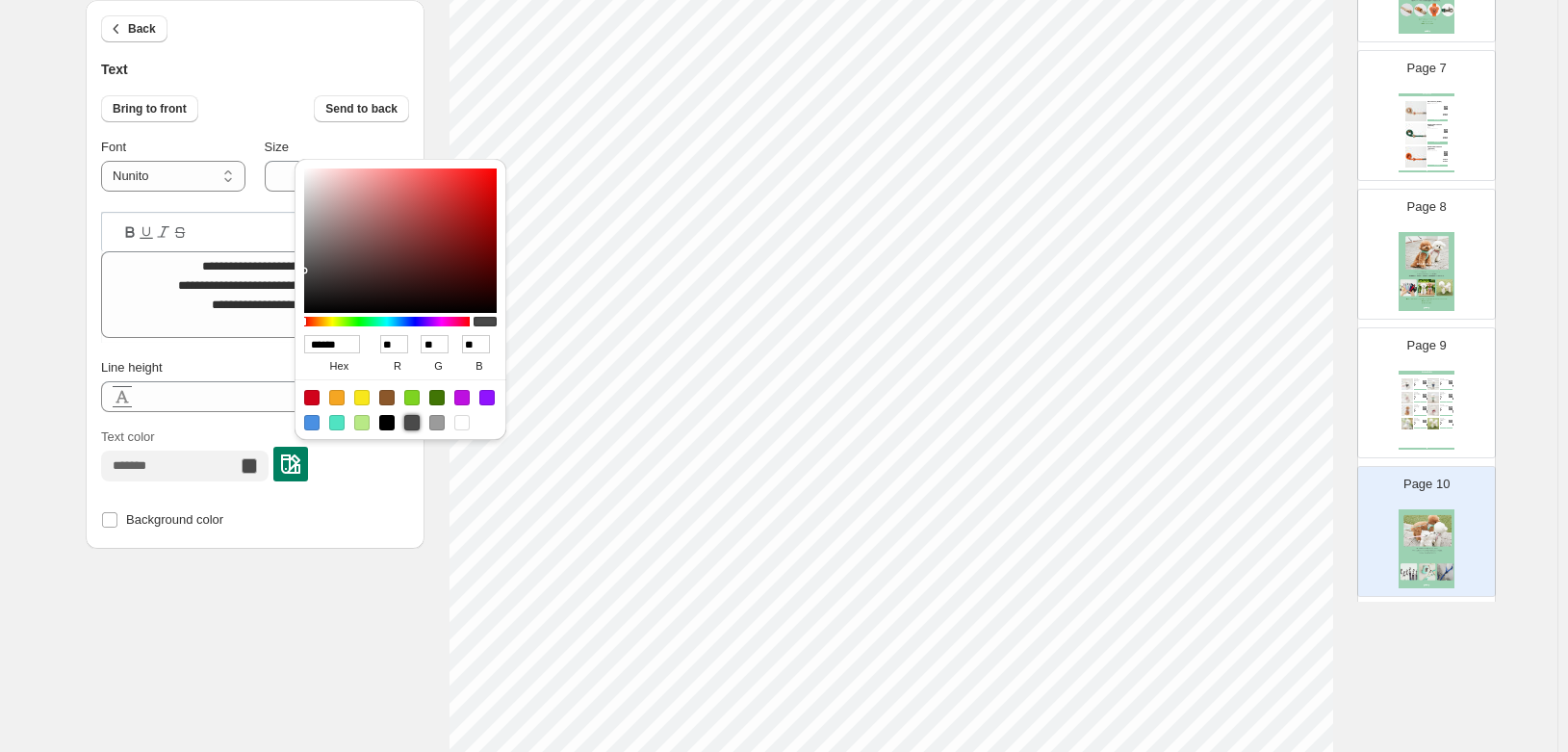 click on "Background color" at bounding box center (255, 512) 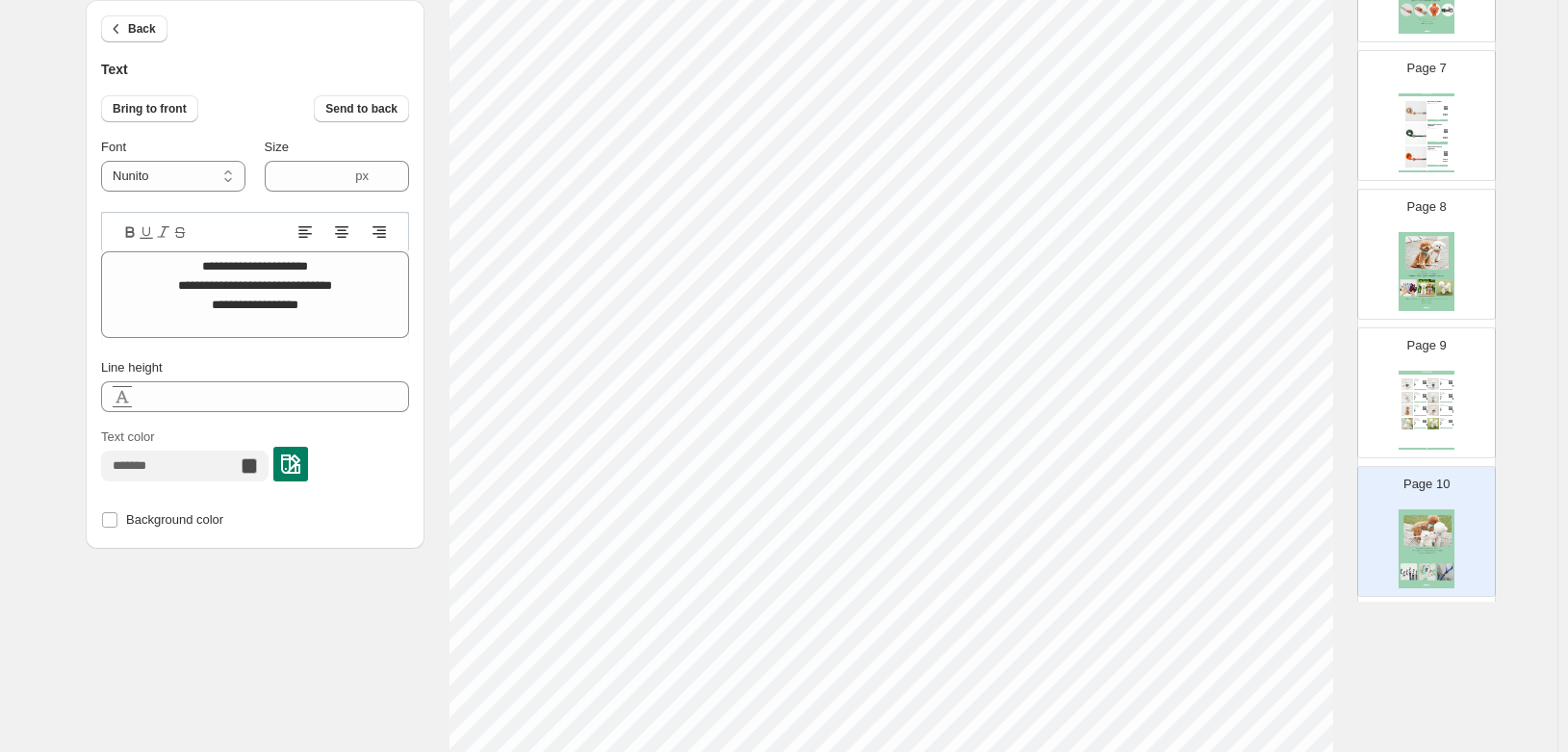 click at bounding box center (129, 232) 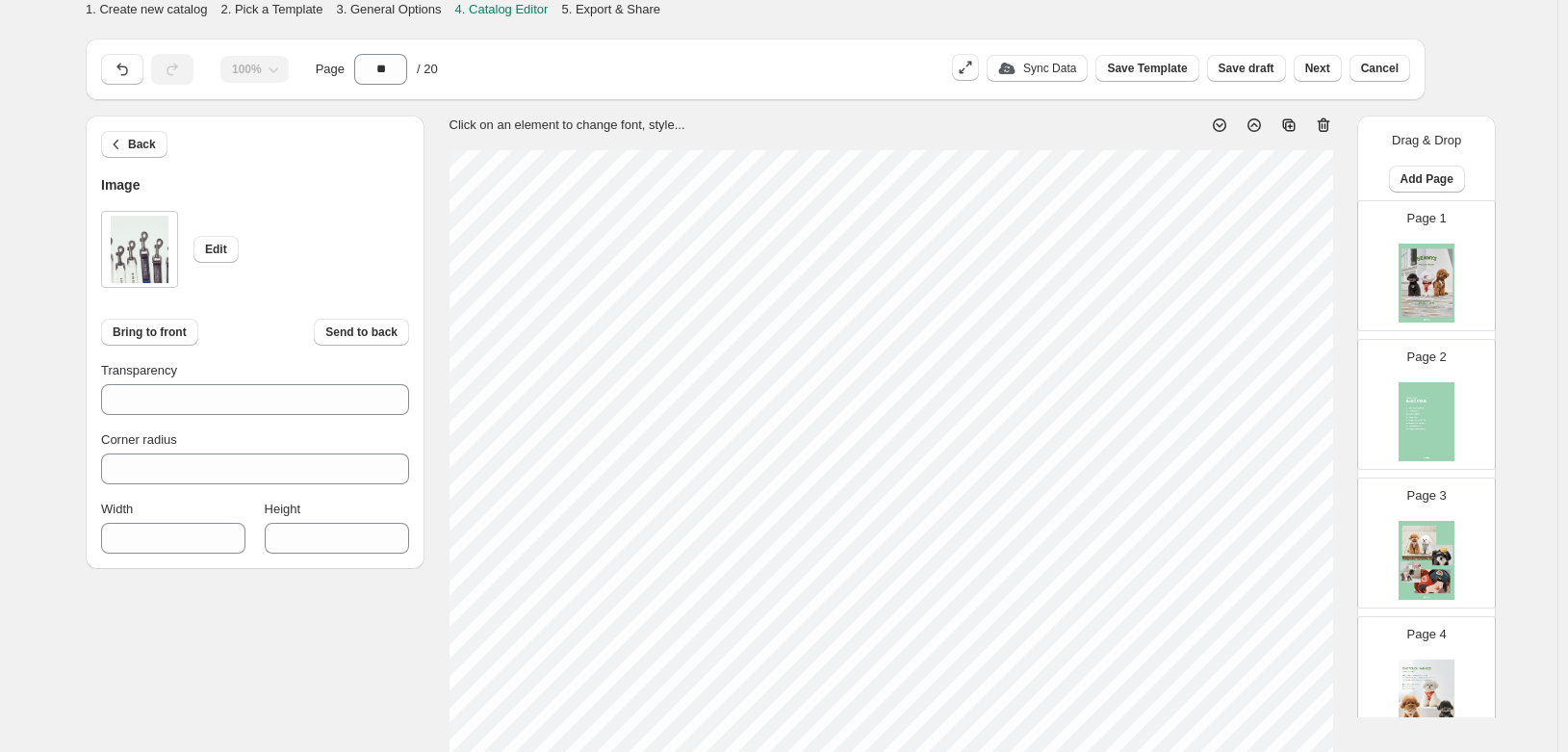 scroll, scrollTop: 481, scrollLeft: 0, axis: vertical 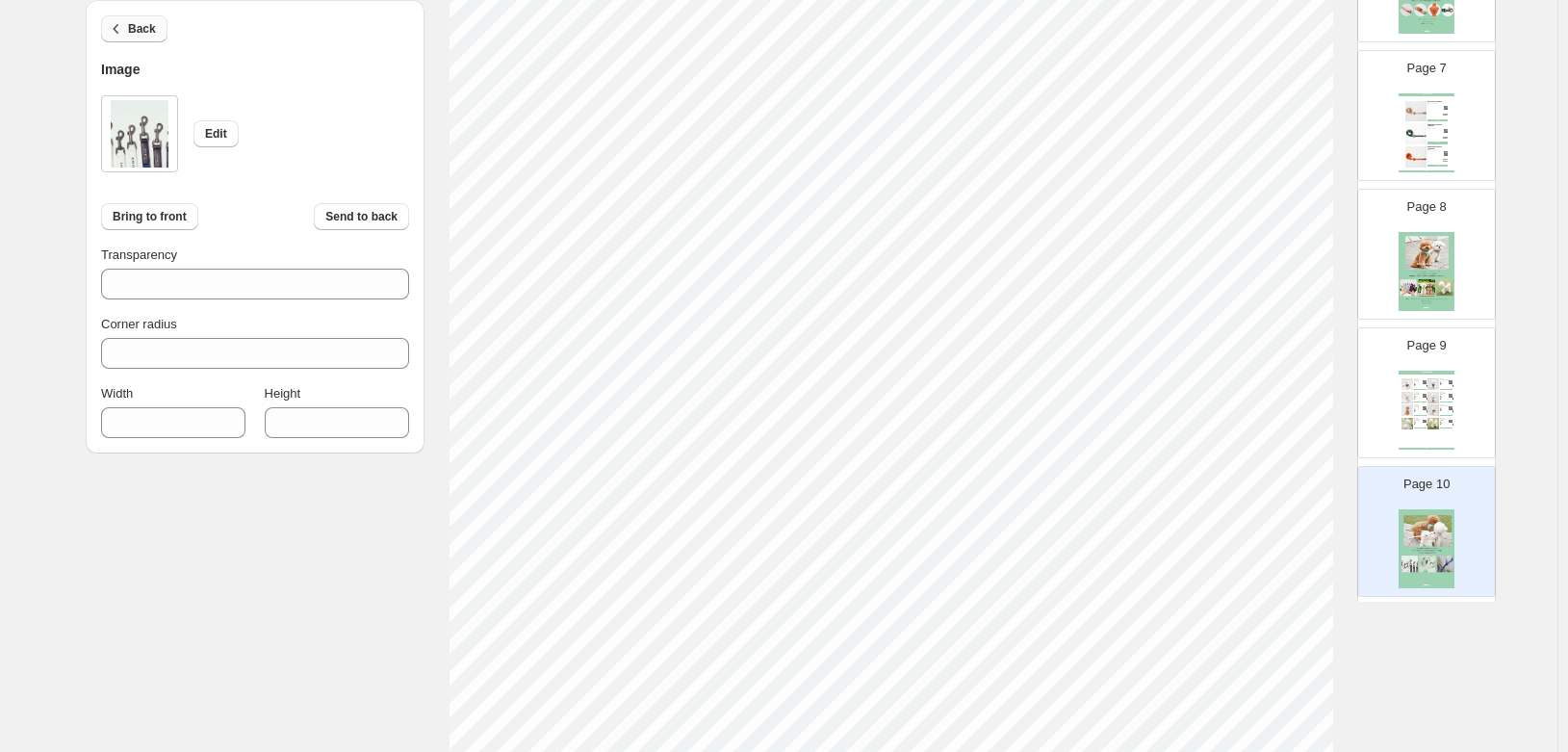 click on "Back" at bounding box center (141, 29) 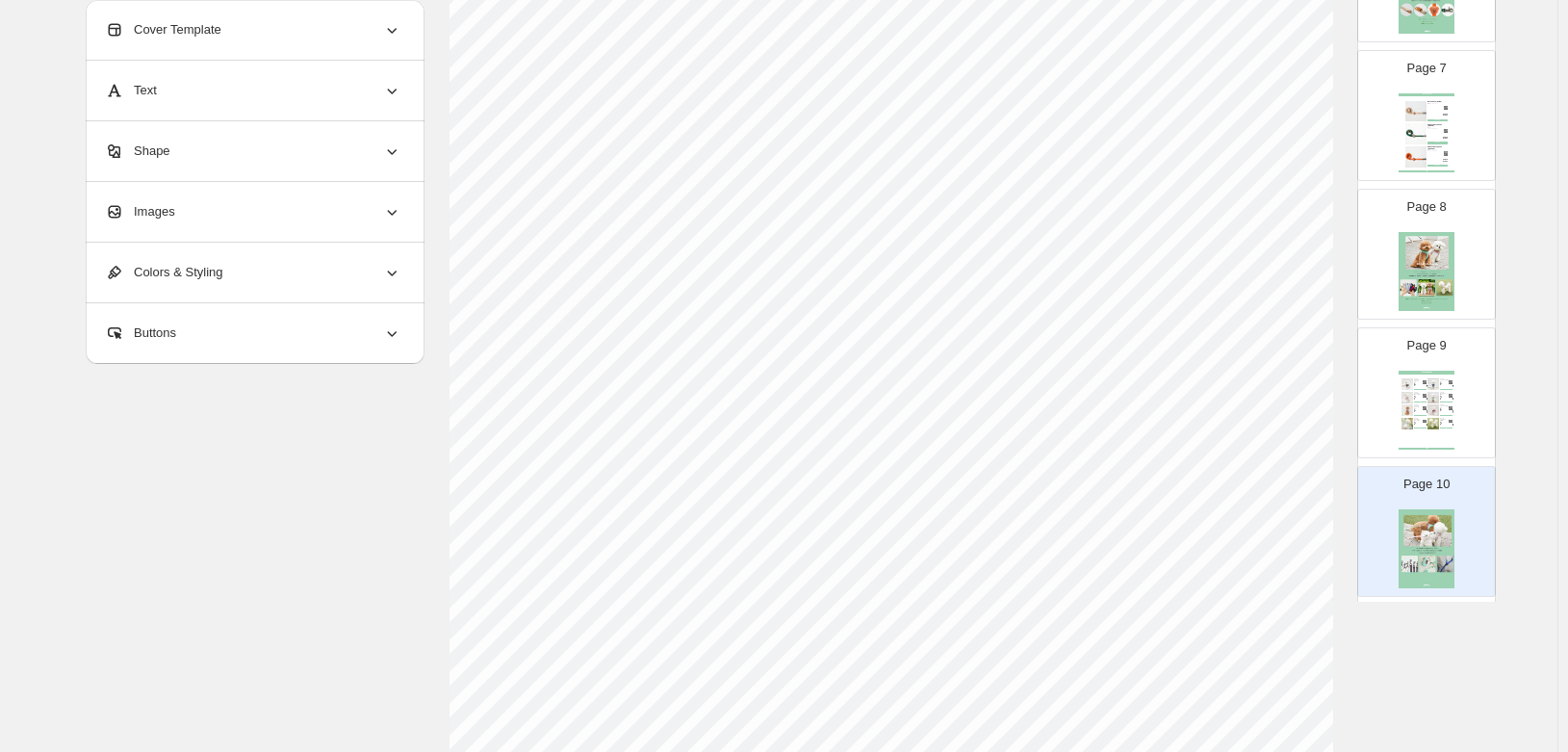 click on "Text" at bounding box center [253, 91] 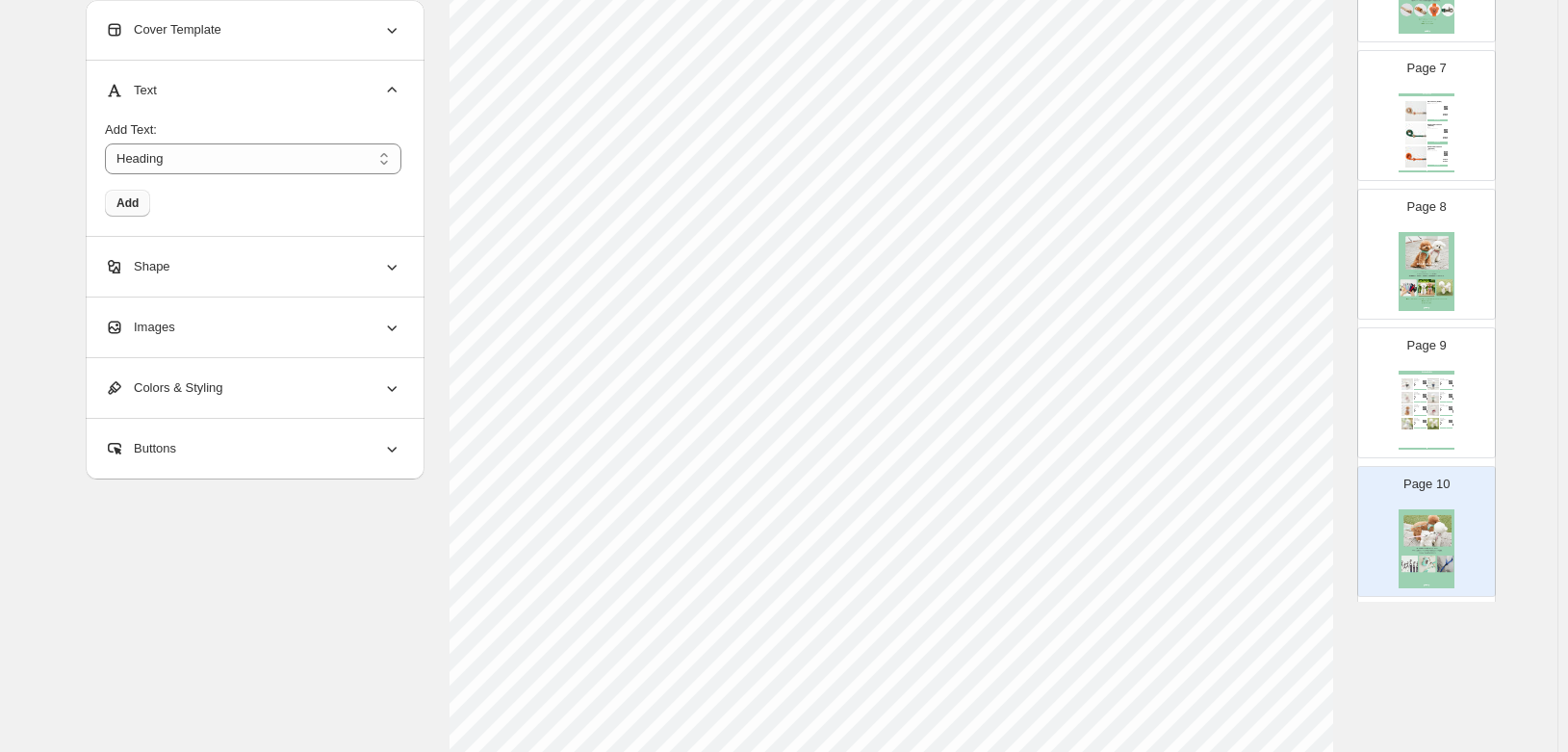 click on "Add" at bounding box center (127, 203) 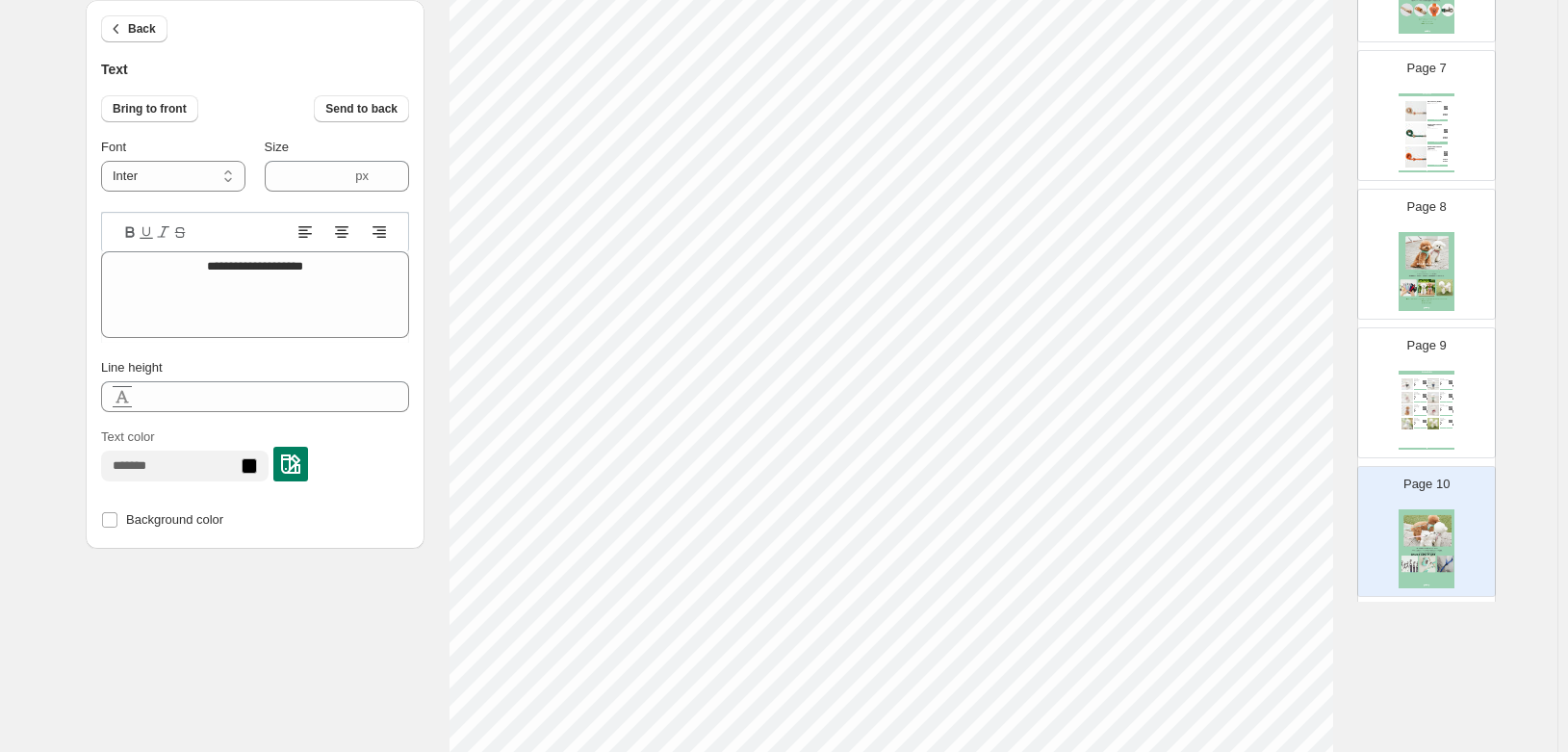 scroll, scrollTop: 621, scrollLeft: 0, axis: vertical 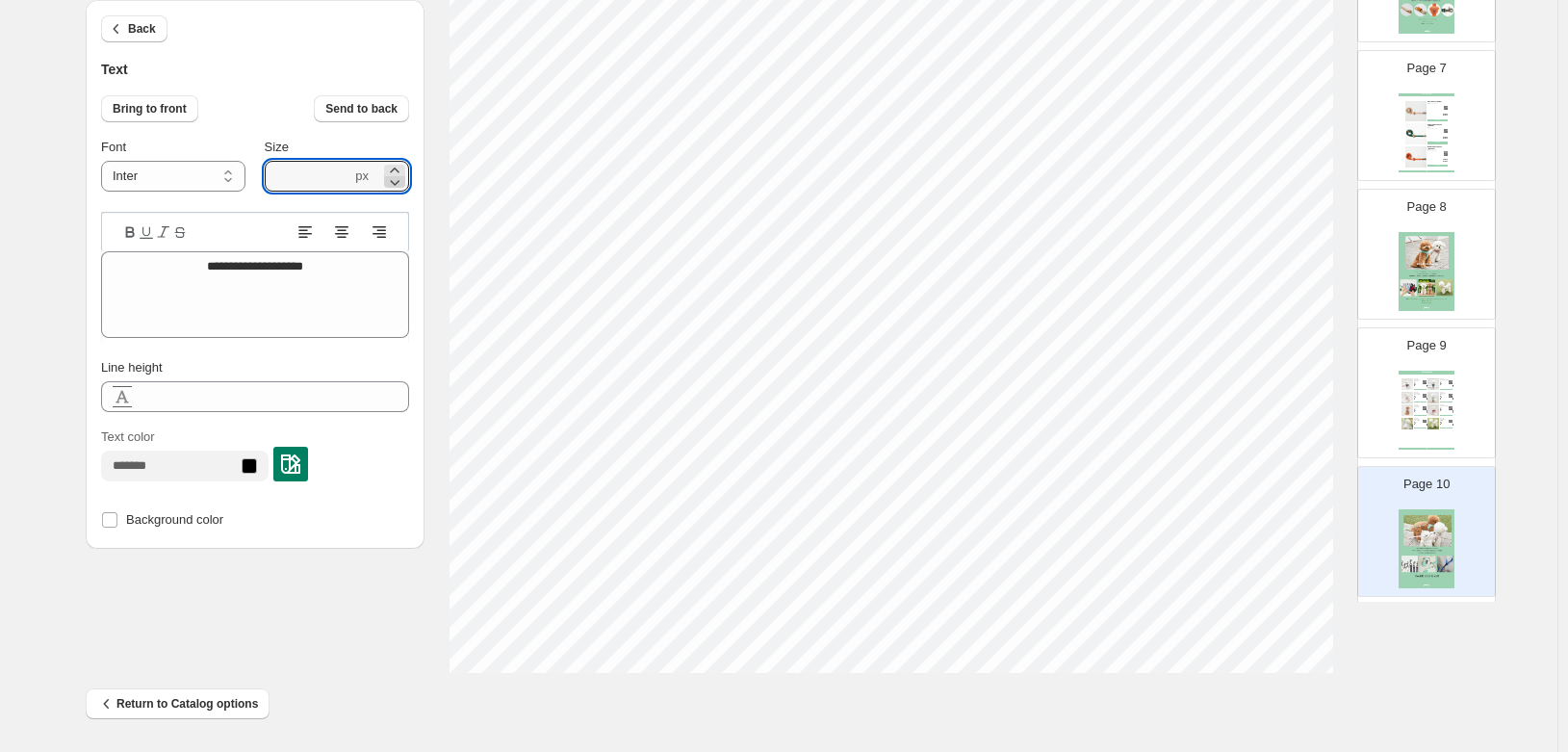 click 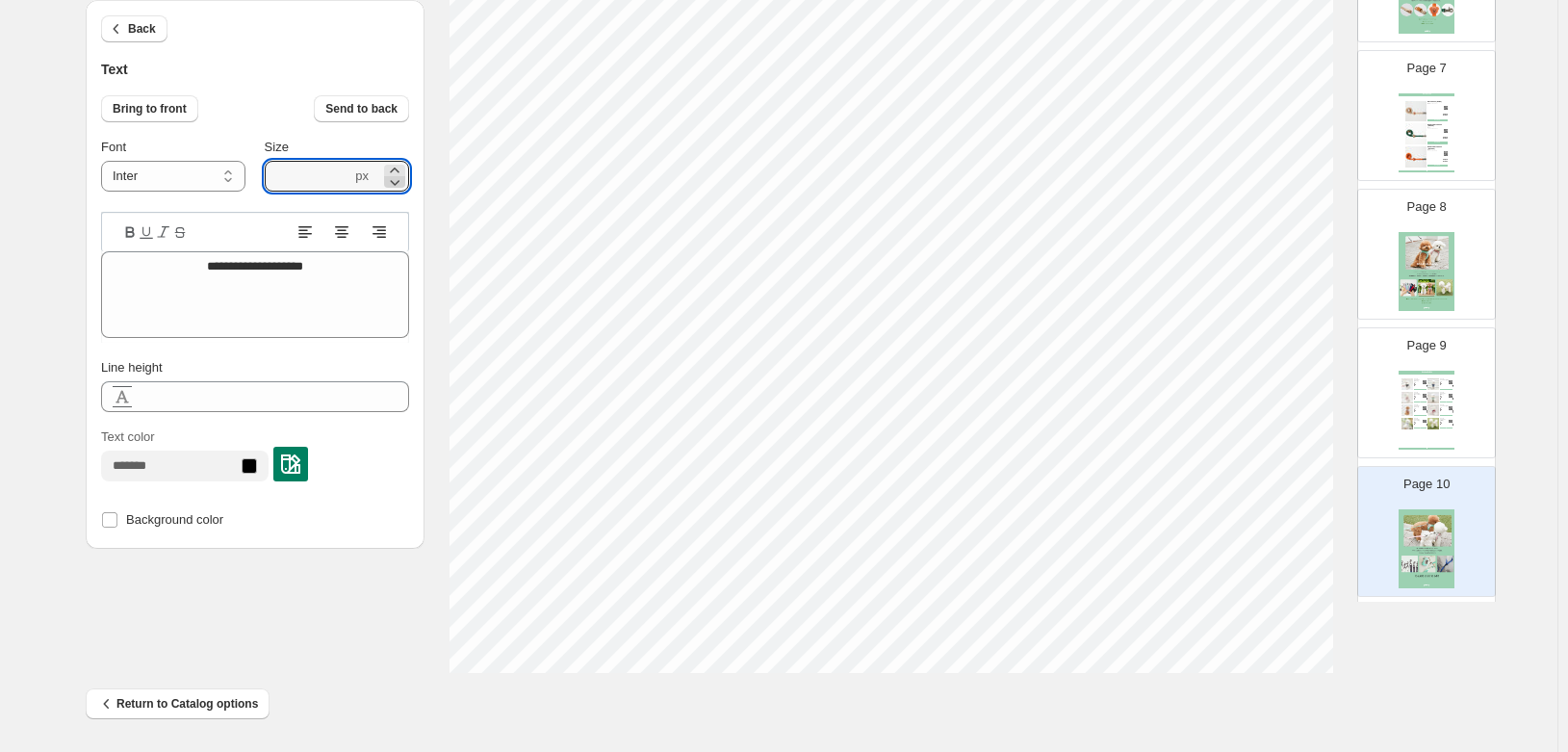 click 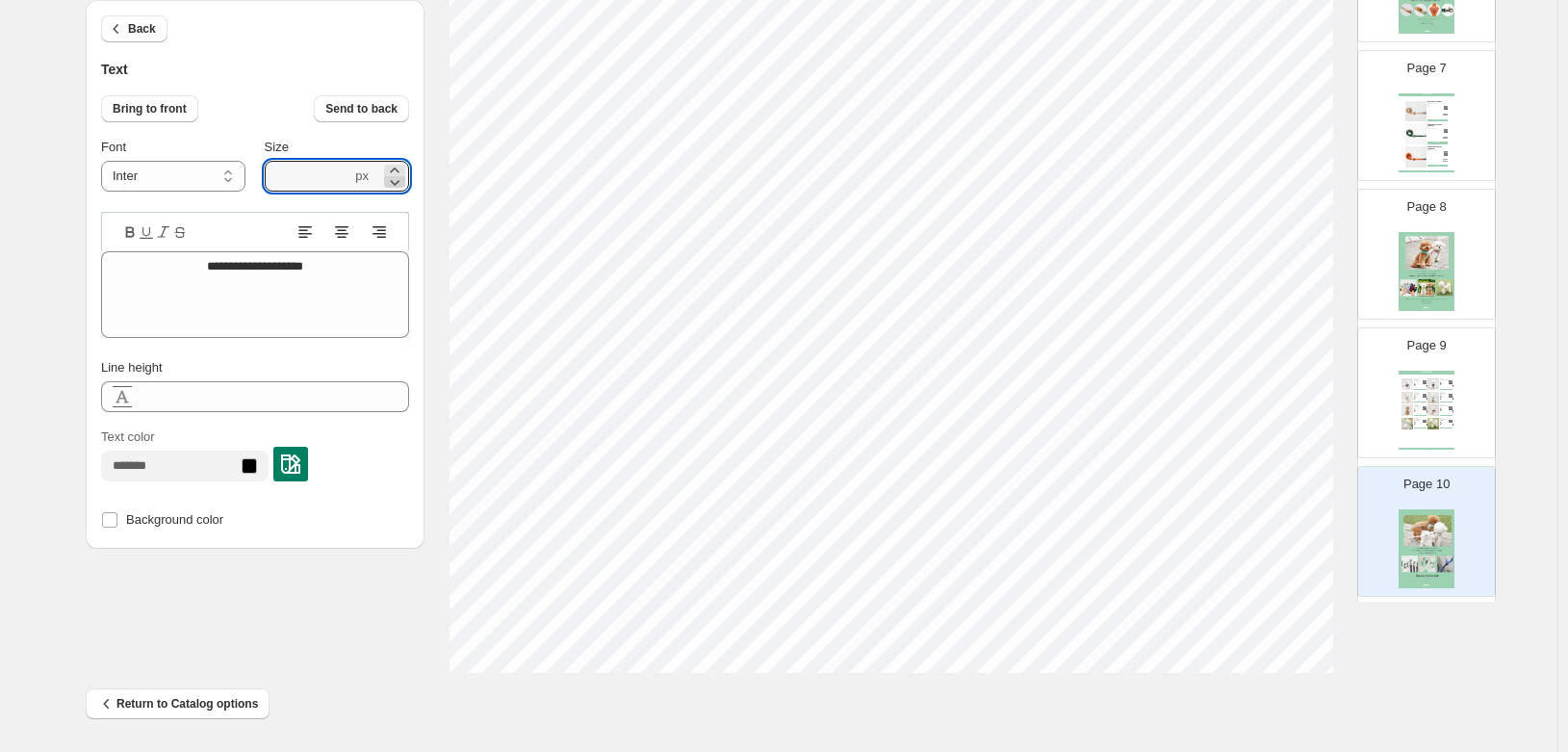 click 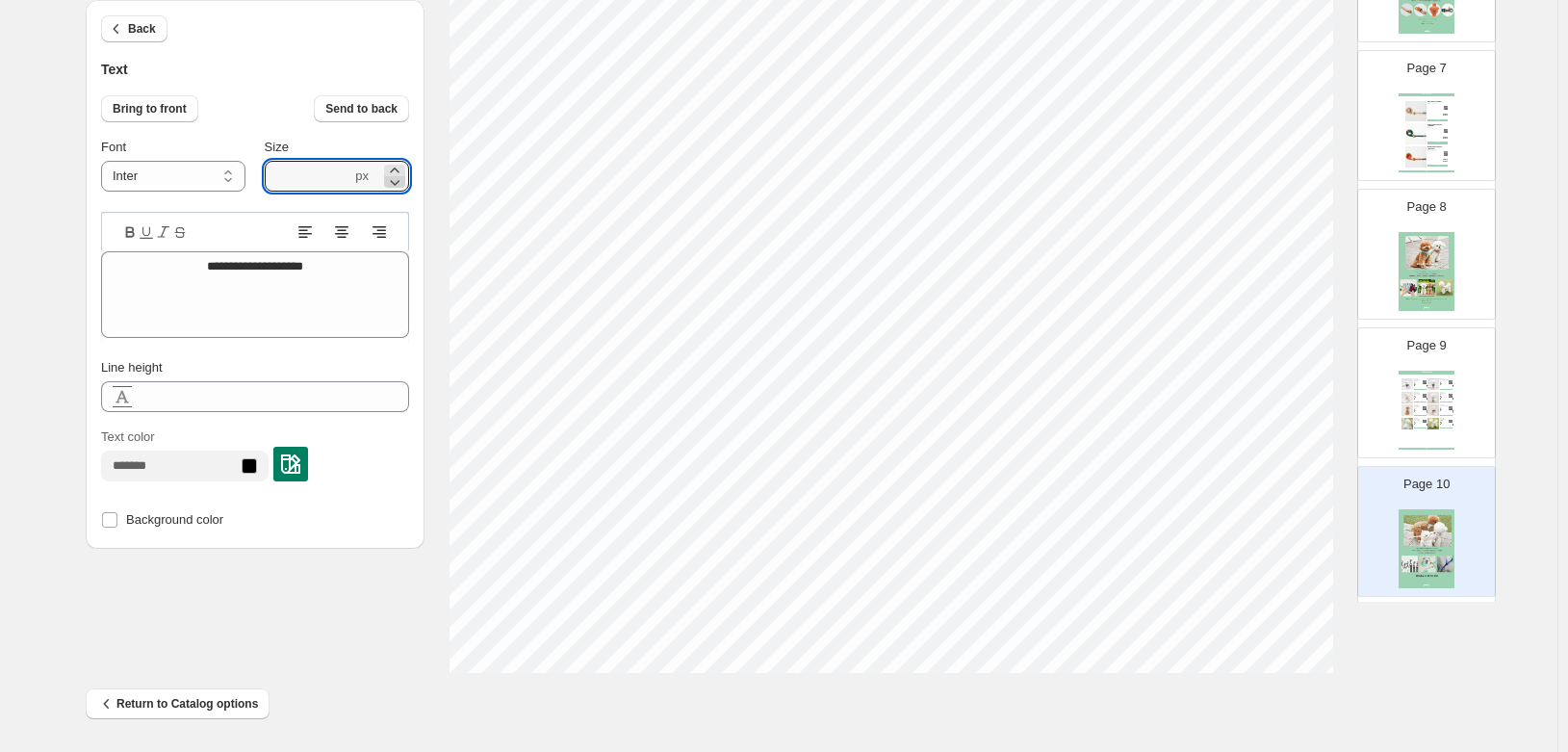 click 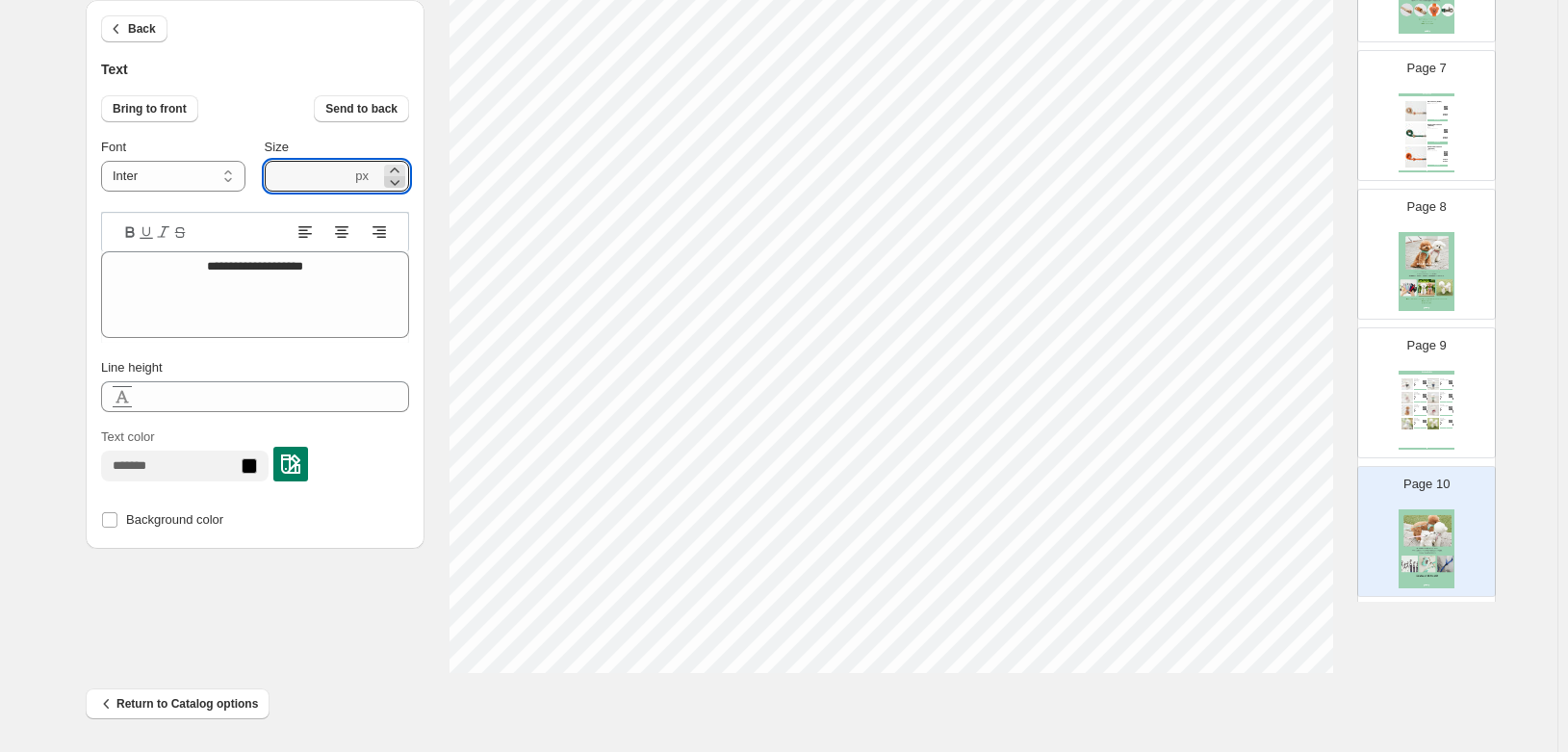 click 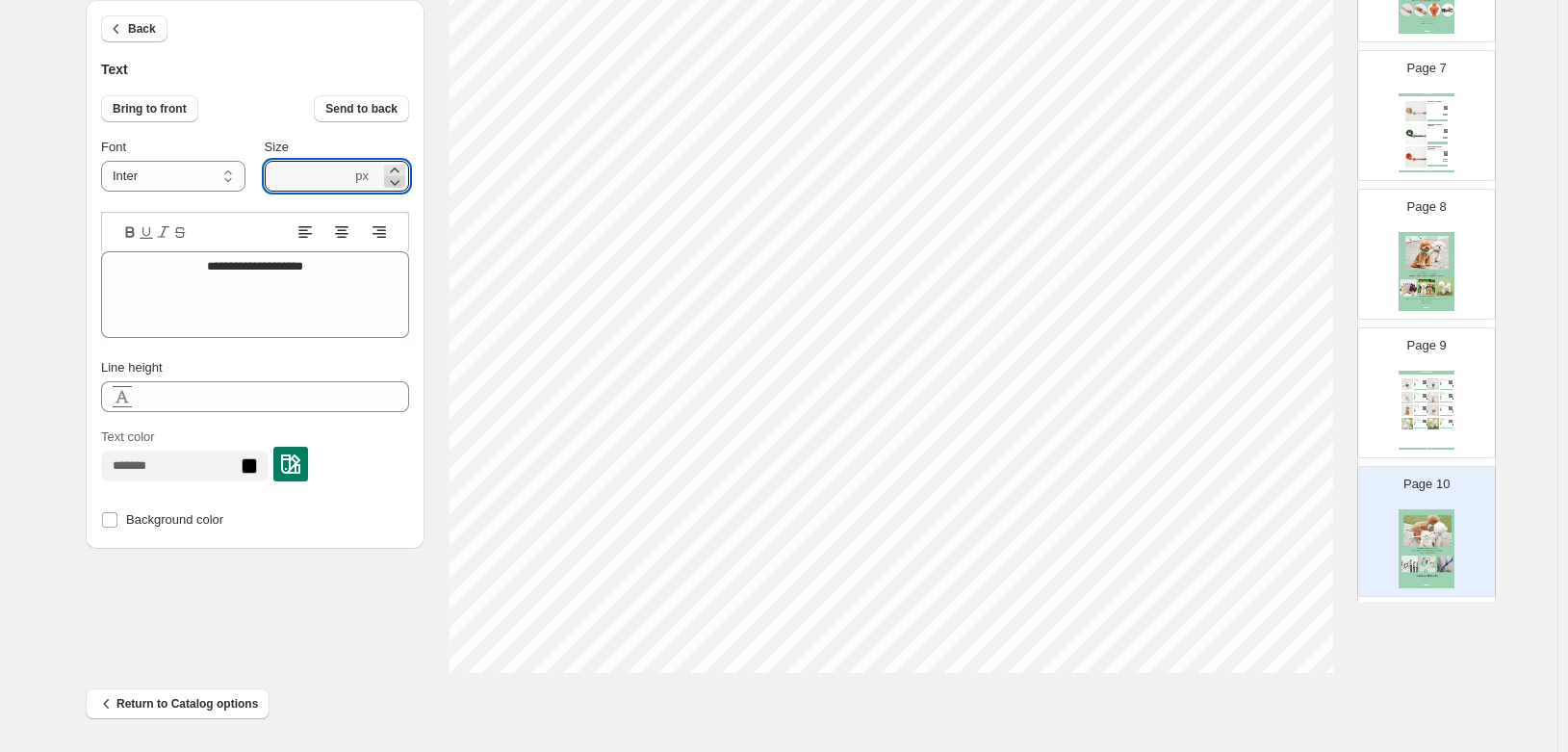 click 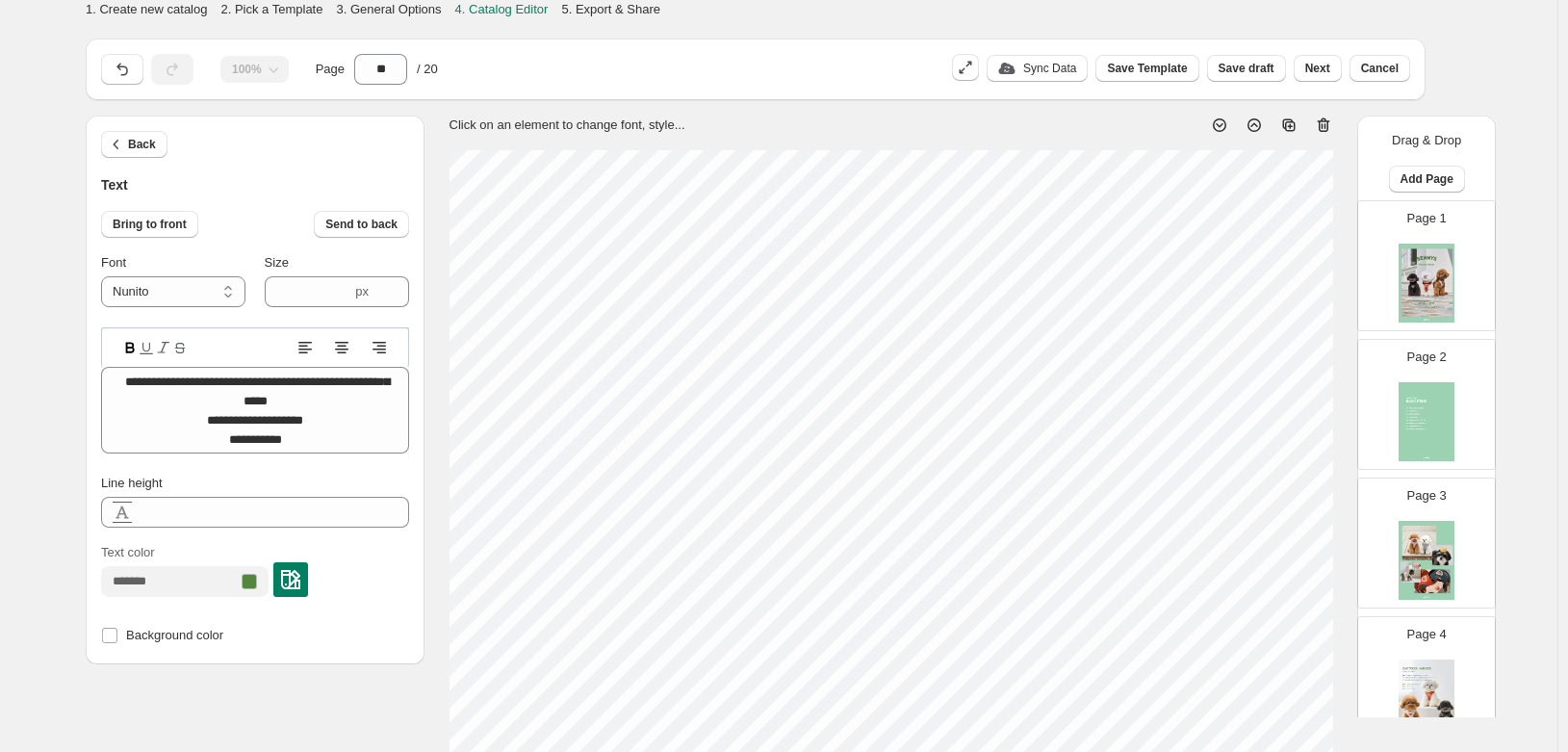 select on "******" 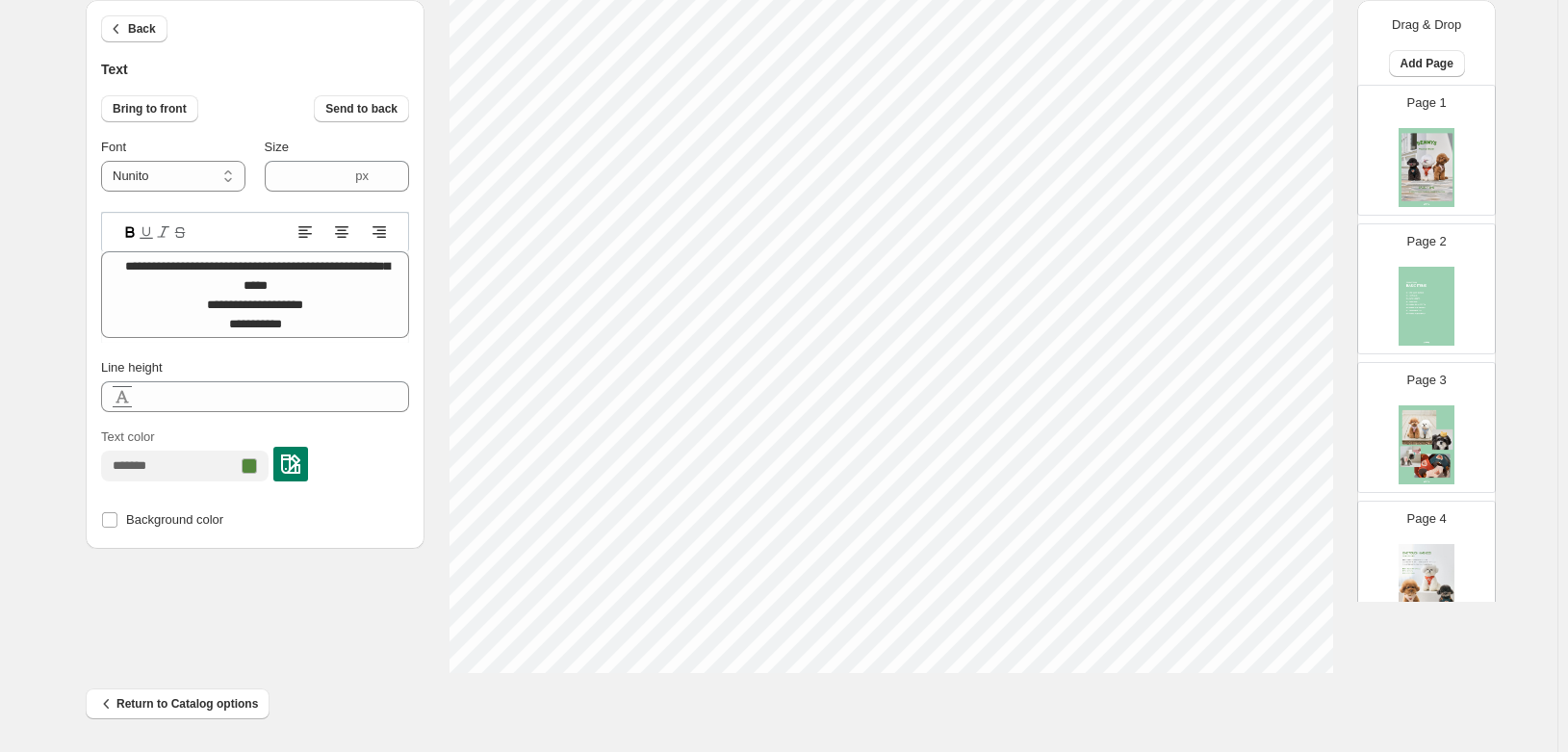 scroll, scrollTop: 867, scrollLeft: 0, axis: vertical 